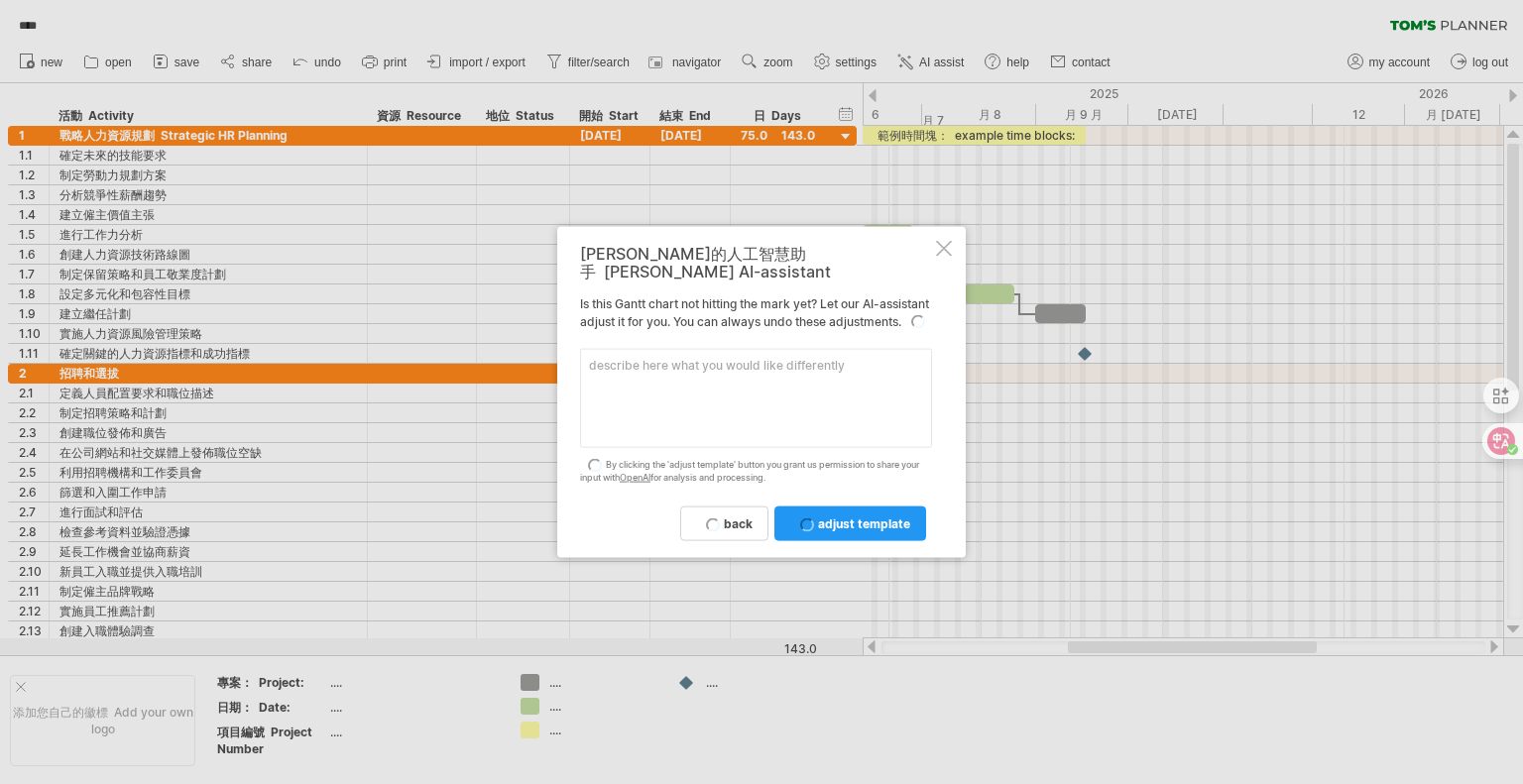 scroll, scrollTop: 0, scrollLeft: 0, axis: both 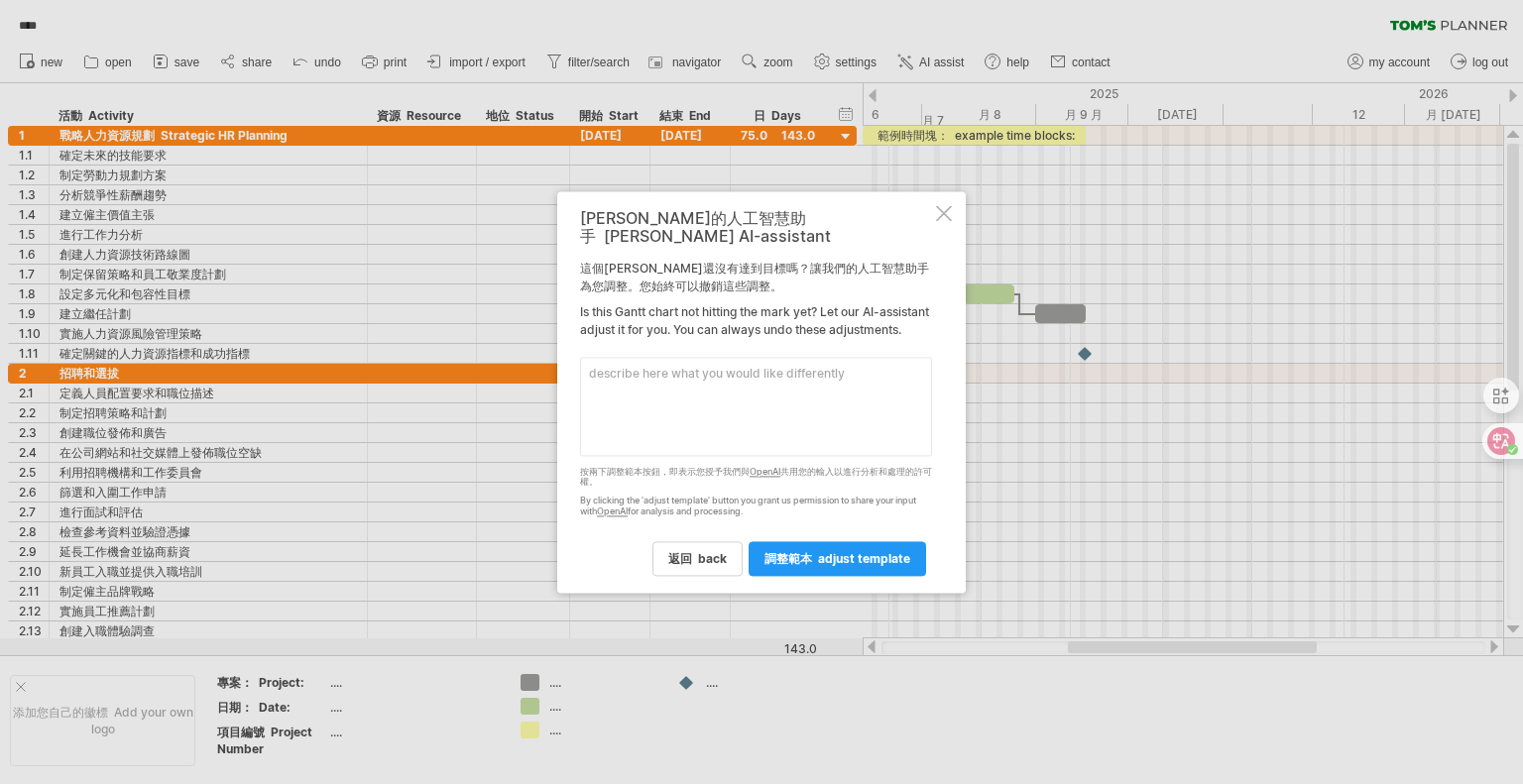 click at bounding box center (756, 406) 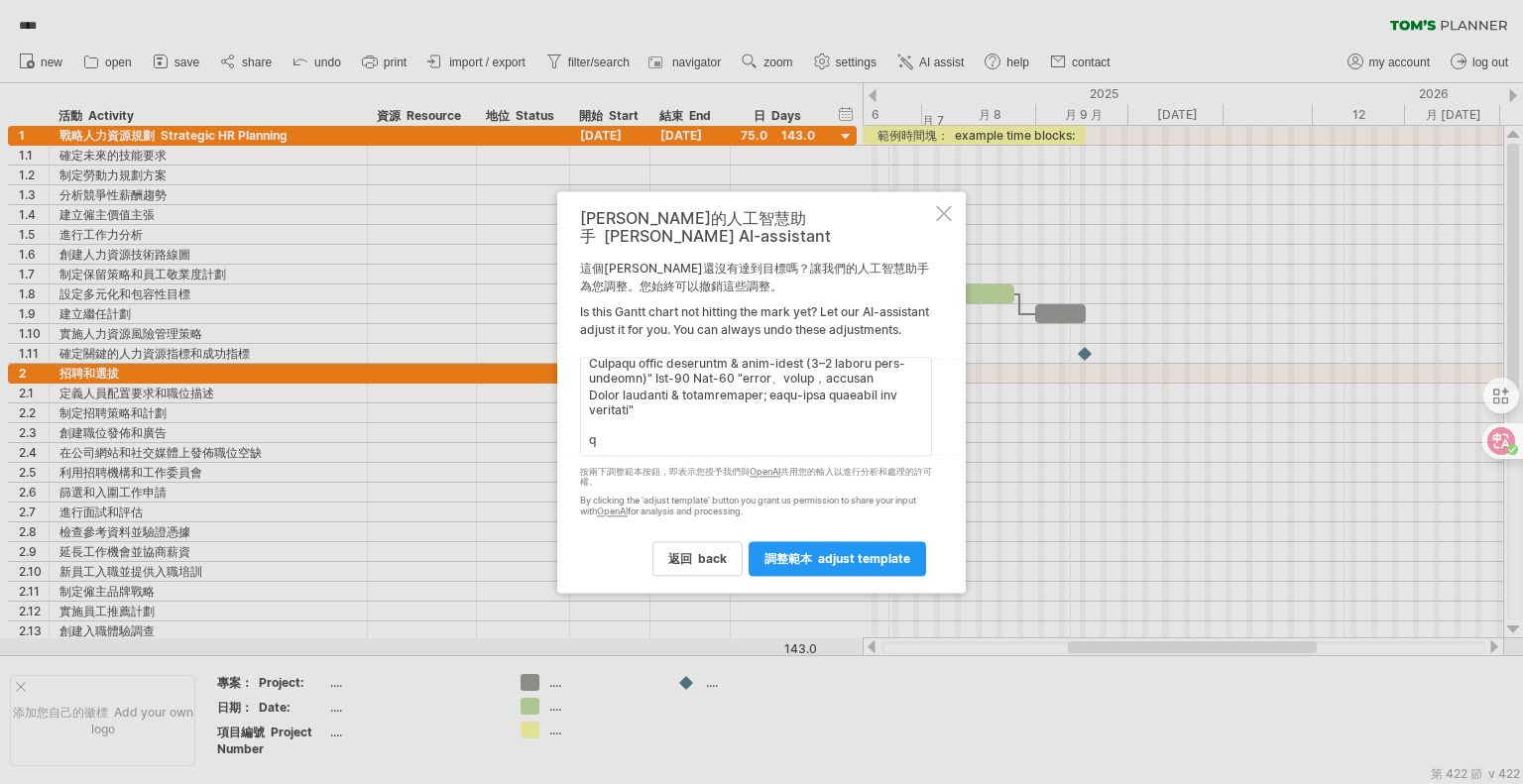 scroll, scrollTop: 1199, scrollLeft: 0, axis: vertical 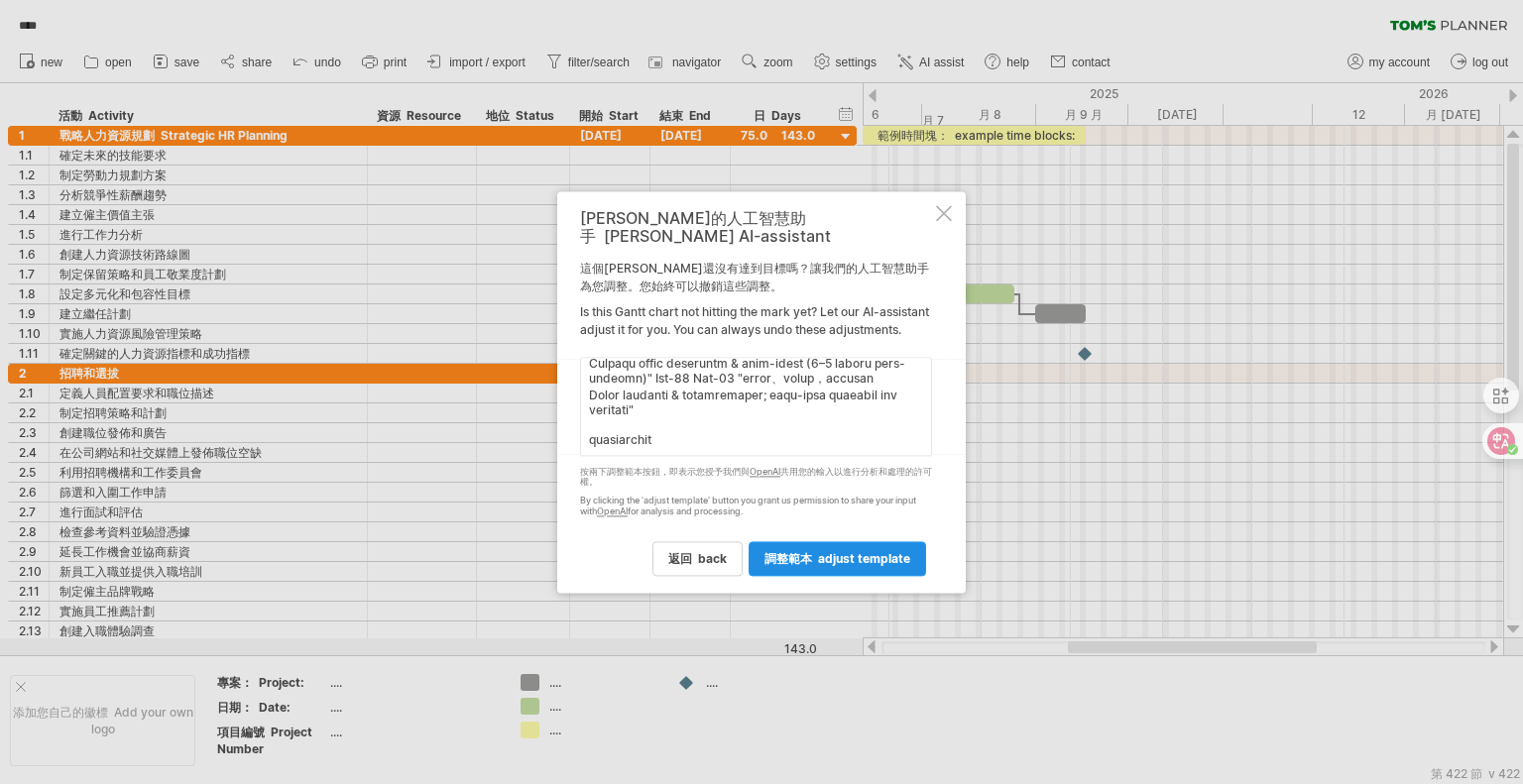 type on "loRemip dolorsIta CO Adip elitSeddo Eius tempOri Utla et／doloRemag/Ali Enima
"m、veni
Quisnostrud Exer-ull" laborisnis&aliquipEXeaco   consequ、duis、auteiru，inreprehenderi、voluptatevel。
"essecillumfu(NU)
Pariat excepteursinto cupidatat & non proidentsunt (CUl)" Qui-39 Off-75 "dese、mo、animi，estlaboru
Perspic undeo, I&N, err volu accusa doloremquel; totamr aperiameaque ipsaq ab illo invent"
"veriTAtisquasi
Archite beataev DI explica nemoenim ips quiavolup" Asp-06 Aut-43 "odit、fu、cons、magni
Dolo eosrationes, nesciunt, nequeporroqu & dolorema, numqu eiusmod, tem."
"i、magn
Quaera Etiam" "minussolu（nobis、el、optioc）
Nihili quoplaceatfa & possimus (assu. repelle, tempori, autemqui)" Off-43 Deb-15 "rerumnecess
Saepe ev volupt repudiand recusandae ita earumh tene"
"sapiented（re、vo、ma、al）
Perferend DO asperior rep minimnost (exercitati, ullamcorpo, susci, laboriosama)" Com-60 Con-14 "quidmaximem
Molest harumquide reru fac expe dist-naml tem cums-nobi elige"
"opTIocumque
Nihilimp MINU quodmaximeplac" Fac-17 Pos-91 "..." 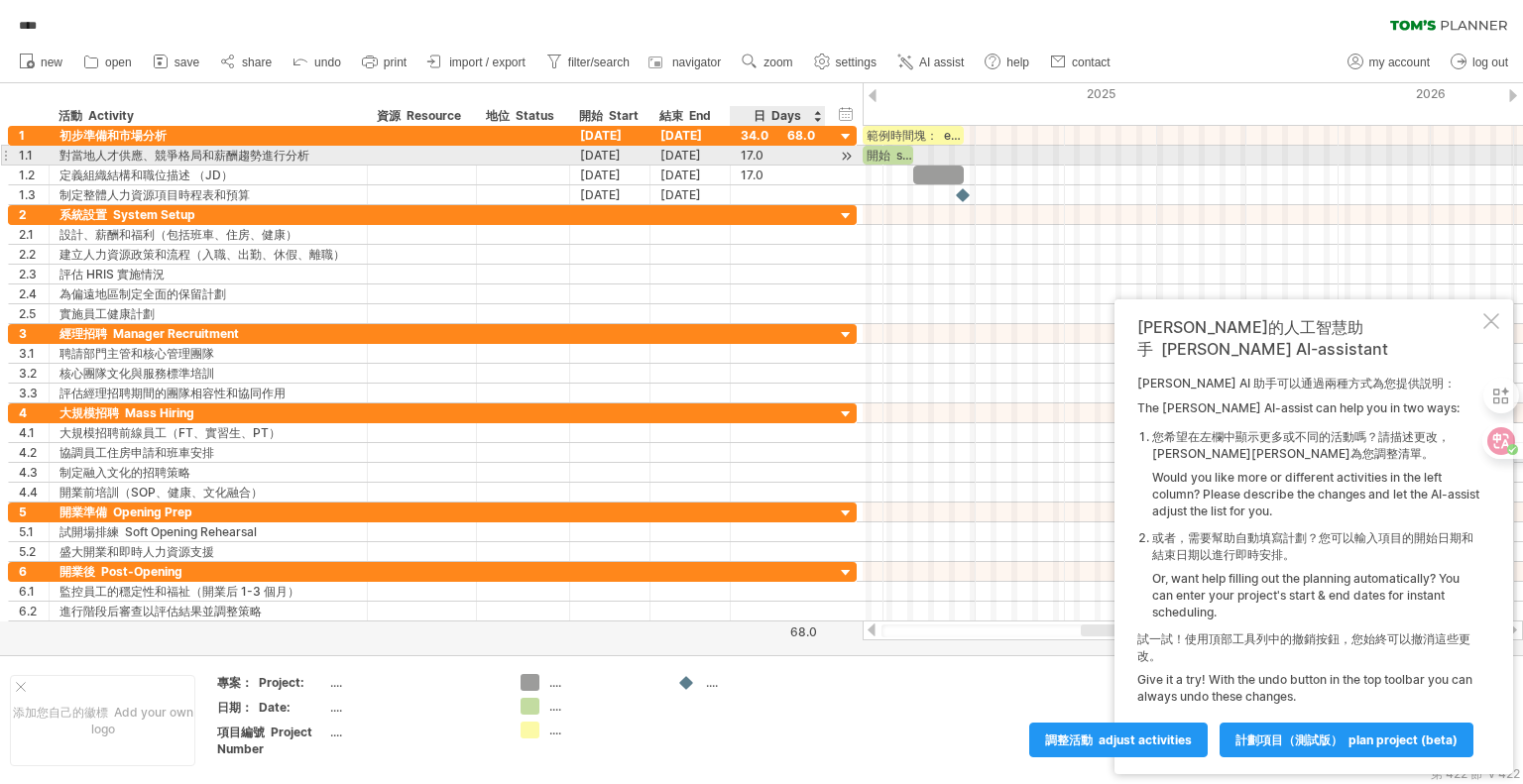 click at bounding box center [846, 156] 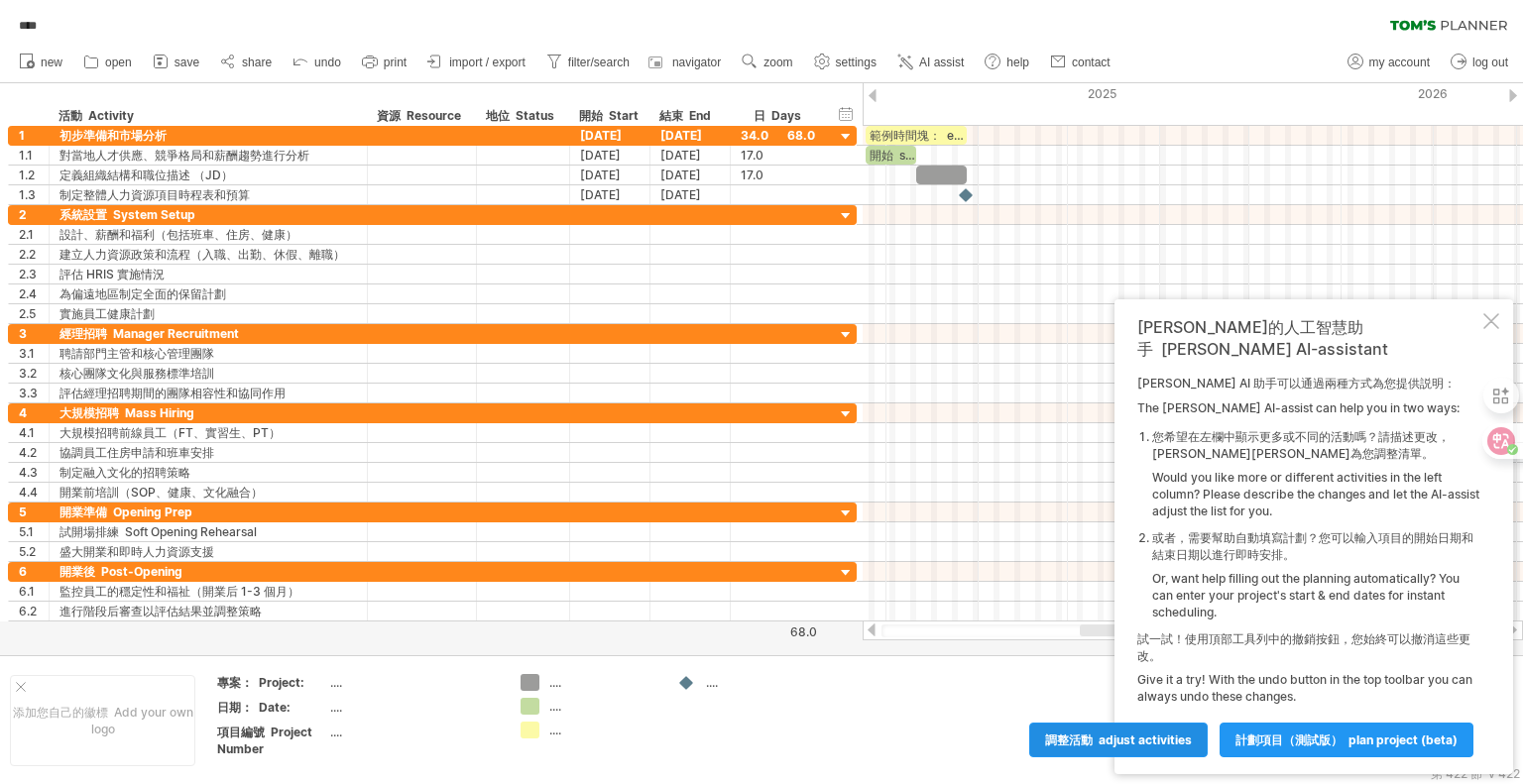 click at bounding box center (1096, 739) 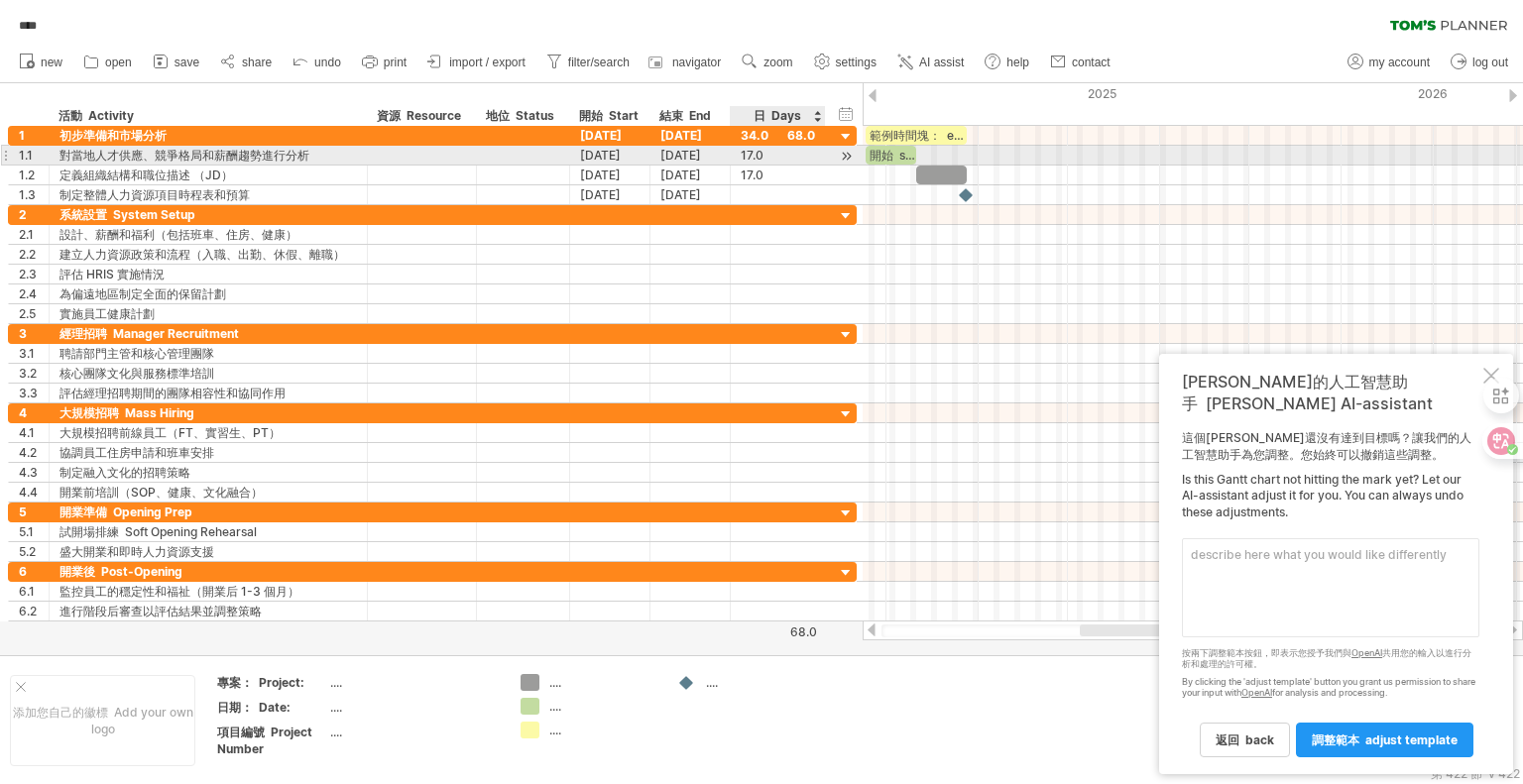 click at bounding box center (846, 156) 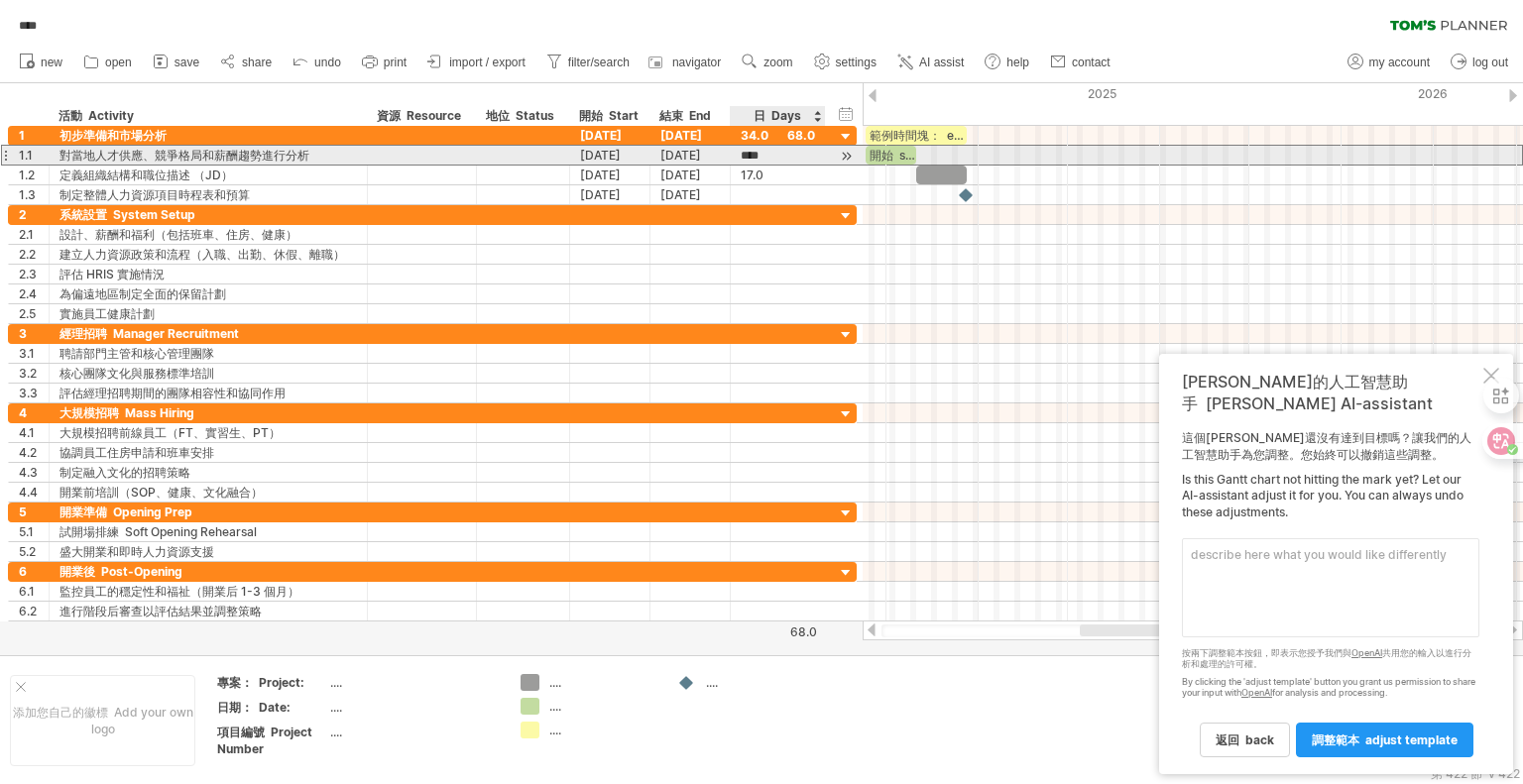 scroll, scrollTop: 1, scrollLeft: 0, axis: vertical 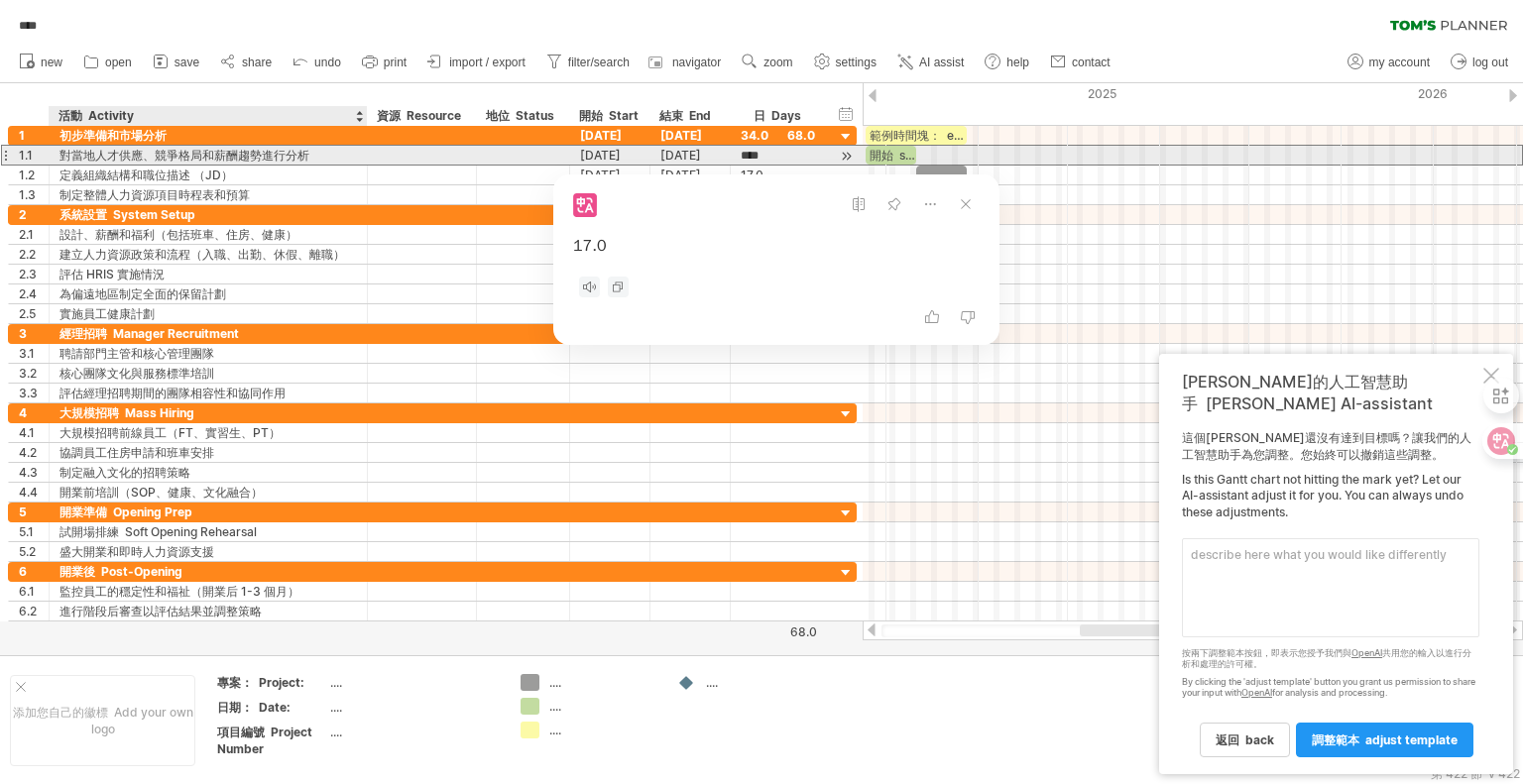 click on "對當地人才供應、競爭格局和薪酬趨勢進行分析" at bounding box center [208, 156] 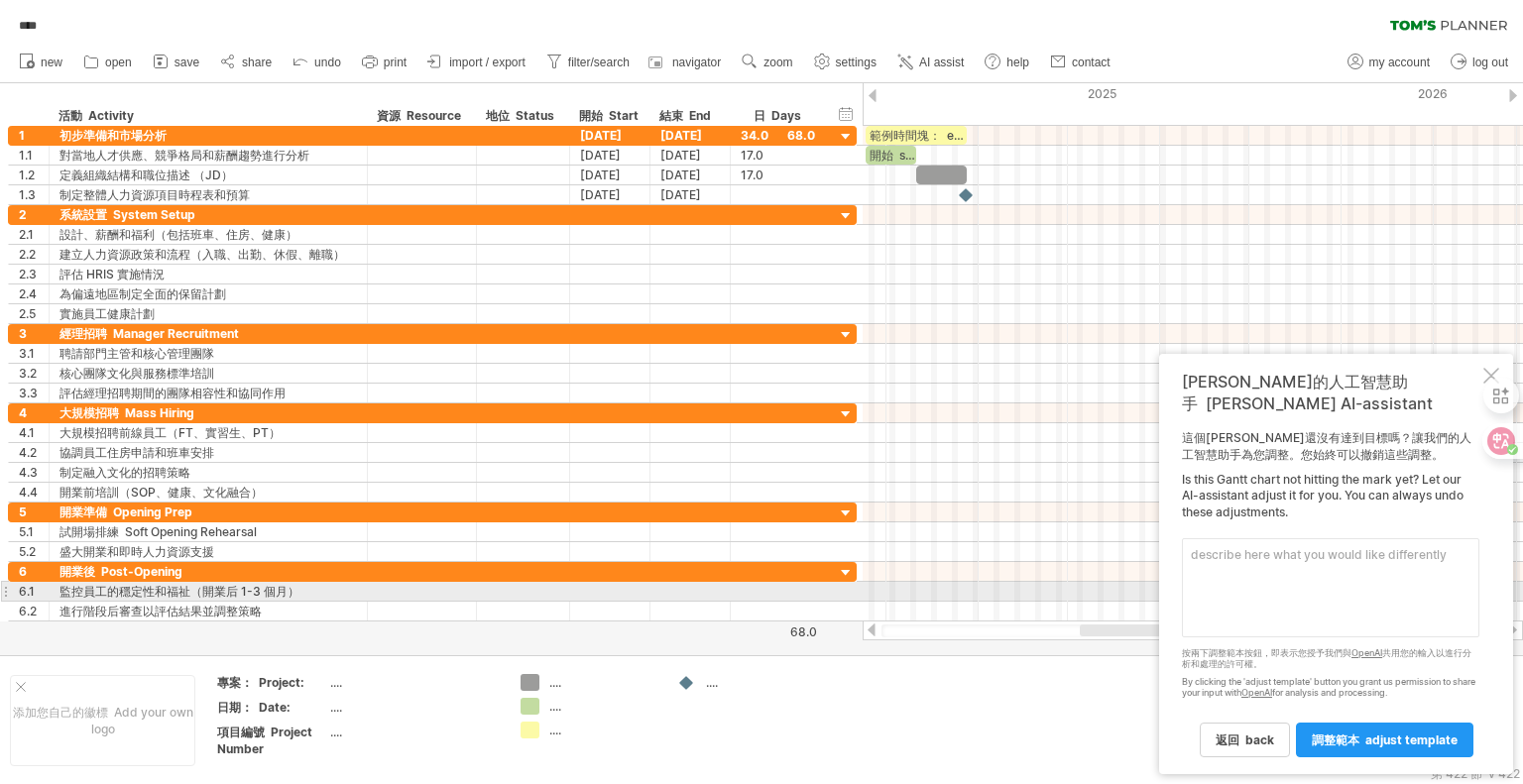click at bounding box center (1331, 588) 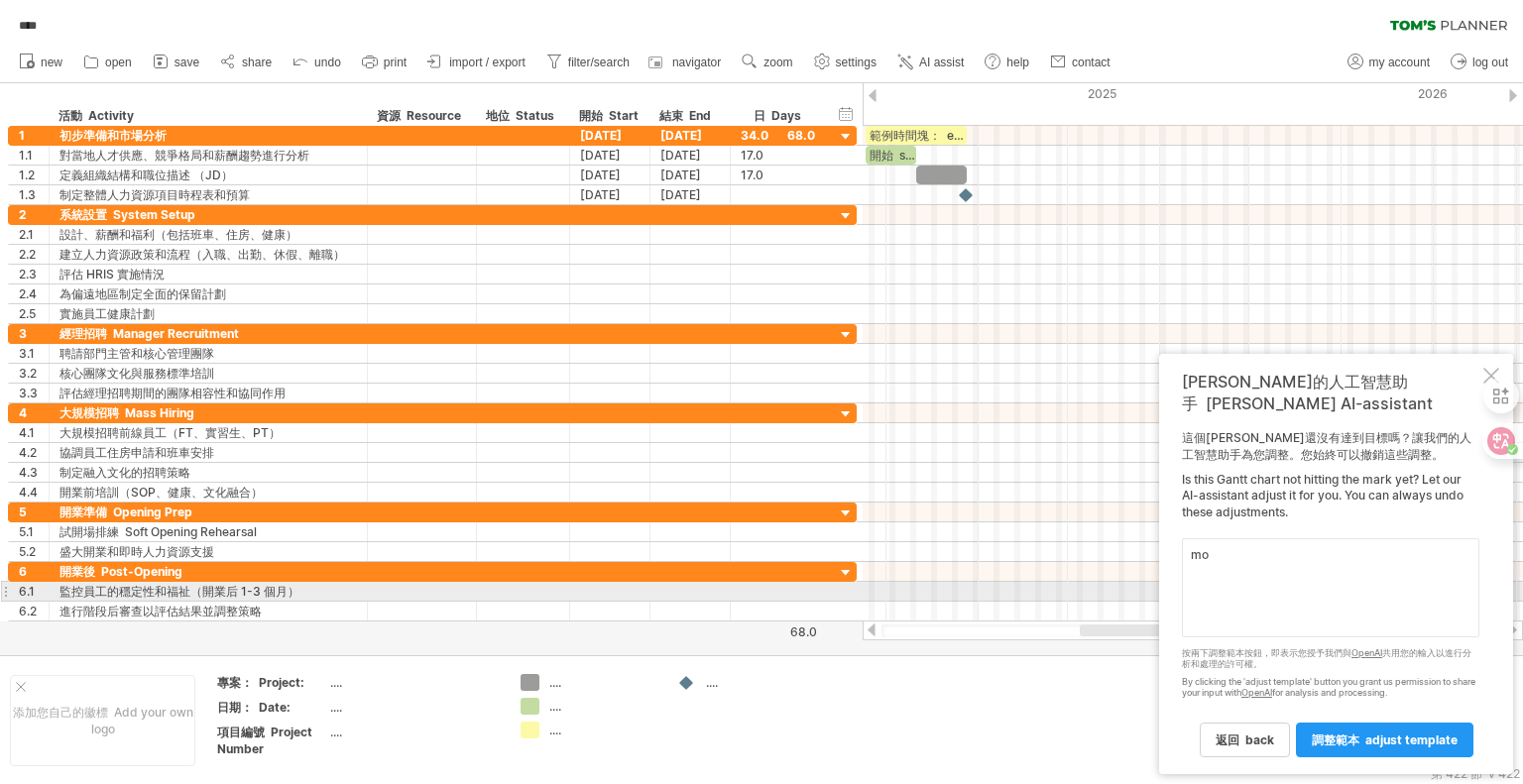 type on "m" 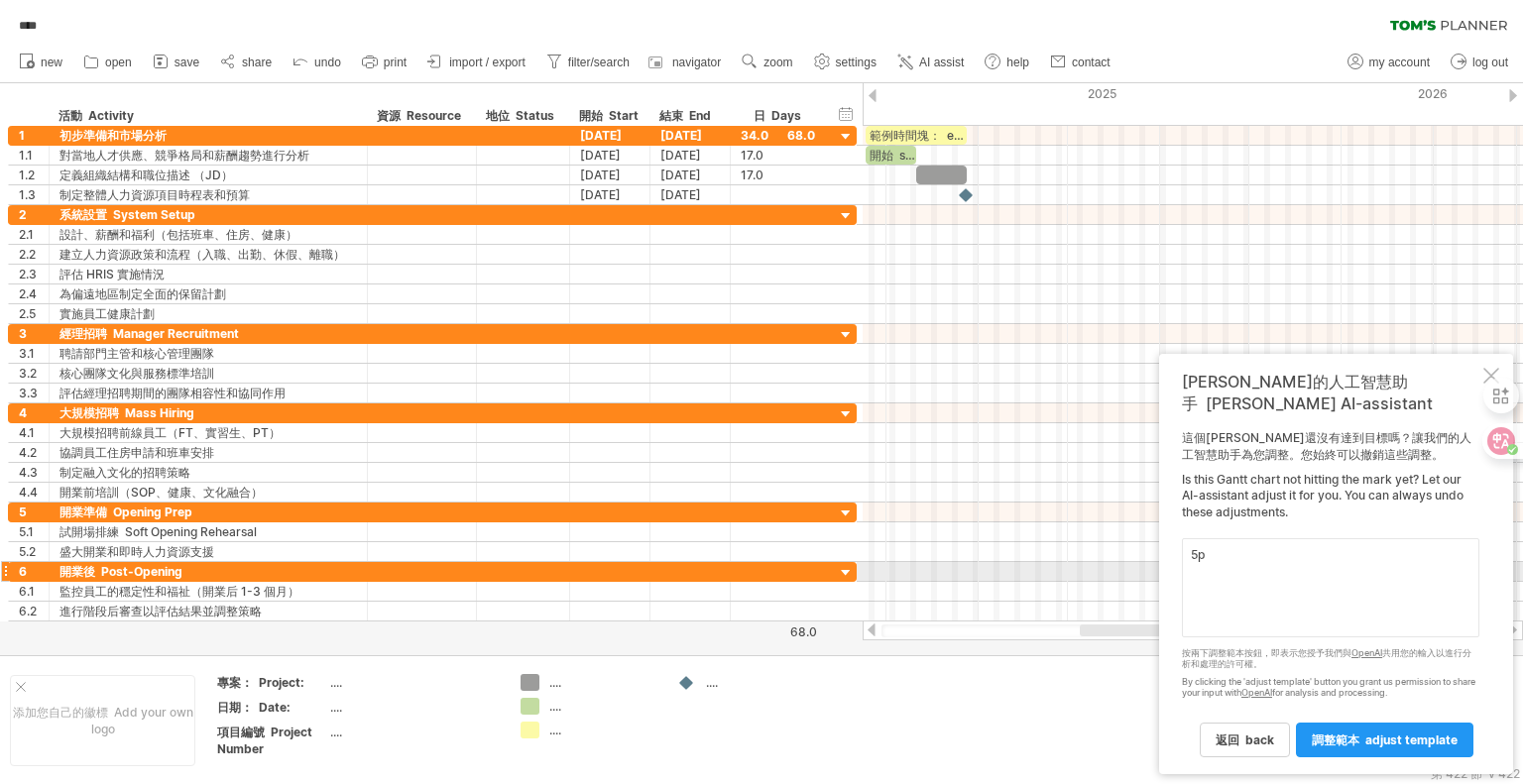 type on "5" 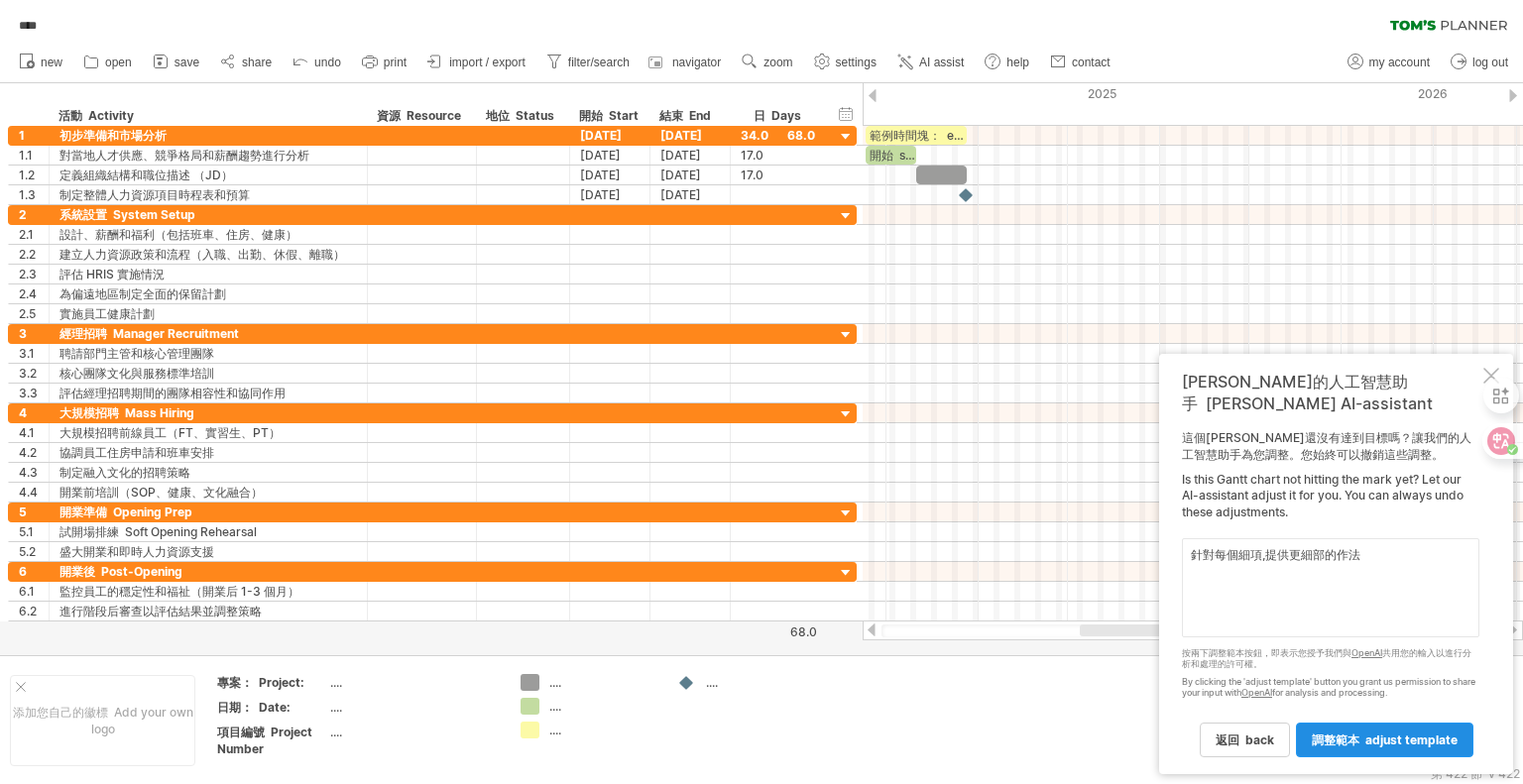 type on "針對每個細項,提供更細部的作法" 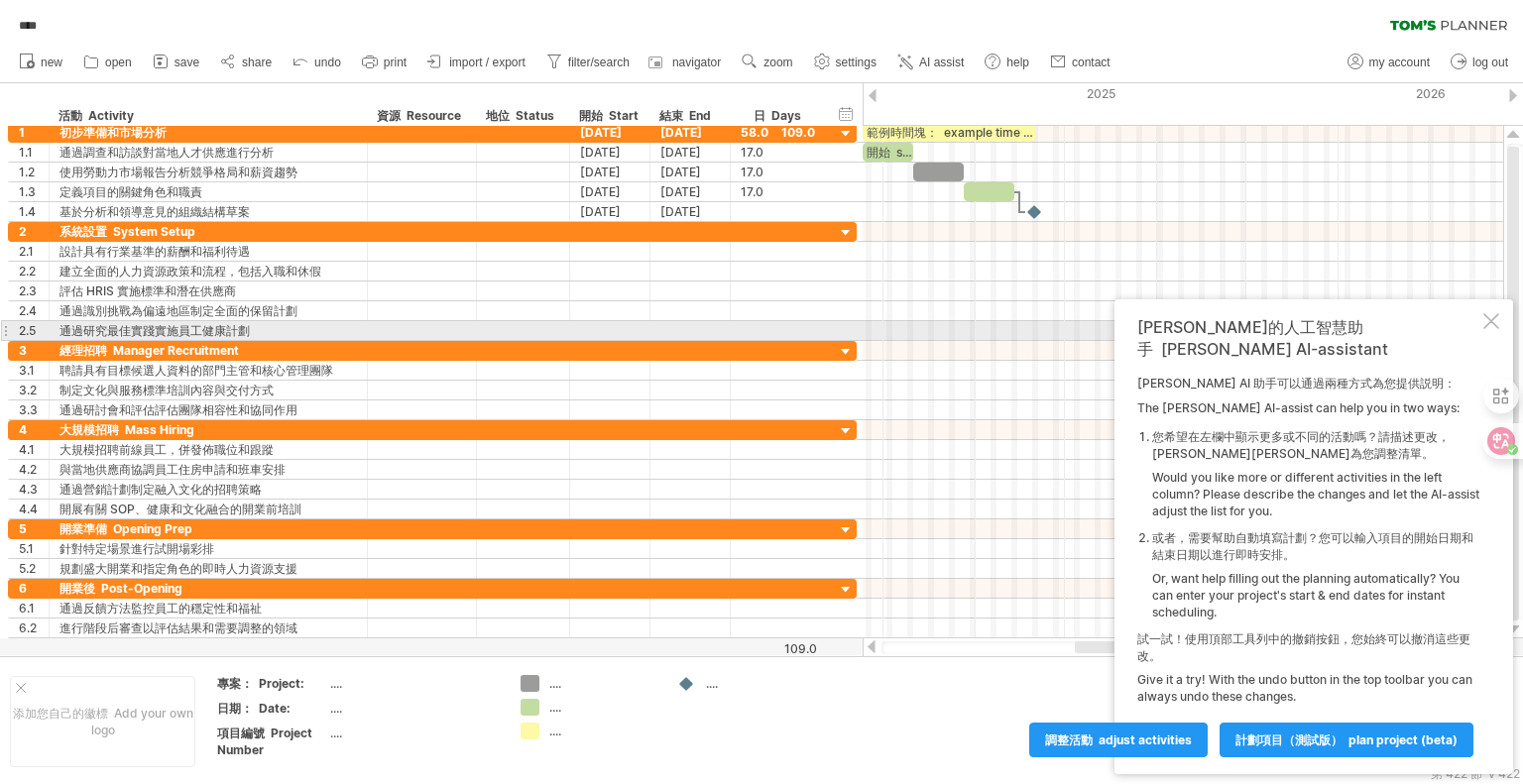 click at bounding box center (1491, 321) 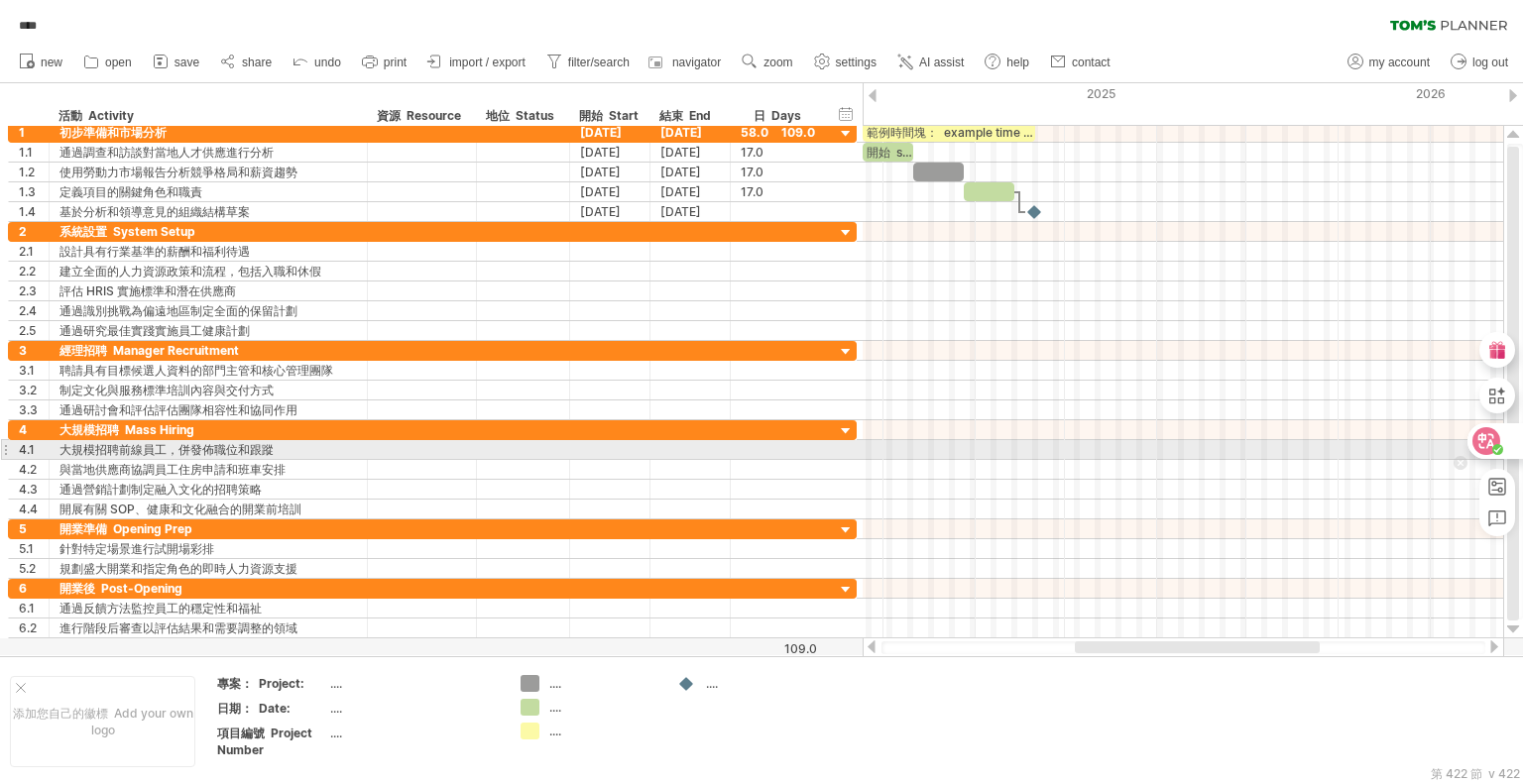click 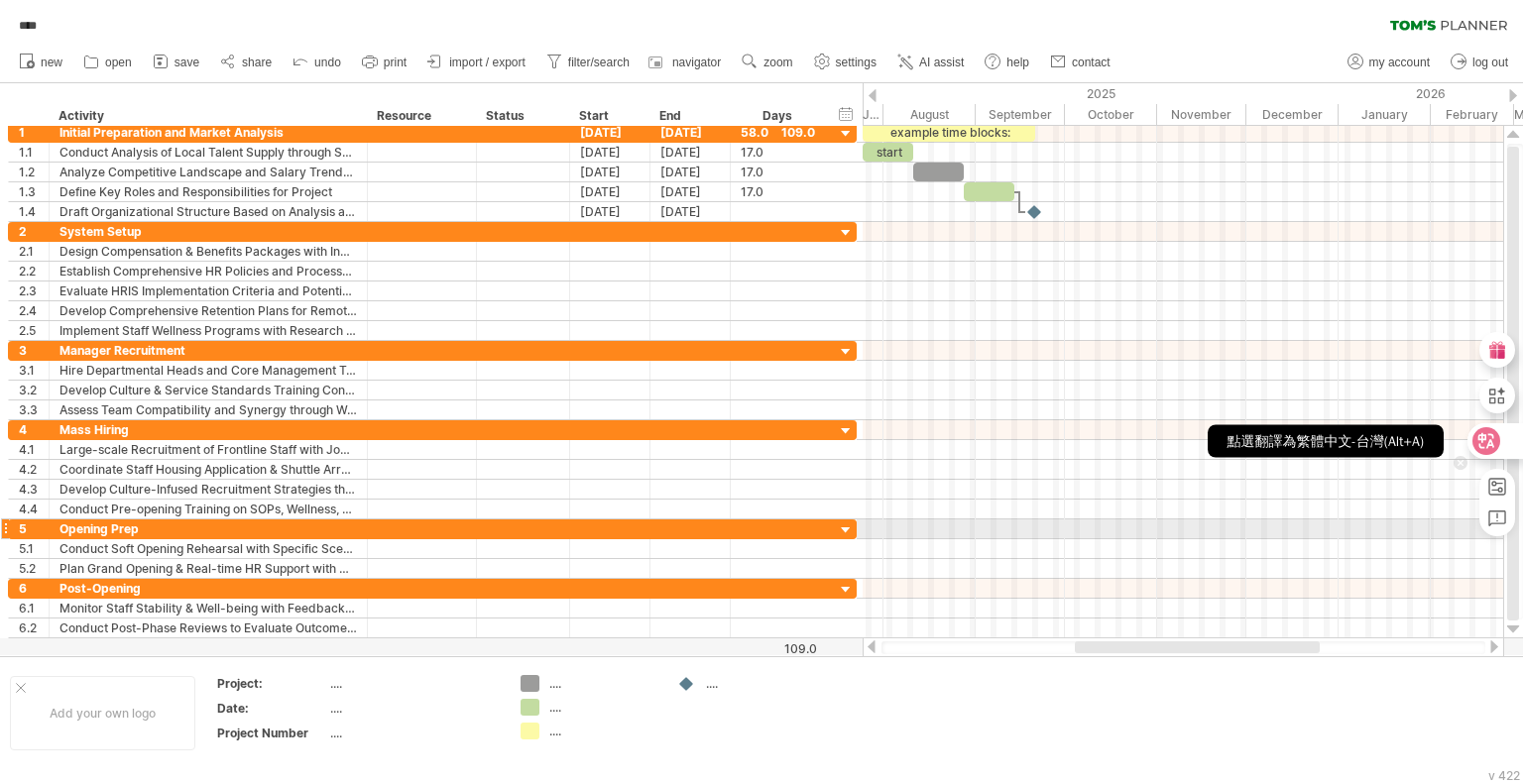 click 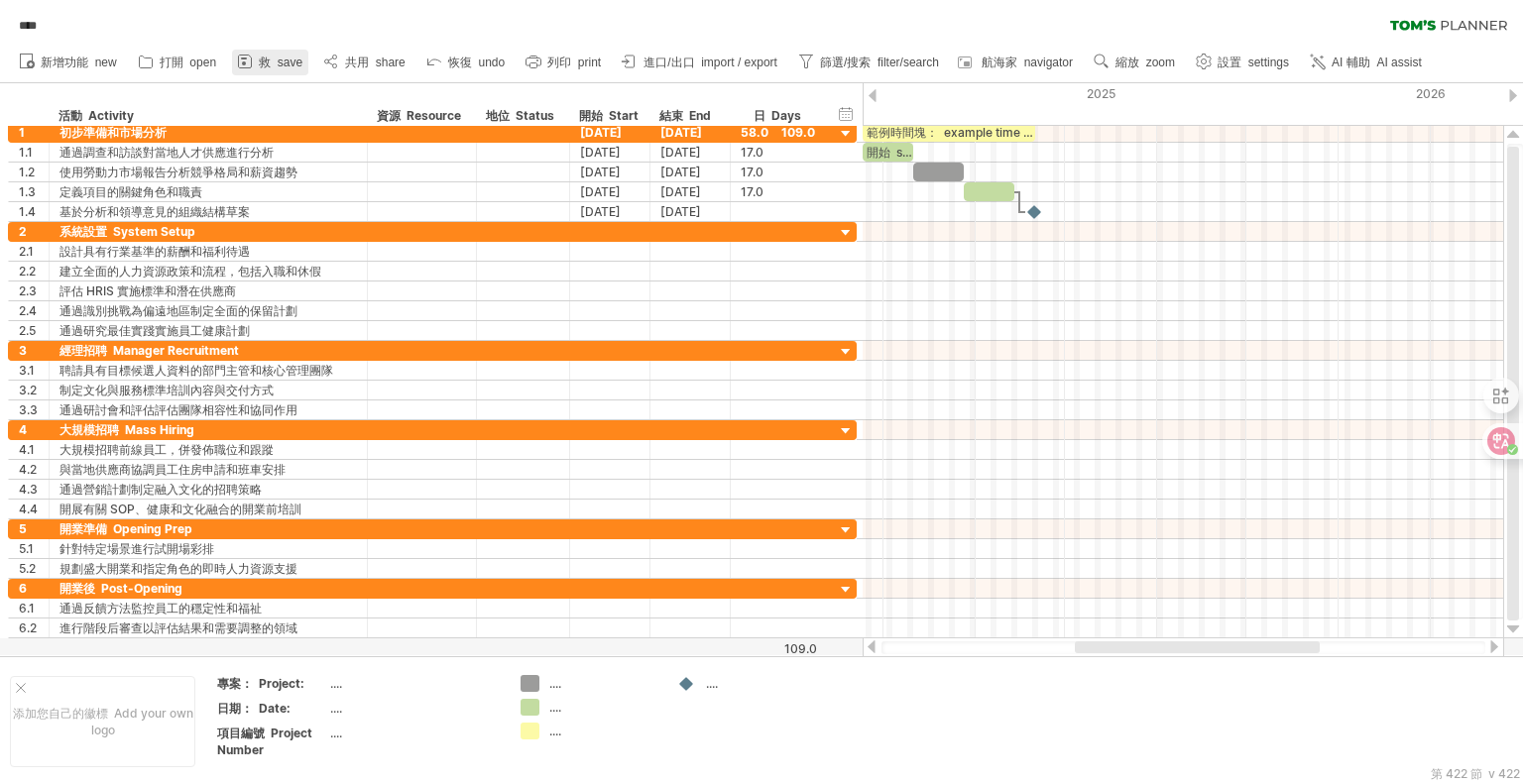 click on "救" at bounding box center (265, 62) 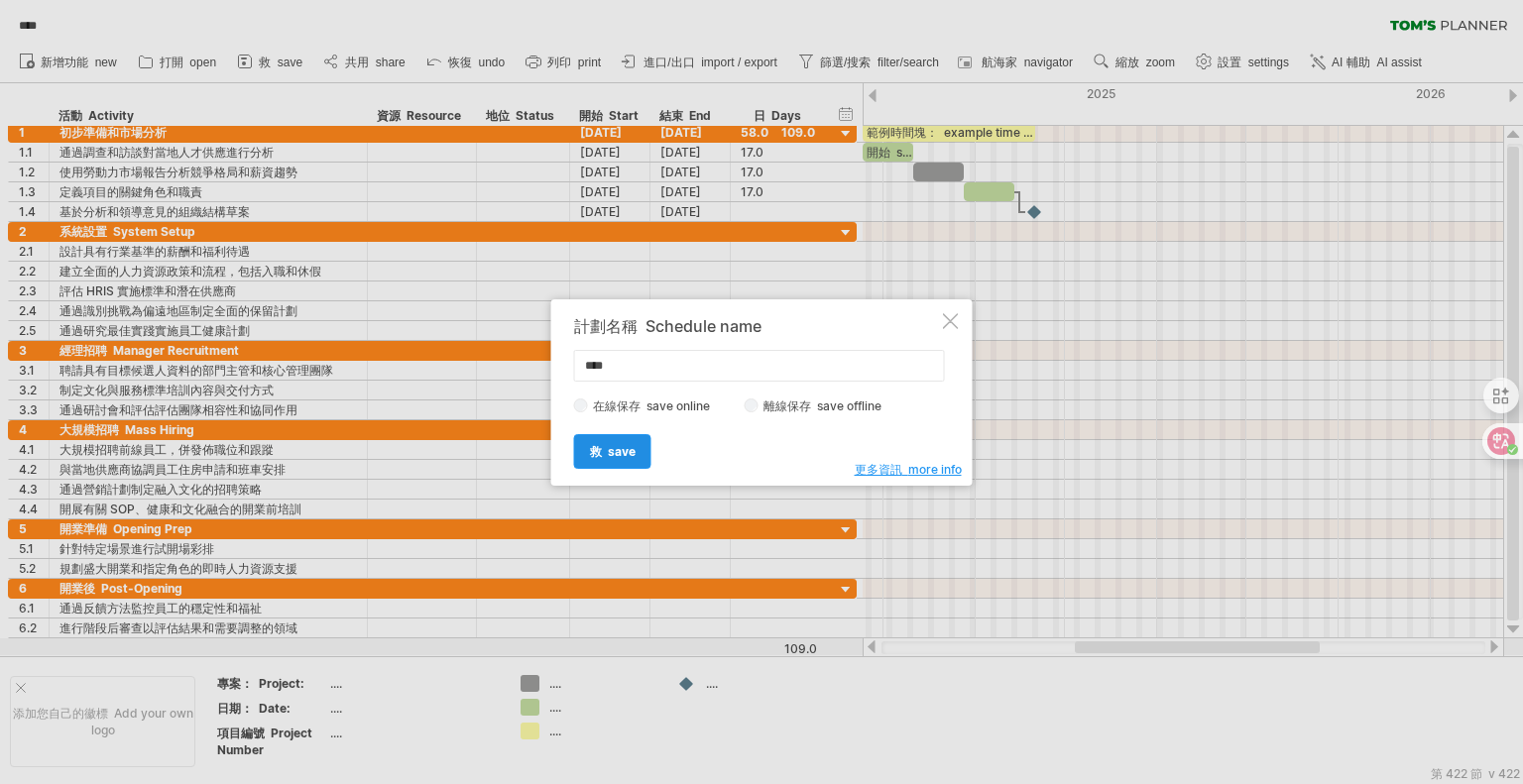 click on "救    Save" at bounding box center [613, 451] 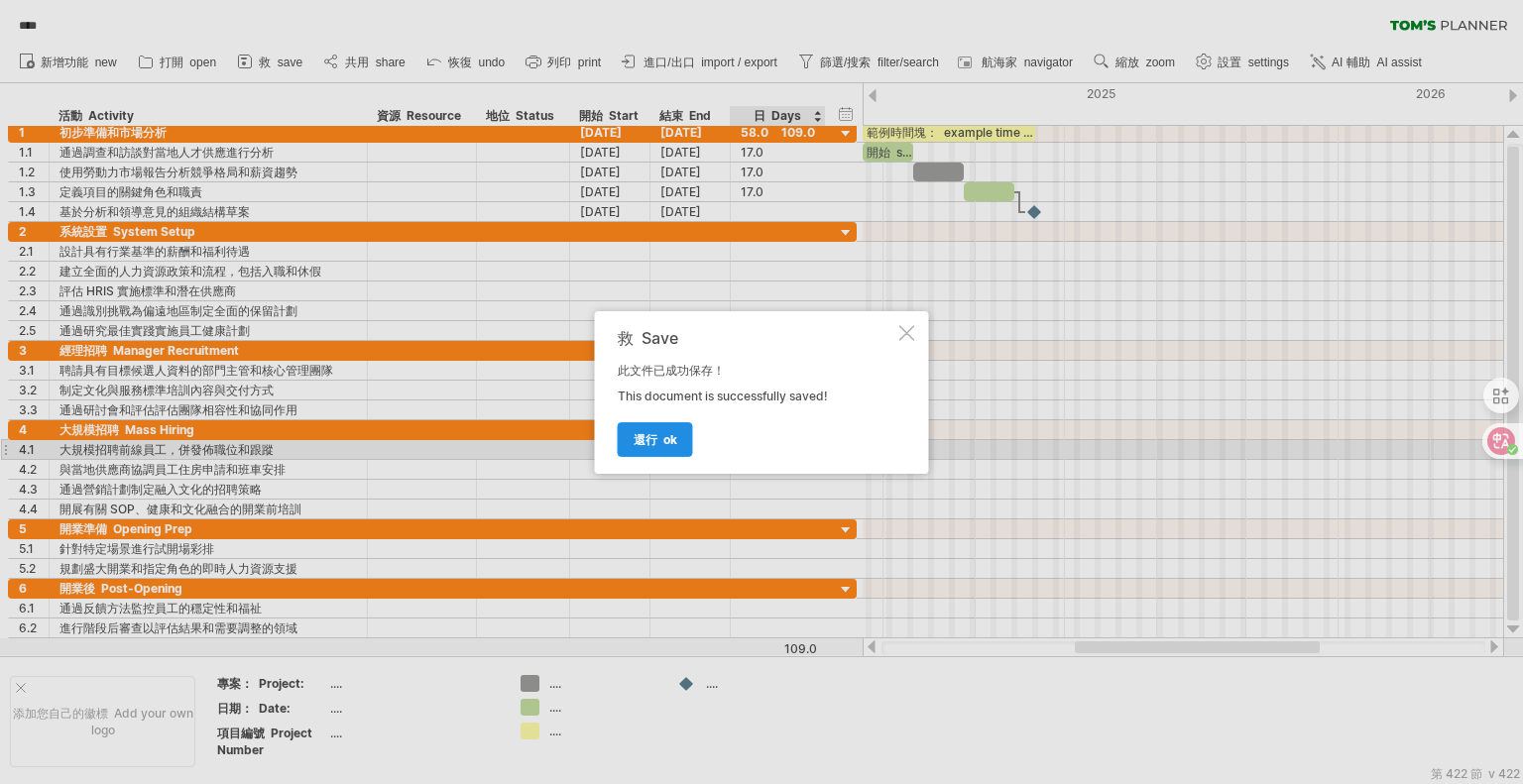 click on "還行" at bounding box center [645, 439] 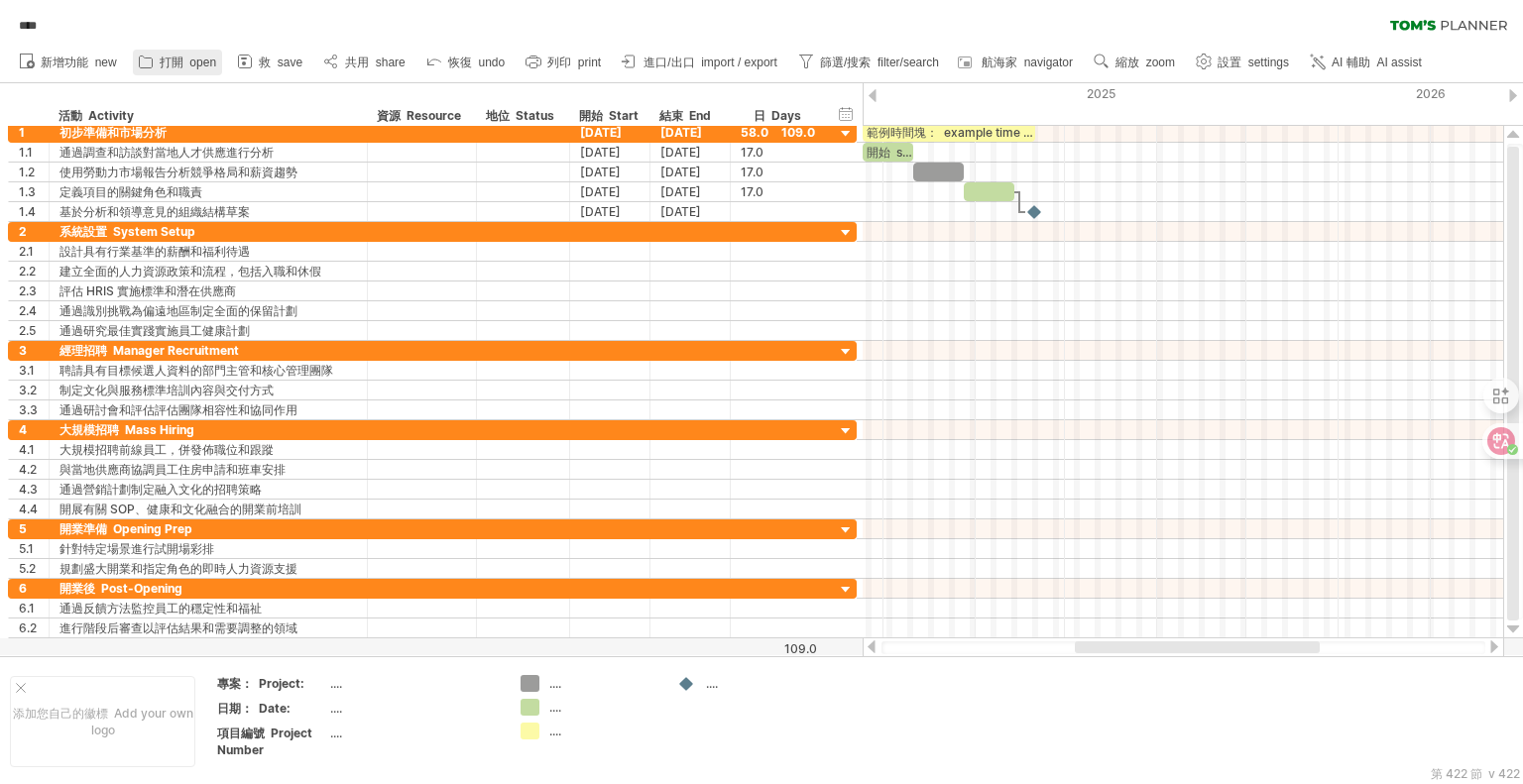 click on "打開" at bounding box center (172, 62) 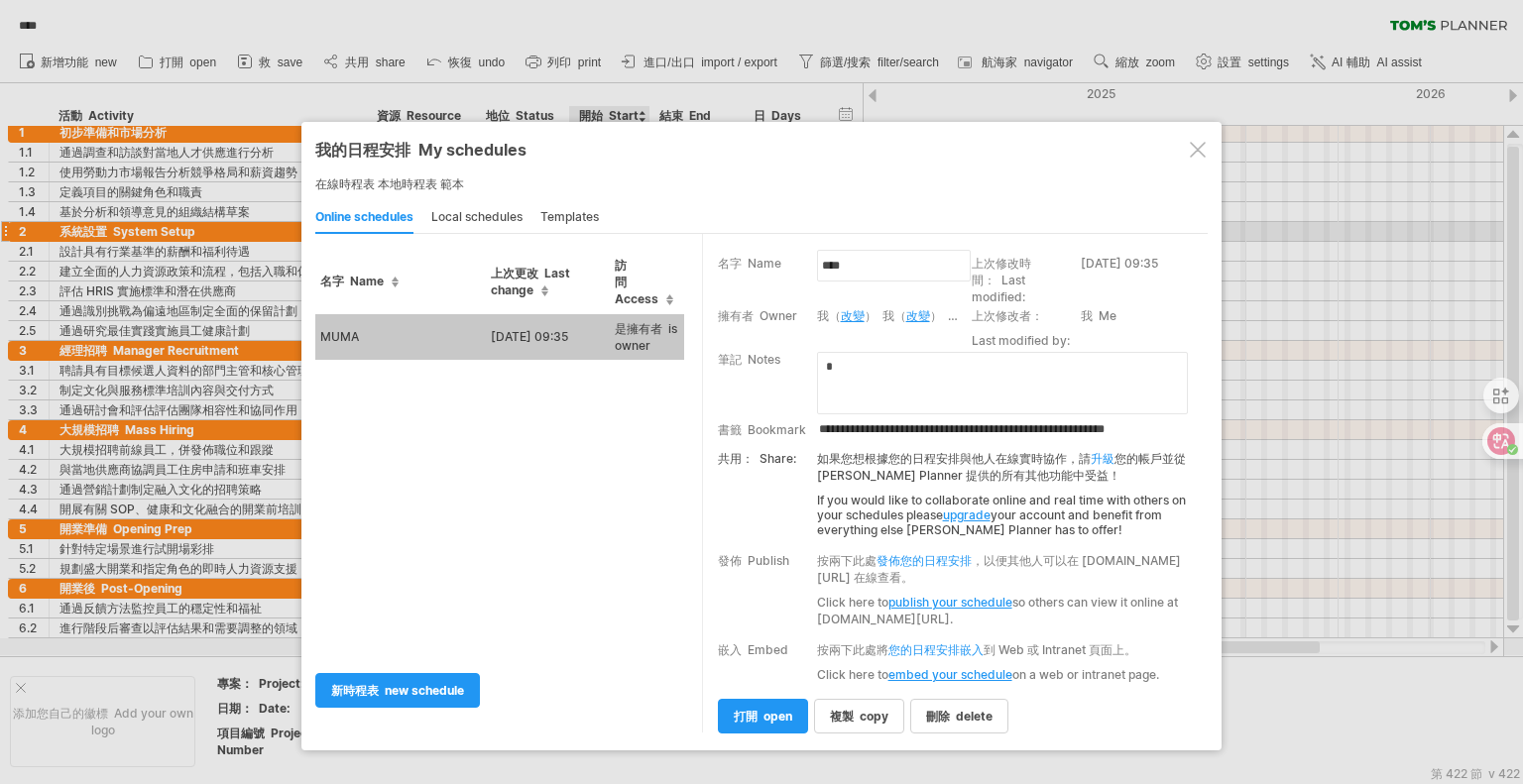 click at bounding box center [1198, 150] 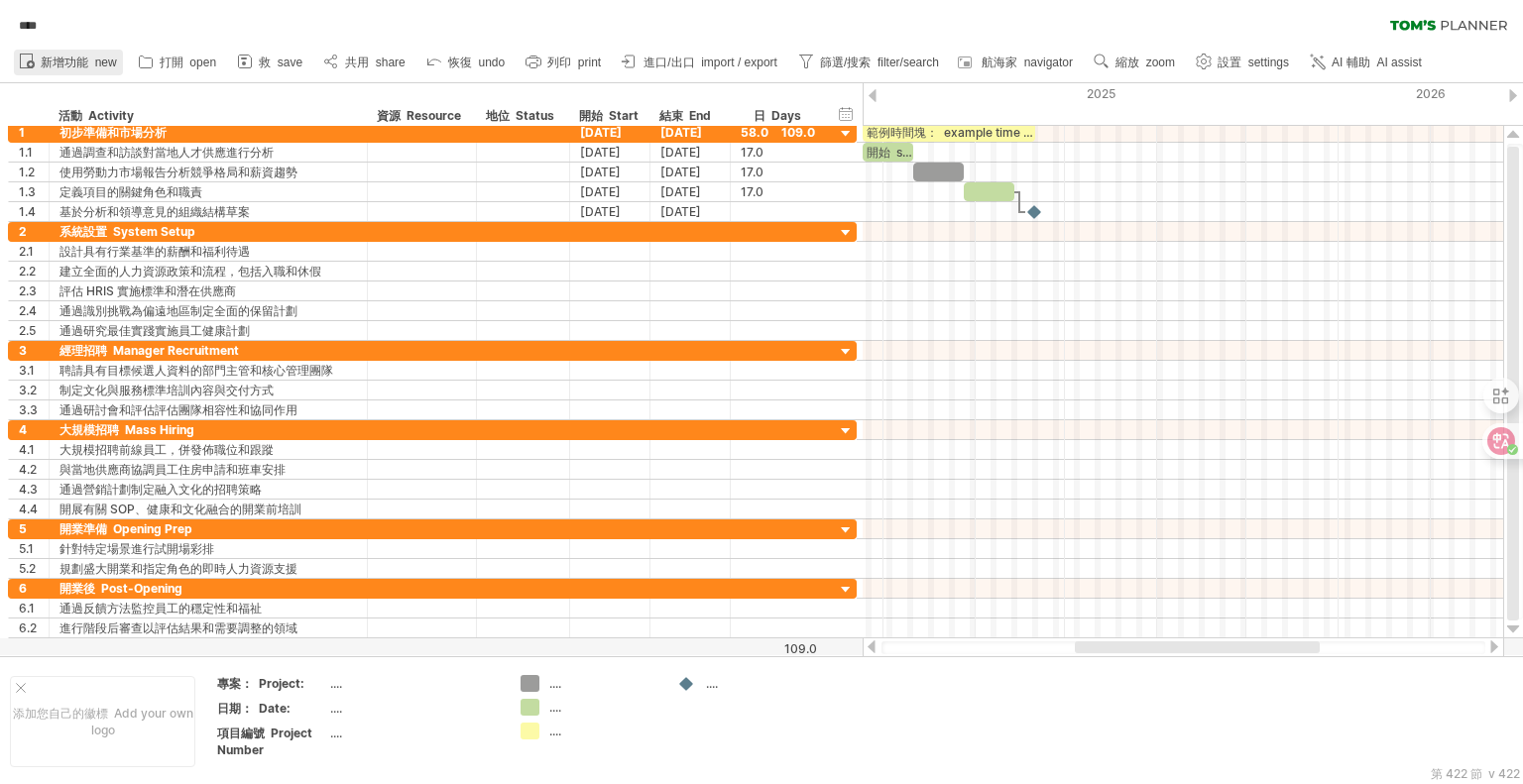 click on "新增功能" at bounding box center (64, 62) 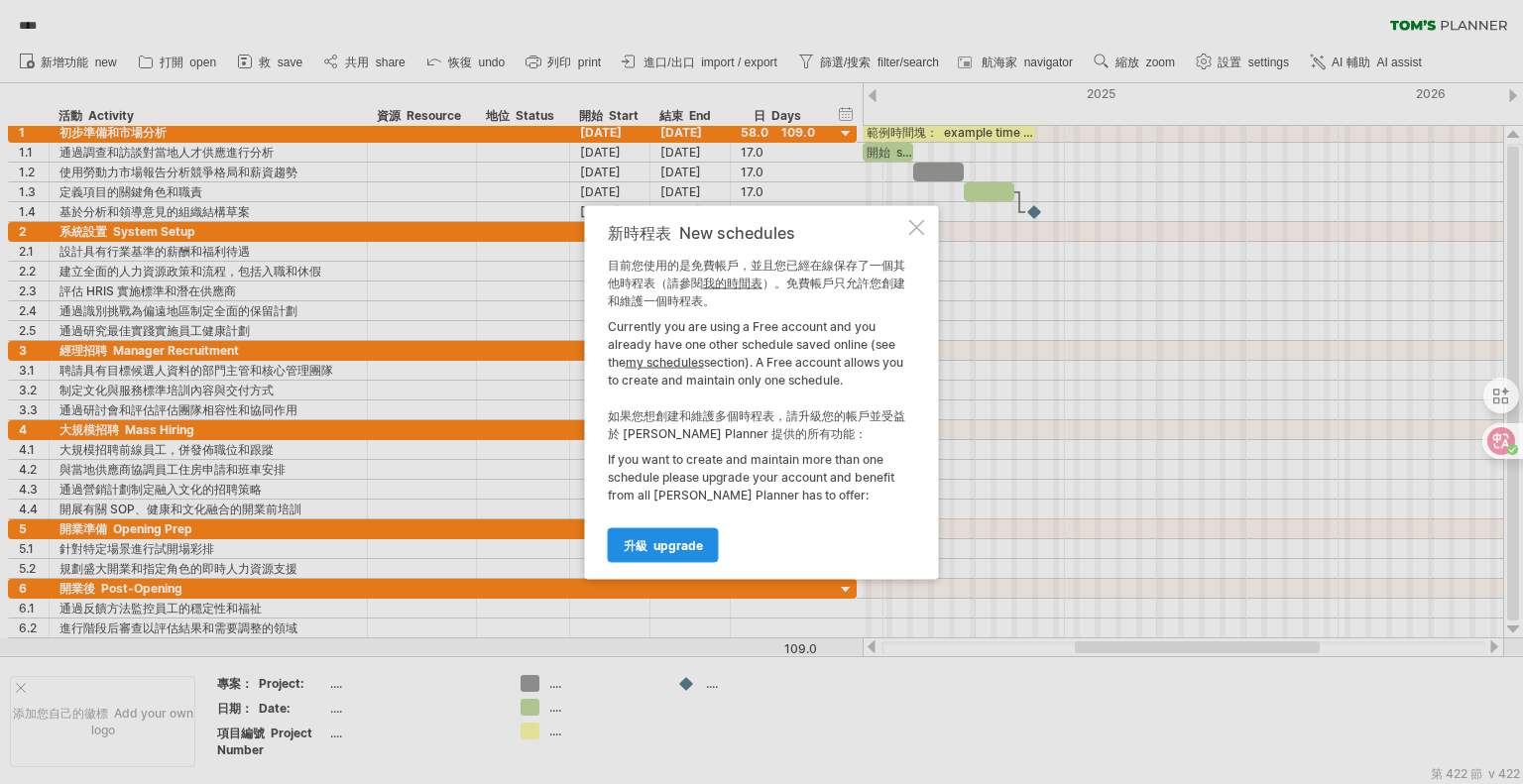 click on "升級    Upgrade" at bounding box center [663, 544] 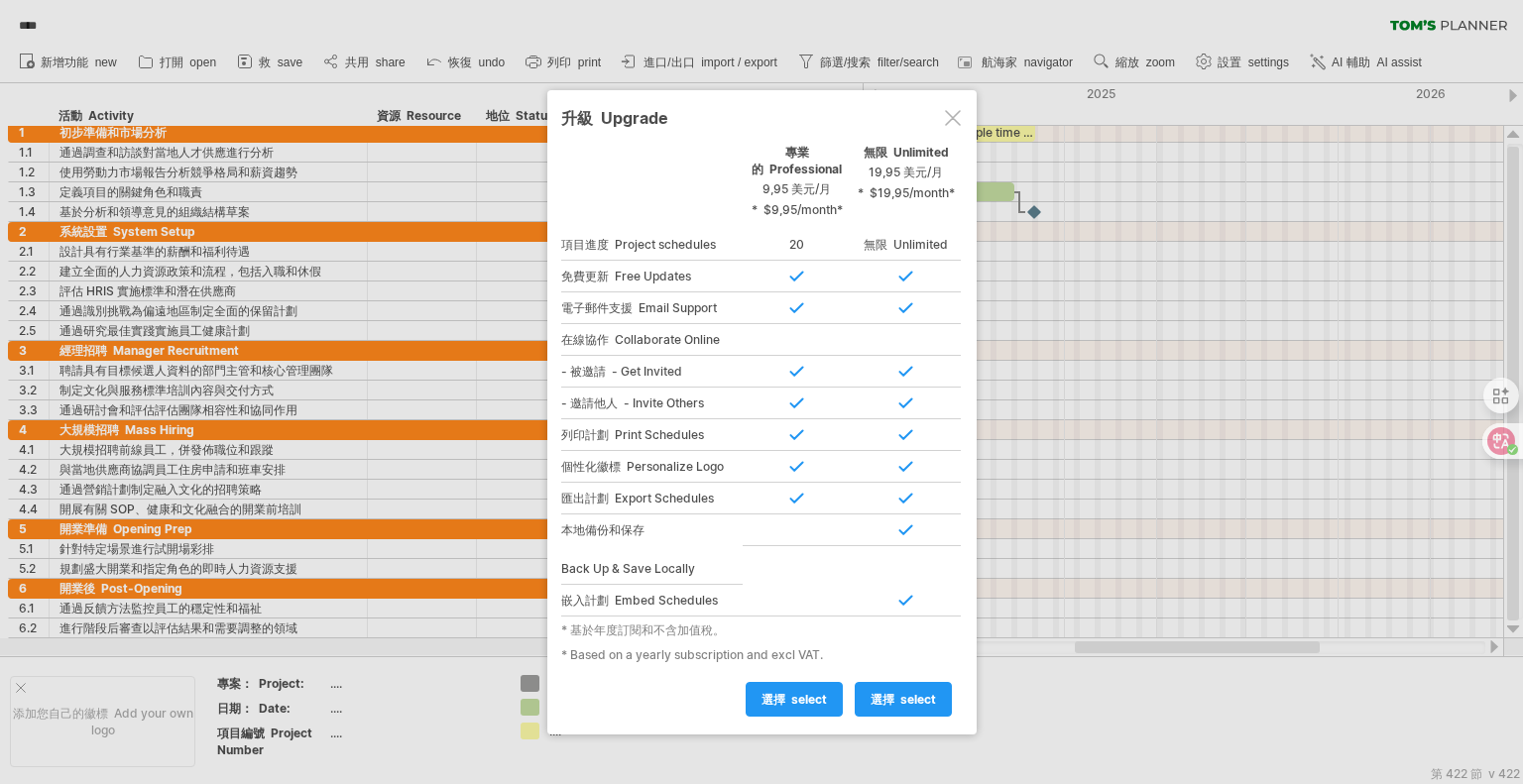 click at bounding box center [953, 118] 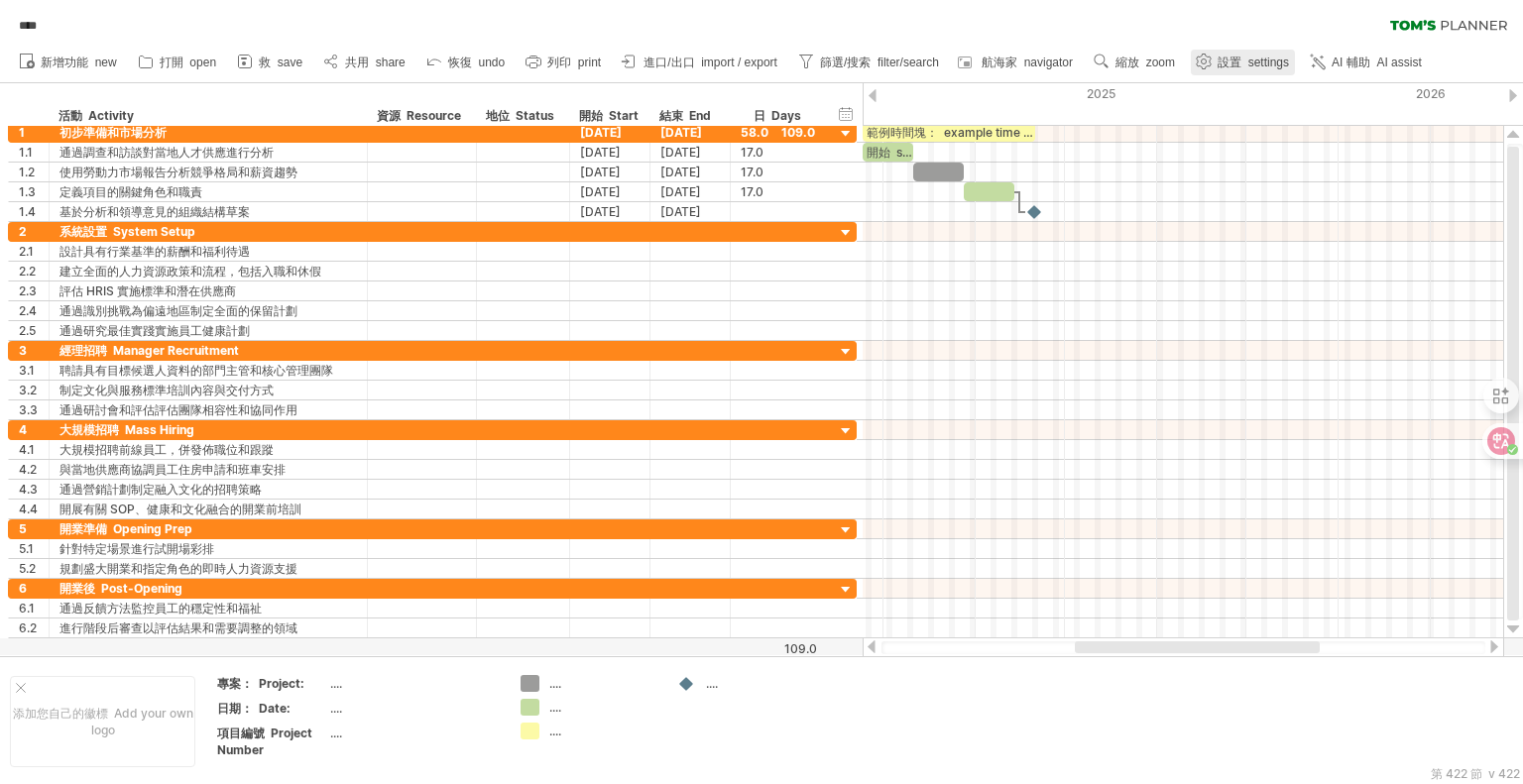 click at bounding box center [1244, 62] 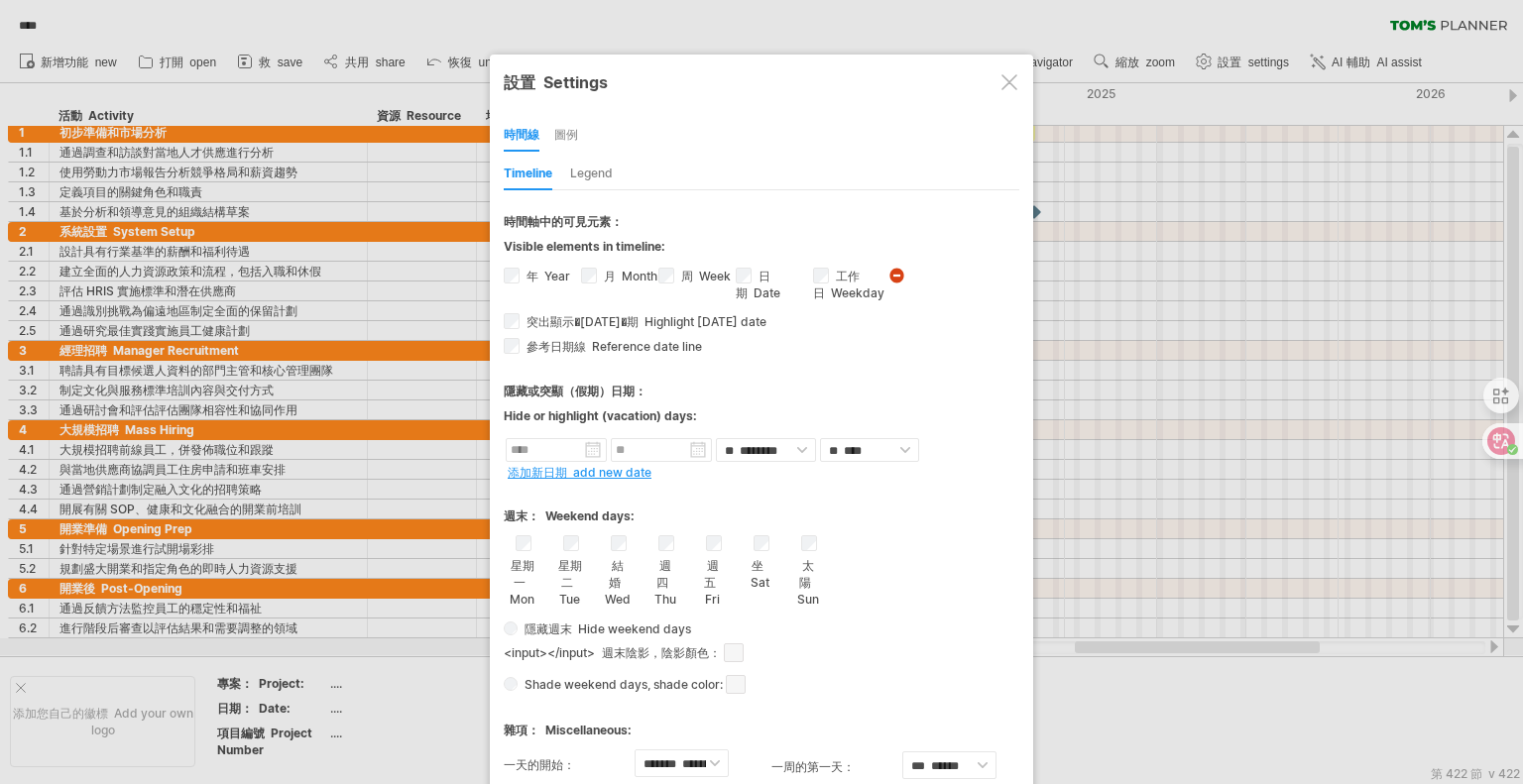 click on "圖例" at bounding box center (566, 136) 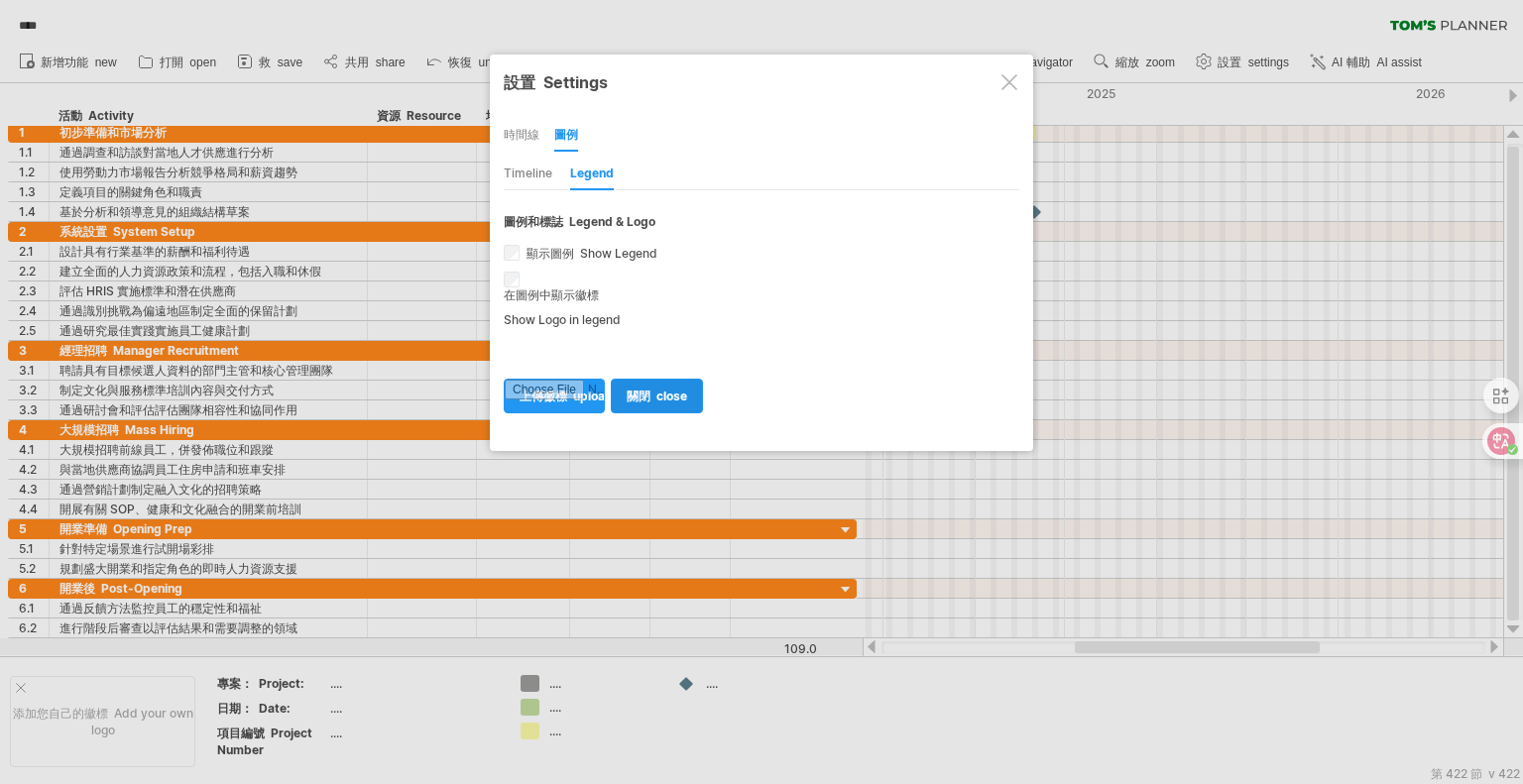click on "關閉
close" at bounding box center [656, 395] 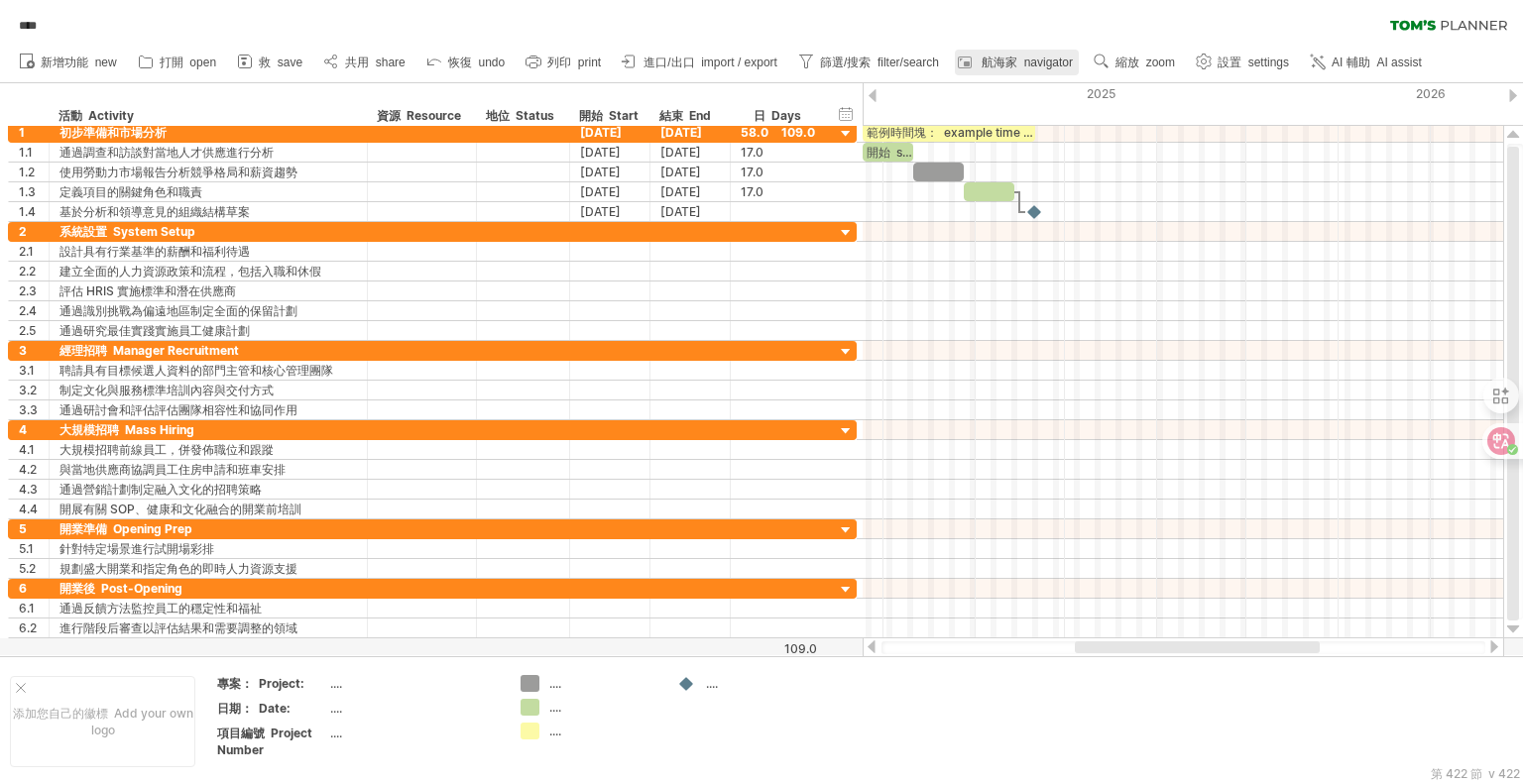 click on "航海家" at bounding box center (999, 62) 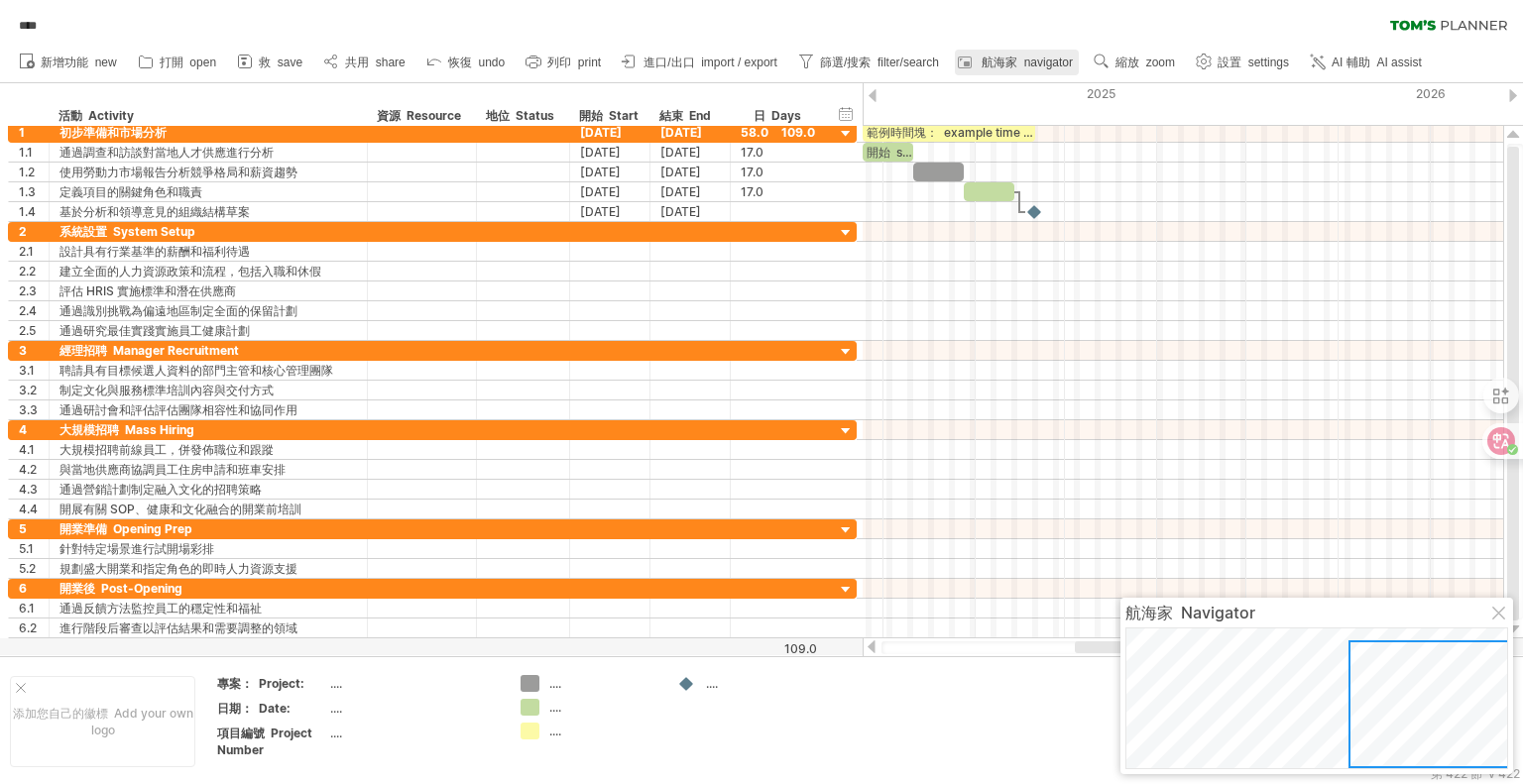 click on "航海家" at bounding box center [999, 62] 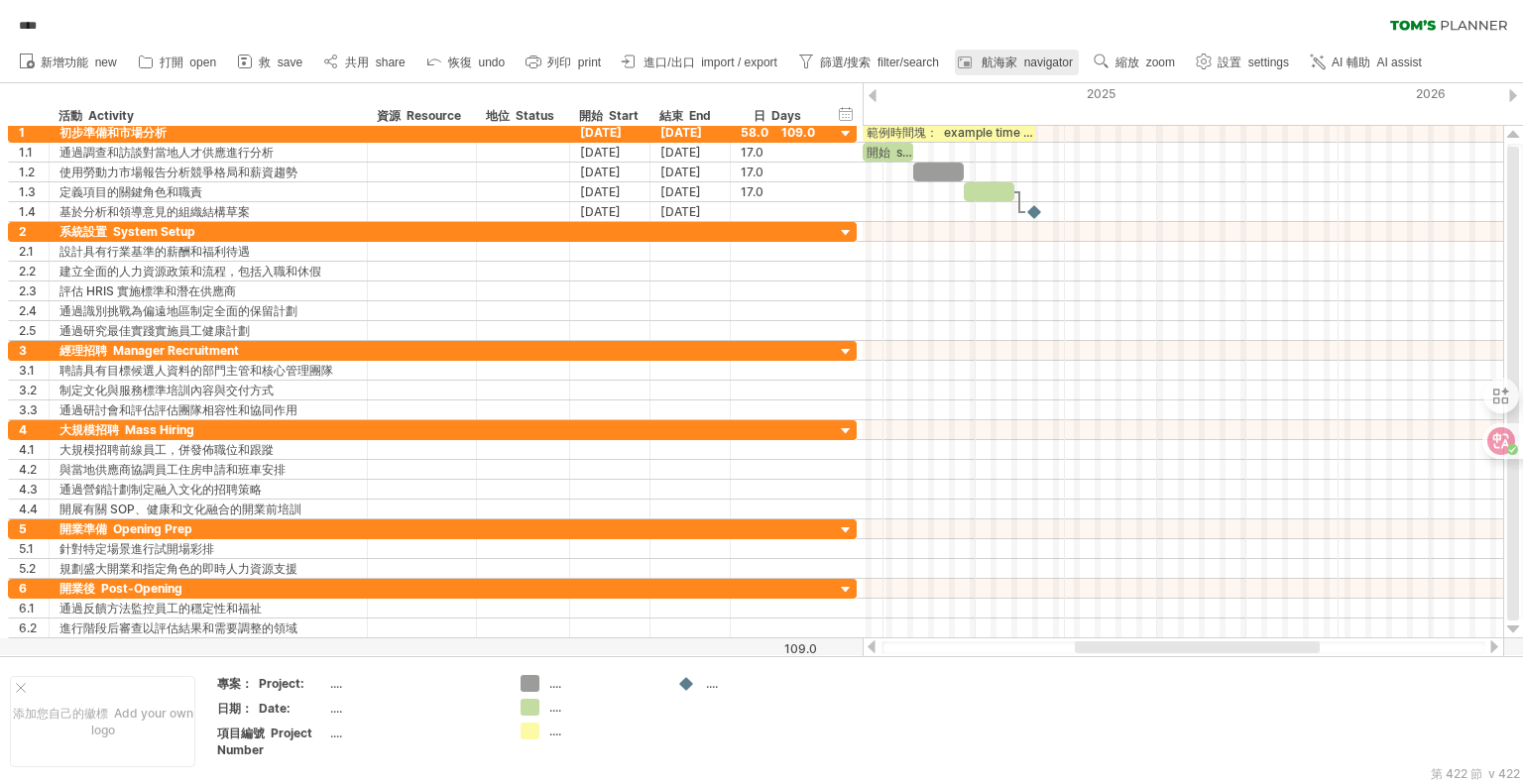 click on "航海家" at bounding box center (999, 62) 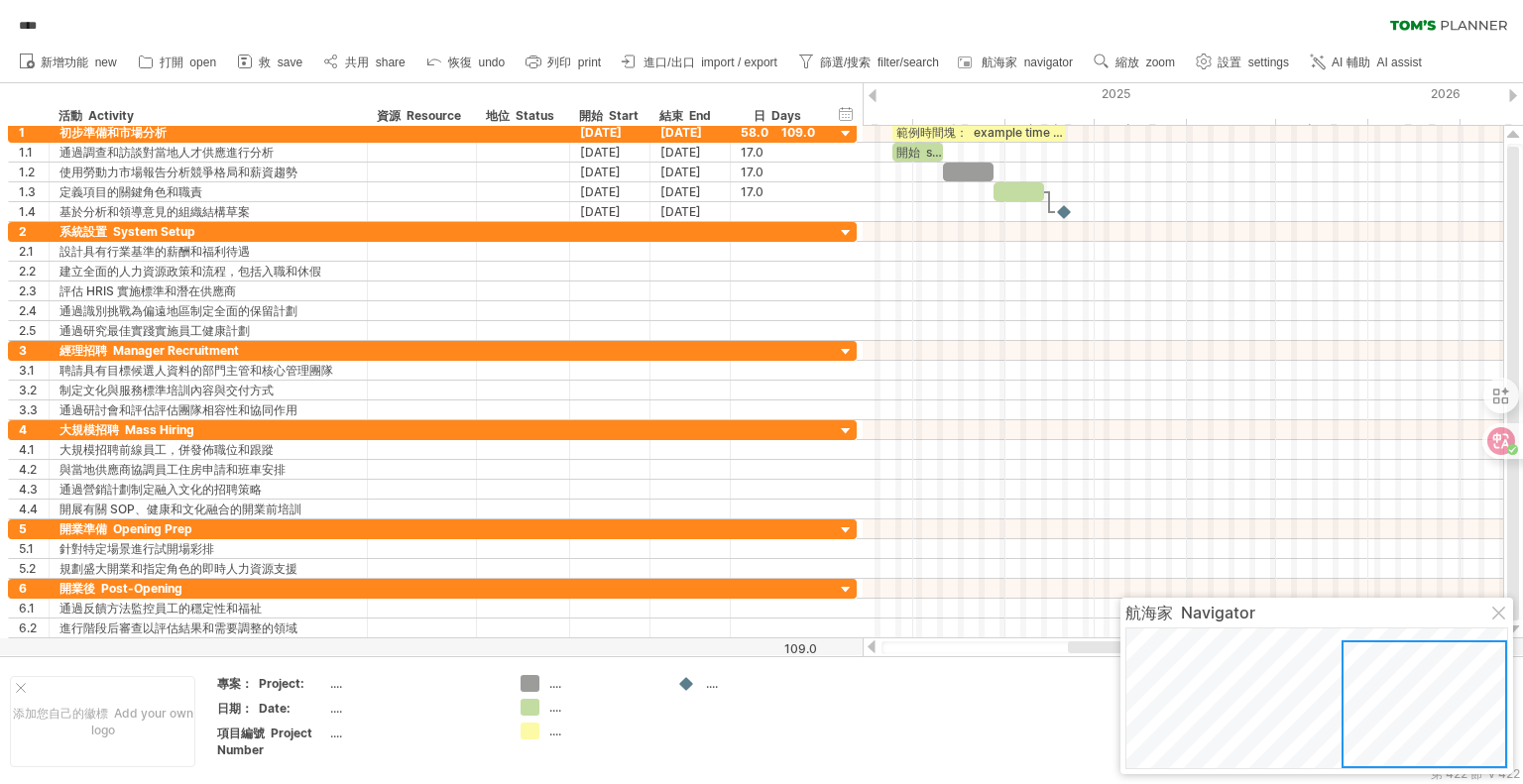 drag, startPoint x: 1376, startPoint y: 685, endPoint x: 1386, endPoint y: 693, distance: 12.806248 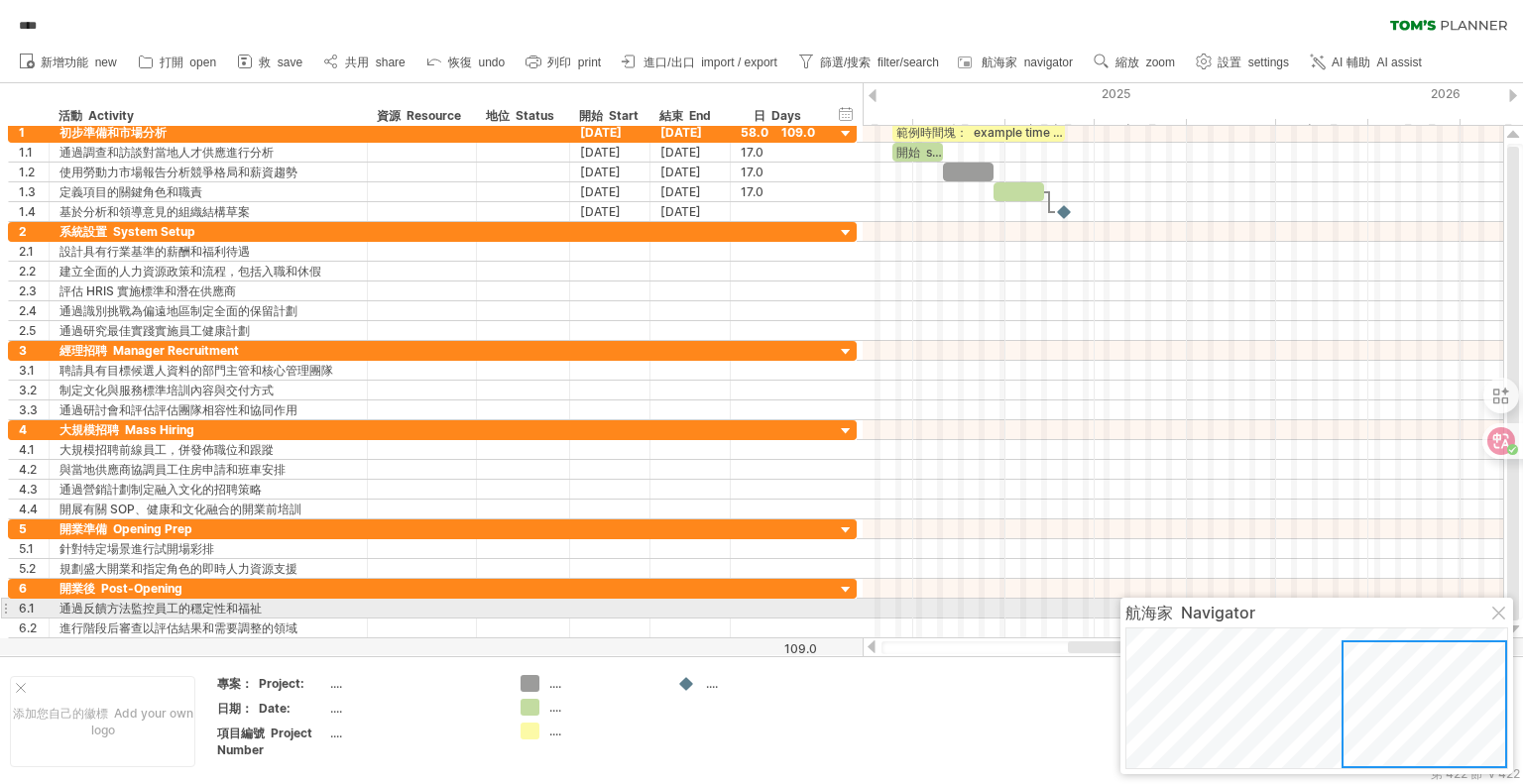 click at bounding box center [1500, 615] 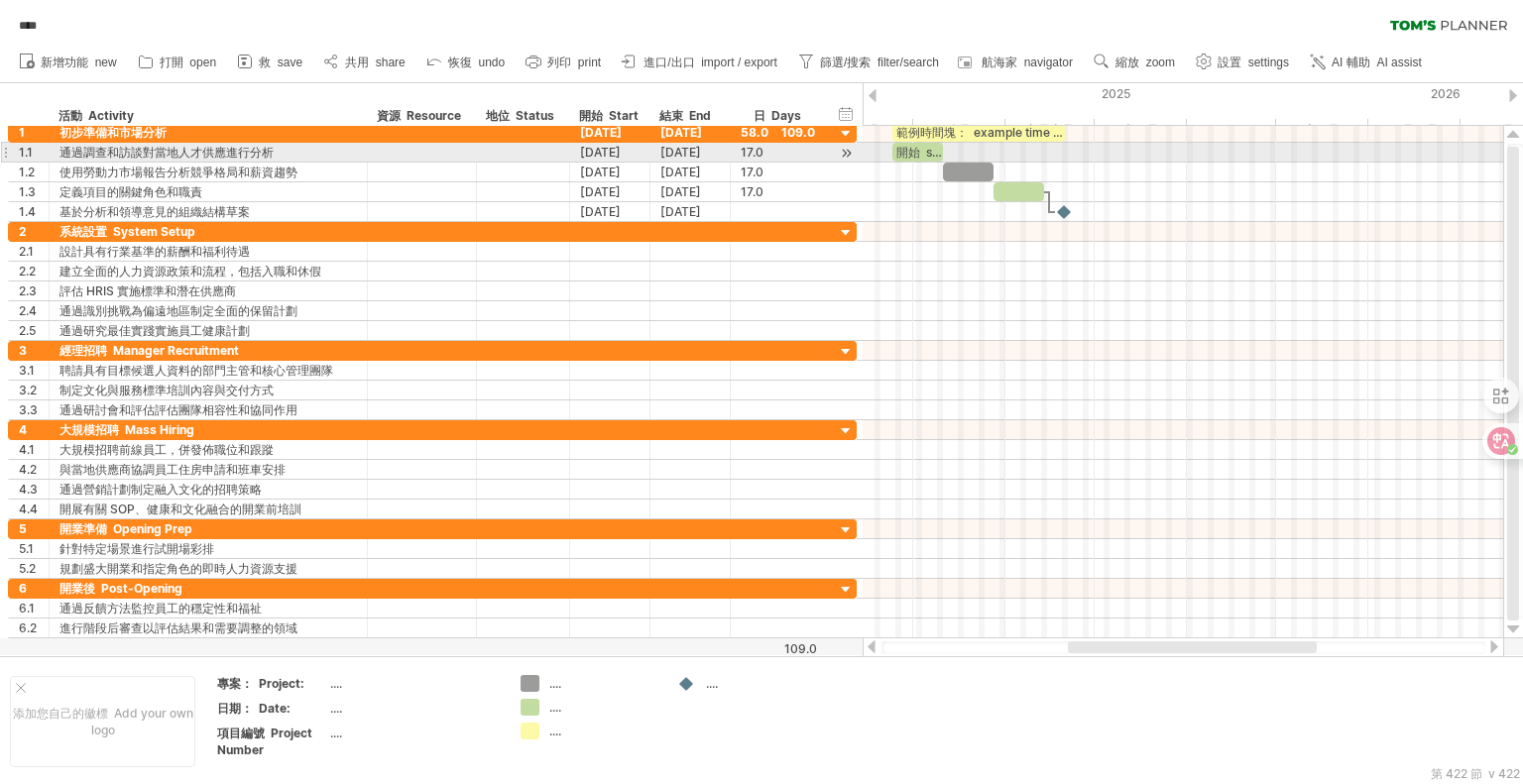 click at bounding box center [846, 153] 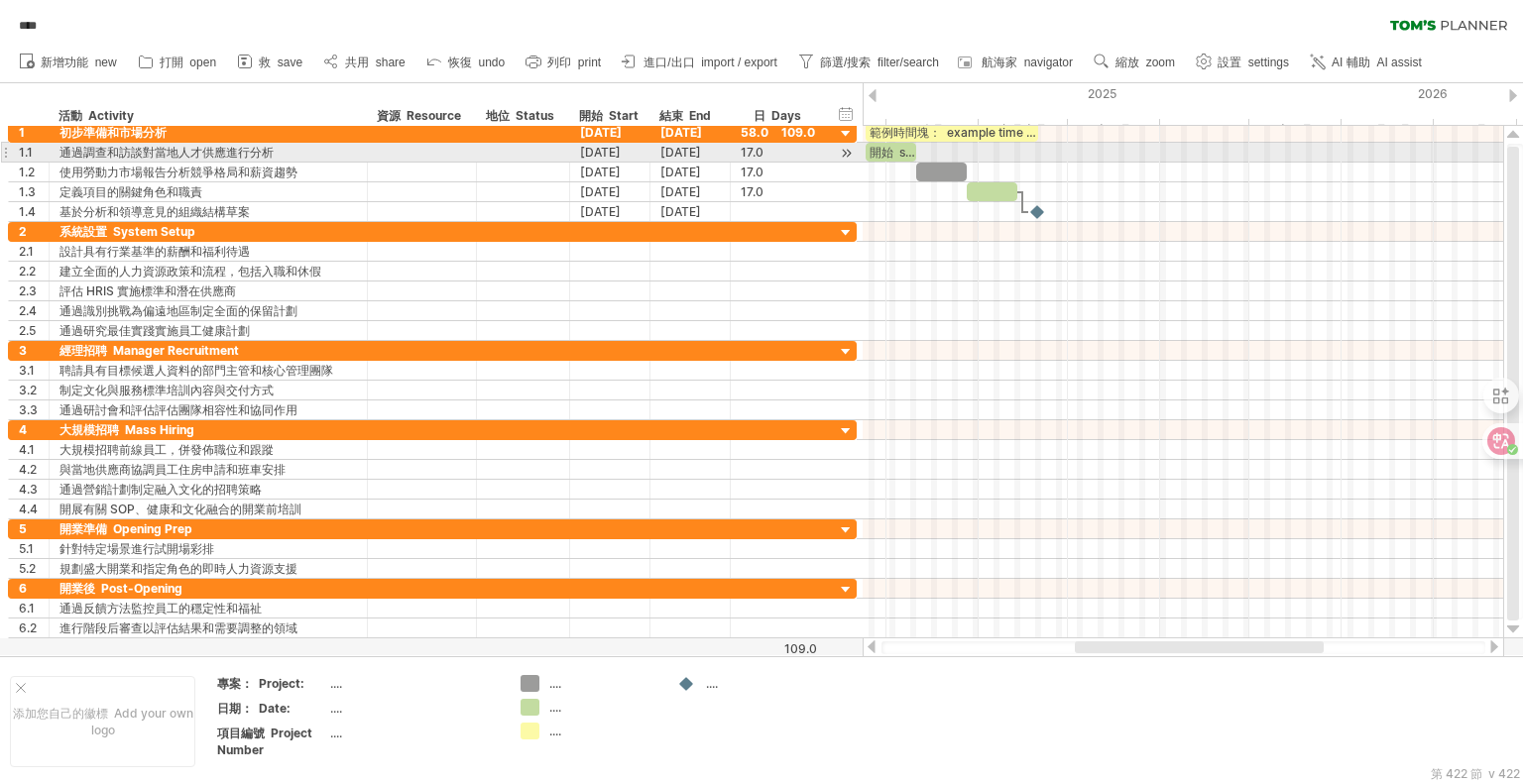 click at bounding box center (846, 153) 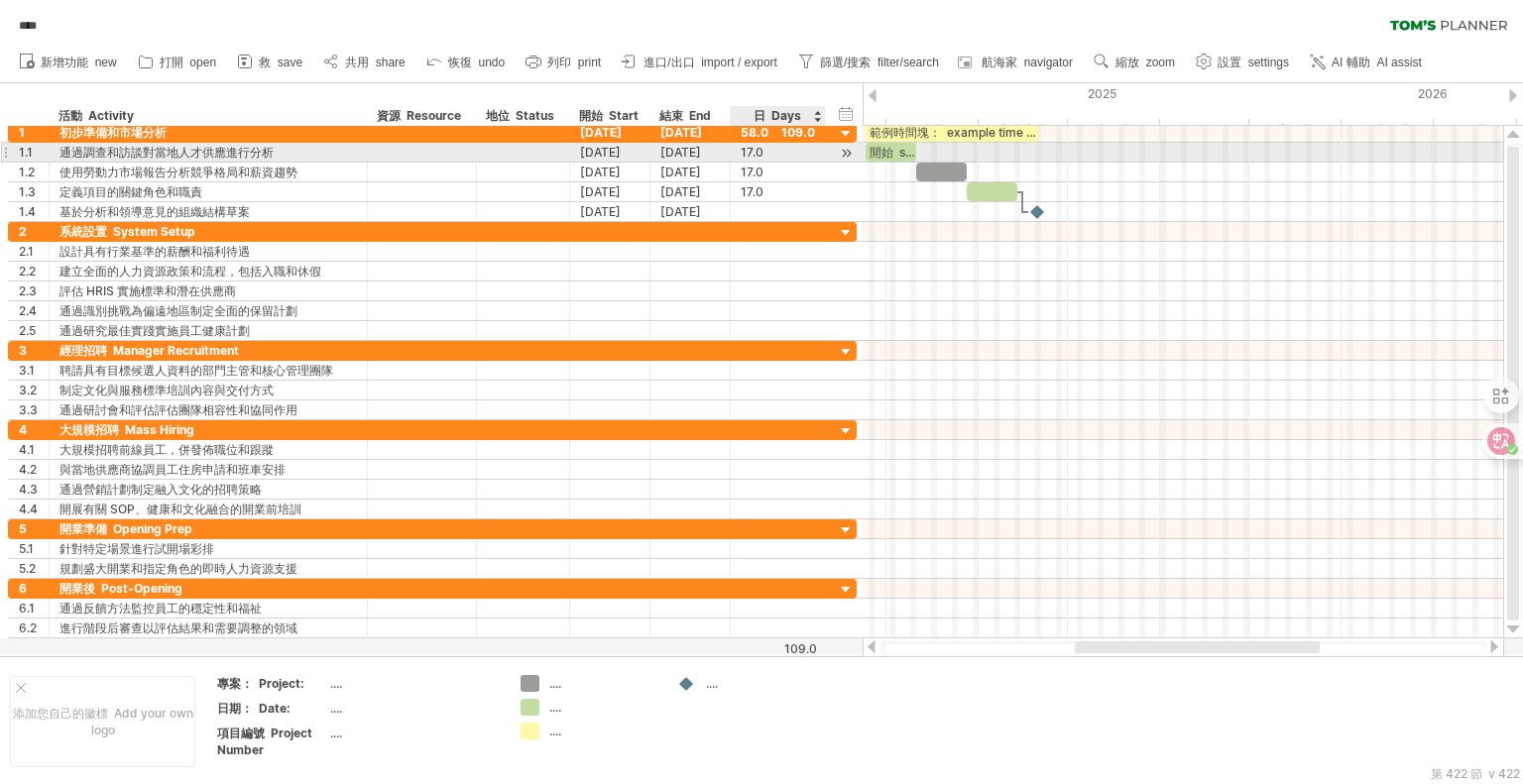 click at bounding box center [846, 153] 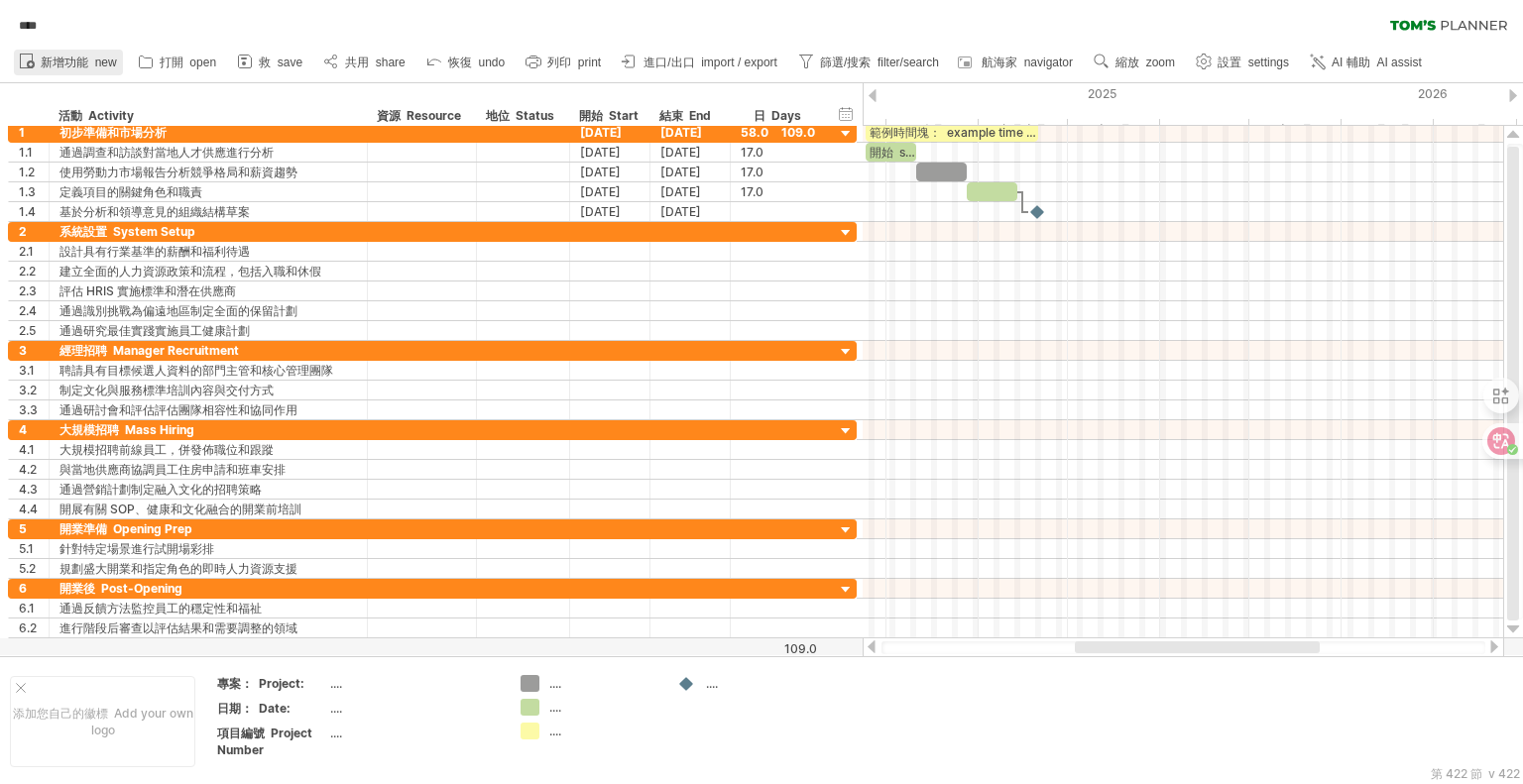 click on "新增功能" at bounding box center (64, 62) 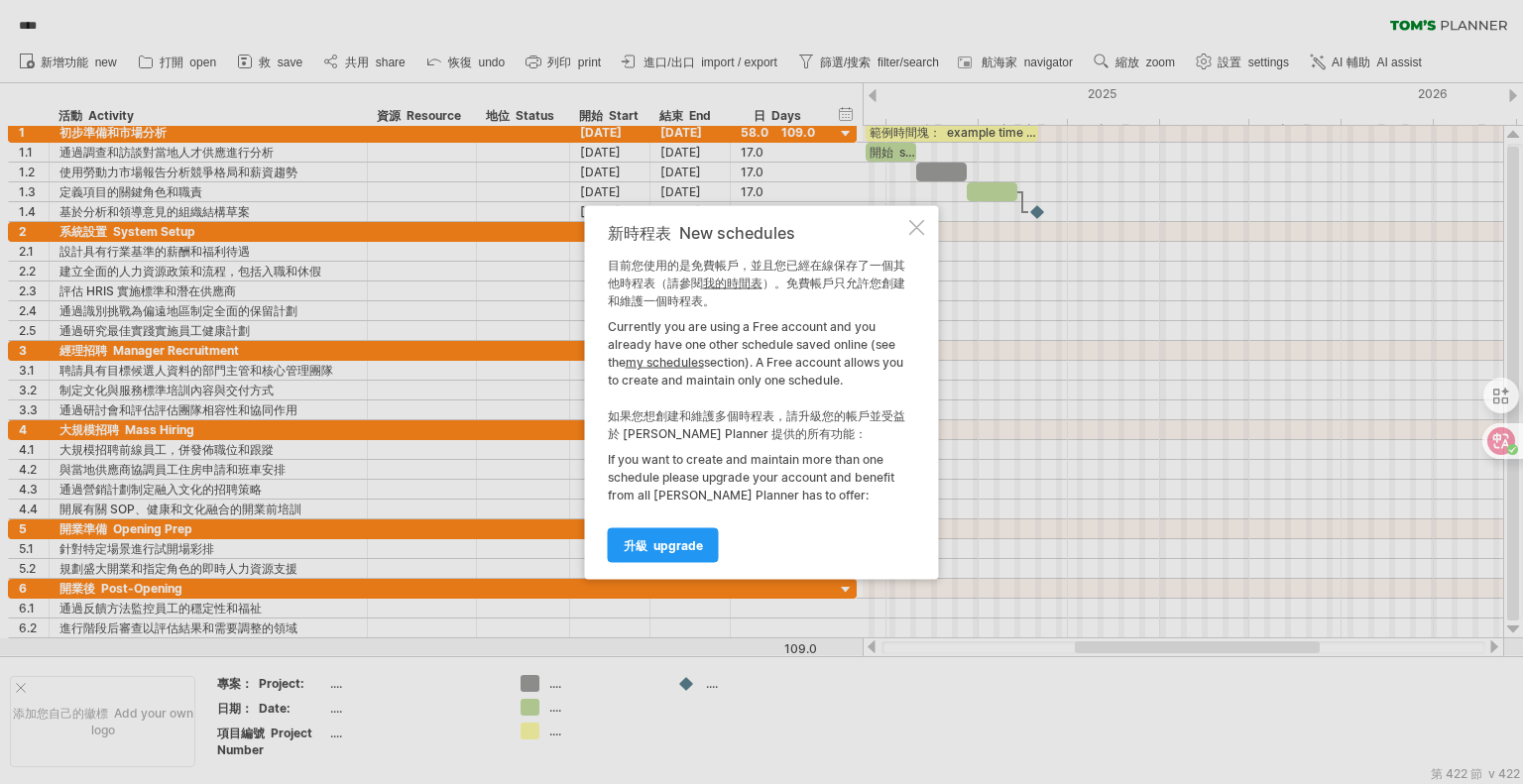 click at bounding box center [917, 227] 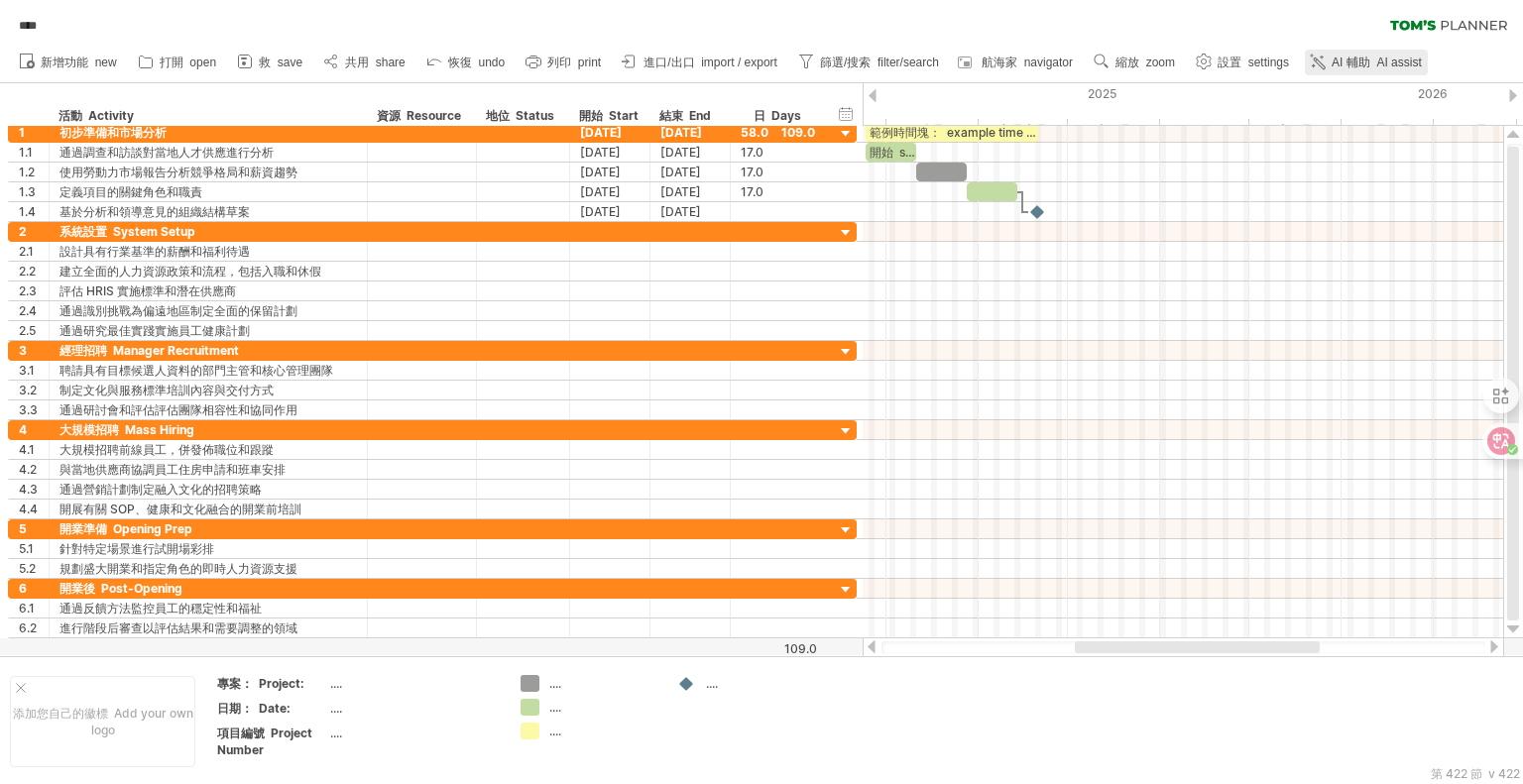click on "AI 輔助" at bounding box center (1350, 62) 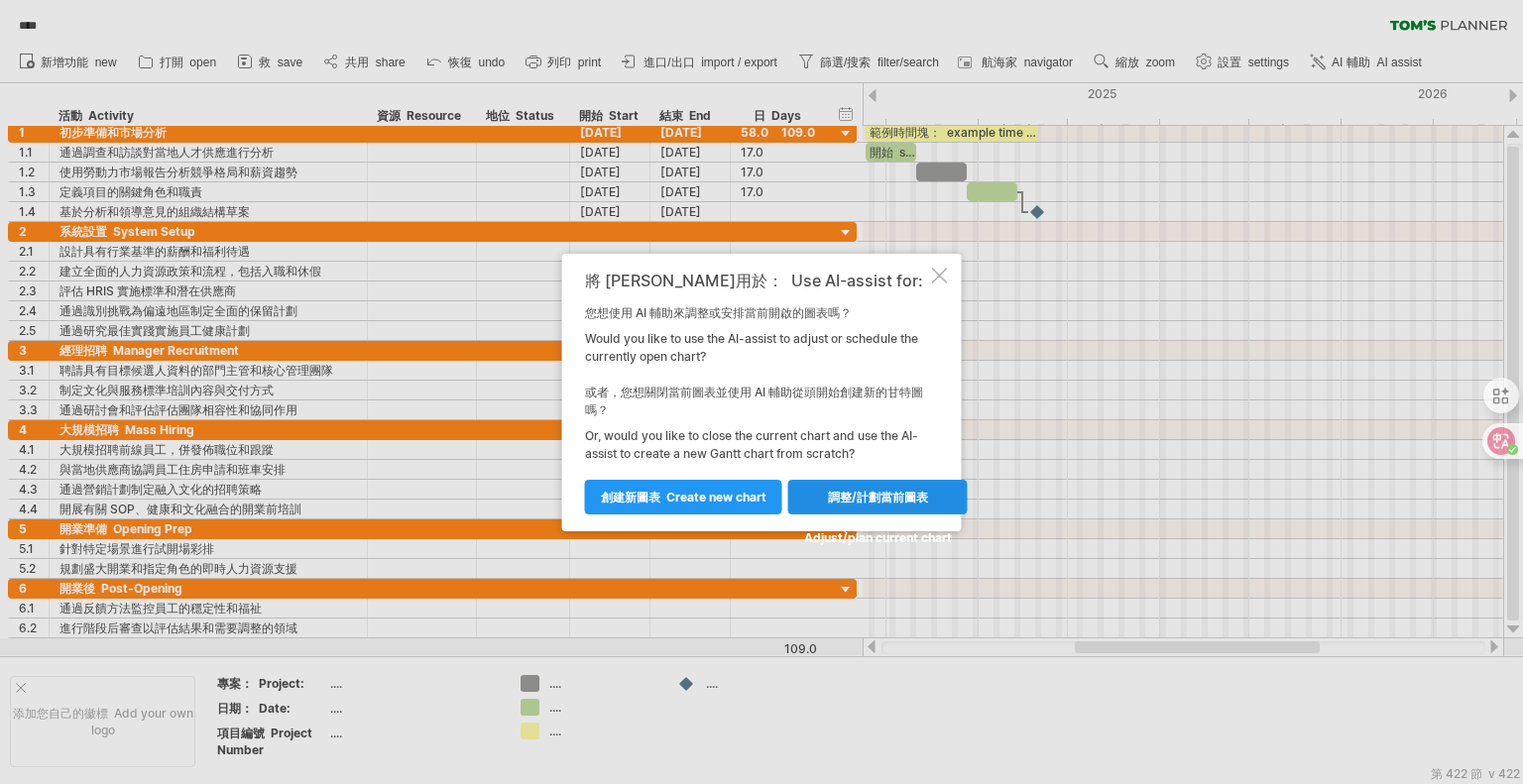 click on "調整/計劃當前圖表" at bounding box center (878, 497) 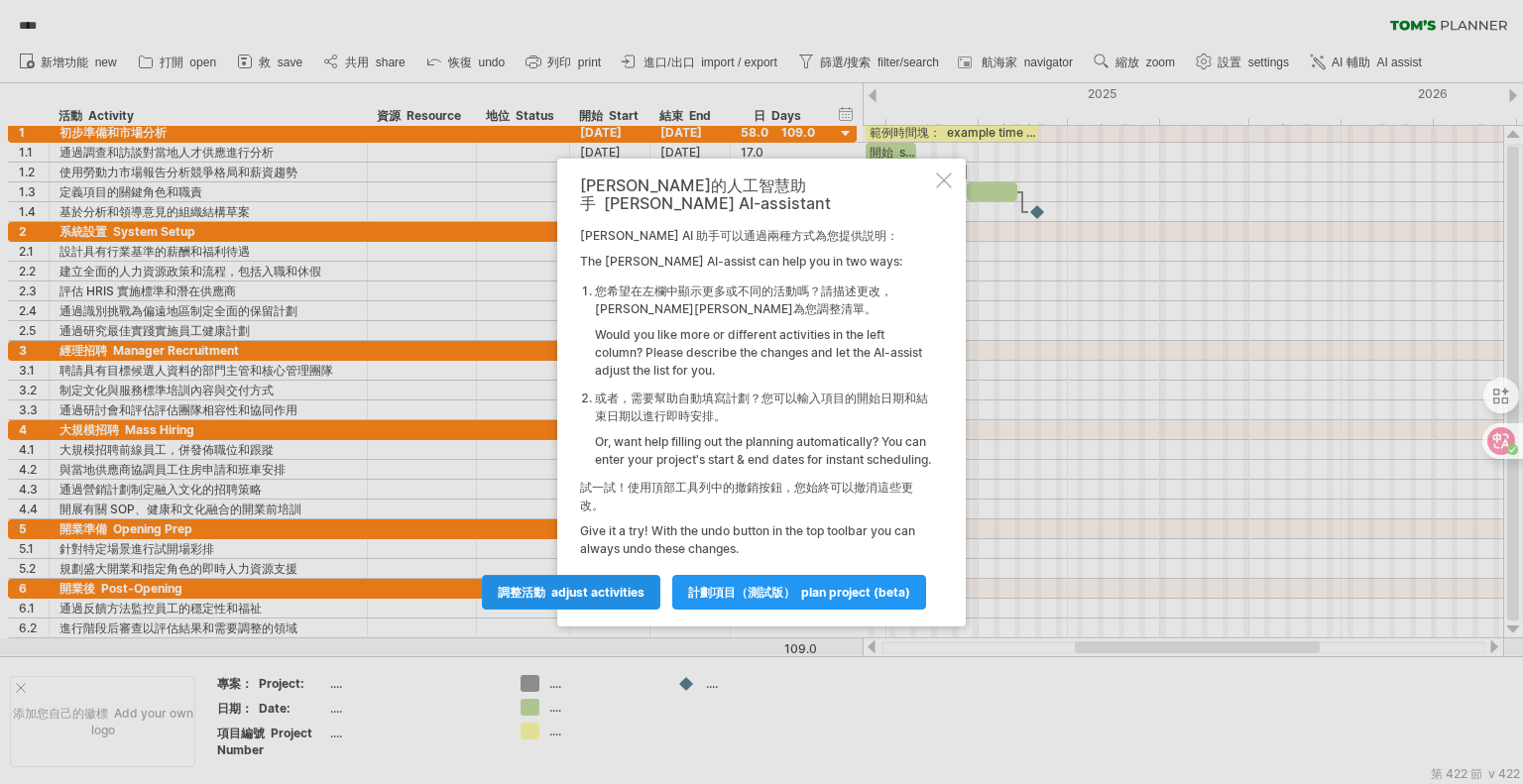 click on "調整活動    Adjust activities" at bounding box center (571, 592) 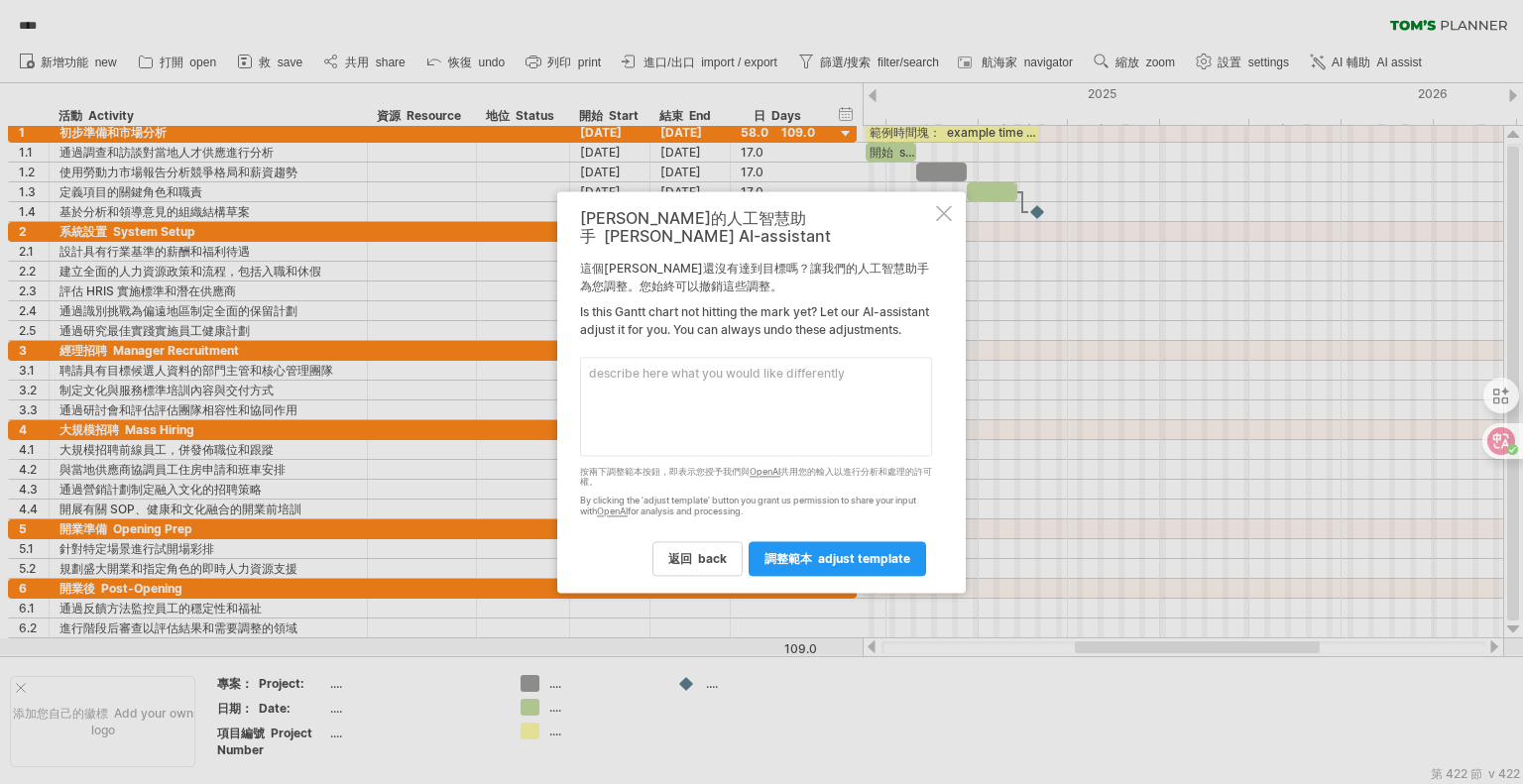 click at bounding box center [756, 406] 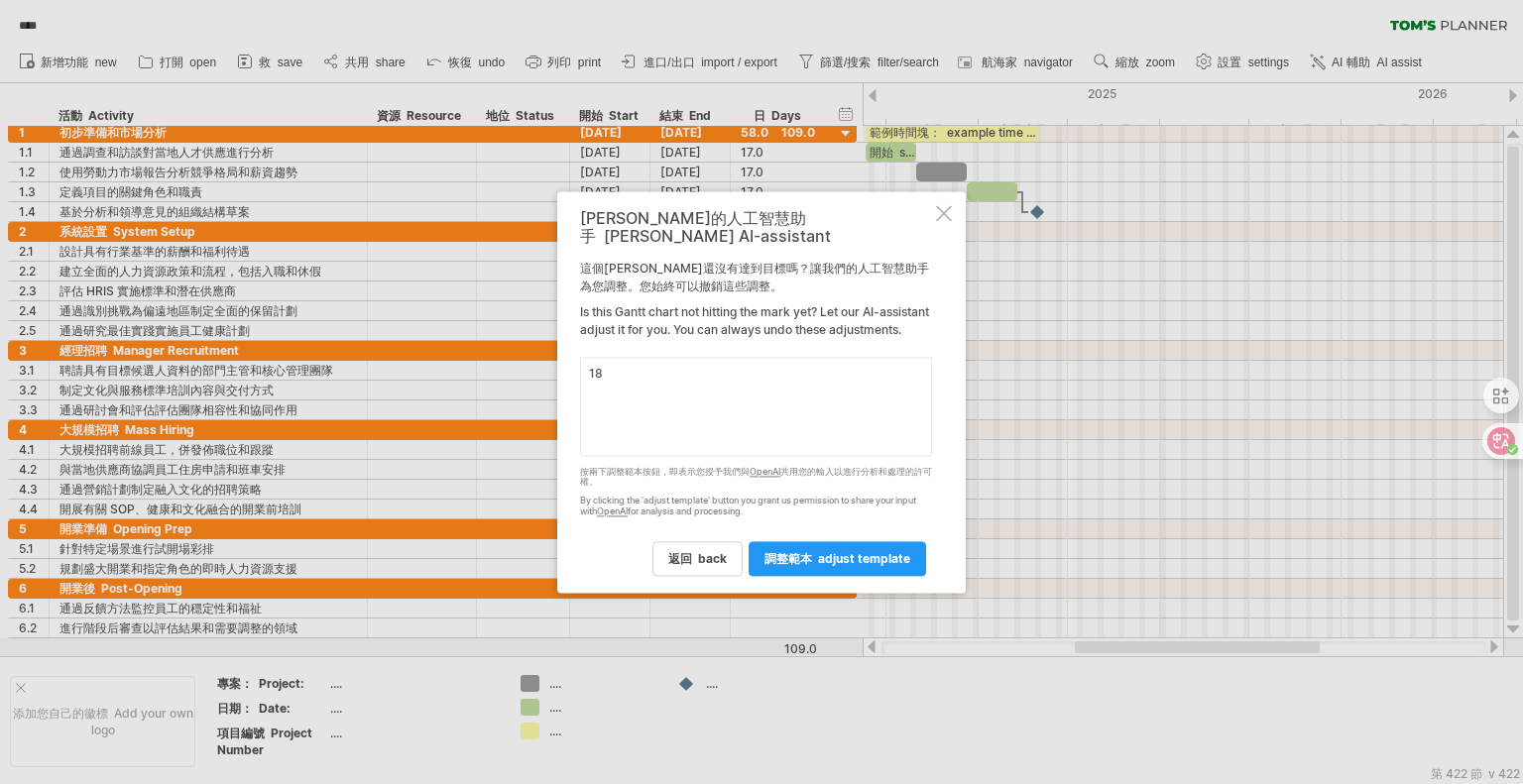 type on "1" 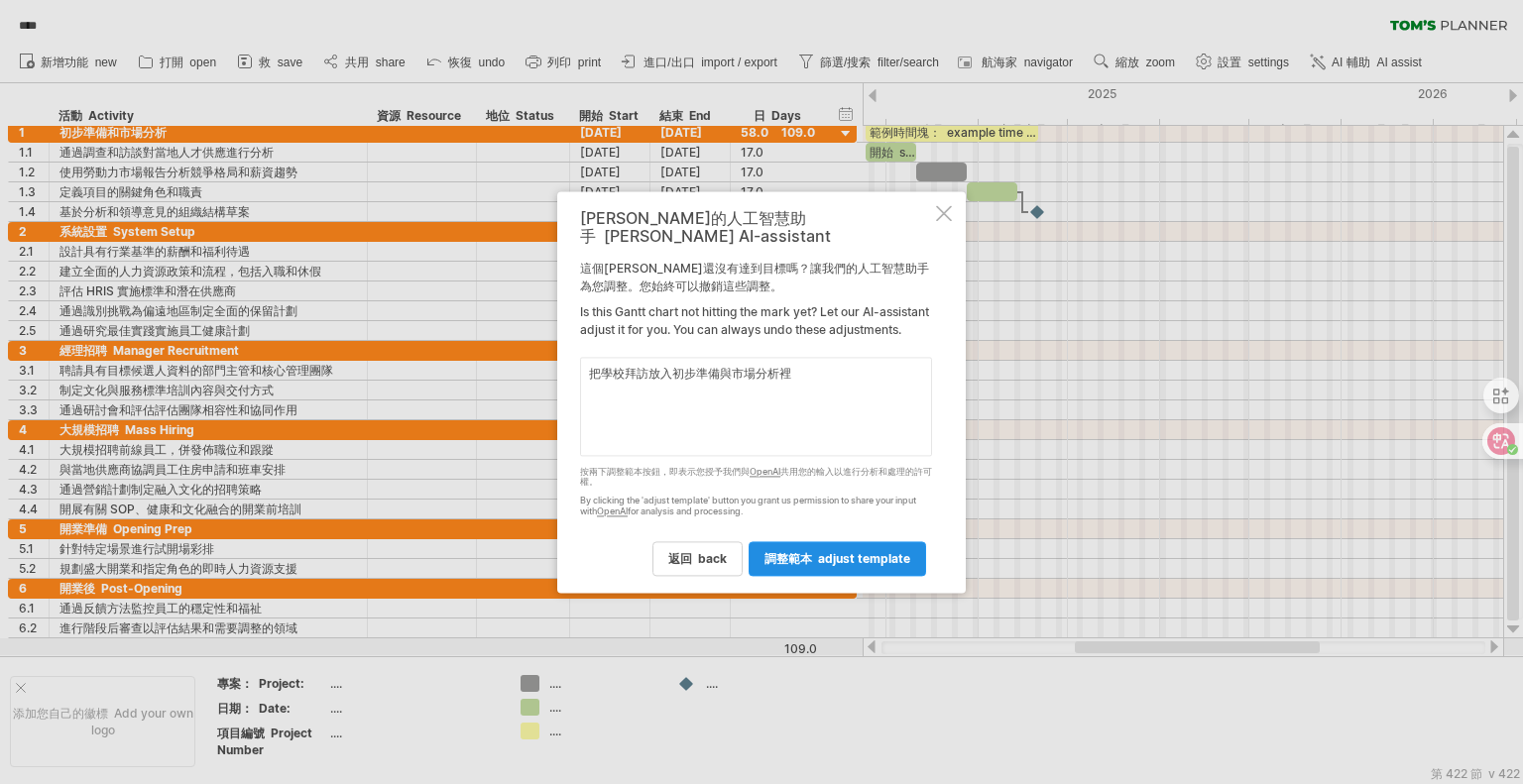 type on "把學校拜訪放入初步準備與市場分析裡" 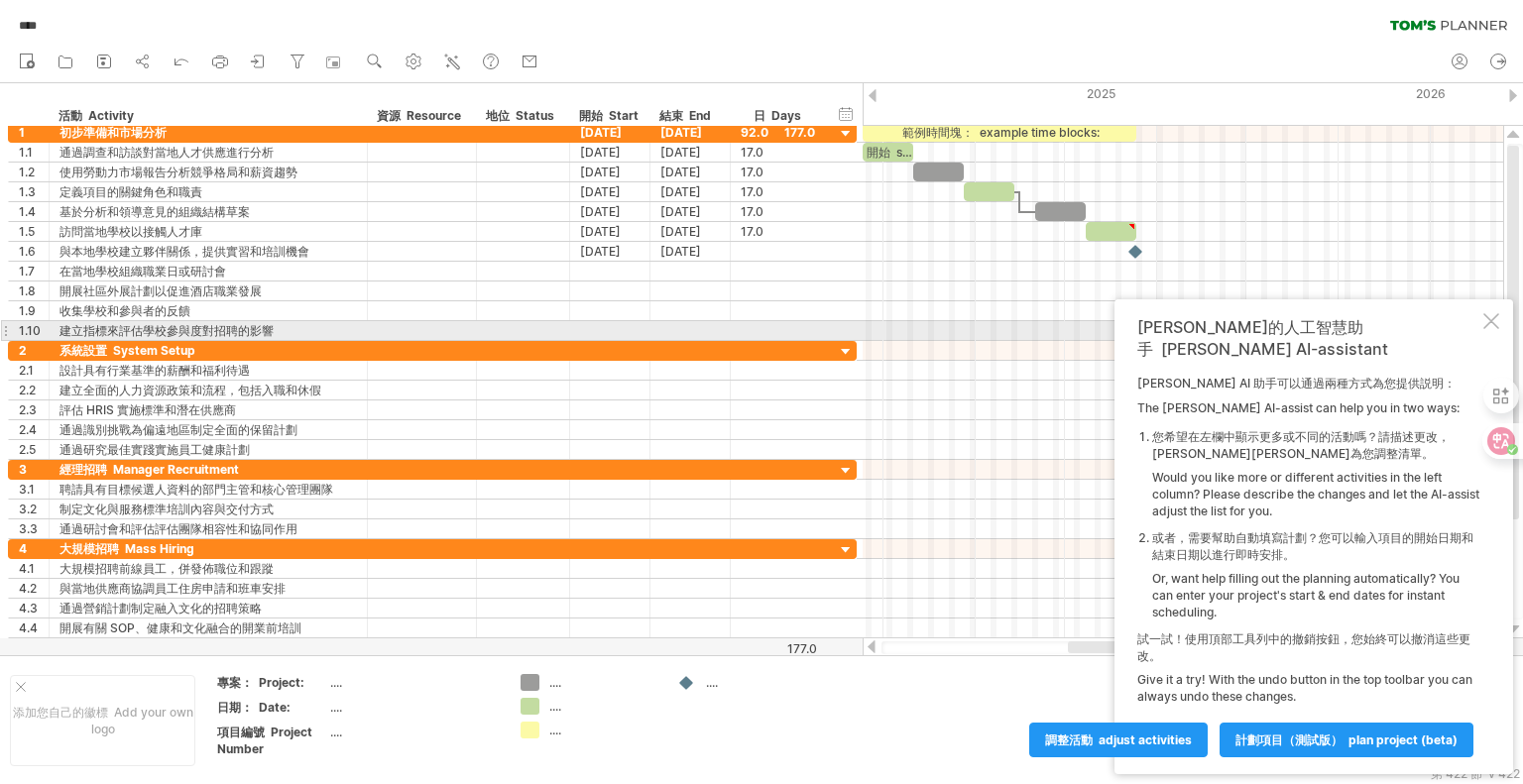 click at bounding box center (1491, 321) 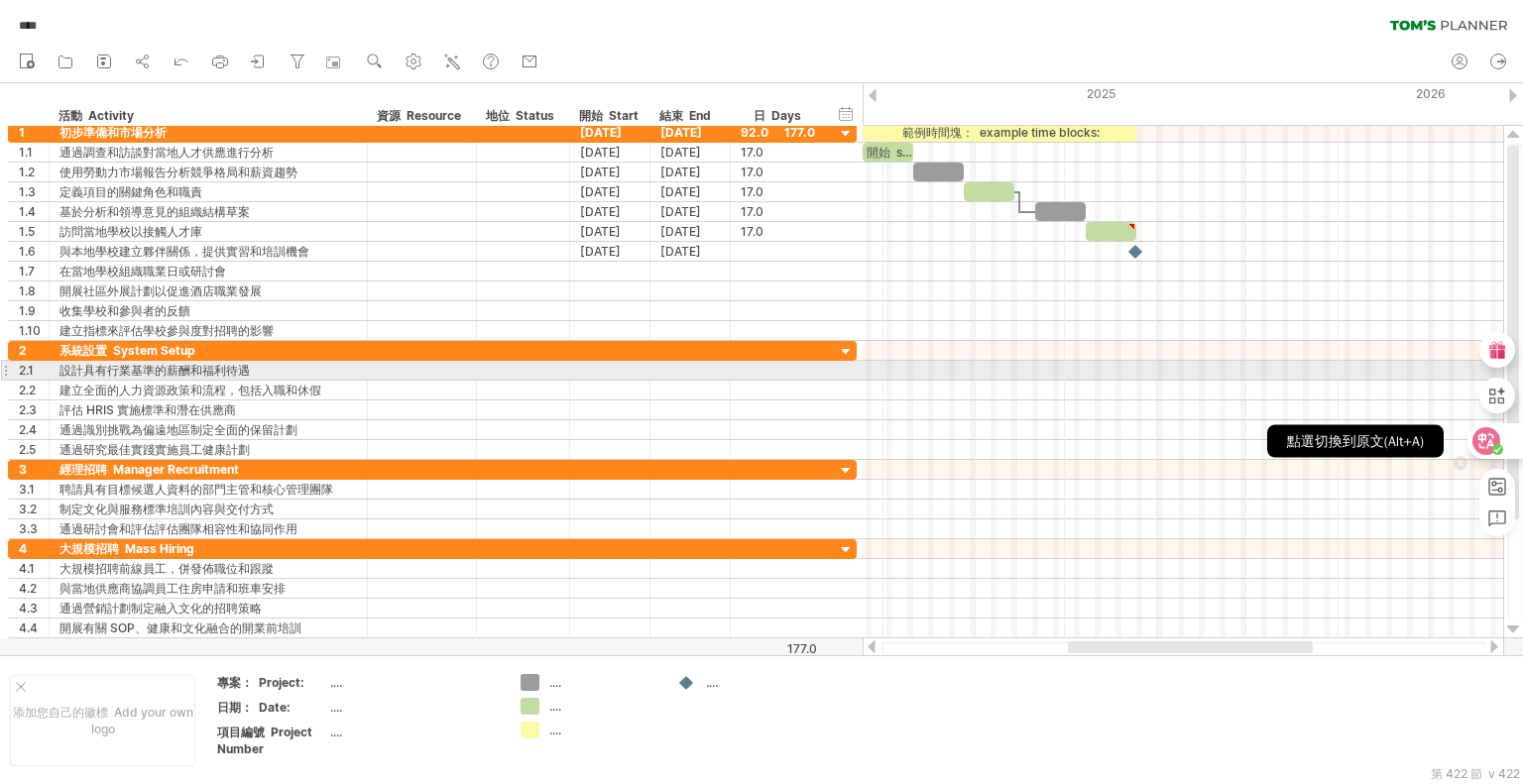 click 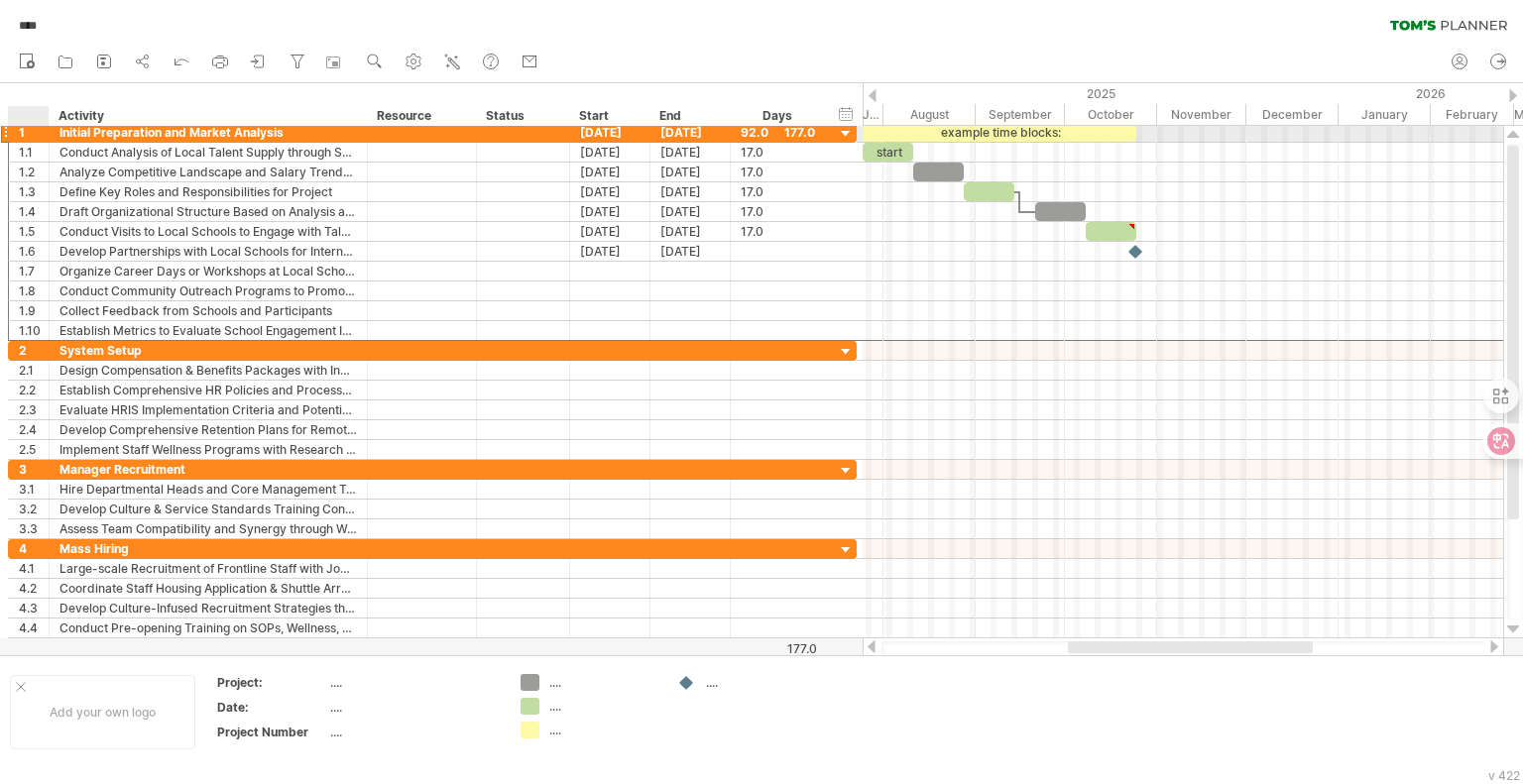 click on "Initial Preparation and Market Analysis" at bounding box center (208, 132) 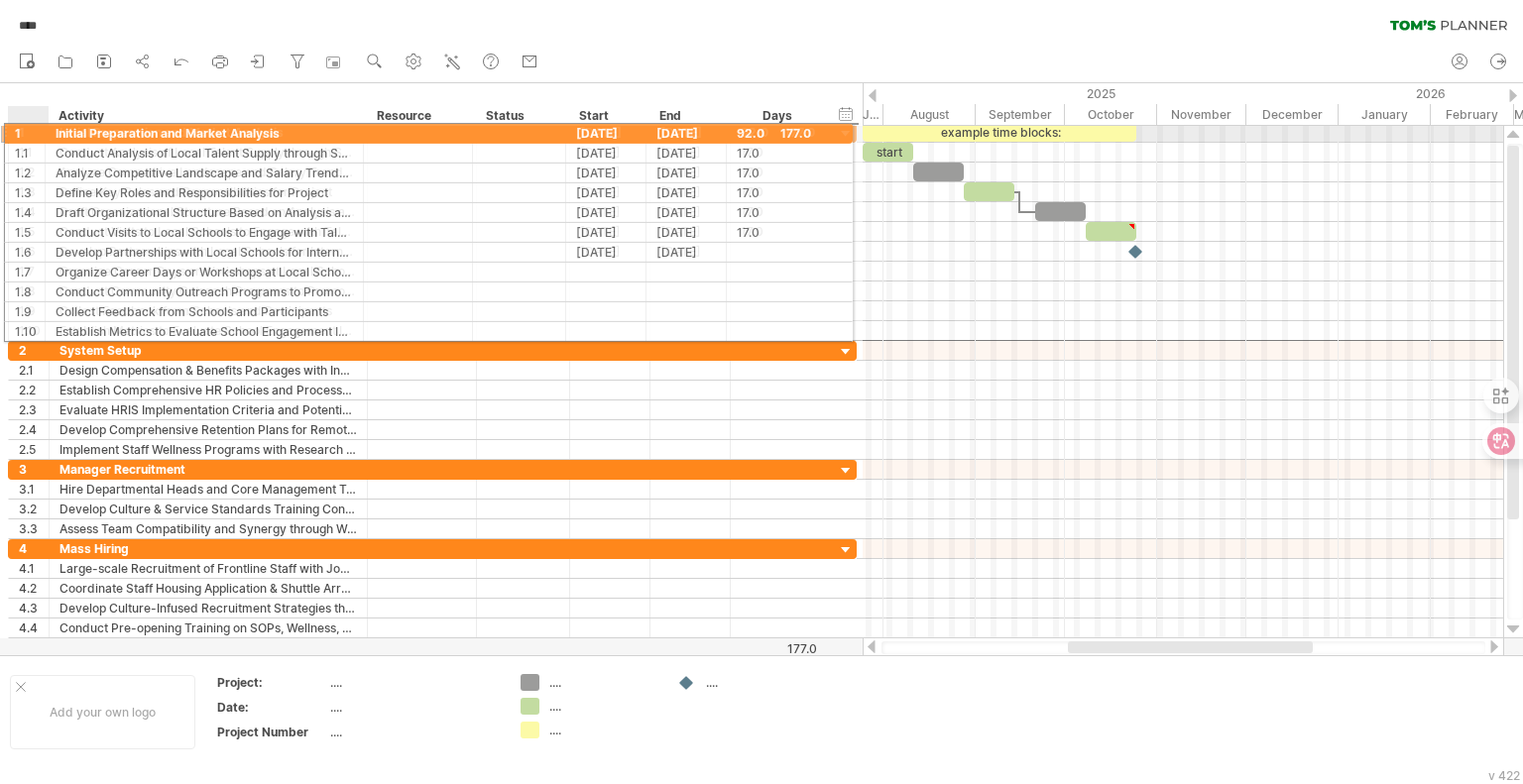 drag, startPoint x: 15, startPoint y: 130, endPoint x: 55, endPoint y: 130, distance: 40 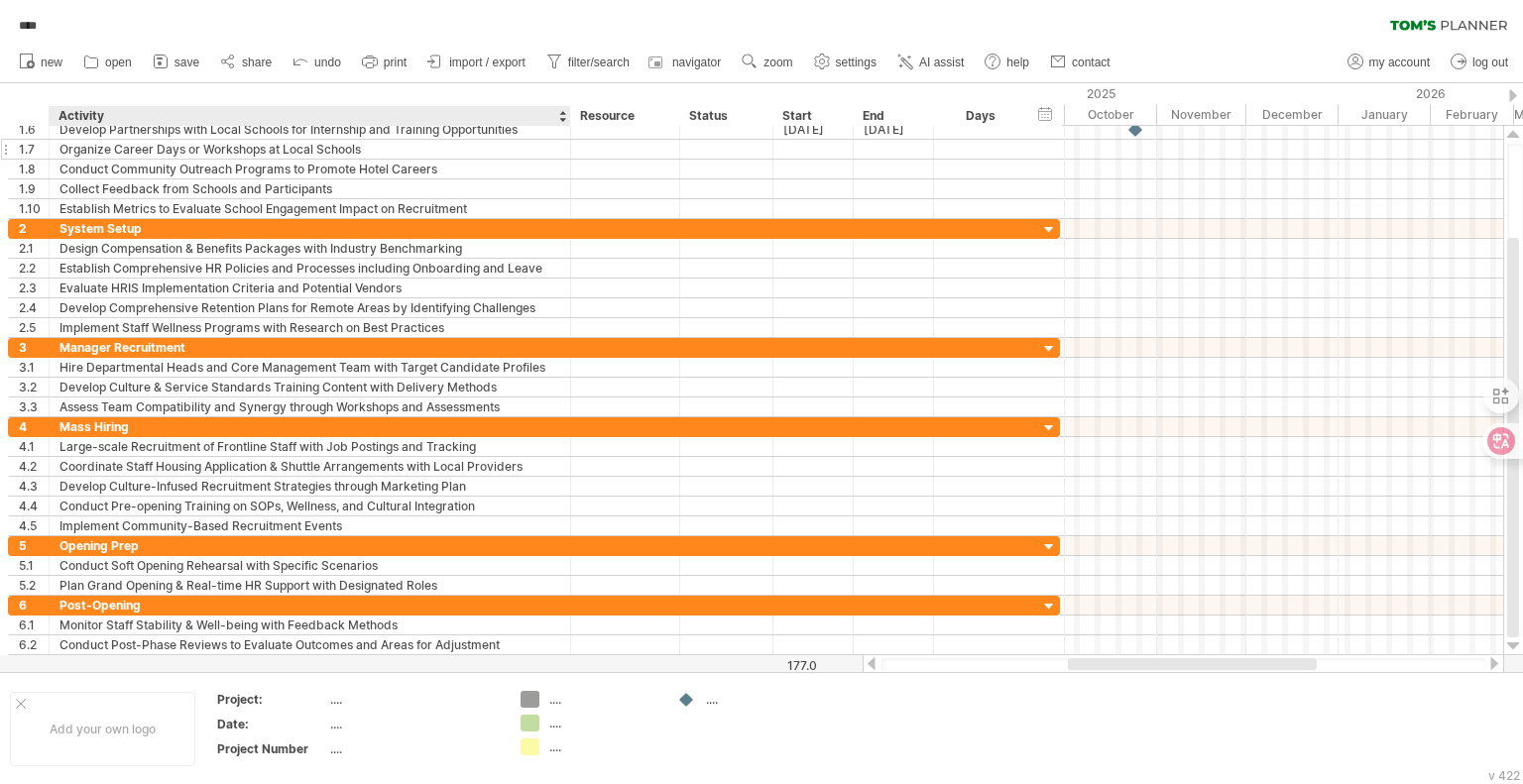 drag, startPoint x: 364, startPoint y: 114, endPoint x: 567, endPoint y: 146, distance: 205.50669 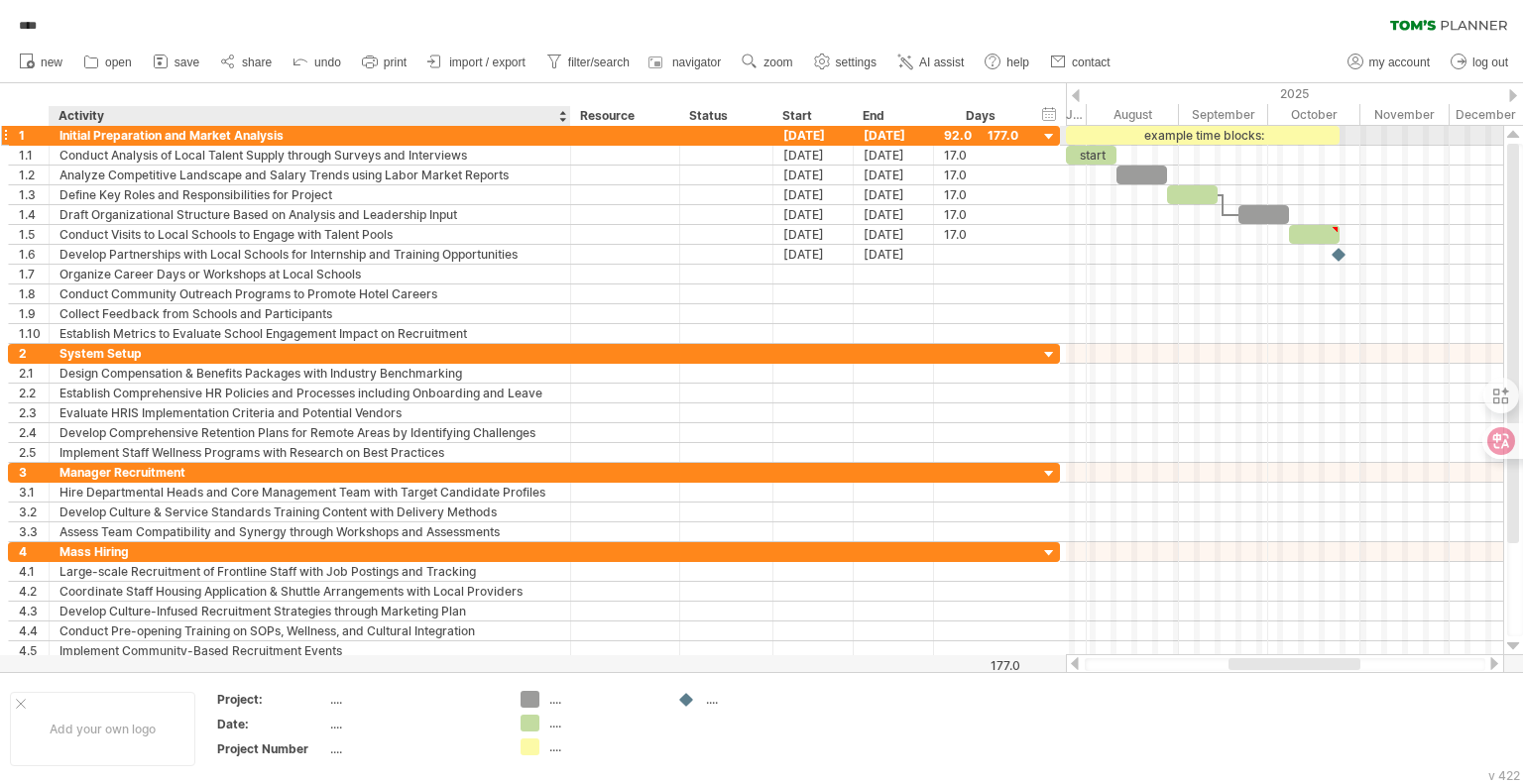 click on "Initial Preparation and Market Analysis" at bounding box center [309, 135] 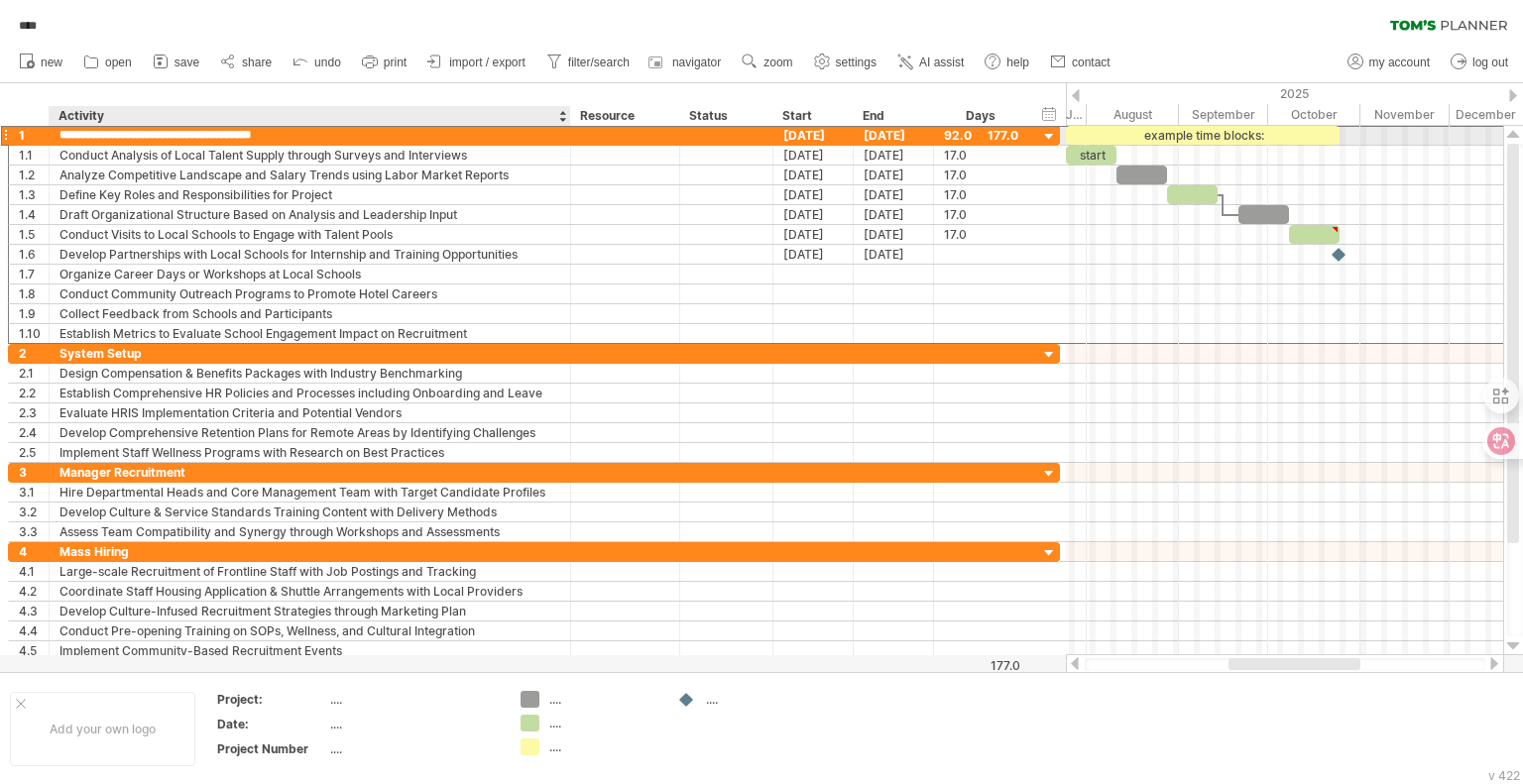 click on "**********" at bounding box center [309, 135] 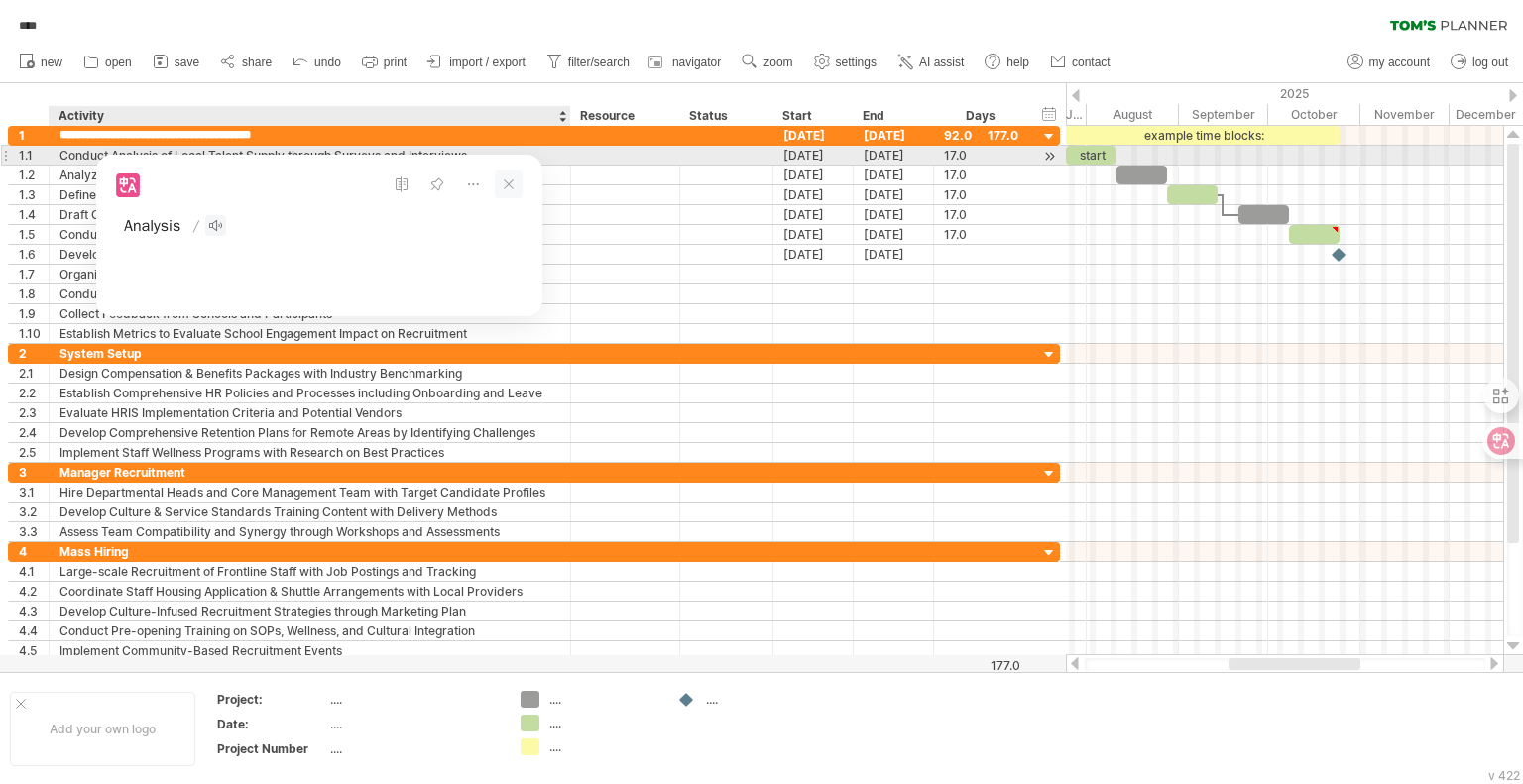 click 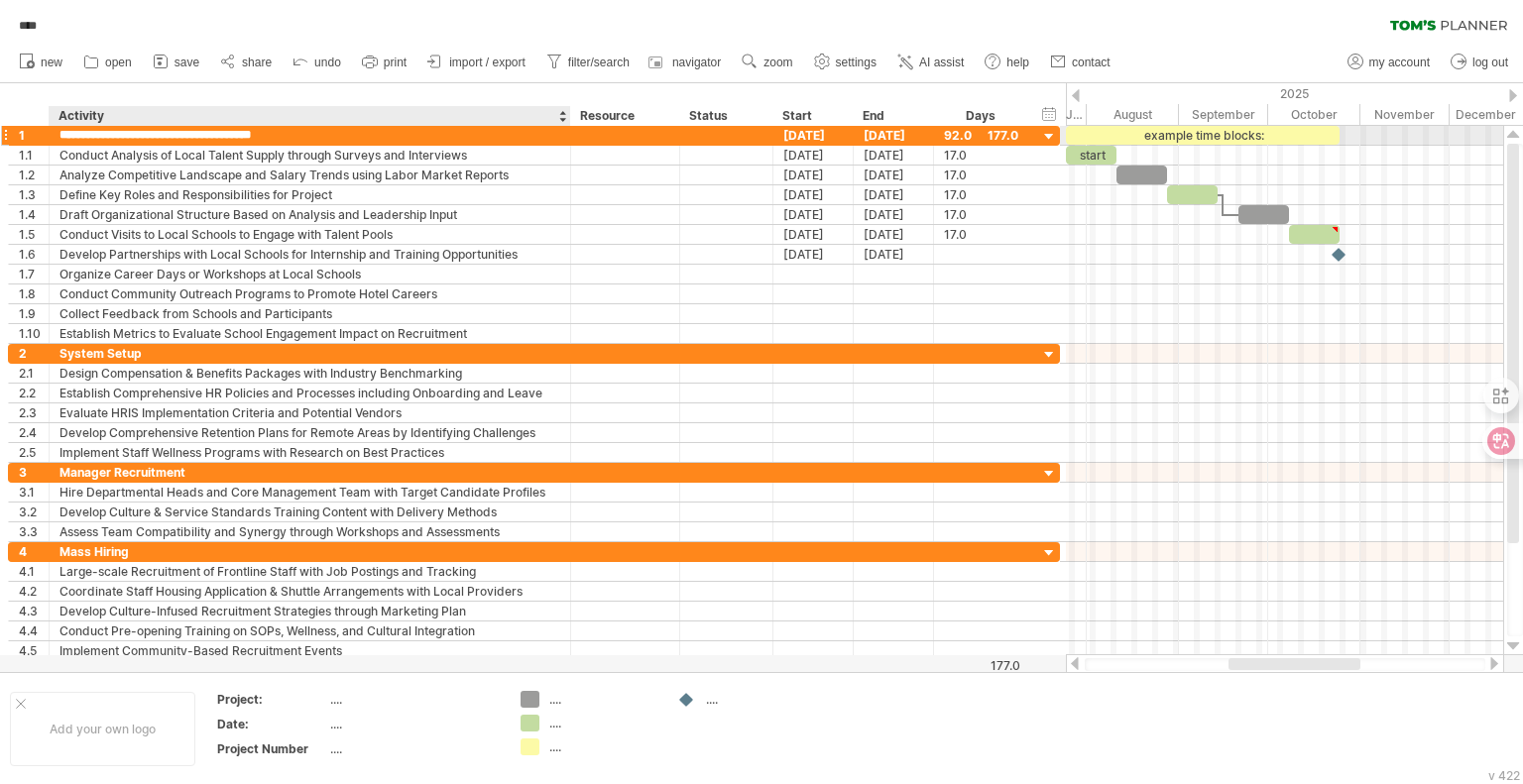 click on "**********" at bounding box center (309, 135) 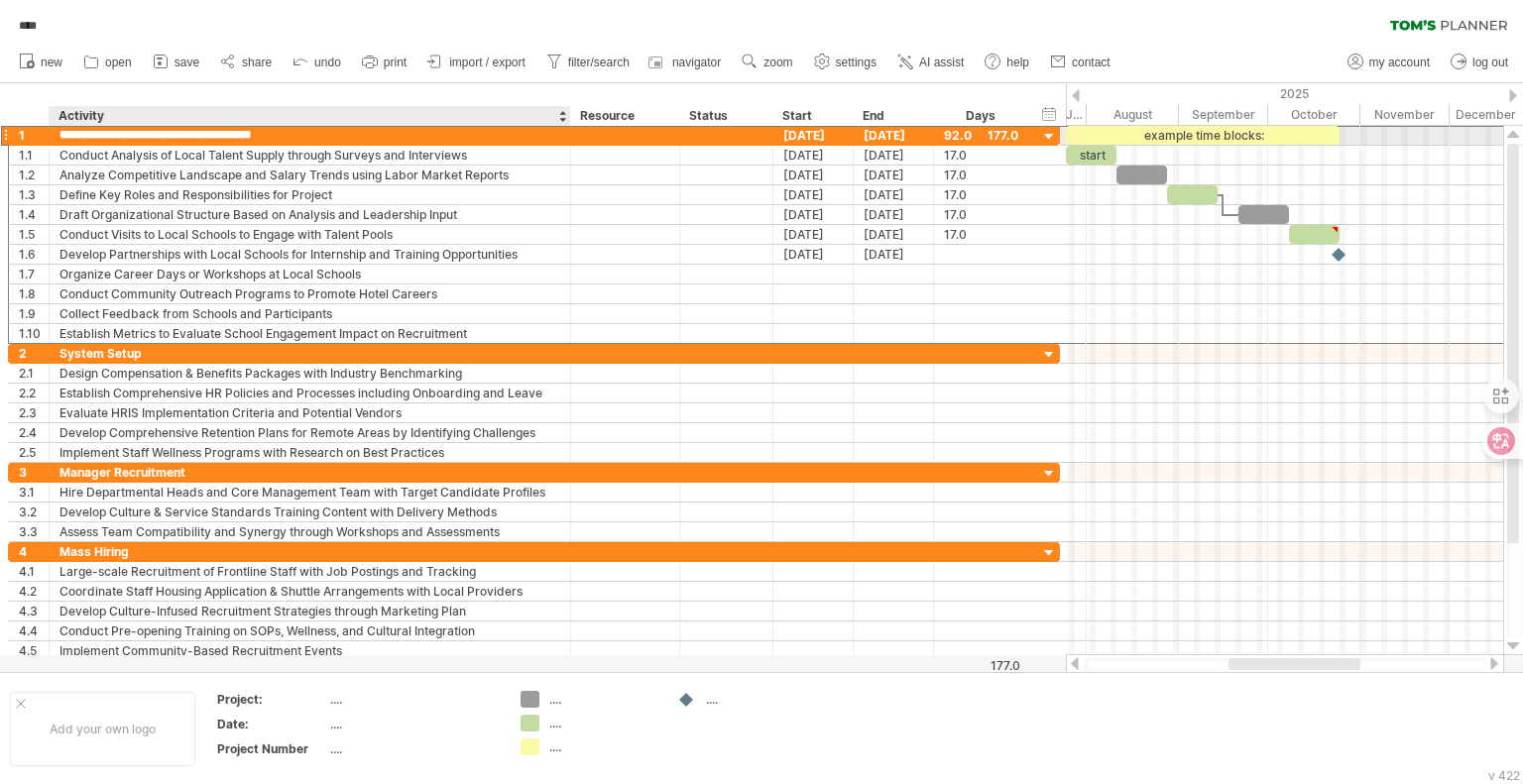 click on "**********" at bounding box center [309, 135] 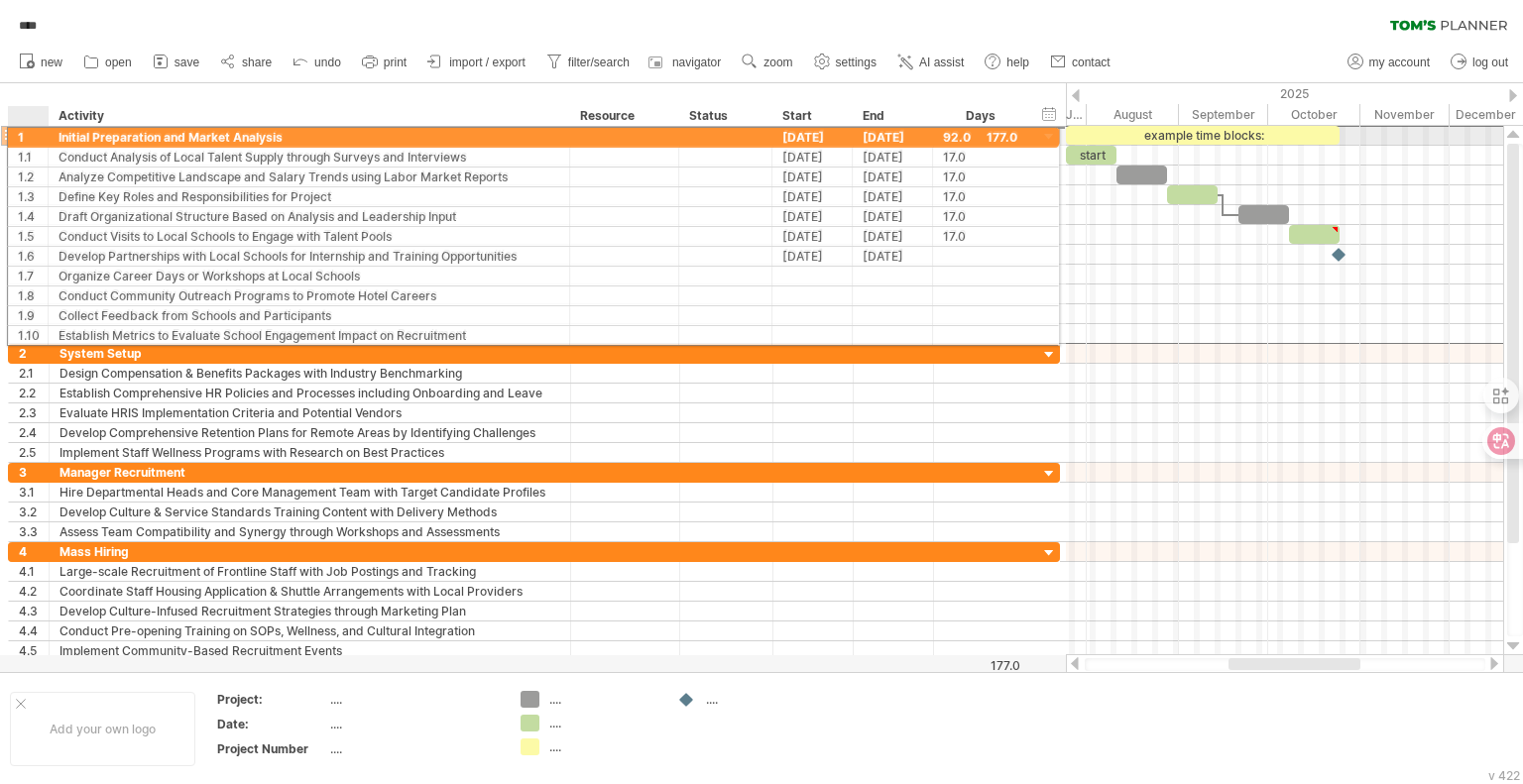 click on "**********" at bounding box center (533, 135) 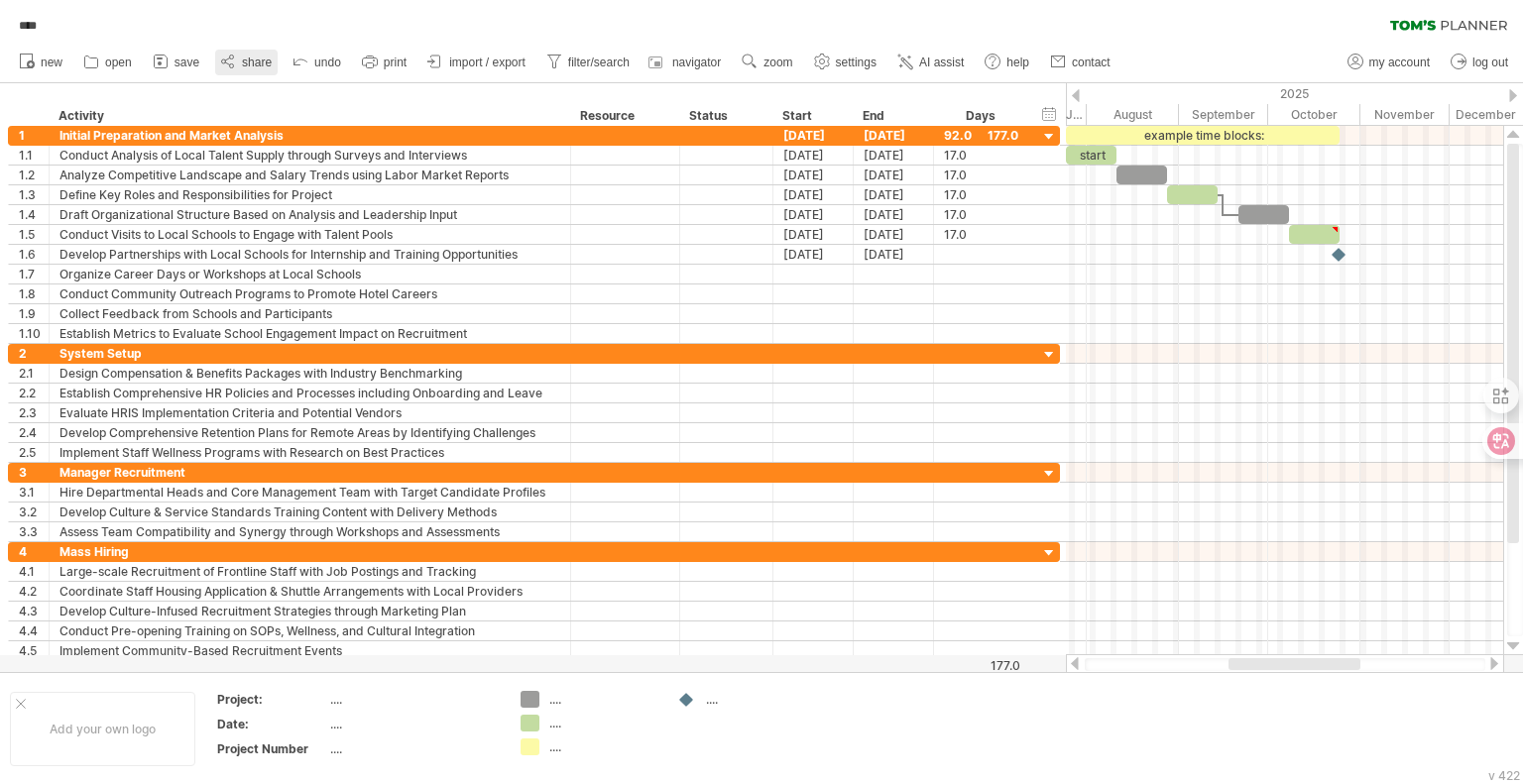 click 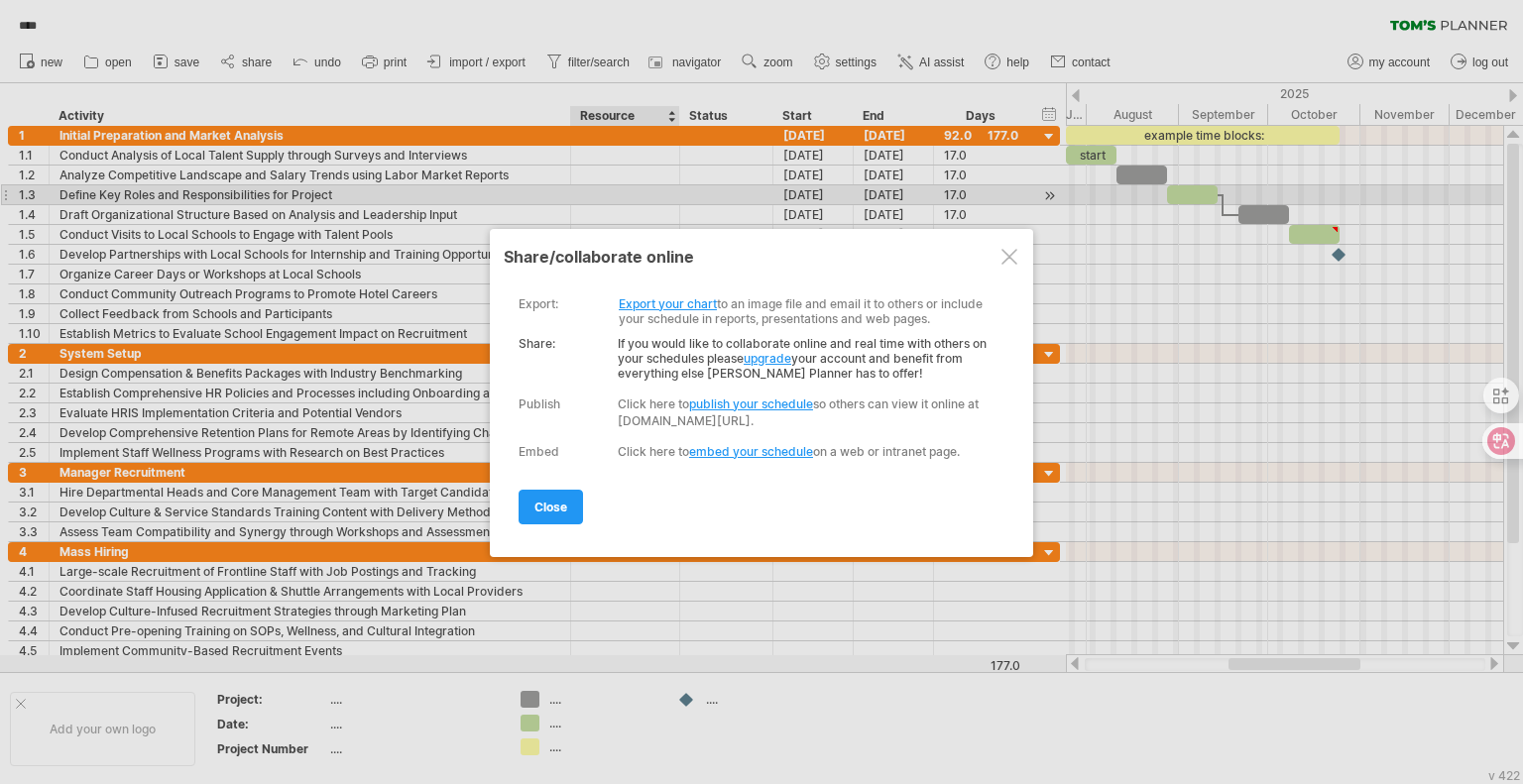click at bounding box center [1009, 257] 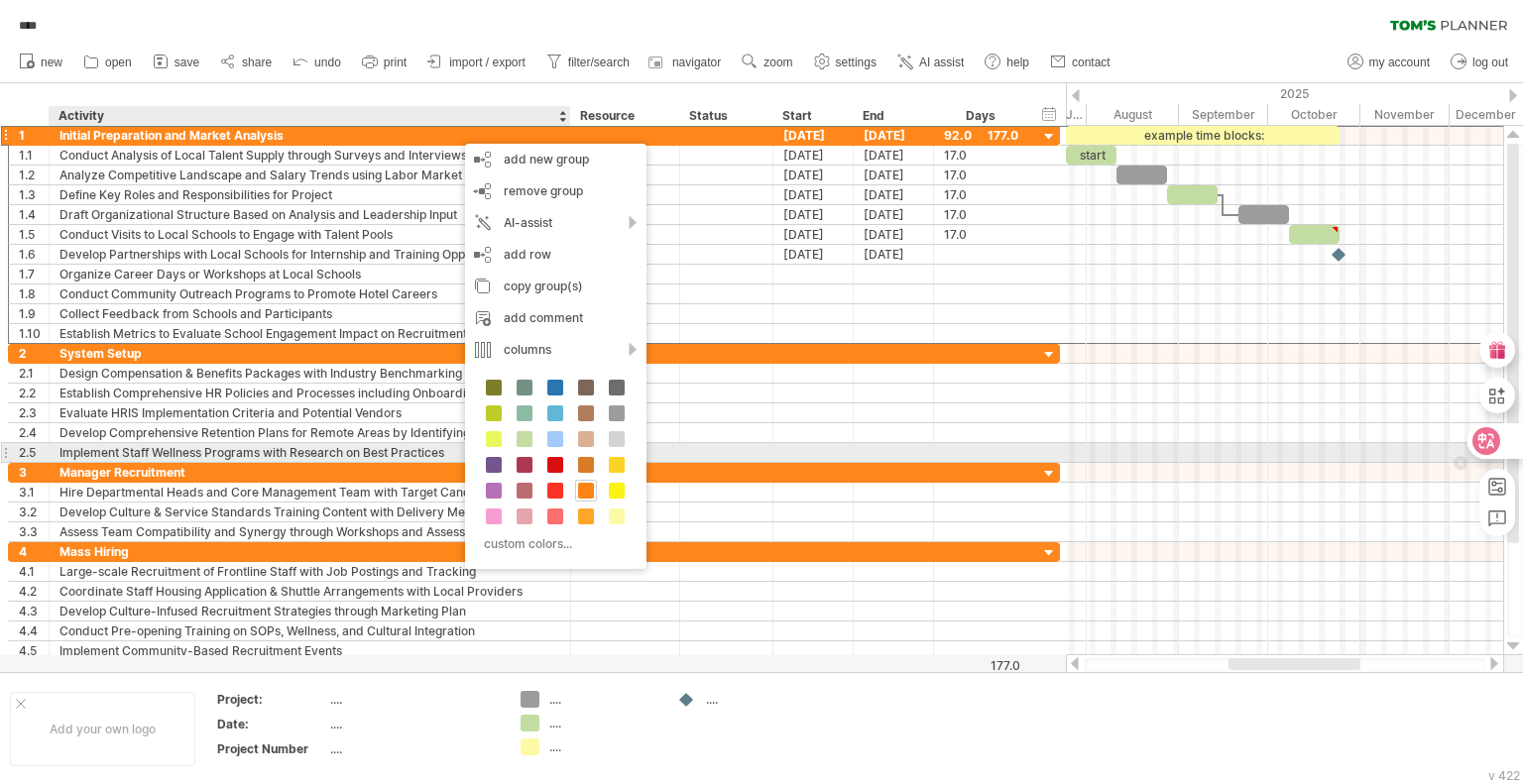 click 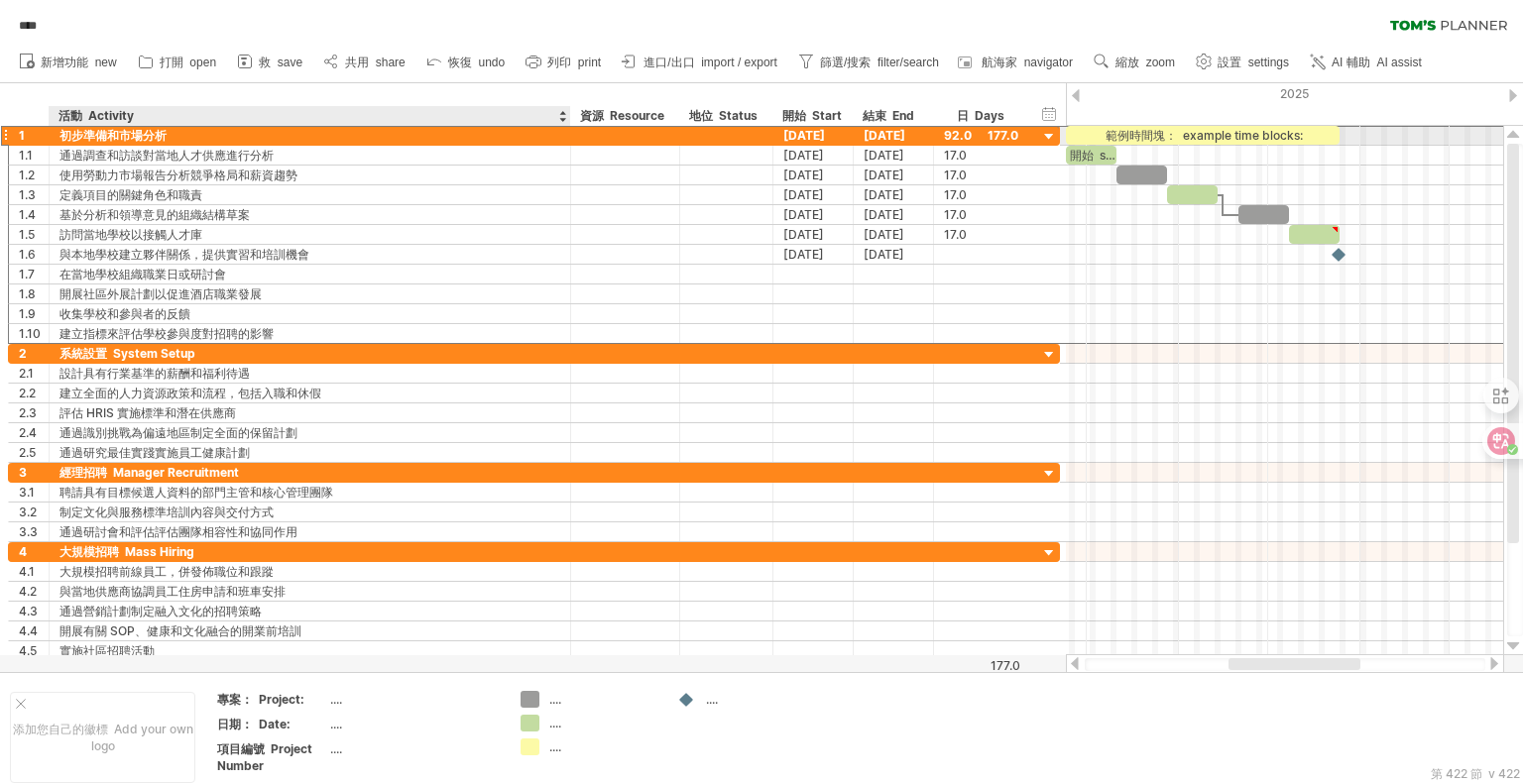 click on "初步準備和市場分析" at bounding box center [309, 136] 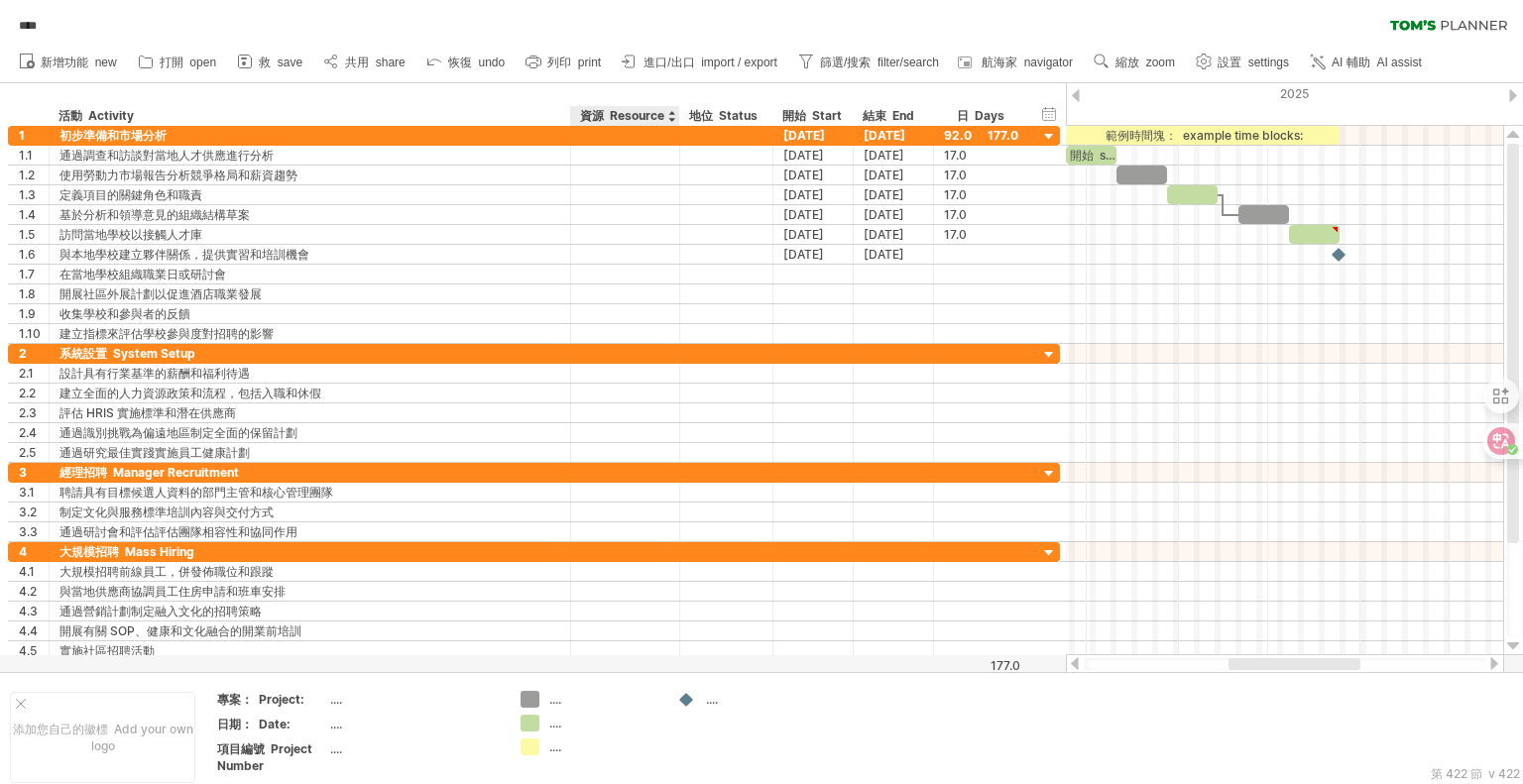 click on "資源" at bounding box center [592, 115] 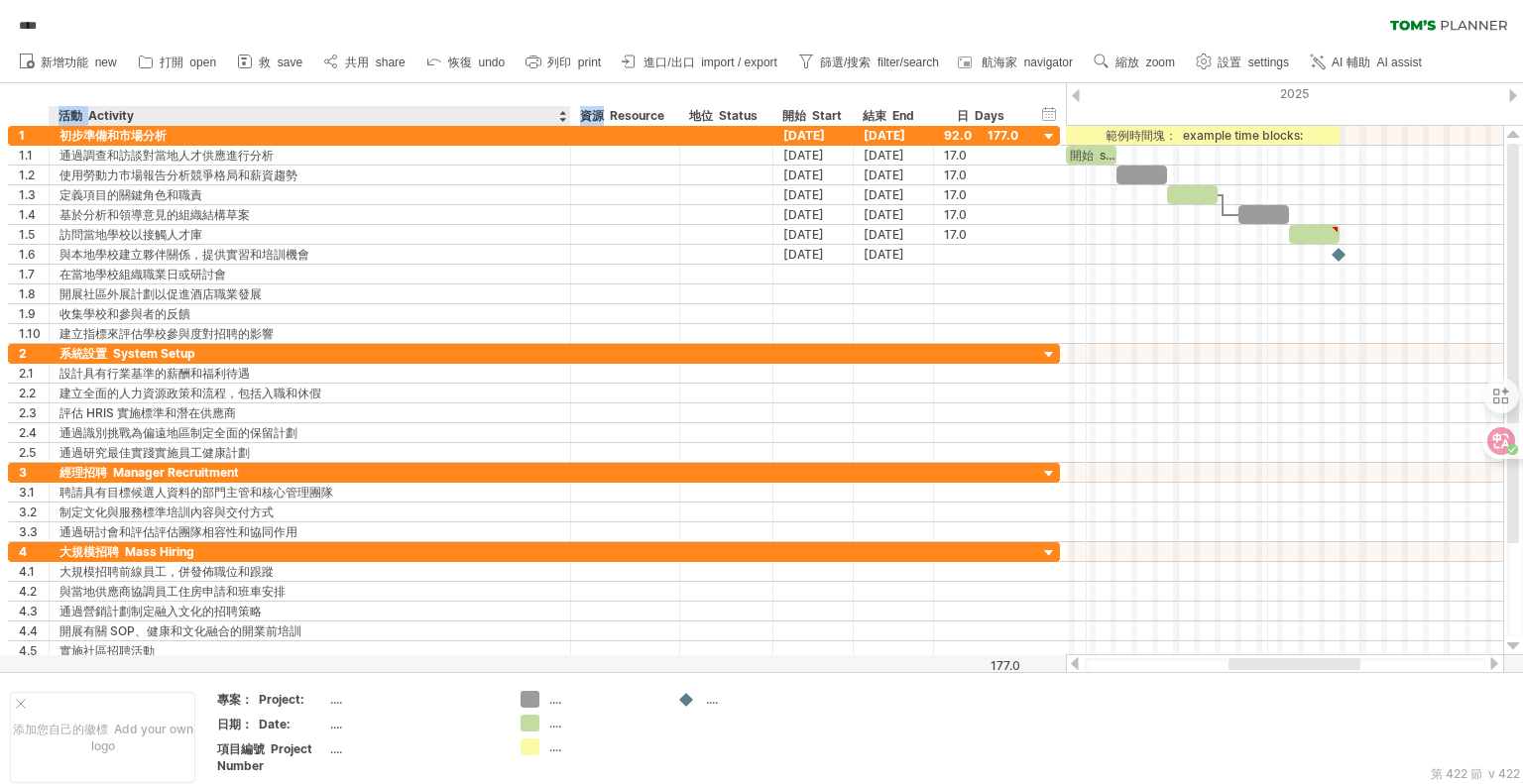 drag, startPoint x: 602, startPoint y: 114, endPoint x: 561, endPoint y: 114, distance: 41 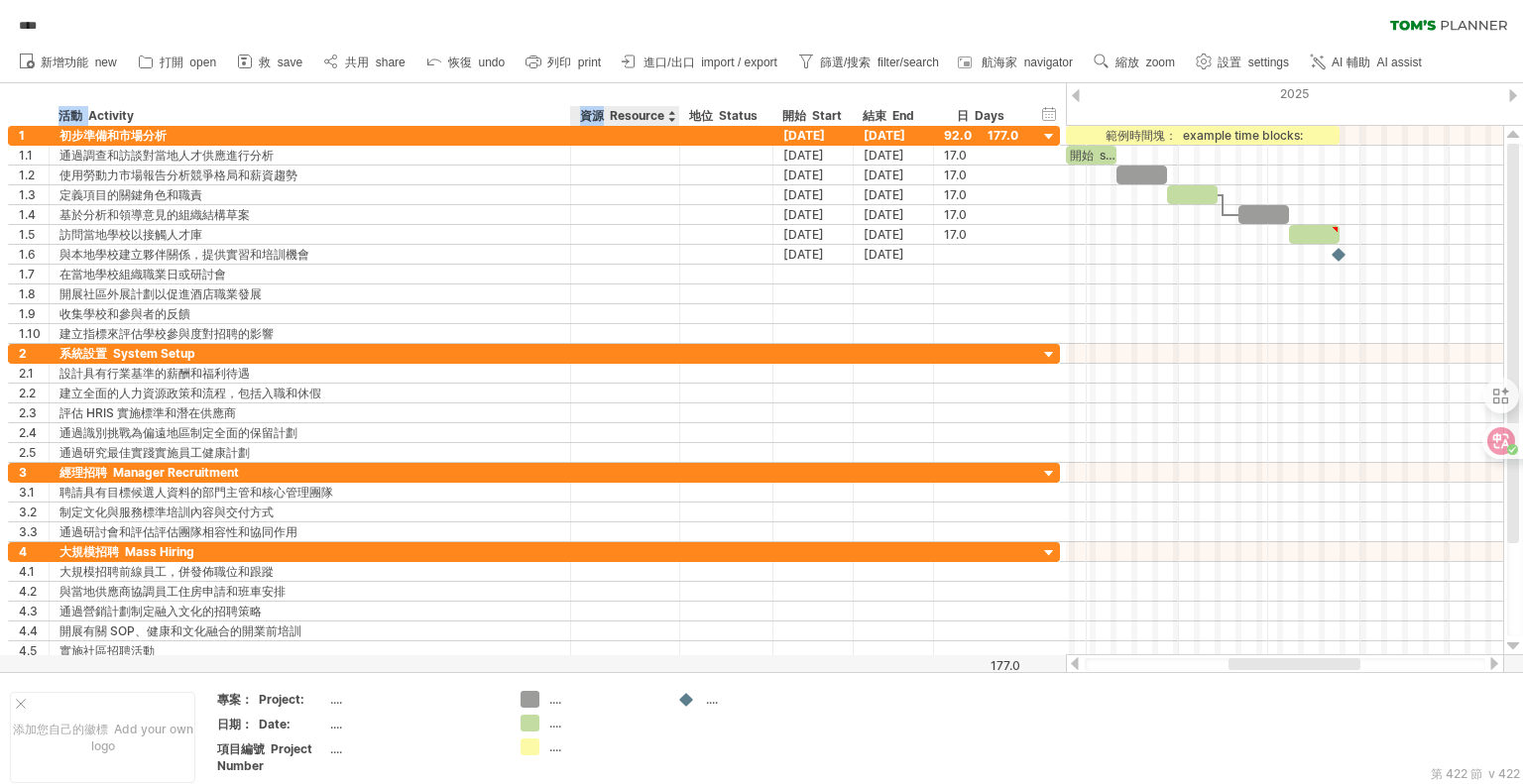 click on "資源" at bounding box center [592, 115] 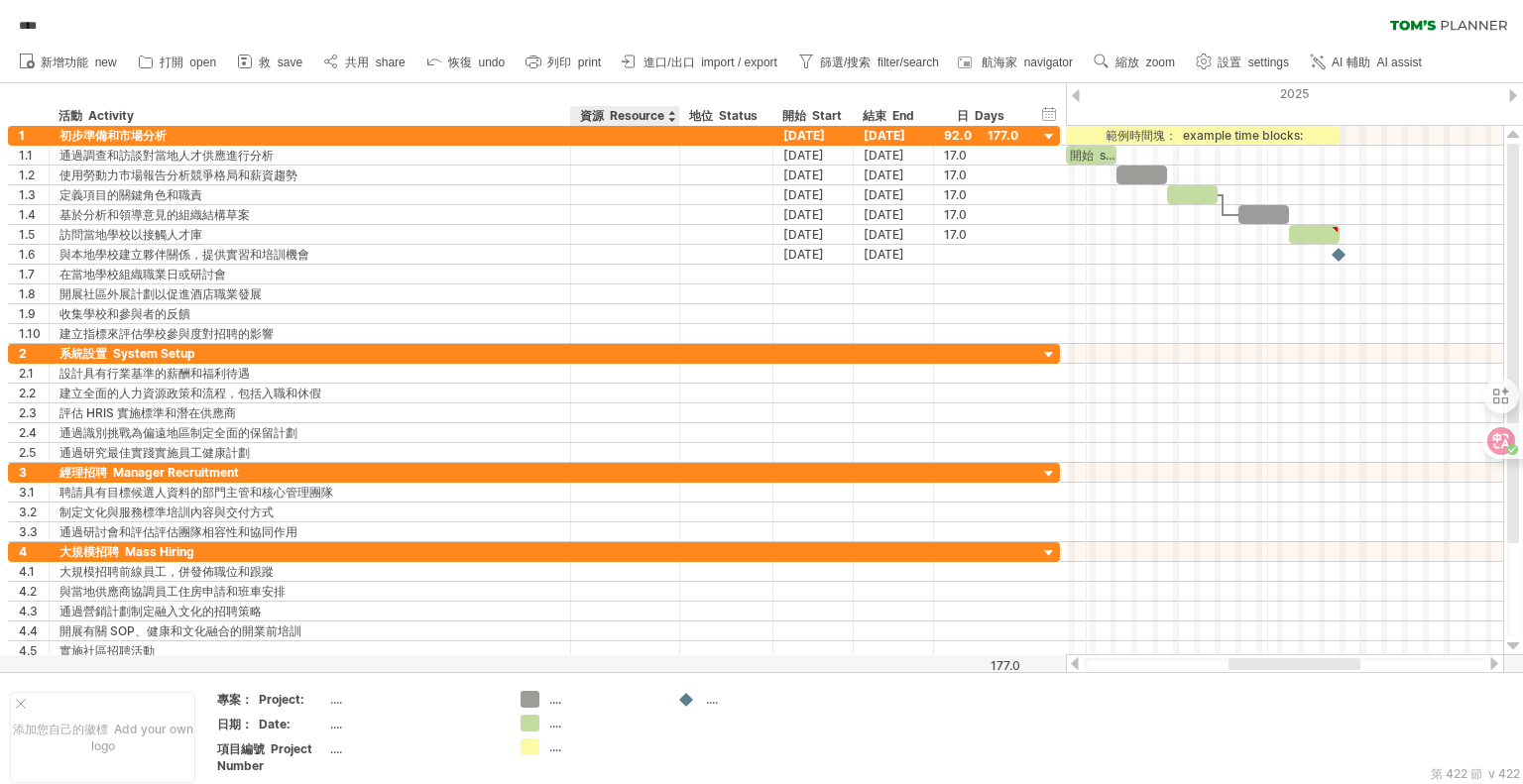 click on "資源" at bounding box center [592, 115] 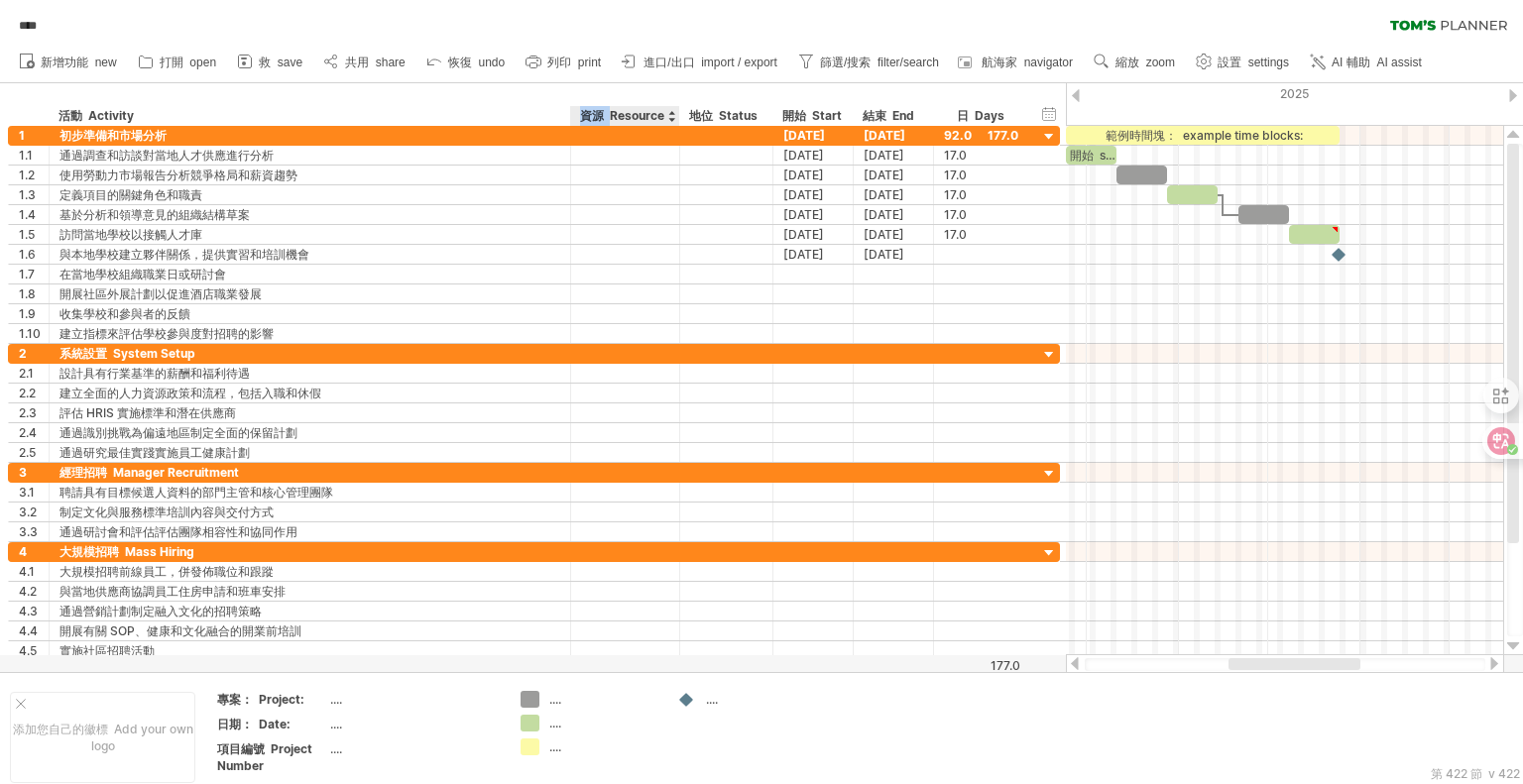click on "資源" at bounding box center [592, 115] 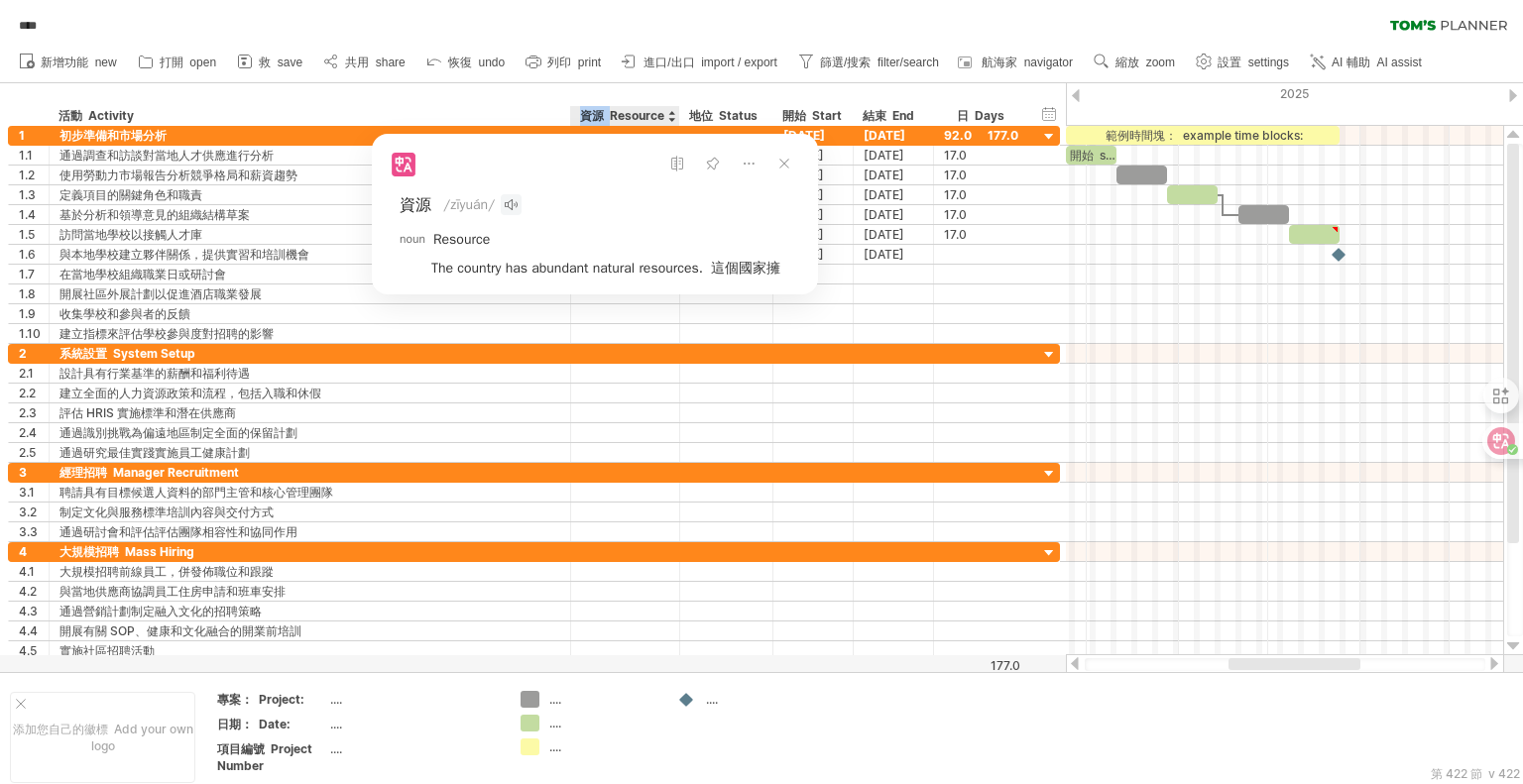click on "資源" at bounding box center [592, 115] 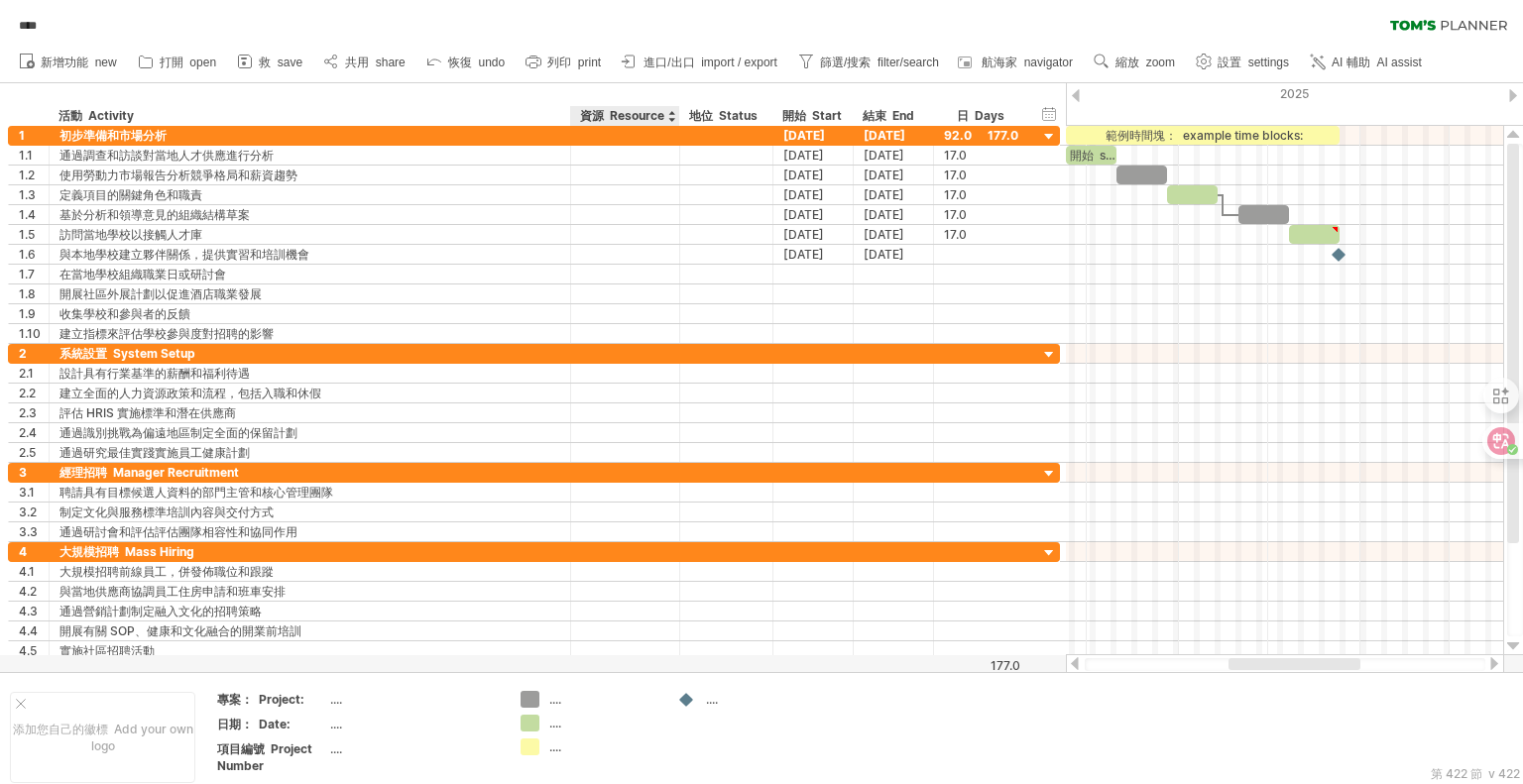 click on "資源" at bounding box center [592, 115] 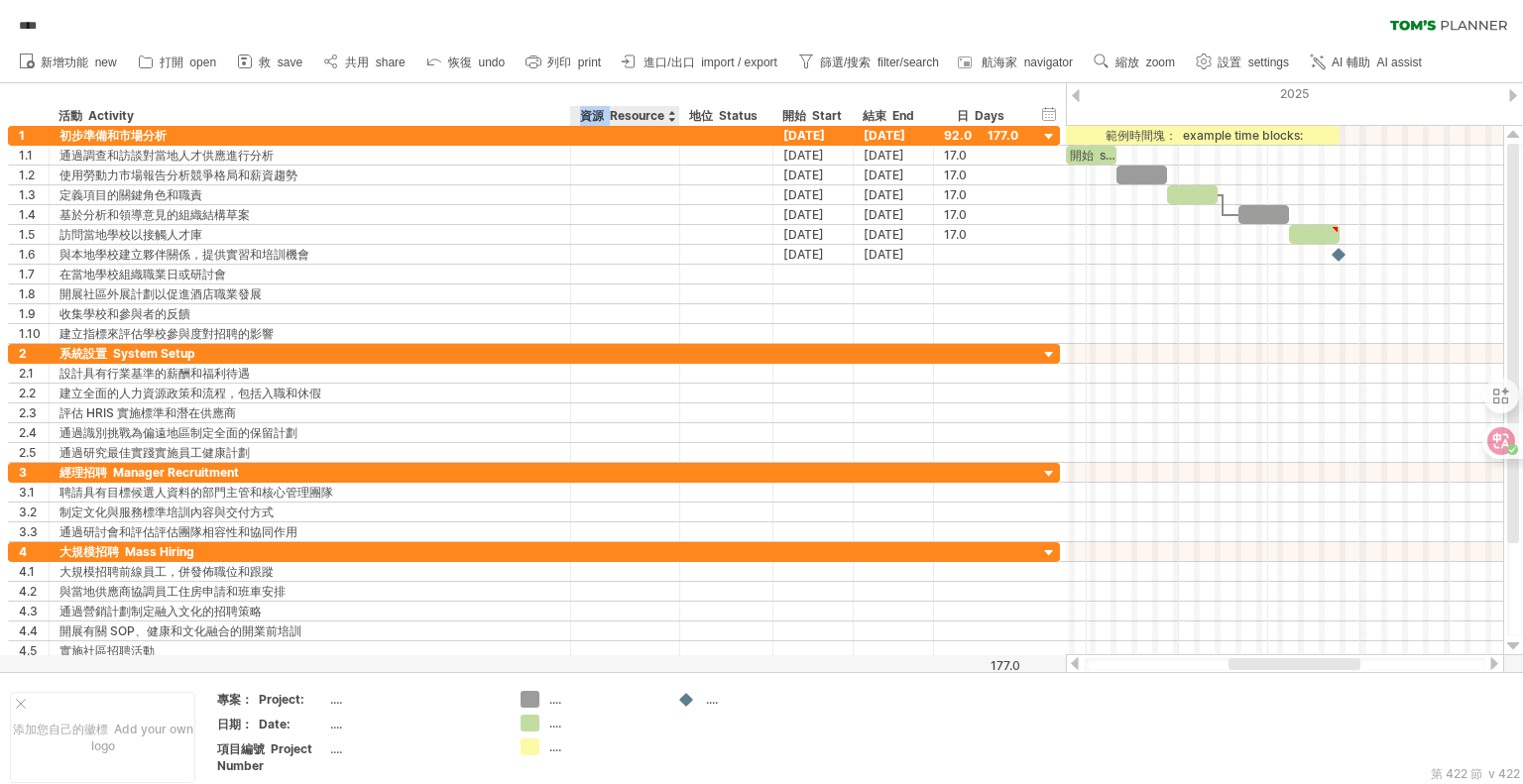 click on "資源" at bounding box center (592, 115) 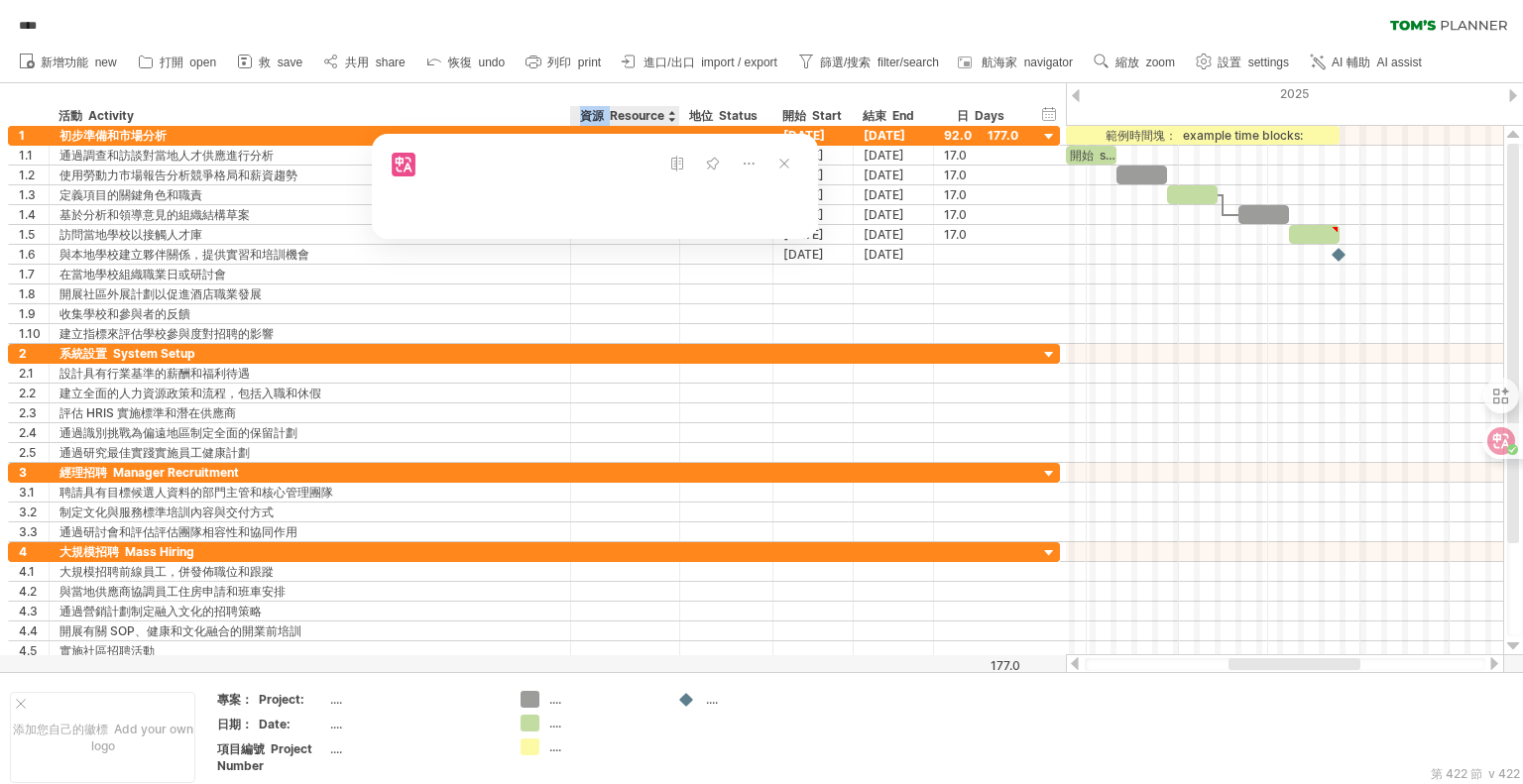 click on "資源" at bounding box center (592, 115) 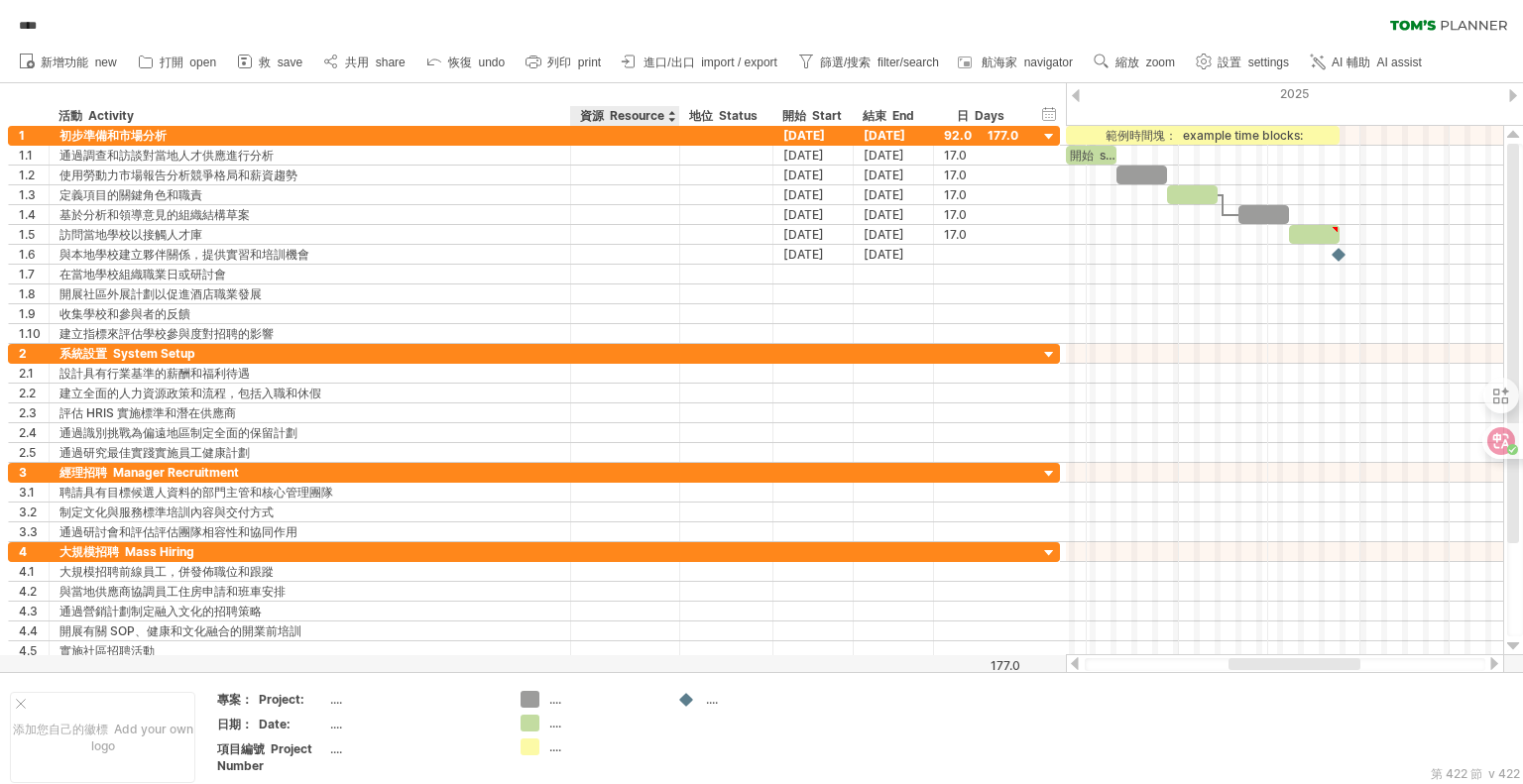 click on "資源" at bounding box center [592, 115] 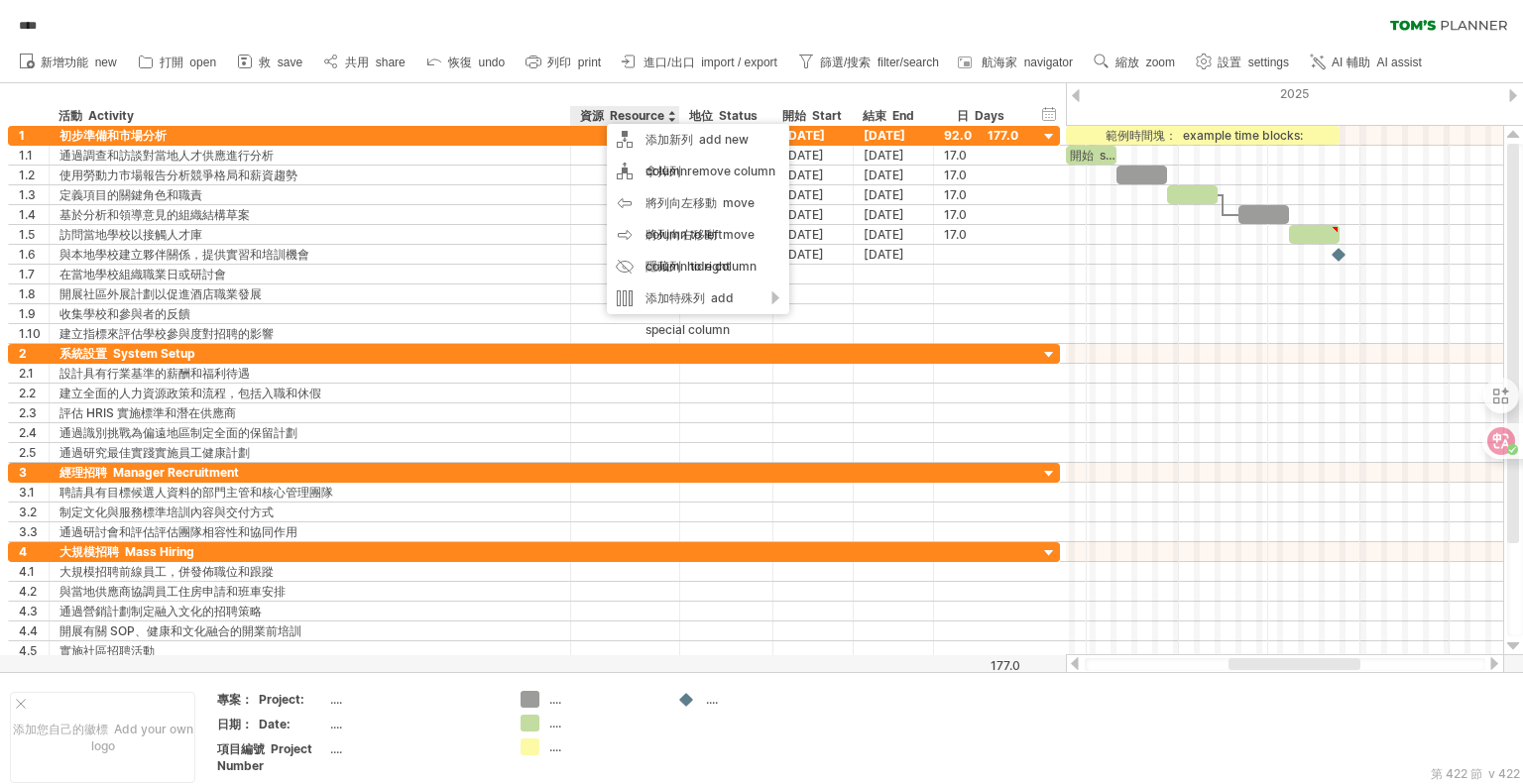 click on "資源" at bounding box center [592, 115] 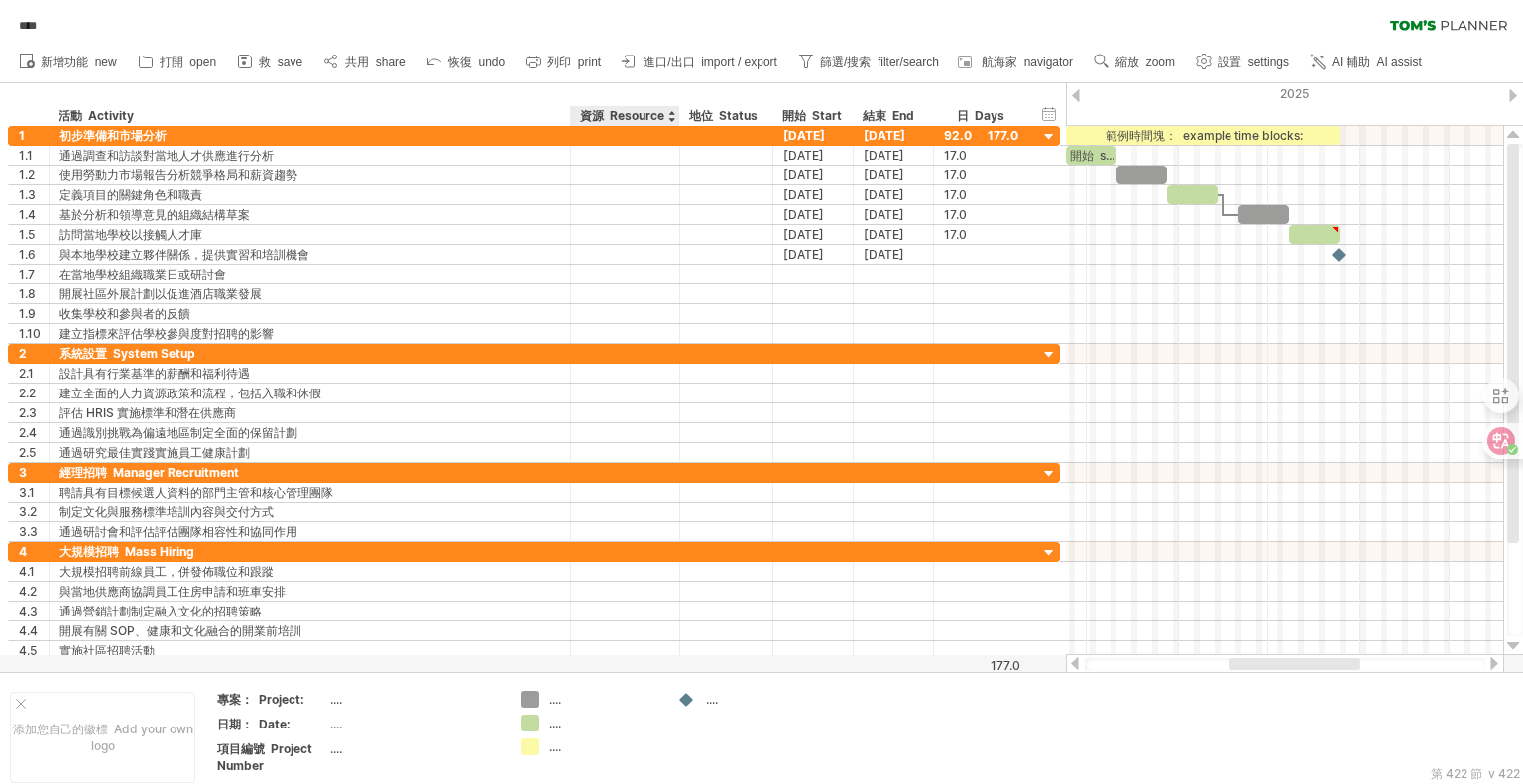 click on "資源" at bounding box center [592, 115] 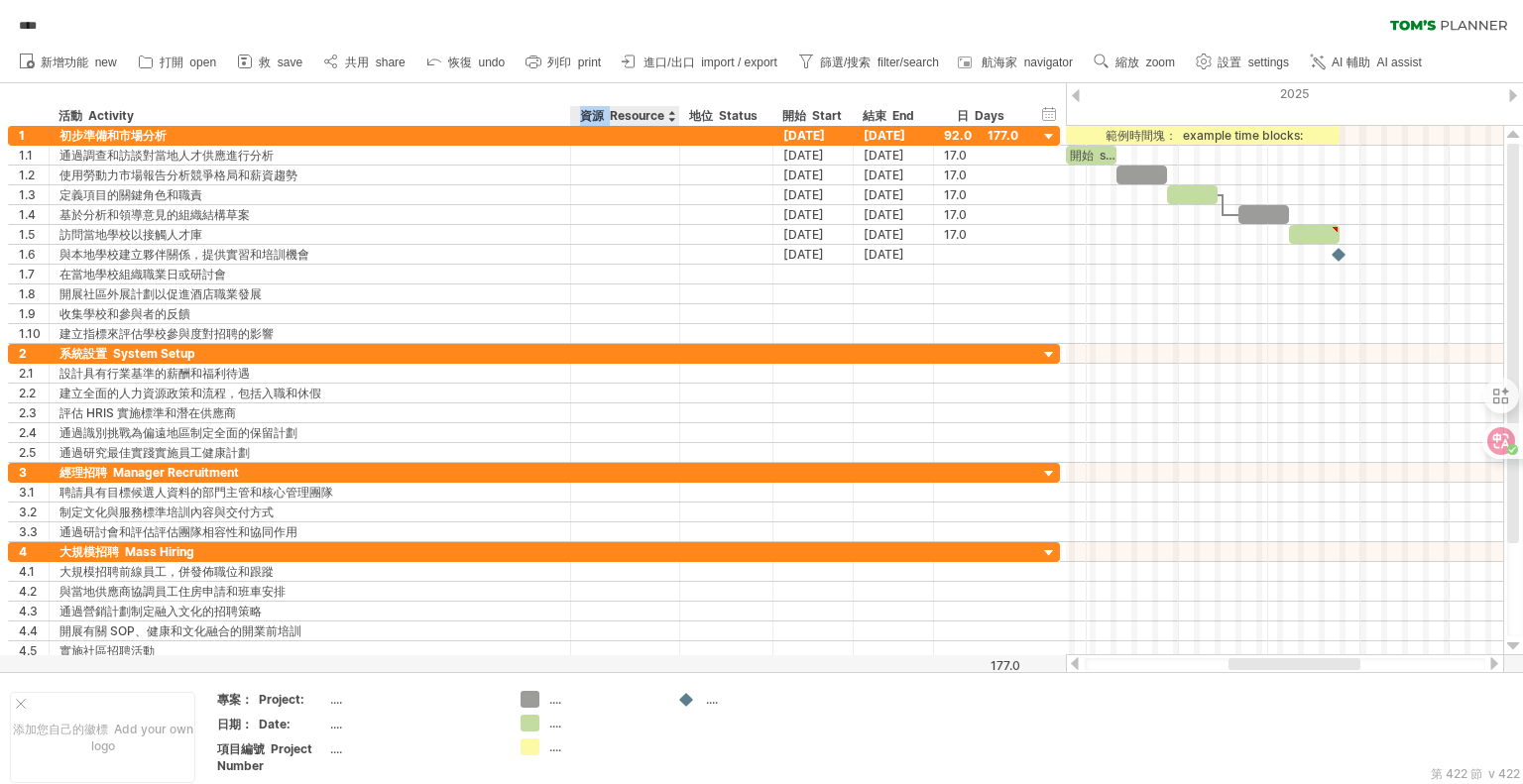 click on "資源" at bounding box center (592, 115) 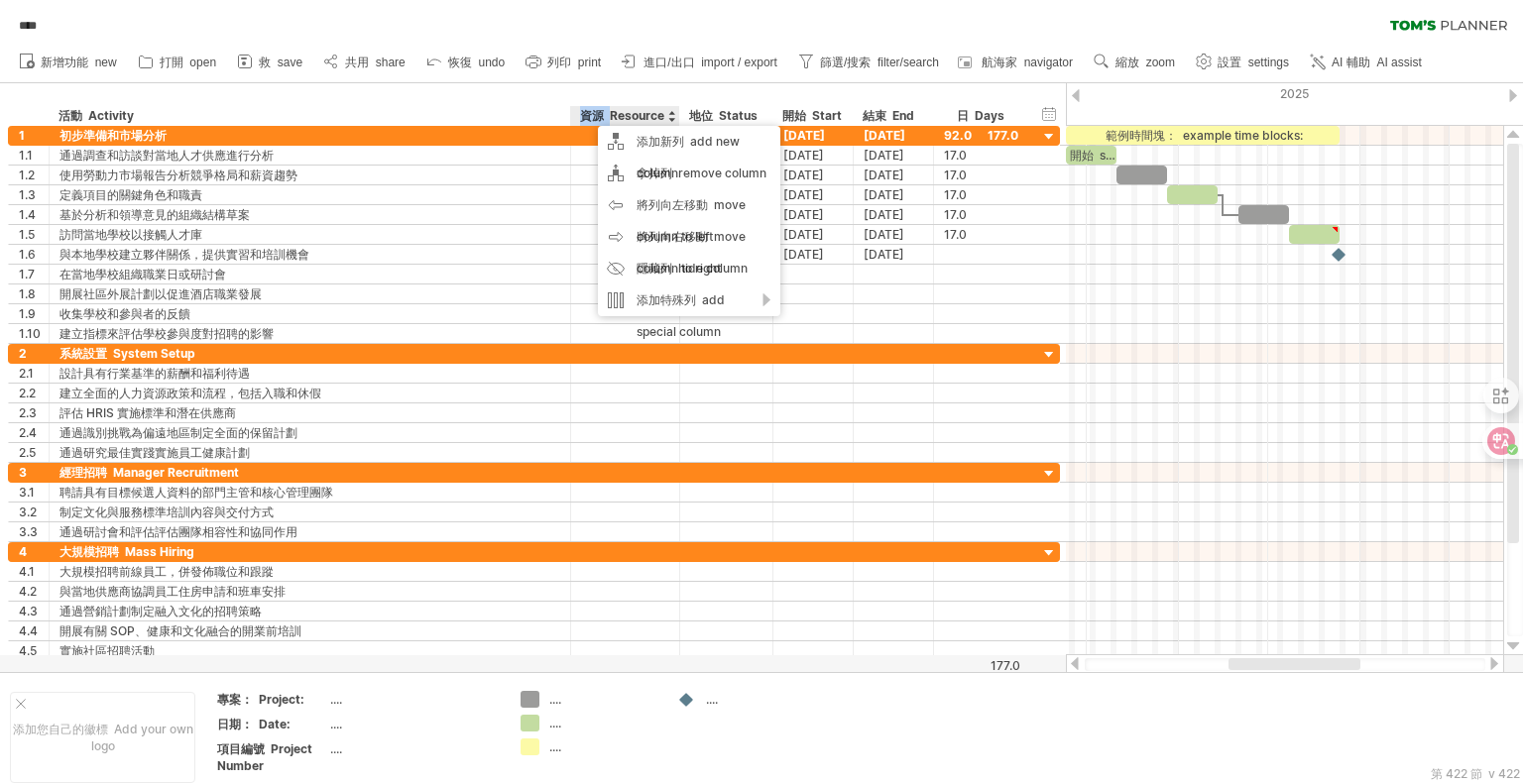 click on "資源" at bounding box center [592, 115] 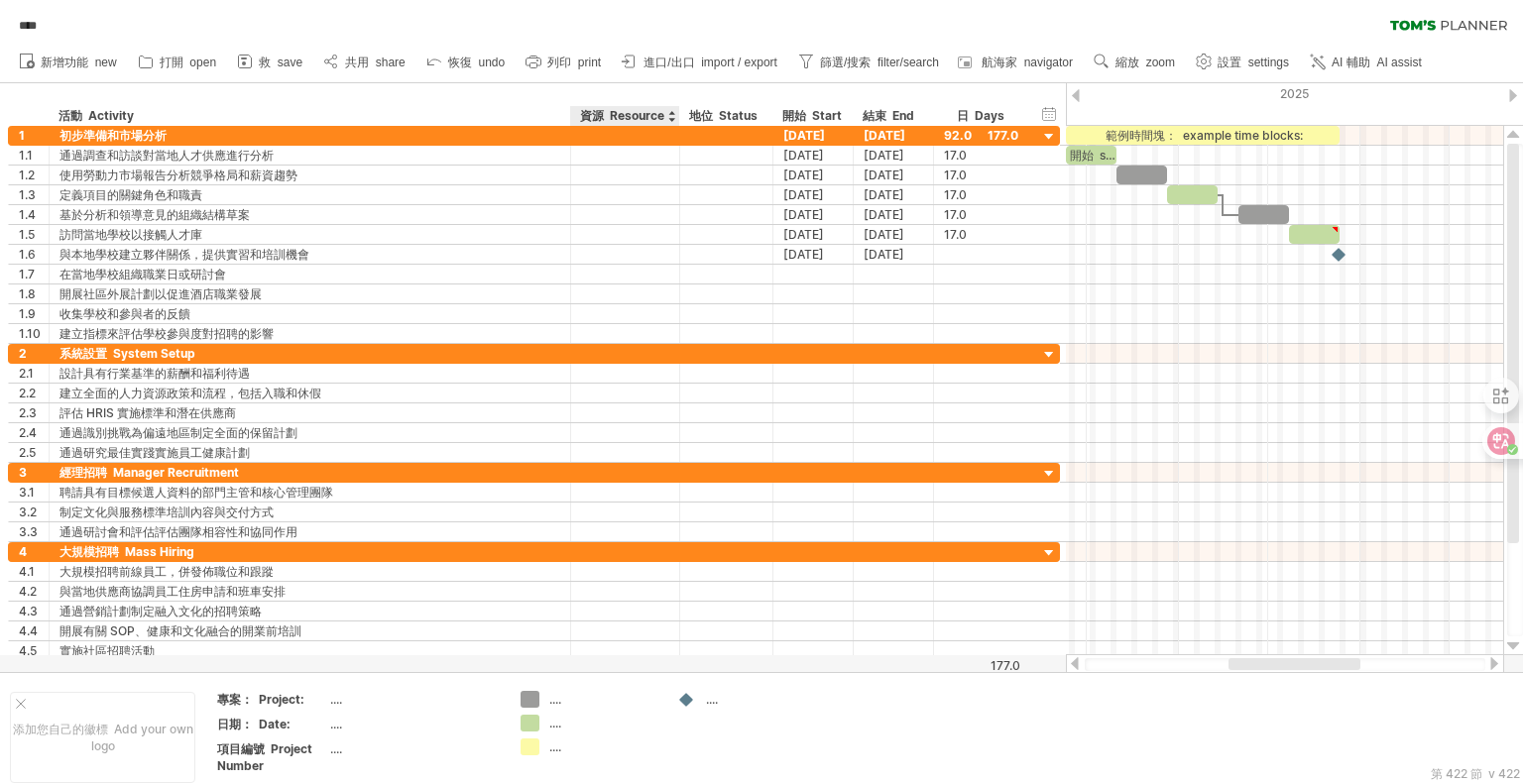 click on "資源" at bounding box center (592, 115) 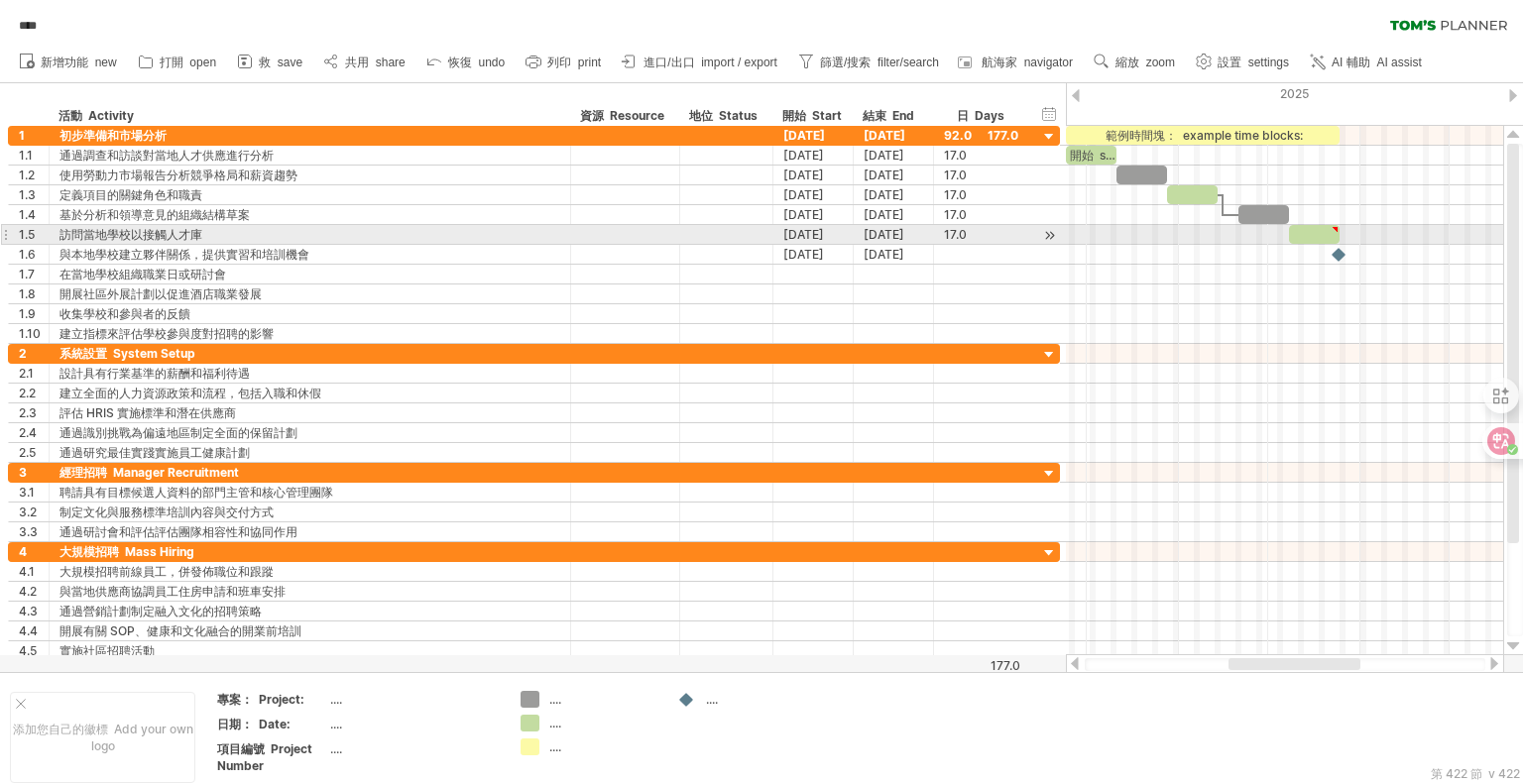 type on "**********" 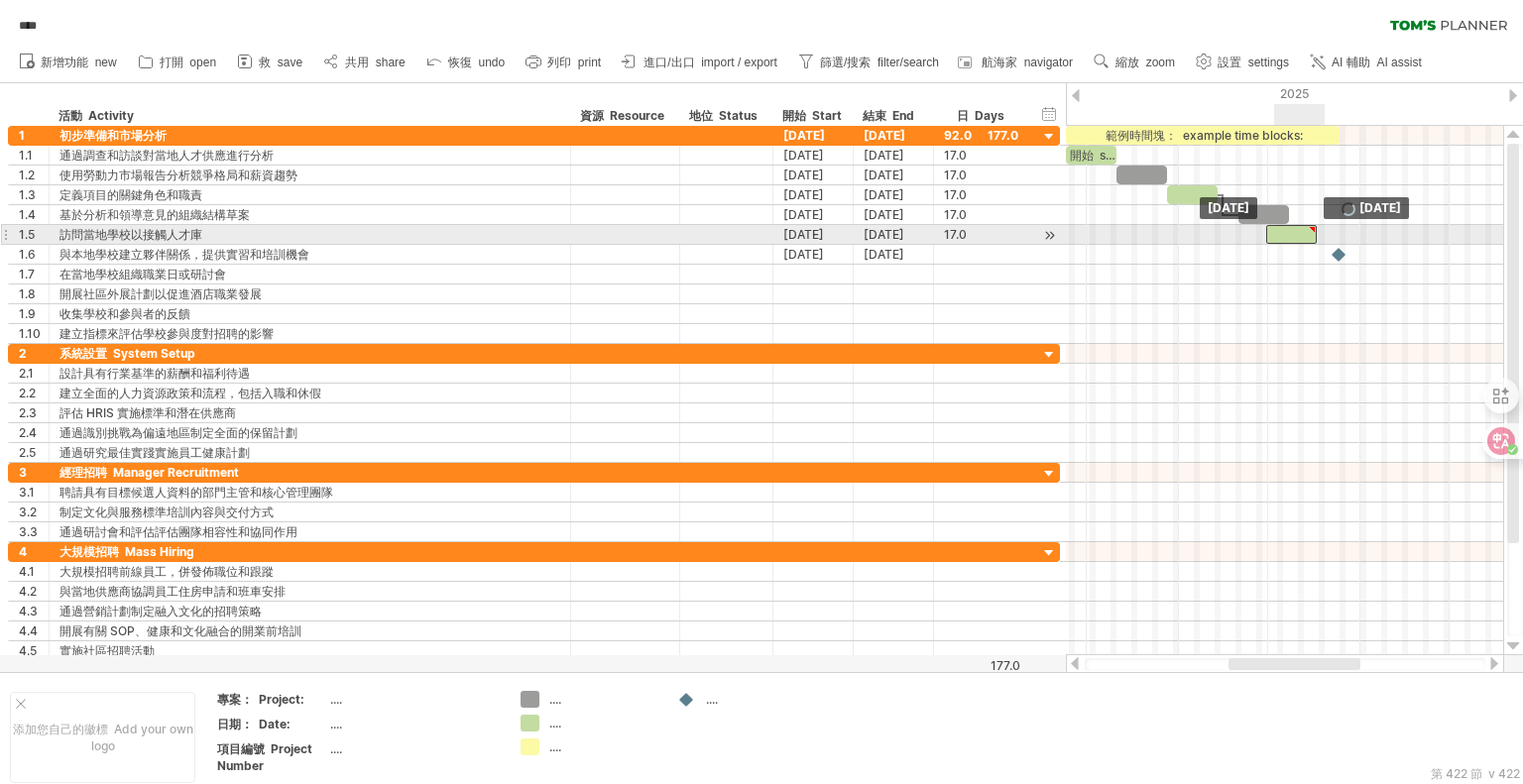 drag, startPoint x: 1333, startPoint y: 231, endPoint x: 1311, endPoint y: 232, distance: 22.022716 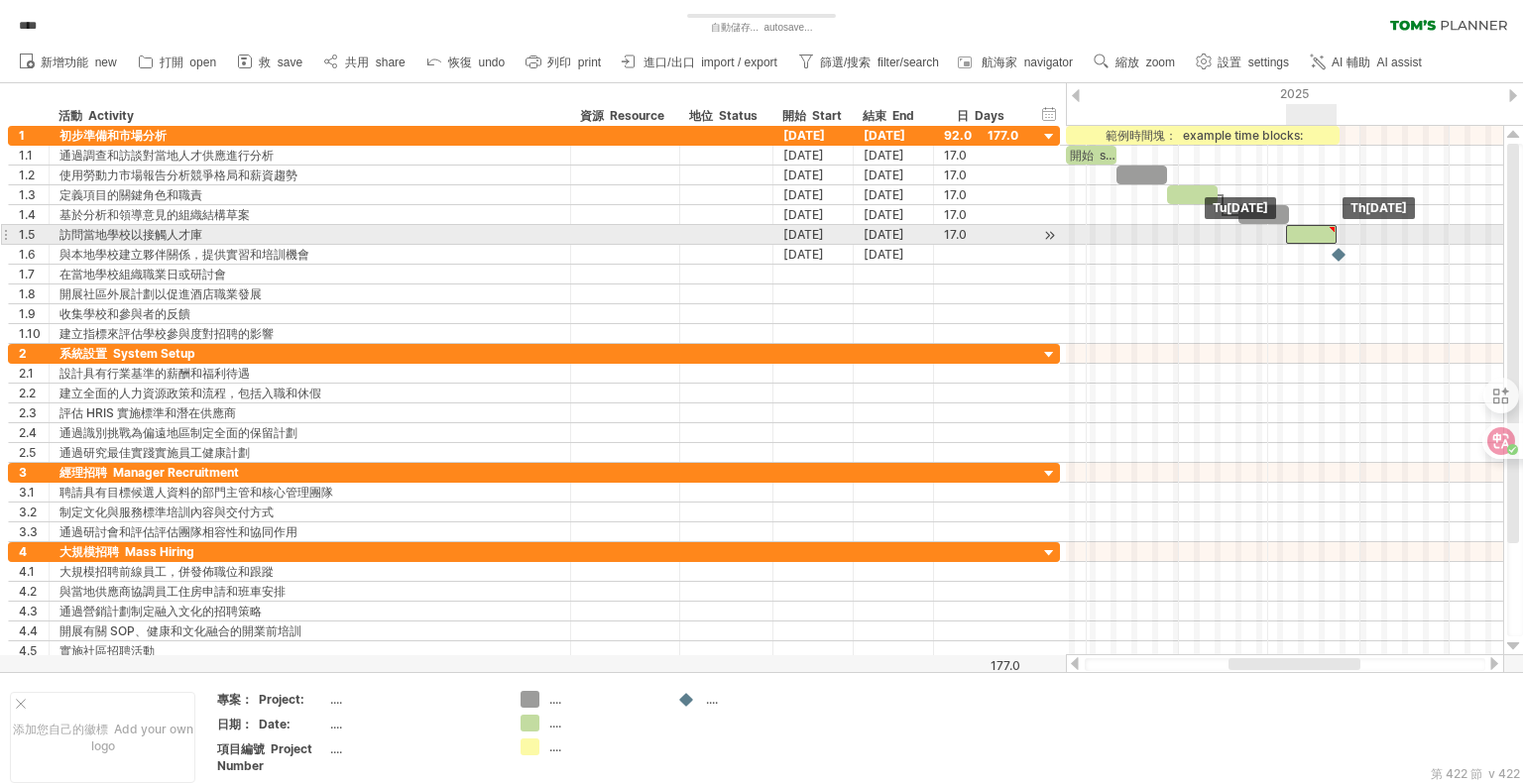 drag, startPoint x: 1296, startPoint y: 228, endPoint x: 1316, endPoint y: 228, distance: 20 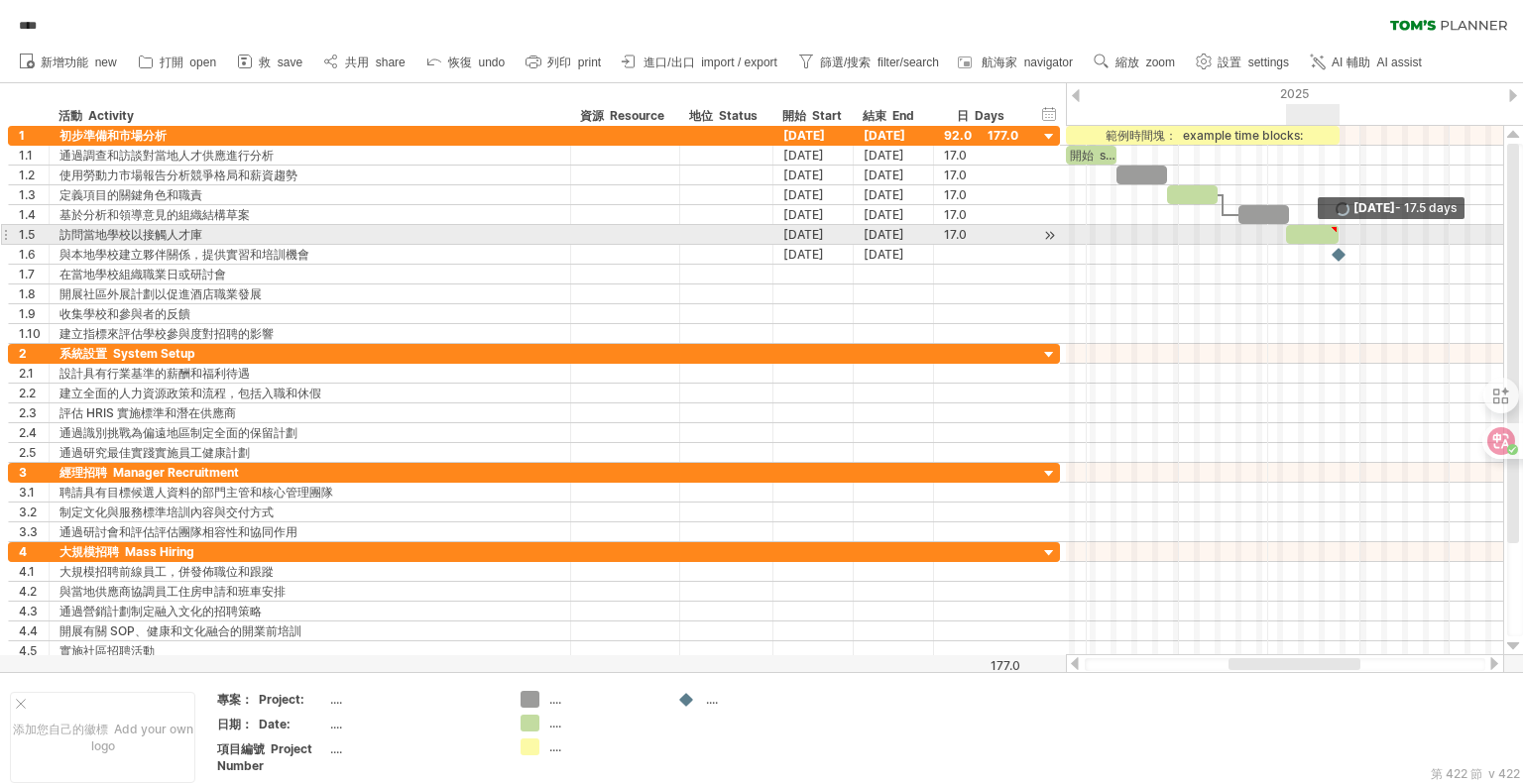 click at bounding box center [1339, 234] 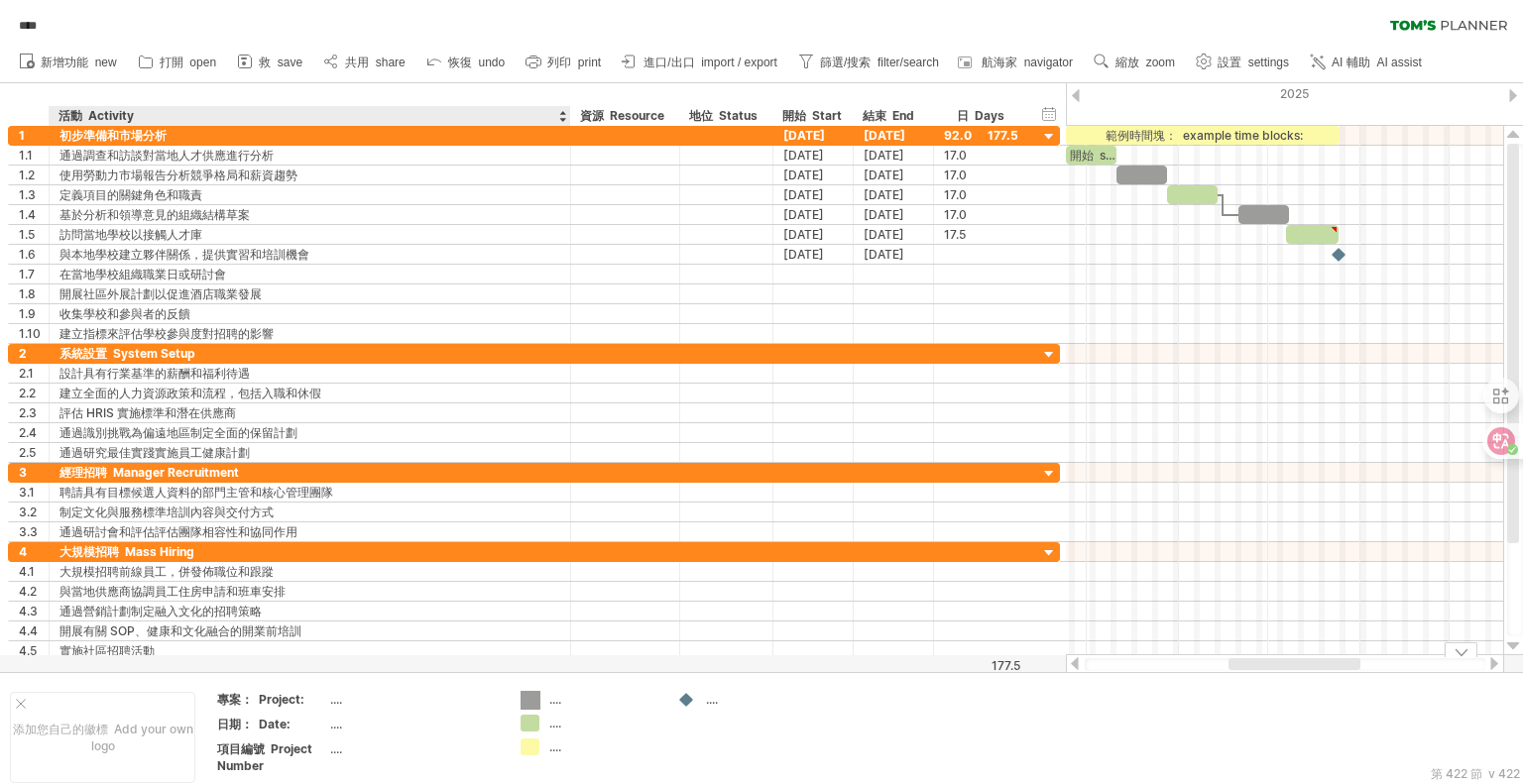click on "Trying to reach [DOMAIN_NAME]
Connected again...
0%
自動儲存...    autosave...
****
clear filter
new 1" at bounding box center (762, 392) 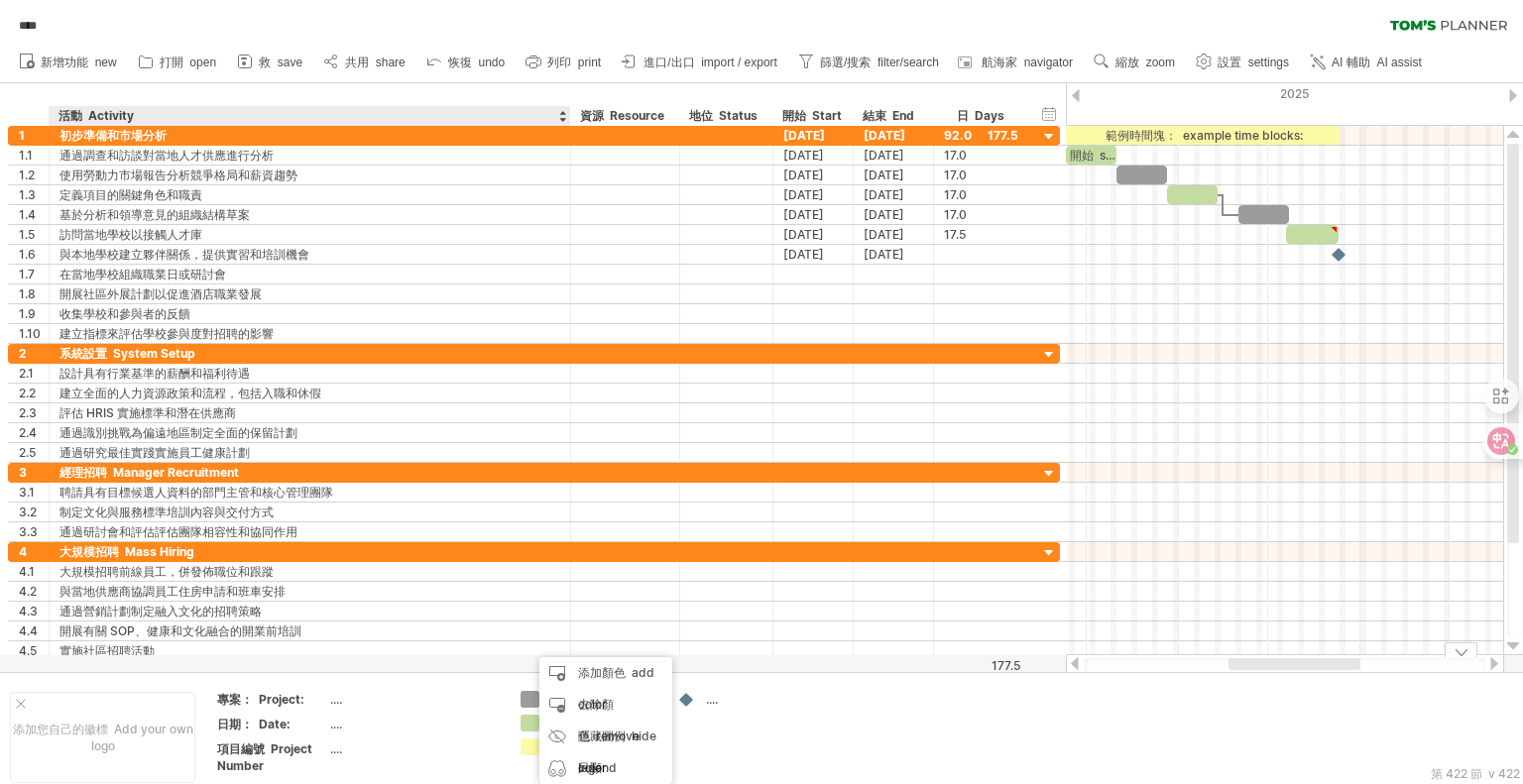 click on "添加您自己的徽標    Add your own logo 專案：    Project: .... 日期：    Date: .... 項目編號    Project Number .... .... .... .... ...." at bounding box center [49577, 737] 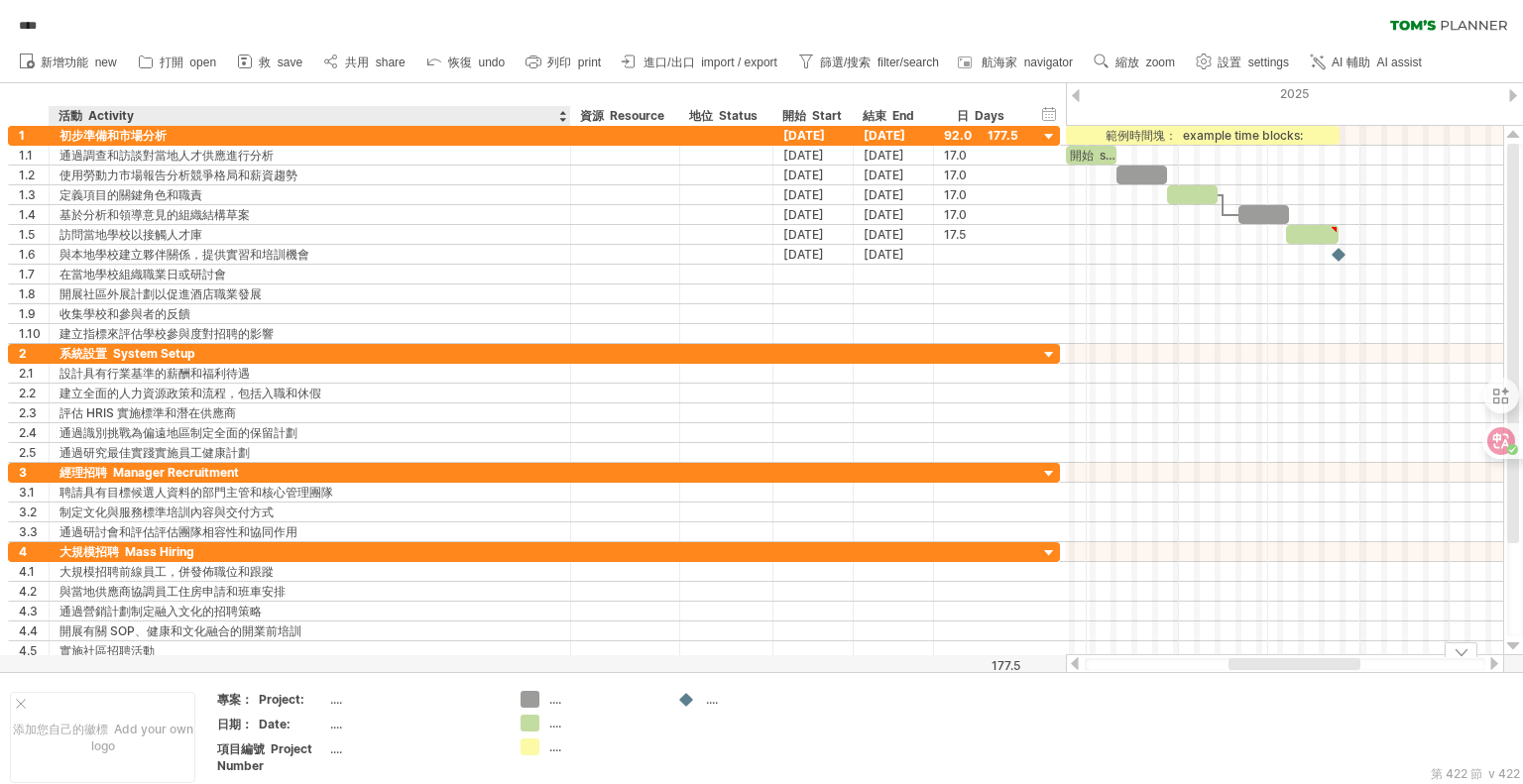 click on "...." at bounding box center [603, 699] 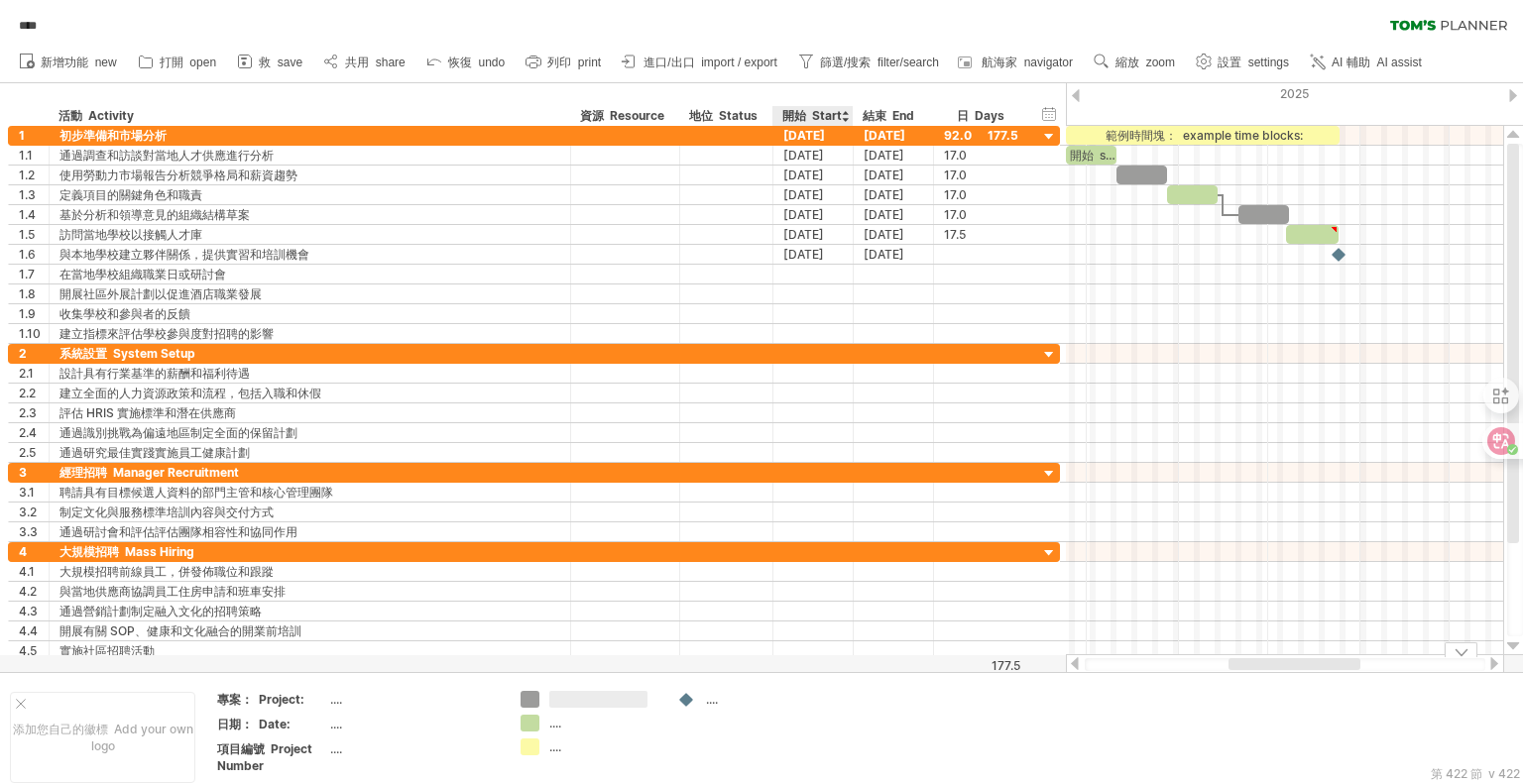 click on "添加您自己的徽標    Add your own logo 專案：    Project: .... 日期：    Date: .... 項目編號    Project Number .... .... .... ...." at bounding box center (49577, 737) 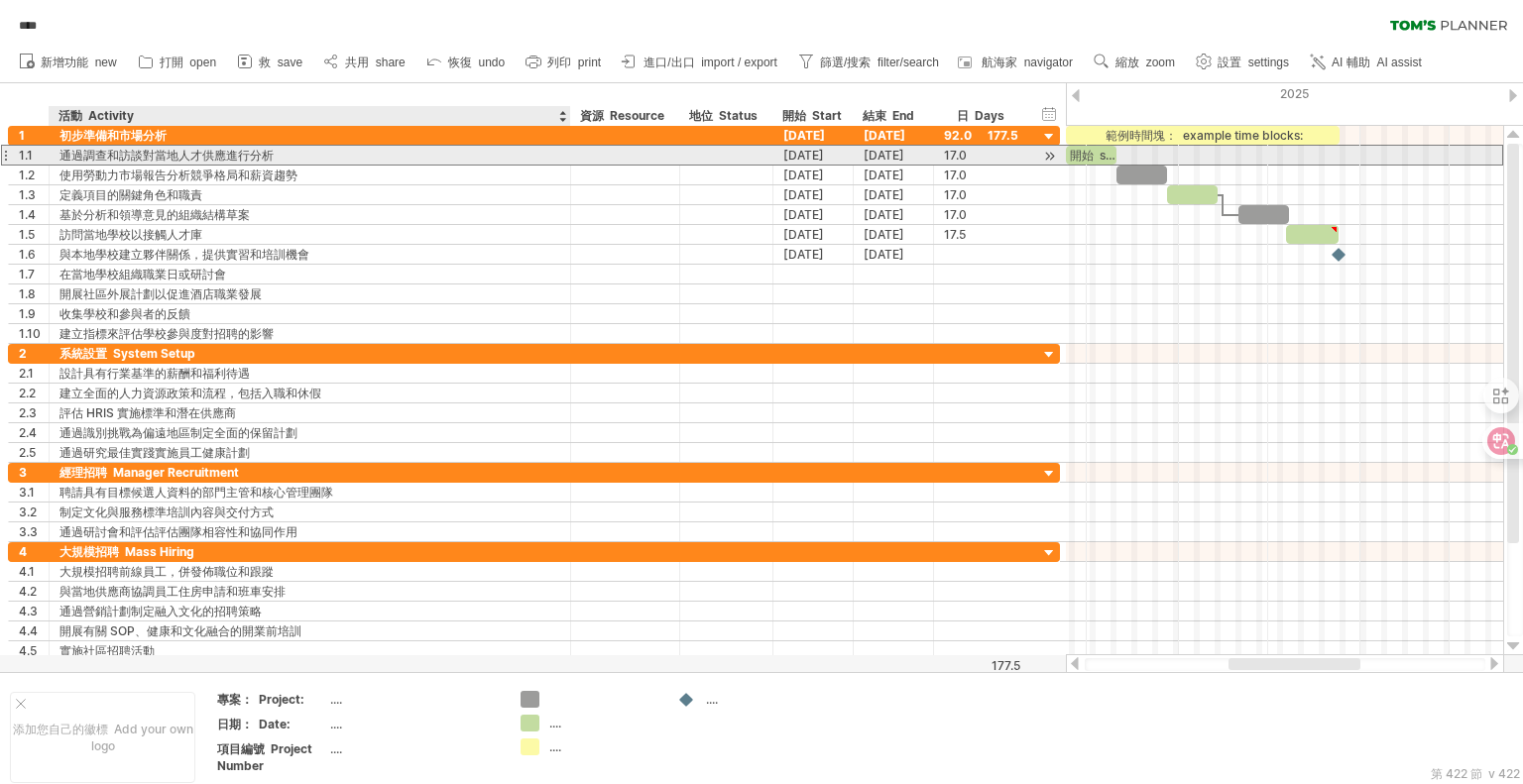 click on "通過調查和訪談對當地人才供應進行分析" at bounding box center [167, 155] 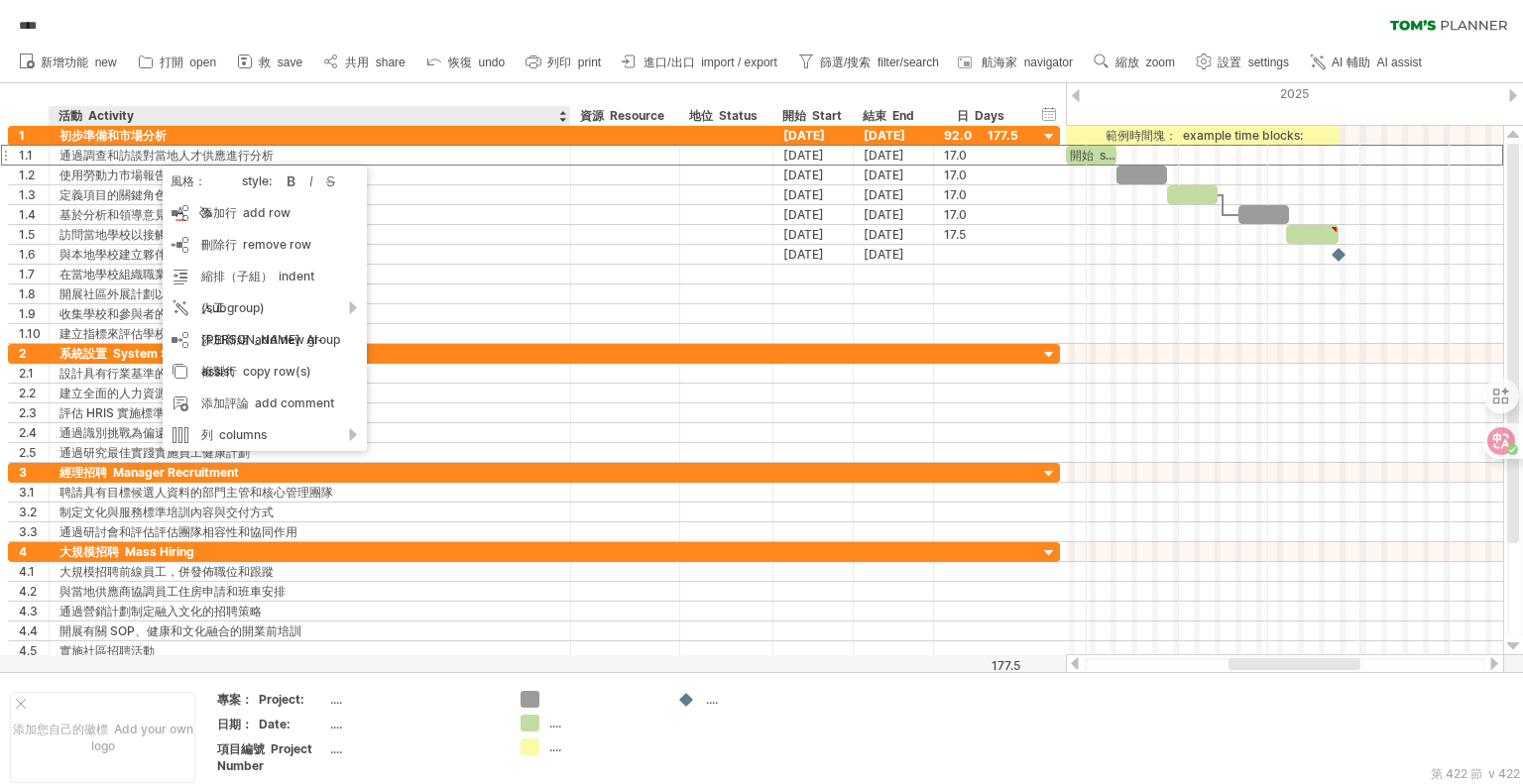 click on "****
clear filter
reapply filter" at bounding box center [762, 21] 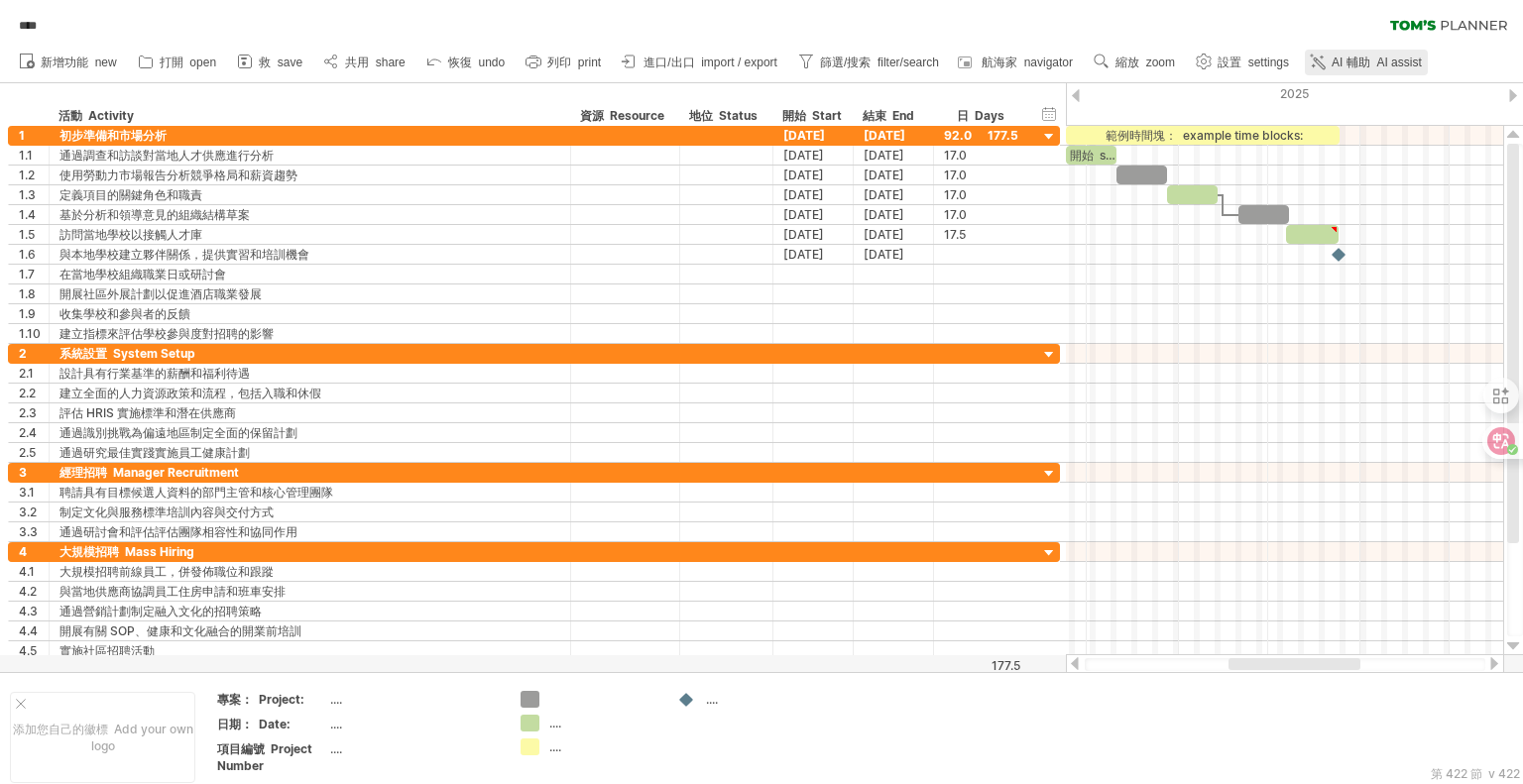 click on "AI 輔助" at bounding box center [1350, 62] 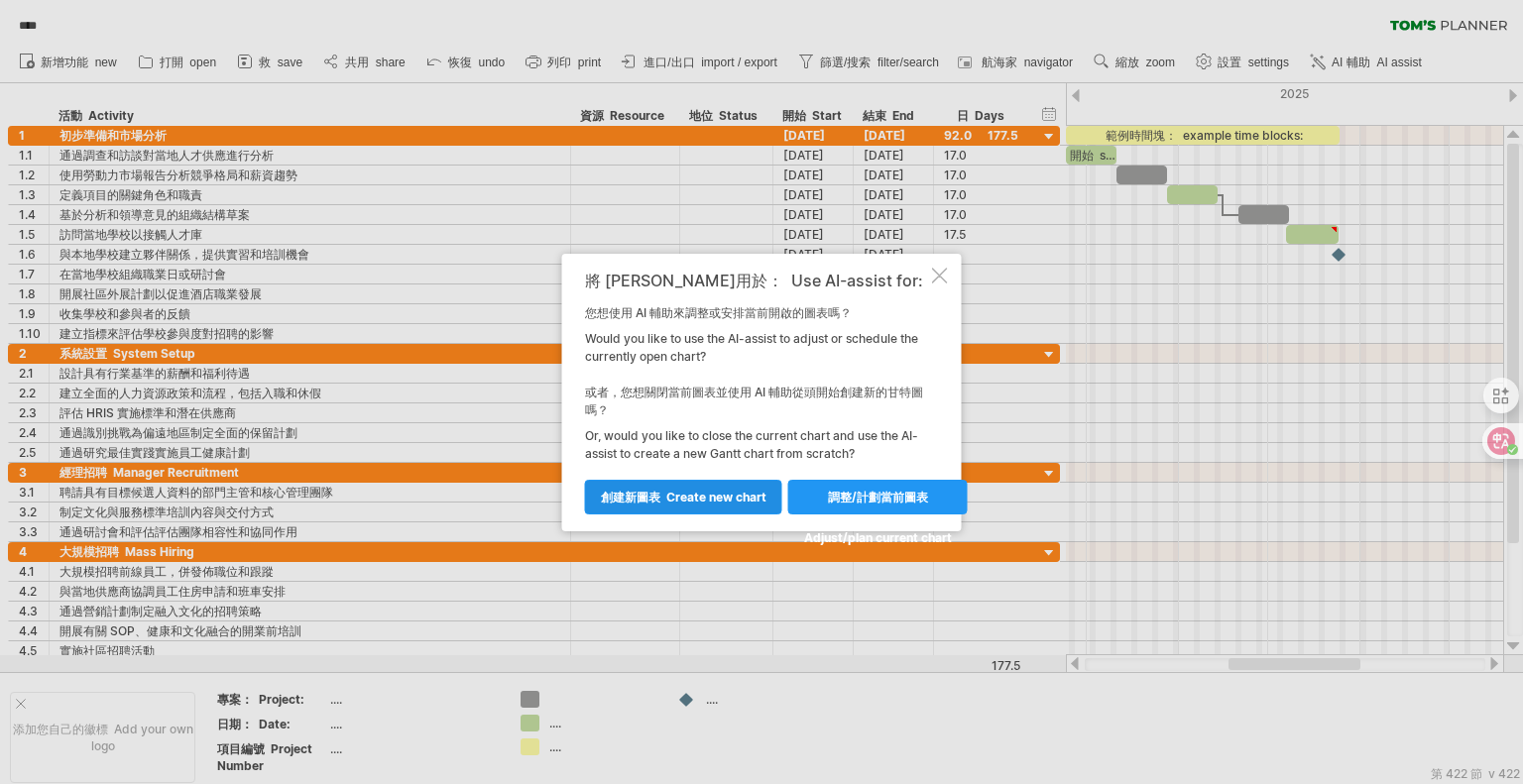 click on "創建新圖表    Create new chart" at bounding box center (683, 497) 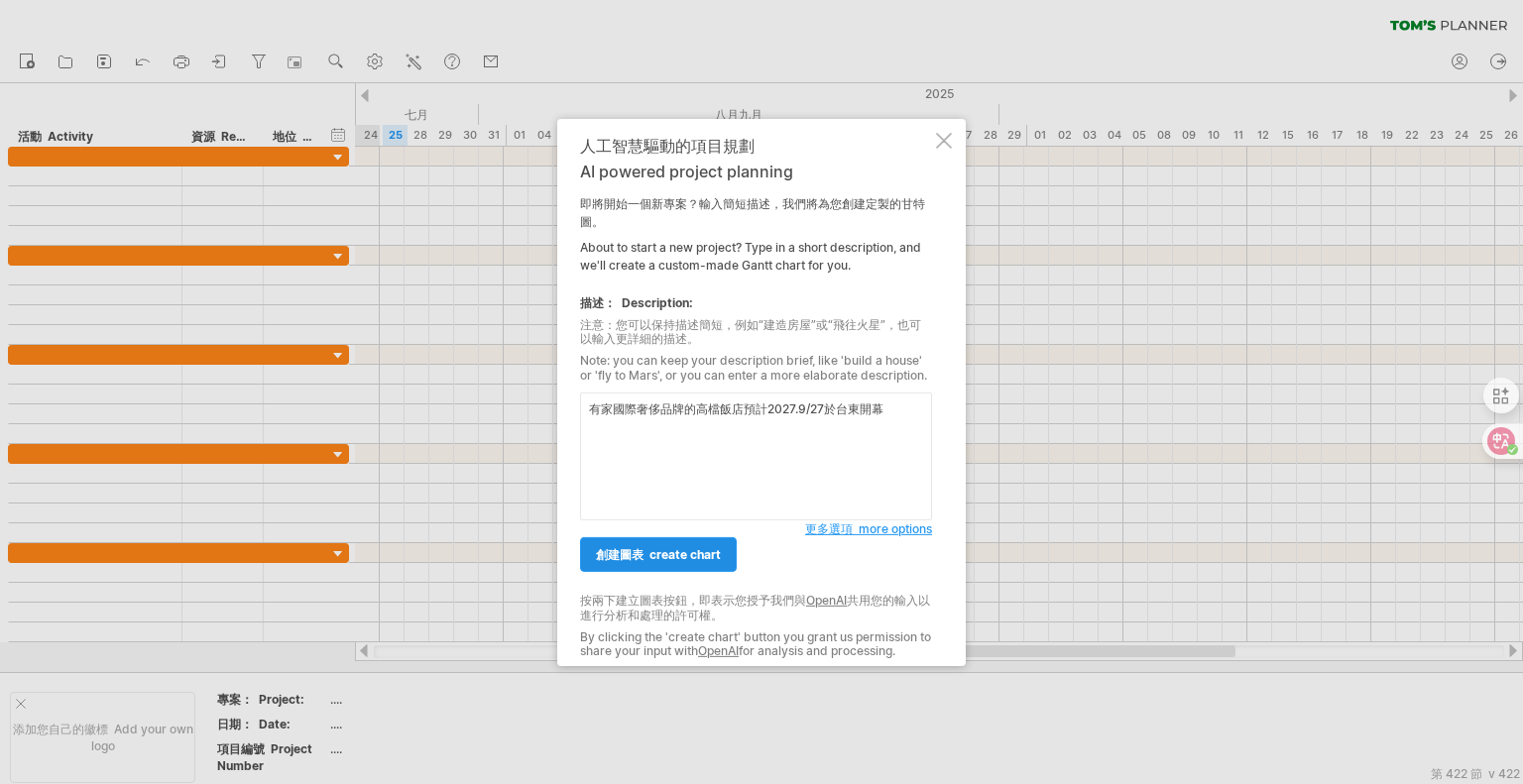 paste on "關於飯店的相關資料如下:
1.核心價值:在偏遠的自然環境中提供服務，融入可持續性與當地文化特色，打造獨特元素並專注於健康養生，創造「非凡體驗」。
2.房間數量:69 間別墅/客房，每間配備戶外獨立私人[GEOGRAPHIC_DATA],池包括 1 間四臥室總統套房。
3.預期招聘:271位員工,包含全職、實習、兼職
4.招募職位包含:
客房部門：
（前台/禮賓服務/賓客關係專員（GEM）/房務/水療中心/[PERSON_NAME]/健身房/遊覽活動/高爾夫球車司機）
餐廳部門：
（廚房/清潔服務/酒吧/侍酒師/餐飲服務/特殊活動服務）
後勤部門:銷售/行政/訂房組/財務/人力資源與培訓/工程部）
5.將建有員工宿舍,可申請入住新建宿舍（距離現場20分鐘車程）提供免費接駁服務，往返宿舍與園區；園區提供機車與汽車停車位
以上請幫我整理出HR時程甘特圖" 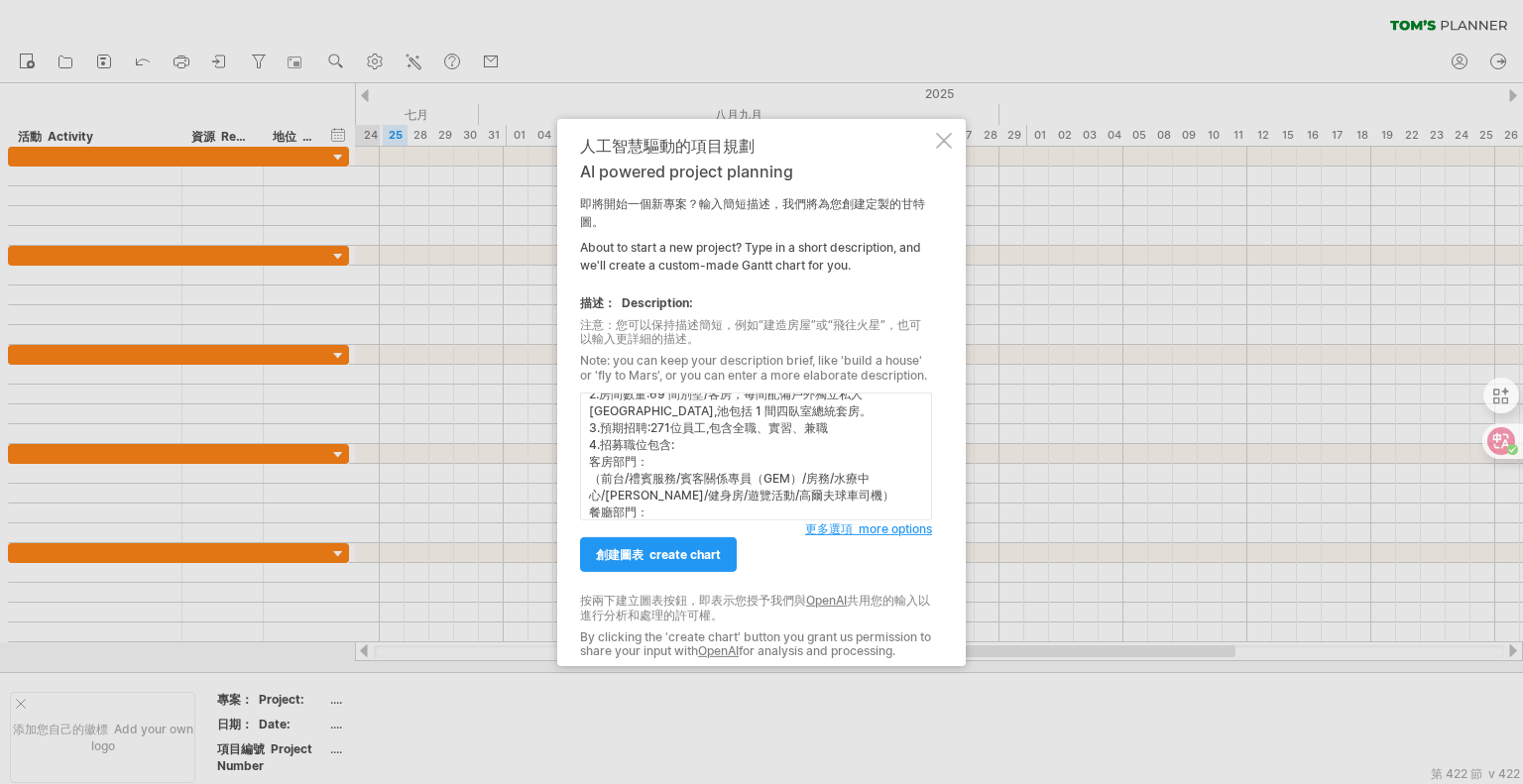 scroll, scrollTop: 0, scrollLeft: 0, axis: both 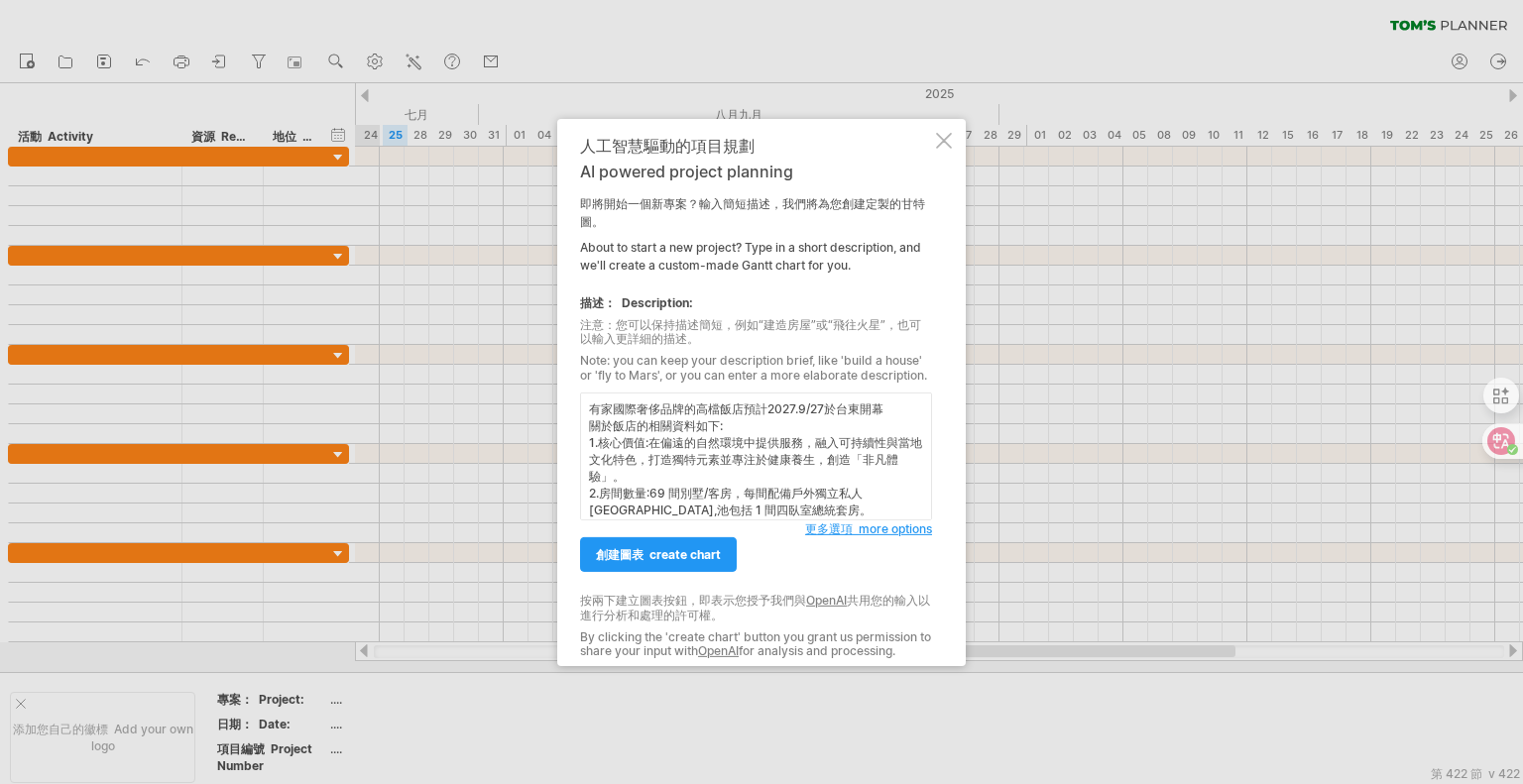drag, startPoint x: 653, startPoint y: 492, endPoint x: 665, endPoint y: 492, distance: 12 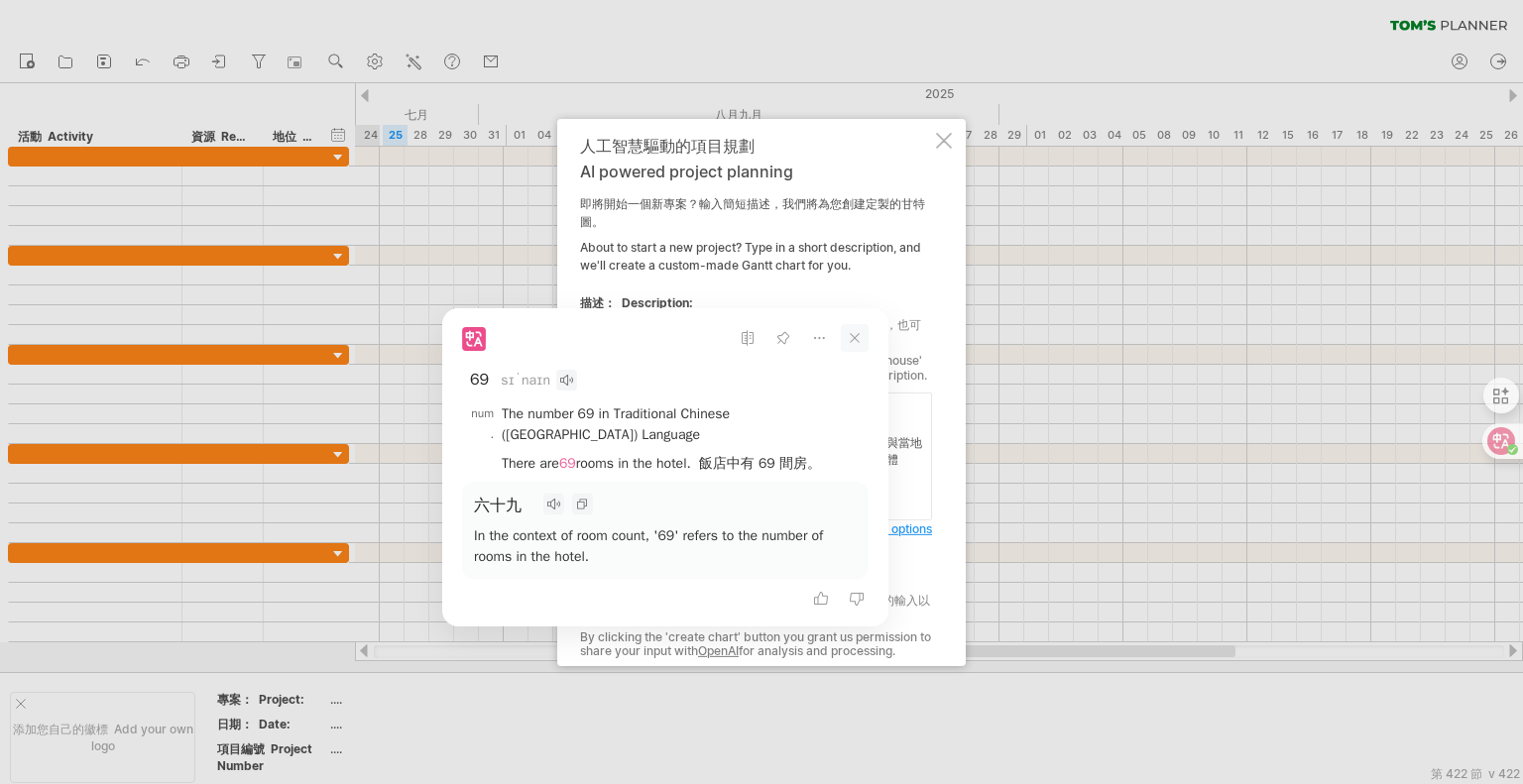 click 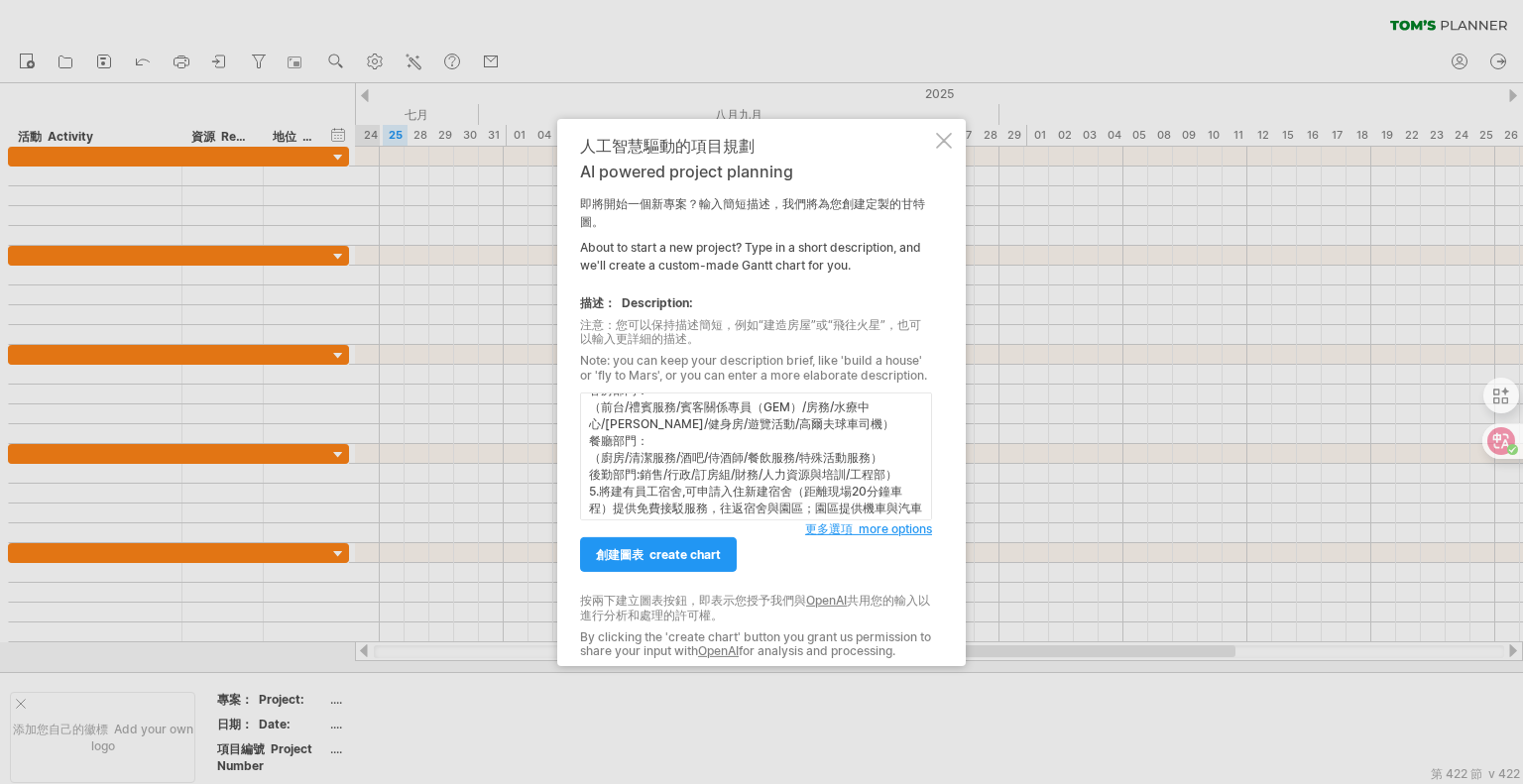 drag, startPoint x: 732, startPoint y: 491, endPoint x: 750, endPoint y: 410, distance: 82.9759 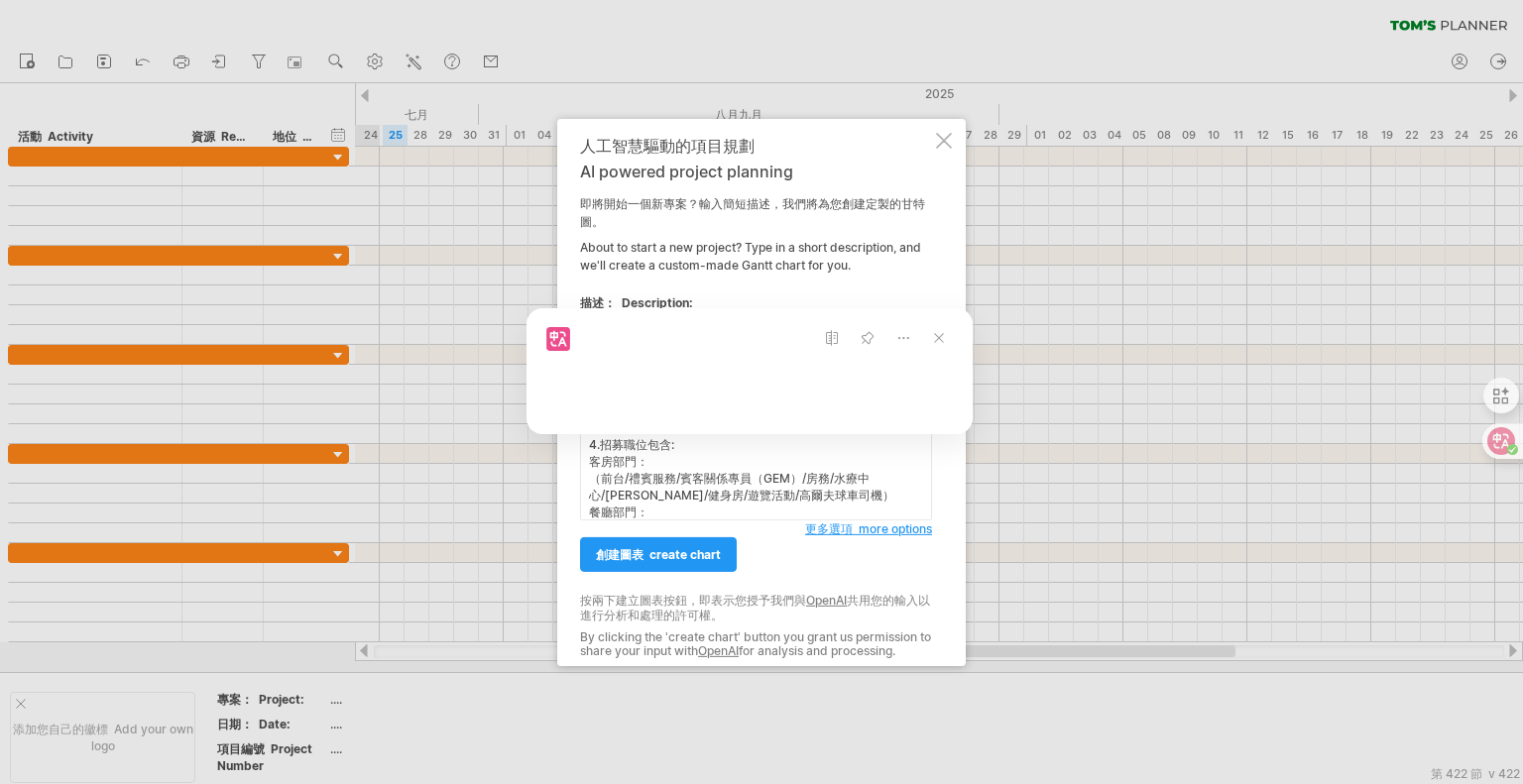 scroll, scrollTop: 0, scrollLeft: 0, axis: both 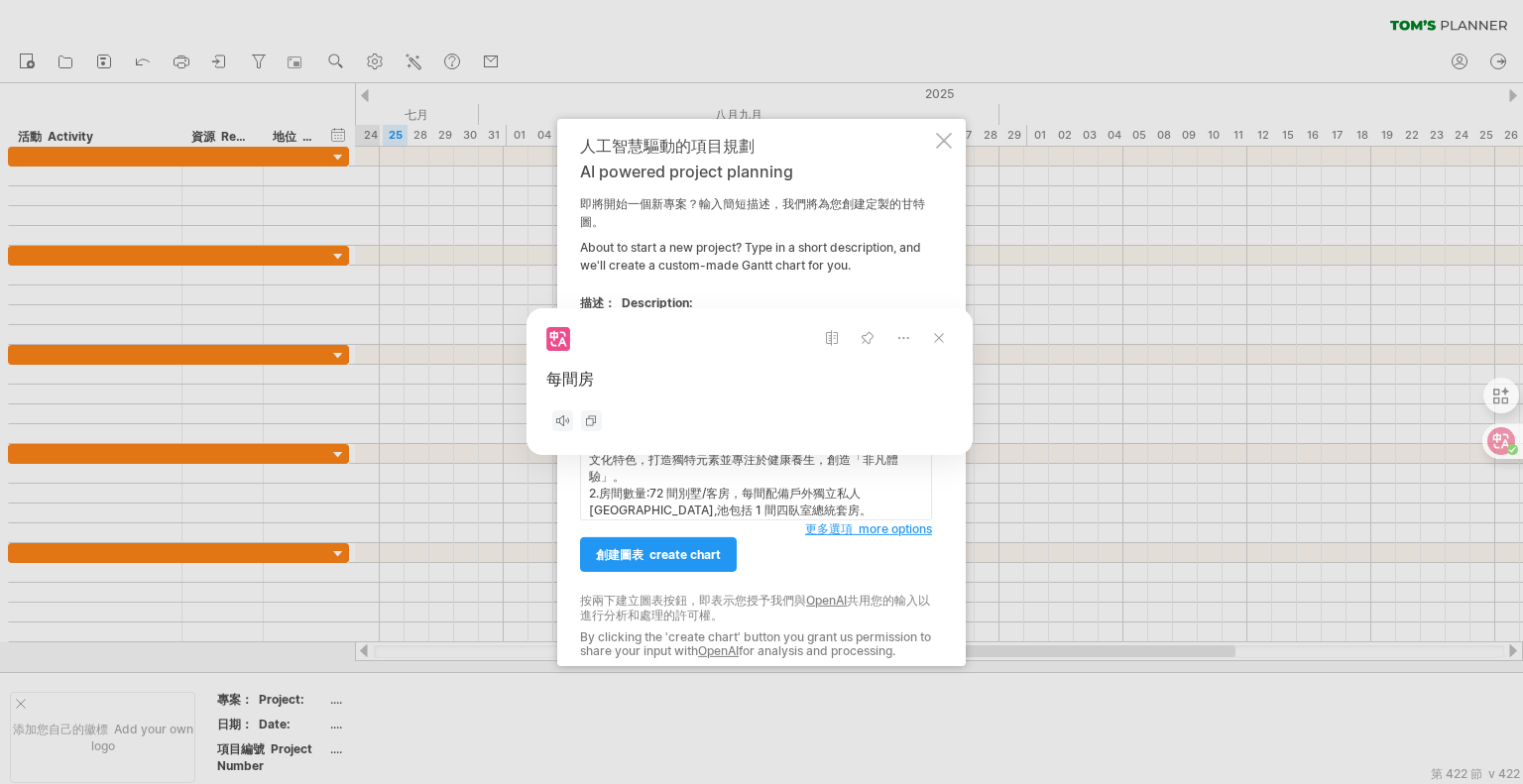 click on "有家國際奢侈品牌的高檔飯店預計2027.9/27於台東開幕
關於飯店的相關資料如下:
1.核心價值:在偏遠的自然環境中提供服務，融入可持續性與當地文化特色，打造獨特元素並專注於健康養生，創造「非凡體驗」。
2.房間數量:72 間別墅/客房，每間配備戶外獨立私人[GEOGRAPHIC_DATA],池包括 1 間四臥室總統套房。
3.預期招聘:271位員工,包含全職、實習、兼職
4.招募職位包含:
客房部門：
（前台/禮賓服務/賓客關係專員（GEM）/房務/水療中心/[PERSON_NAME]/健身房/遊覽活動/高爾夫球車司機）
餐廳部門：
（廚房/清潔服務/酒吧/侍酒師/餐飲服務/特殊活動服務）
後勤部門:銷售/行政/訂房組/財務/人力資源與培訓/工程部）
5.將建有員工宿舍,可申請入住新建宿舍（距離現場20分鐘車程）提供免費接駁服務，往返宿舍與園區；園區提供機車與汽車停車位
以上請幫我整理出HR時程甘特圖" at bounding box center (756, 456) 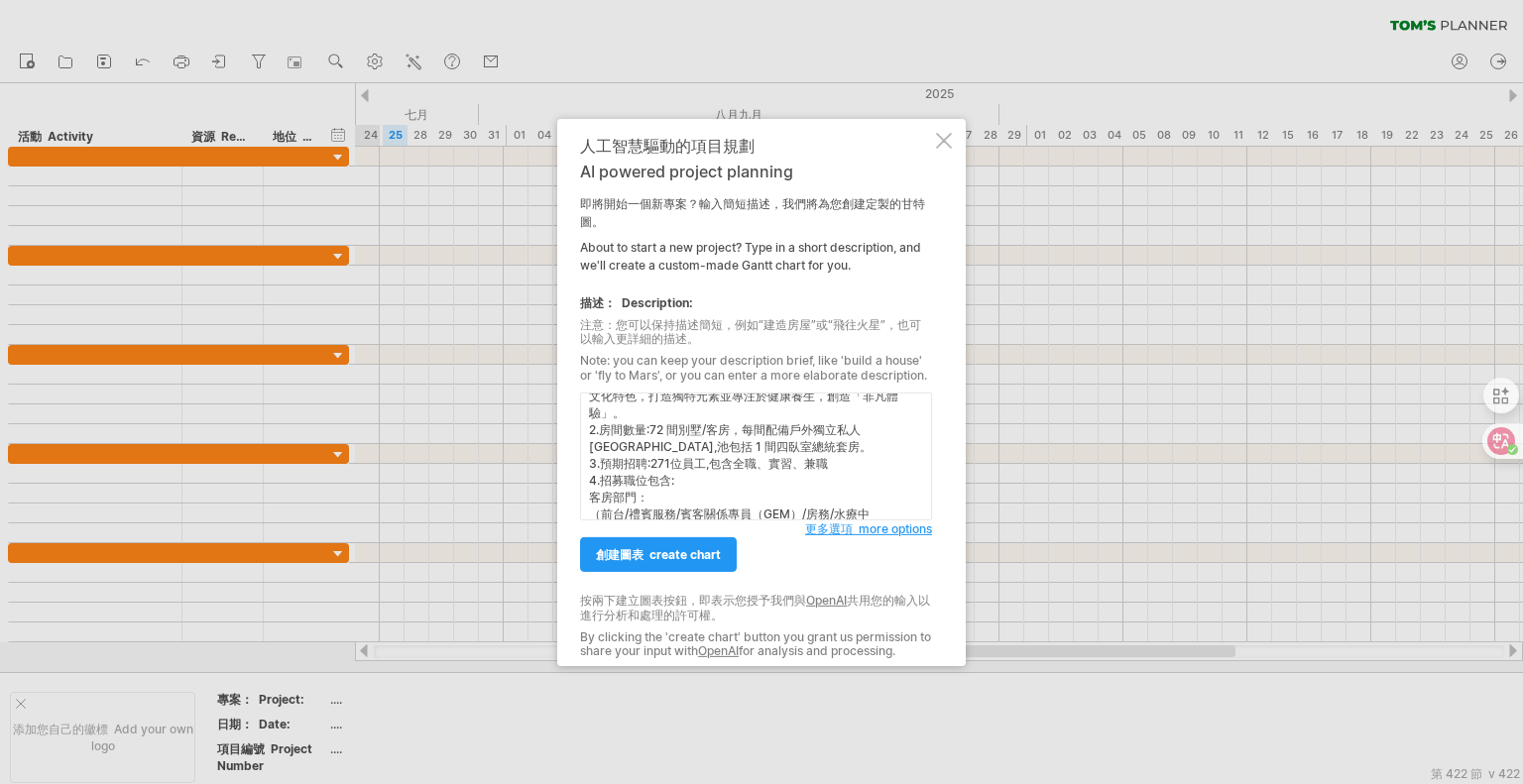scroll, scrollTop: 88, scrollLeft: 0, axis: vertical 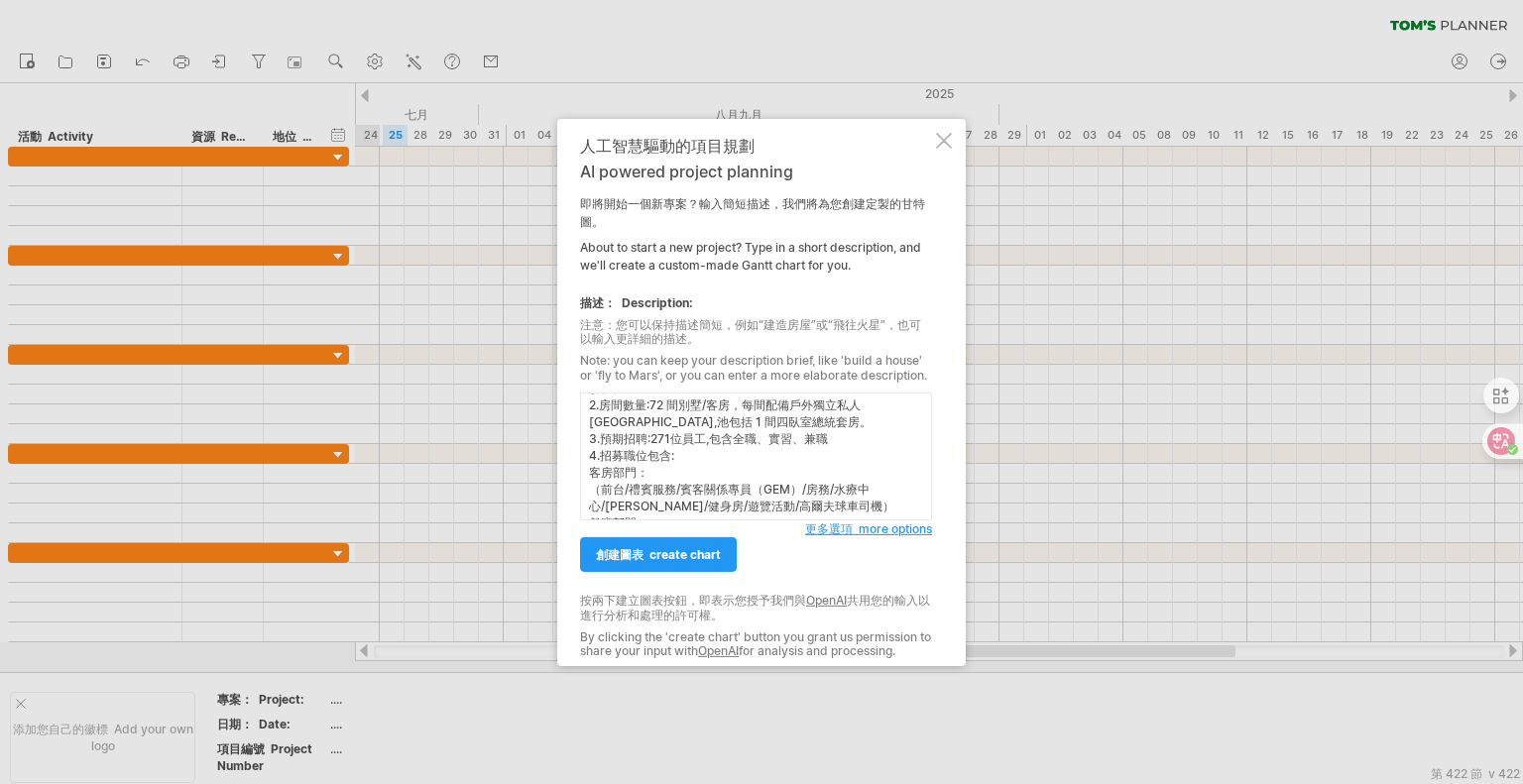 drag, startPoint x: 734, startPoint y: 494, endPoint x: 751, endPoint y: 425, distance: 71.063352 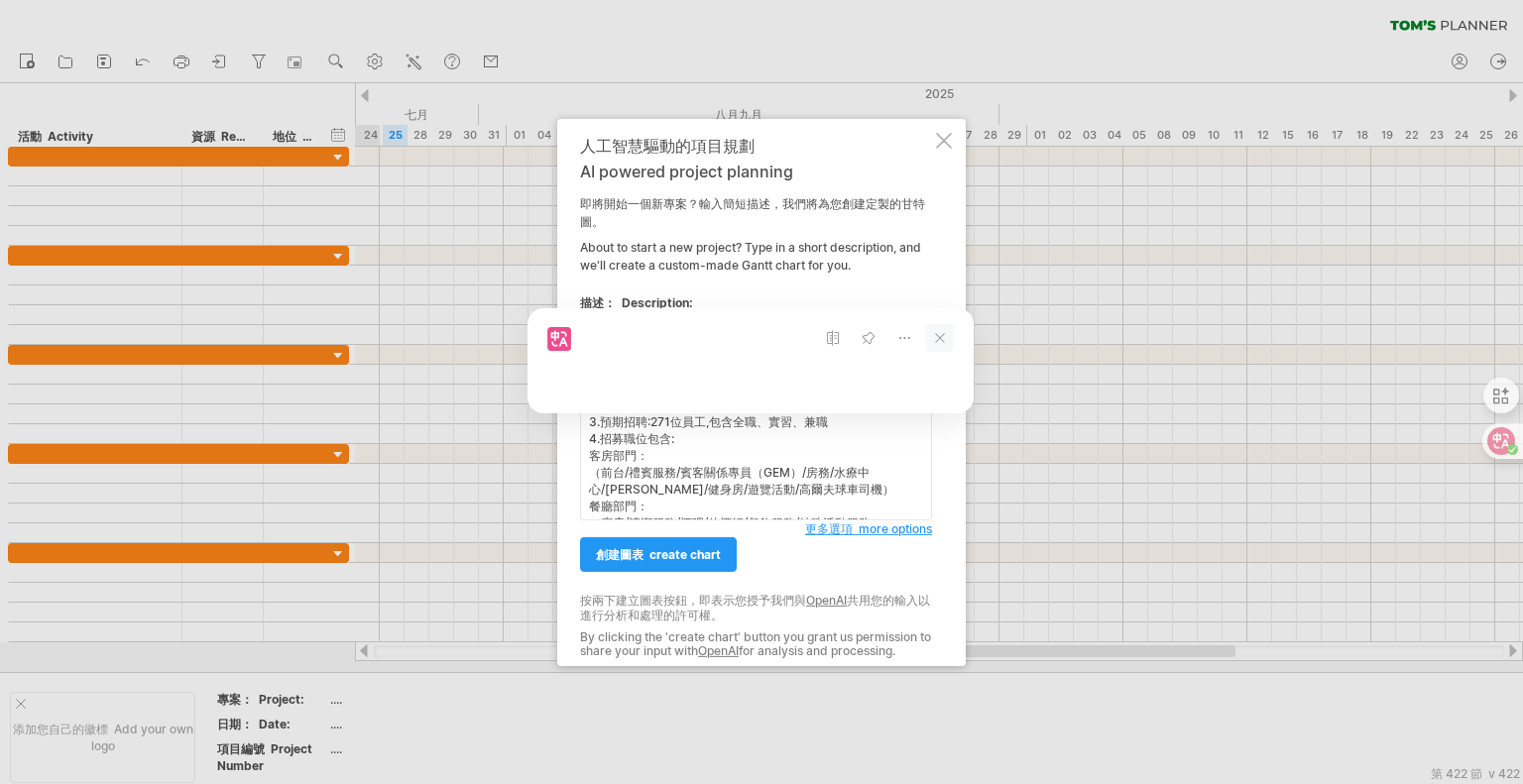 click 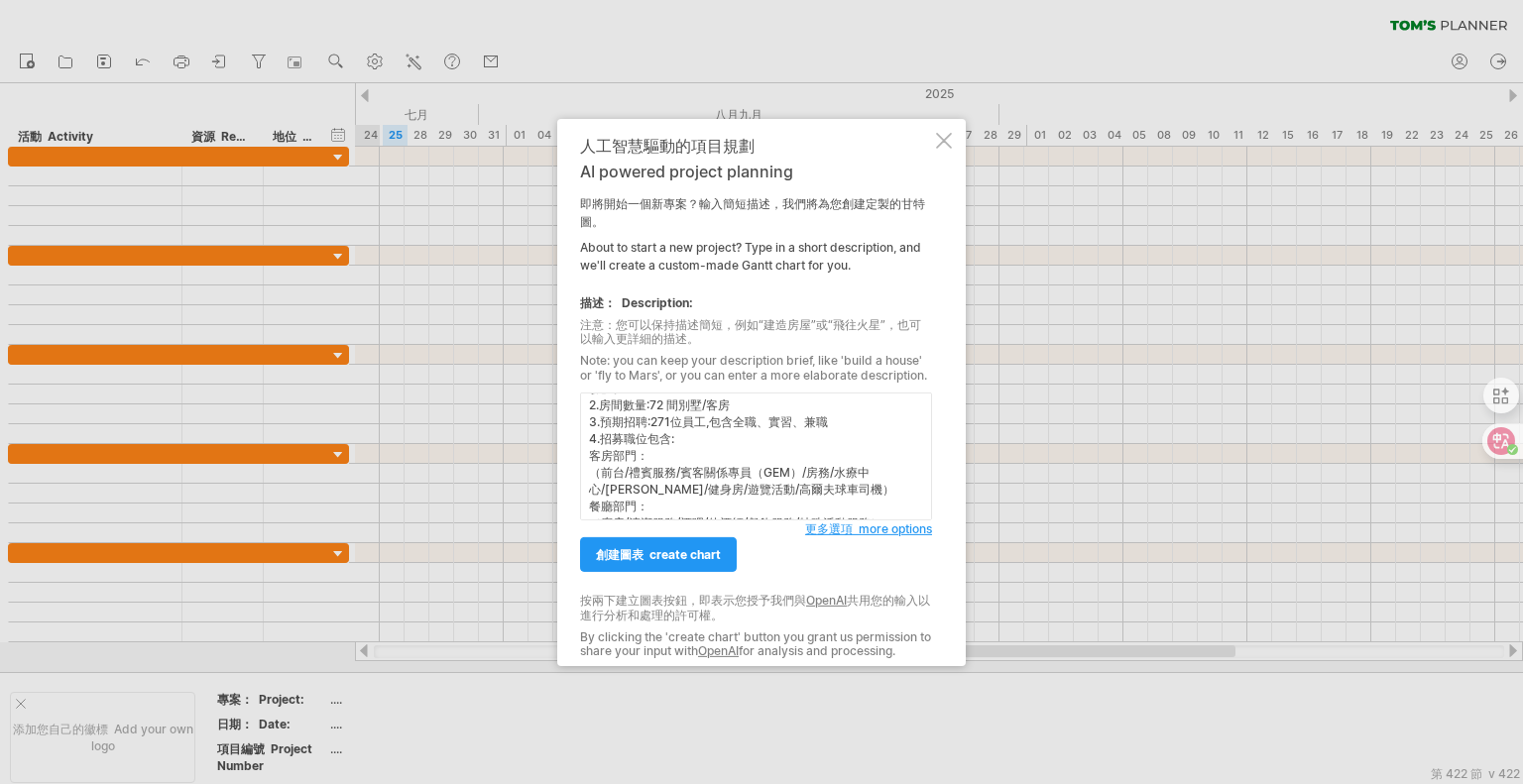 drag, startPoint x: 651, startPoint y: 418, endPoint x: 669, endPoint y: 418, distance: 18 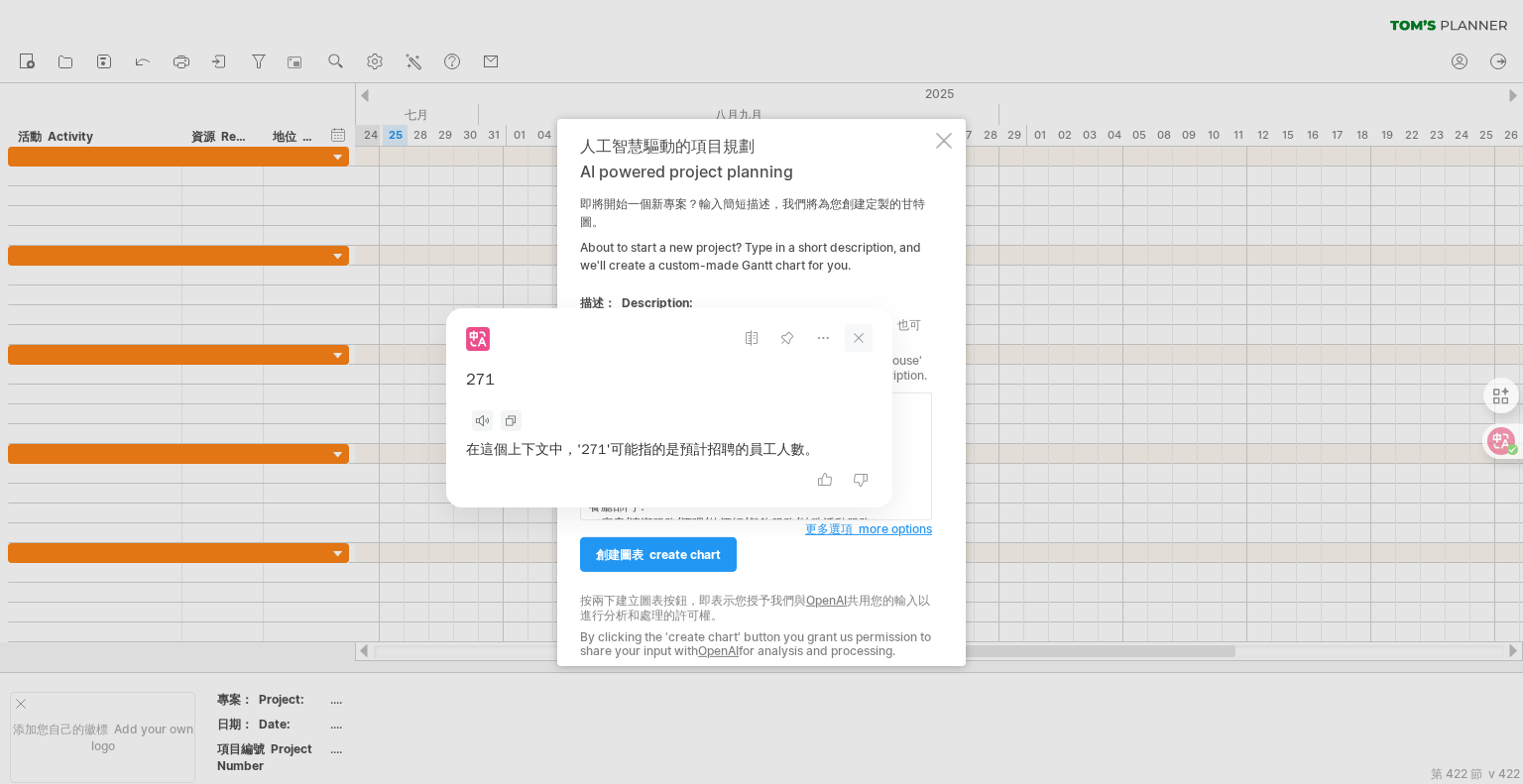 click 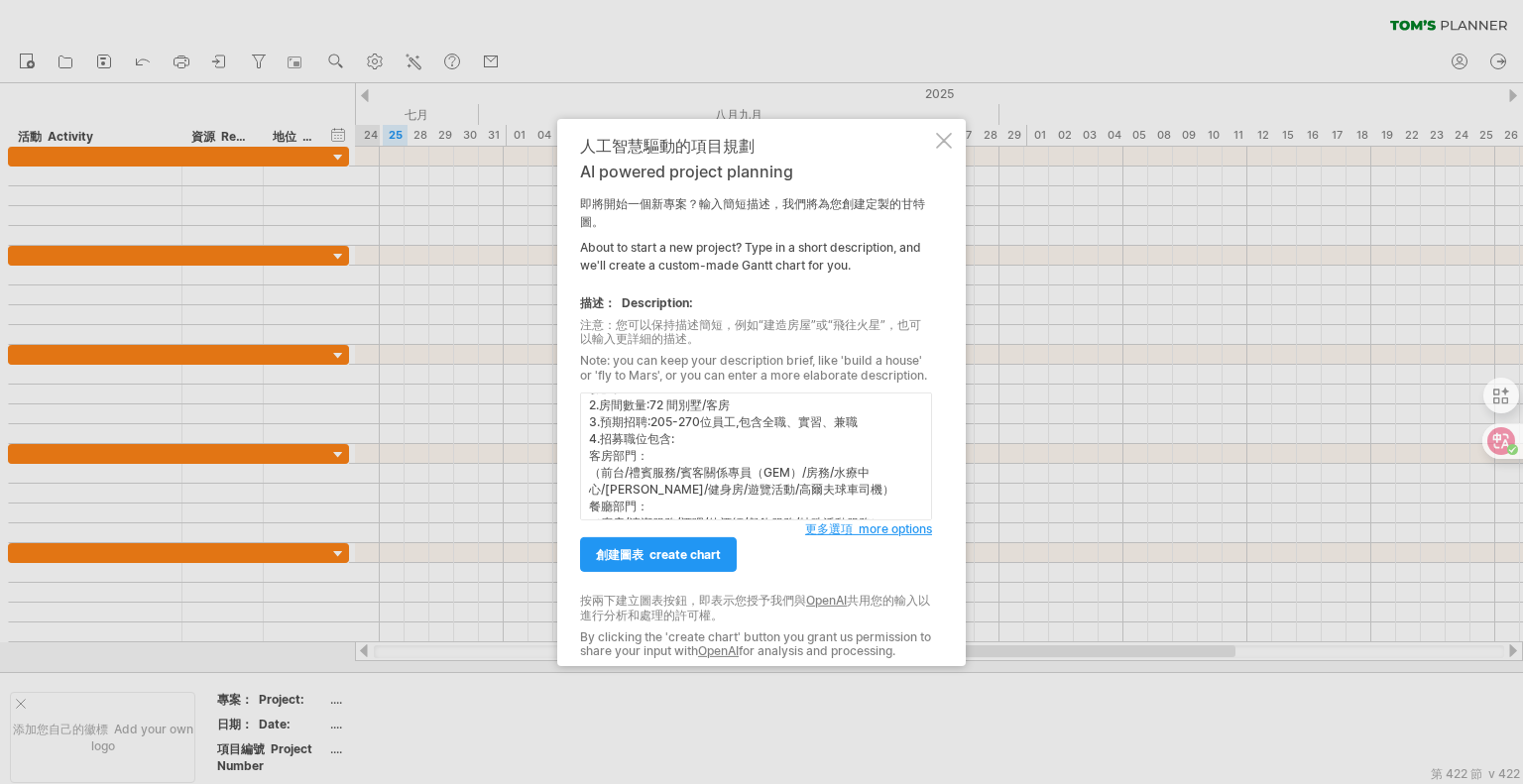 click on "有家國際奢侈品牌的高檔飯店預計2027.9/27於台東開幕
關於飯店的相關資料如下:
1.核心價值:在偏遠的自然環境中提供服務，融入可持續性與當地文化特色，打造獨特元素並專注於健康養生，創造「非凡體驗」。
2.房間數量:72 間別墅/客房
3.預期招聘:205-270位員工,包含全職、實習、兼職
4.招募職位包含:
客房部門：
（前台/禮賓服務/賓客關係專員（GEM）/房務/水療中心/[PERSON_NAME]/健身房/遊覽活動/高爾夫球車司機）
餐廳部門：
（廚房/清潔服務/酒吧/侍酒師/餐飲服務/特殊活動服務）
後勤部門:銷售/行政/訂房組/財務/人力資源與培訓/工程部）
5.將建有員工宿舍,可申請入住新建宿舍（距離現場20分鐘車程）提供免費接駁服務，往返宿舍與園區；園區提供機車與汽車停車位
以上請幫我整理出HR時程甘特圖" at bounding box center [756, 456] 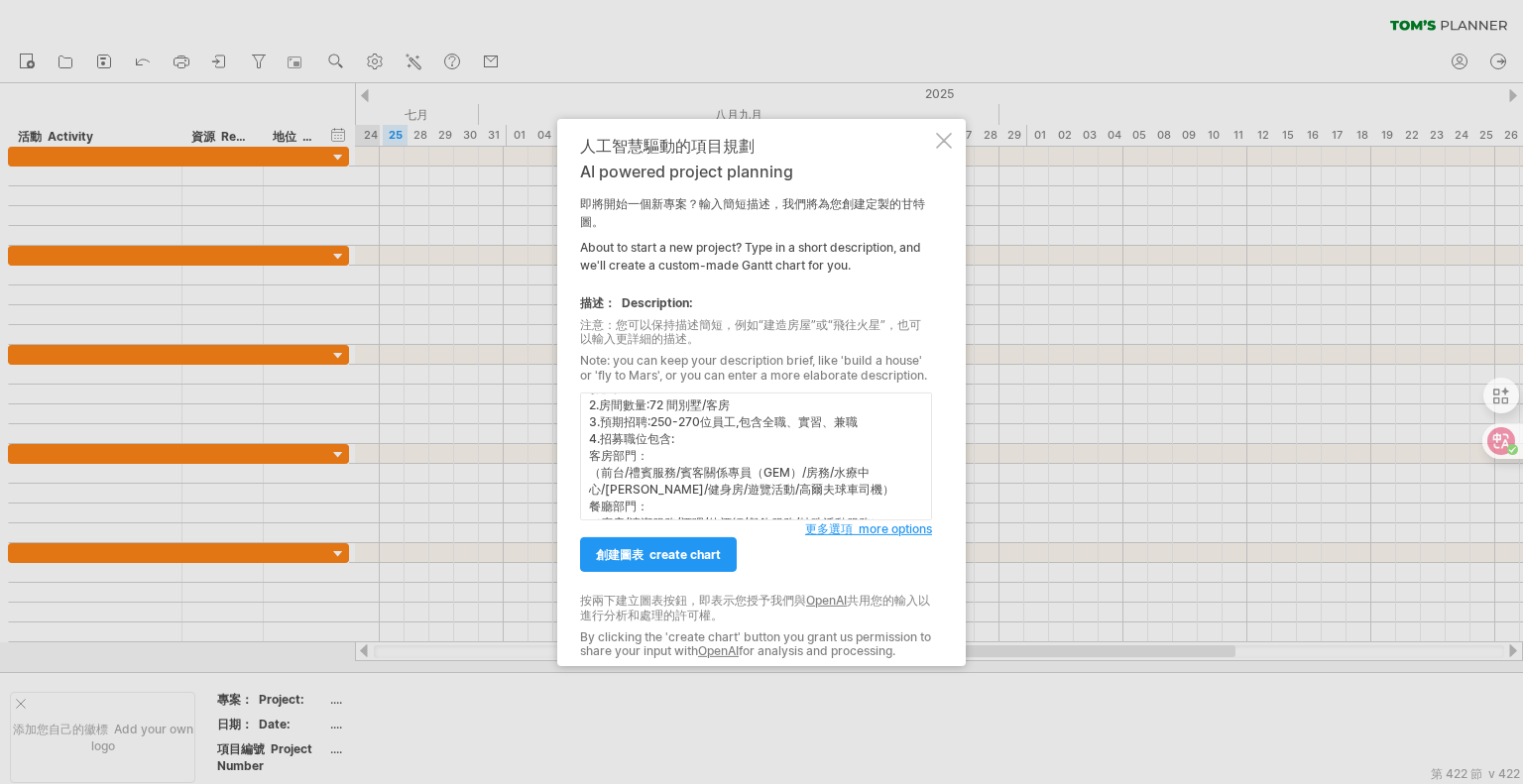 click on "有家國際奢侈品牌的高檔飯店預計2027.9/27於台東開幕
關於飯店的相關資料如下:
1.核心價值:在偏遠的自然環境中提供服務，融入可持續性與當地文化特色，打造獨特元素並專注於健康養生，創造「非凡體驗」。
2.房間數量:72 間別墅/客房
3.預期招聘:250-270位員工,包含全職、實習、兼職
4.招募職位包含:
客房部門：
（前台/禮賓服務/賓客關係專員（GEM）/房務/水療中心/[PERSON_NAME]/健身房/遊覽活動/高爾夫球車司機）
餐廳部門：
（廚房/清潔服務/酒吧/侍酒師/餐飲服務/特殊活動服務）
後勤部門:銷售/行政/訂房組/財務/人力資源與培訓/工程部）
5.將建有員工宿舍,可申請入住新建宿舍（距離現場20分鐘車程）提供免費接駁服務，往返宿舍與園區；園區提供機車與汽車停車位
以上請幫我整理出HR時程甘特圖" at bounding box center (756, 456) 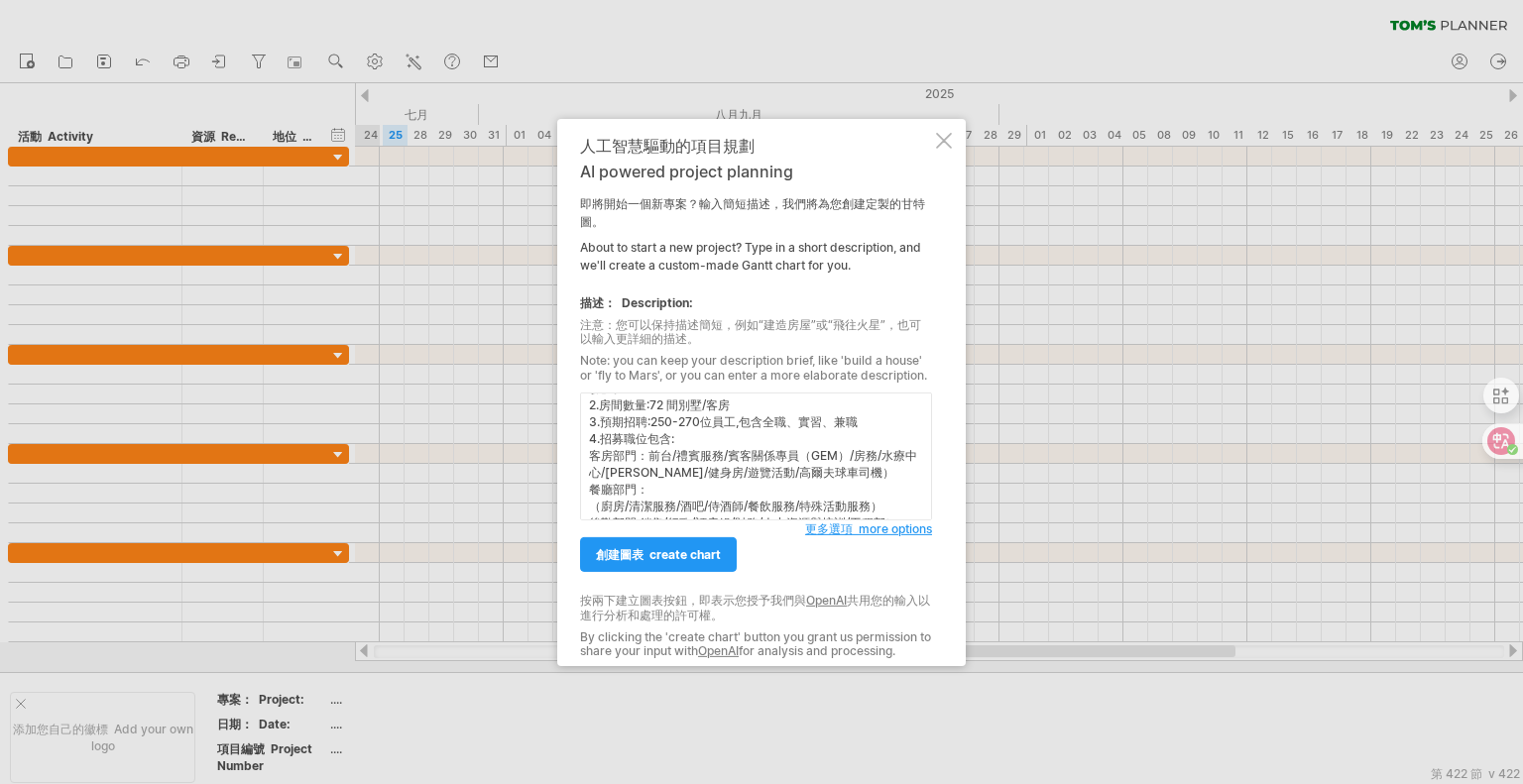 click on "有家國際奢侈品牌的高檔飯店預計2027.9/27於台東開幕
關於飯店的相關資料如下:
1.核心價值:在偏遠的自然環境中提供服務，融入可持續性與當地文化特色，打造獨特元素並專注於健康養生，創造「非凡體驗」。
2.房間數量:72 間別墅/客房
3.預期招聘:250-270位員工,包含全職、實習、兼職
4.招募職位包含:
客房部門：前台/禮賓服務/賓客關係專員（GEM）/房務/水療中心/[PERSON_NAME]/健身房/遊覽活動/高爾夫球車司機）
餐廳部門：
（廚房/清潔服務/酒吧/侍酒師/餐飲服務/特殊活動服務）
後勤部門:銷售/行政/訂房組/財務/人力資源與培訓/工程部）
5.將建有員工宿舍,可申請入住新建宿舍（距離現場20分鐘車程）提供免費接駁服務，往返宿舍與園區；園區提供機車與汽車停車位
以上請幫我整理出HR時程甘特圖" at bounding box center (756, 456) 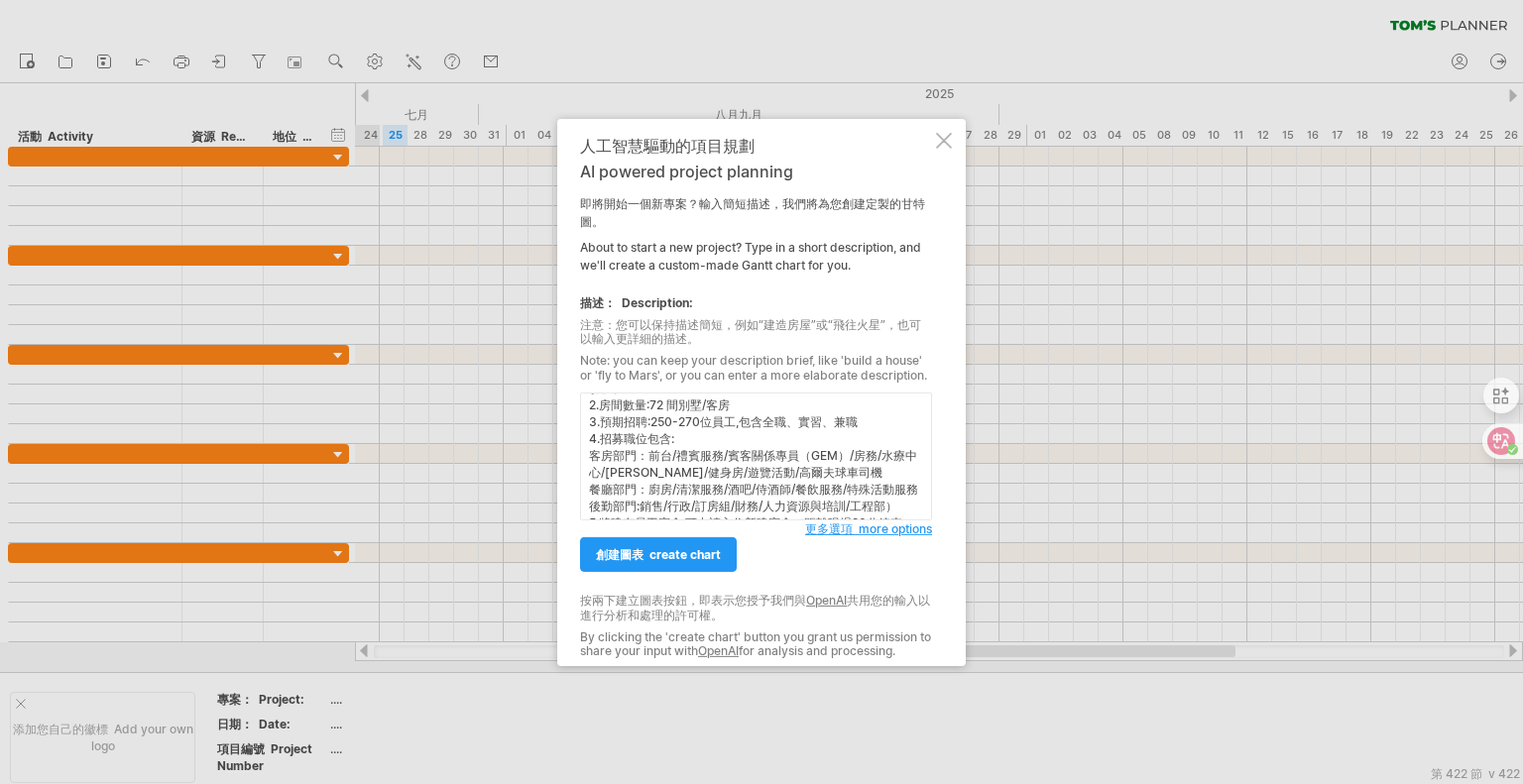 scroll, scrollTop: 171, scrollLeft: 0, axis: vertical 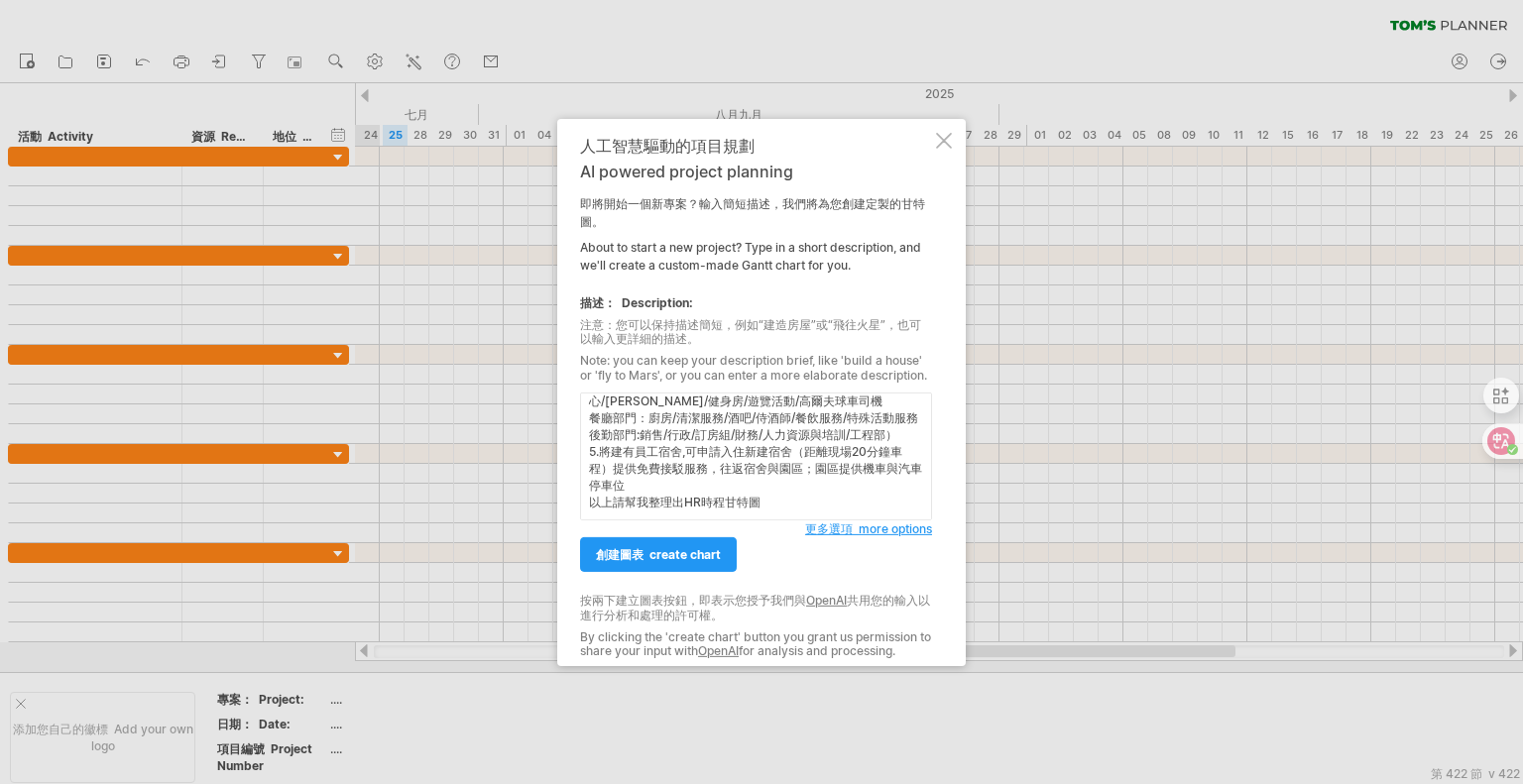 click on "有家國際奢侈品牌的高檔飯店預計2027.9/27於台東開幕
關於飯店的相關資料如下:
1.核心價值:在偏遠的自然環境中提供服務，融入可持續性與當地文化特色，打造獨特元素並專注於健康養生，創造「非凡體驗」。
2.房間數量:72 間別墅/客房
3.預期招聘:250-270位員工,包含全職、實習、兼職
4.招募職位包含:
客房部門：前台/禮賓服務/賓客關係專員（GEM）/房務/水療中心/[PERSON_NAME]/健身房/遊覽活動/高爾夫球車司機
餐廳部門：廚房/清潔服務/酒吧/侍酒師/餐飲服務/特殊活動服務
後勤部門:銷售/行政/訂房組/財務/人力資源與培訓/工程部）
5.將建有員工宿舍,可申請入住新建宿舍（距離現場20分鐘車程）提供免費接駁服務，往返宿舍與園區；園區提供機車與汽車停車位
以上請幫我整理出HR時程甘特圖" at bounding box center (756, 456) 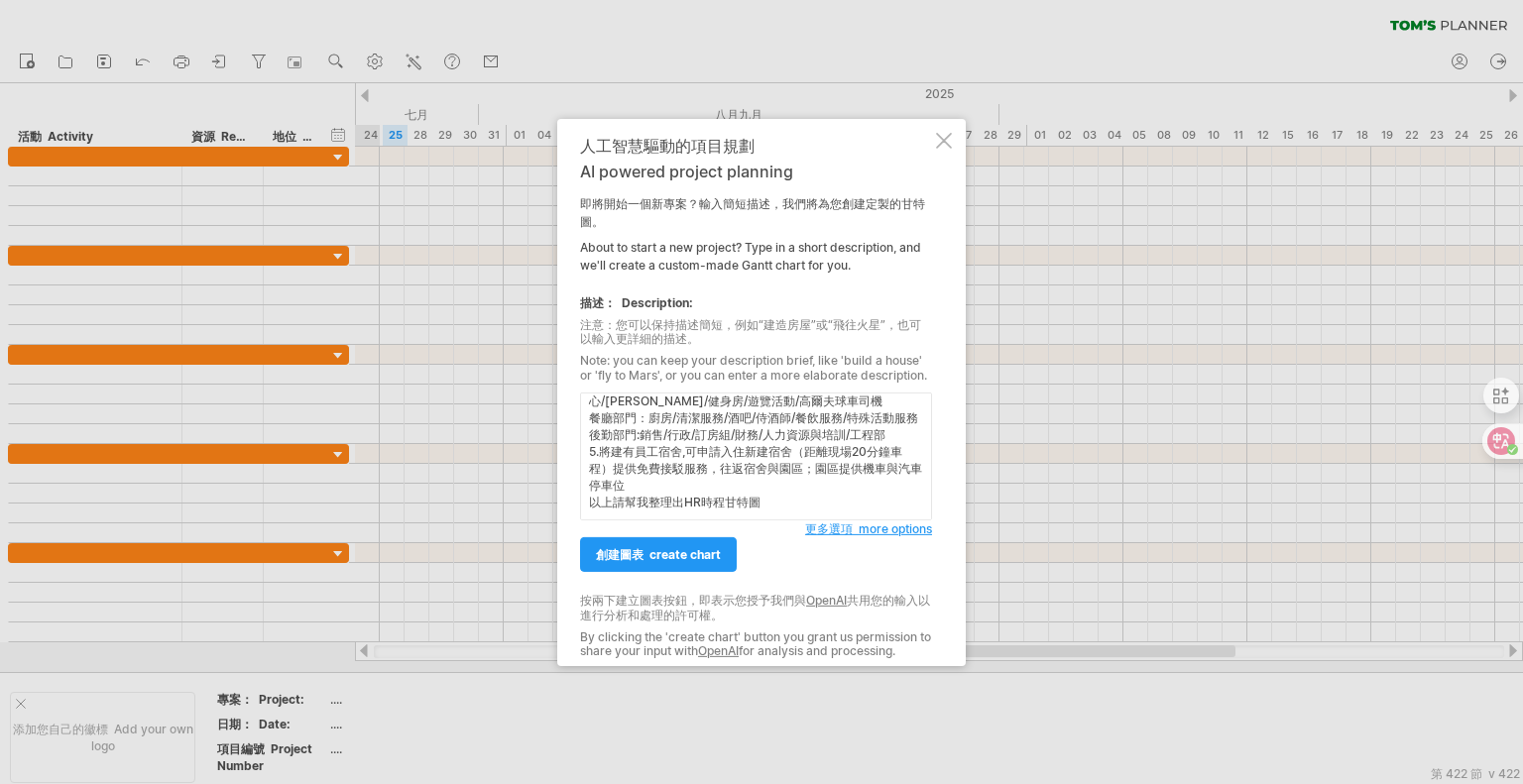 drag, startPoint x: 624, startPoint y: 459, endPoint x: 639, endPoint y: 512, distance: 55.081757 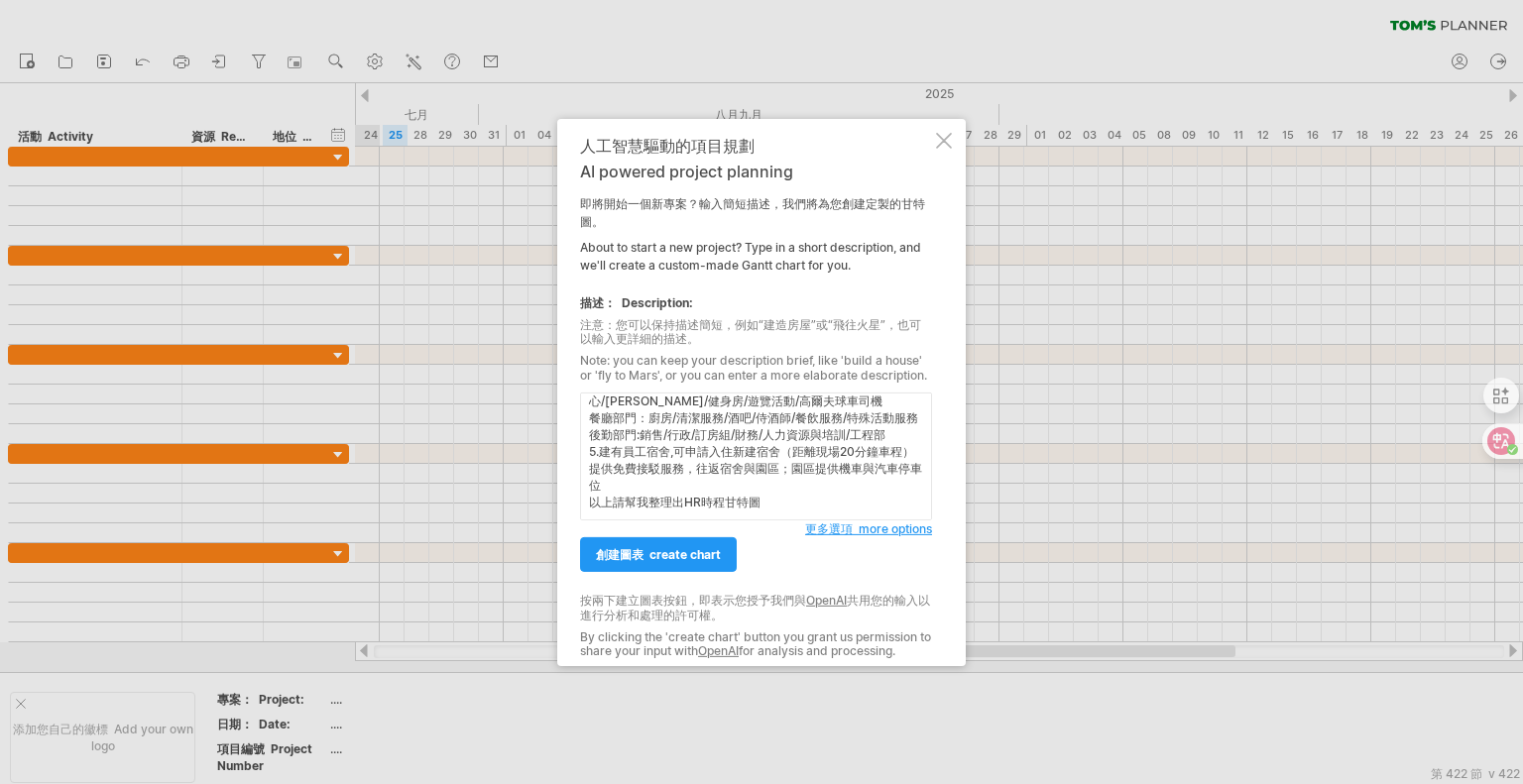 click on "有家國際奢侈品牌的高檔飯店預計2027.9/27於台東開幕
關於飯店的相關資料如下:
1.核心價值:在偏遠的自然環境中提供服務，融入可持續性與當地文化特色，打造獨特元素並專注於健康養生，創造「非凡體驗」。
2.房間數量:72 間別墅/客房
3.預期招聘:250-270位員工,包含全職、實習、兼職
4.招募職位包含:
客房部門：前台/禮賓服務/賓客關係專員（GEM）/房務/水療中心/[PERSON_NAME]/健身房/遊覽活動/高爾夫球車司機
餐廳部門：廚房/清潔服務/酒吧/侍酒師/餐飲服務/特殊活動服務
後勤部門:銷售/行政/訂房組/財務/人力資源與培訓/工程部
5.建有員工宿舍,可申請入住新建宿舍（距離現場20分鐘車程）提供免費接駁服務，往返宿舍與園區；園區提供機車與汽車停車位
以上請幫我整理出HR時程甘特圖" at bounding box center [756, 456] 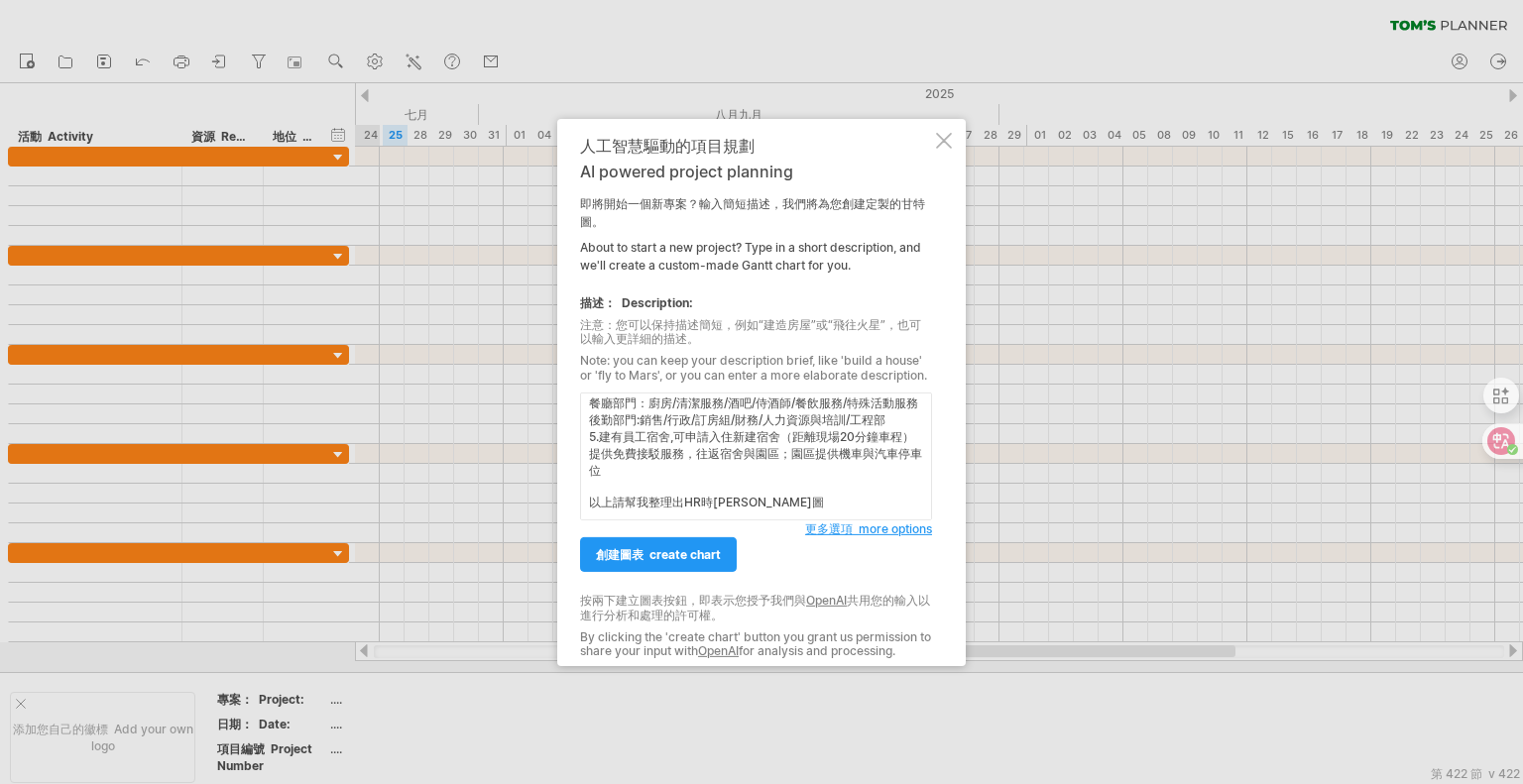 scroll, scrollTop: 186, scrollLeft: 0, axis: vertical 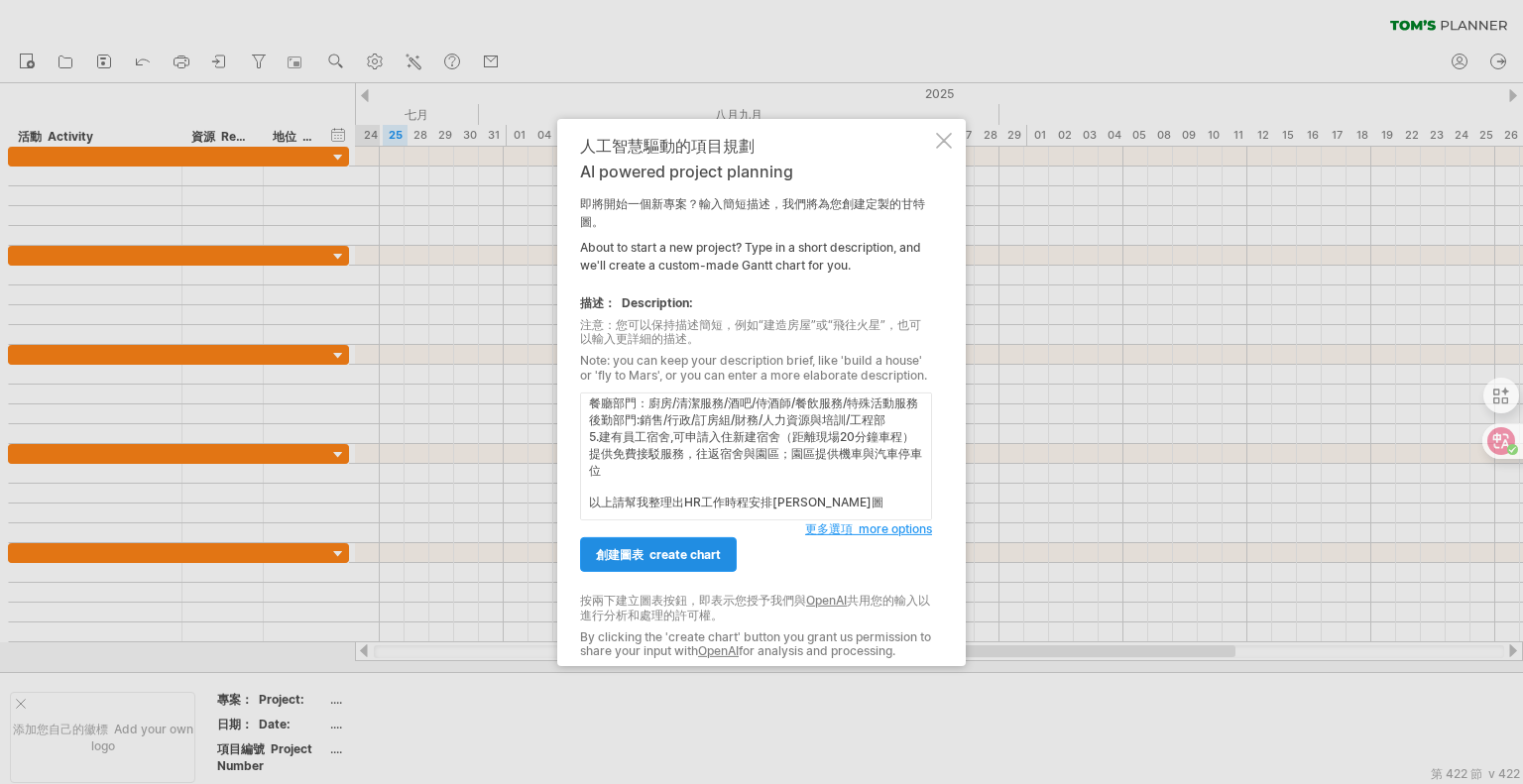 type on "有家國際奢侈品牌的高檔飯店預計2027.9/27於台東開幕
關於飯店的相關資料如下:
1.核心價值:在偏遠的自然環境中提供服務，融入可持續性與當地文化特色，打造獨特元素並專注於健康養生，創造「非凡體驗」。
2.房間數量:72 間別墅/客房
3.預期招聘:250-270位員工,包含全職、實習、兼職
4.招募職位包含:
客房部門：前台/禮賓服務/賓客關係專員（GEM）/房務/水療中心/[PERSON_NAME]/健身房/遊覽活動/高爾夫球車司機
餐廳部門：廚房/清潔服務/酒吧/侍酒師/餐飲服務/特殊活動服務
後勤部門:銷售/行政/訂房組/財務/人力資源與培訓/工程部
5.建有員工宿舍,可申請入住新建宿舍（距離現場20分鐘車程）提供免費接駁服務，往返宿舍與園區；園區提供機車與汽車停車位
以上請幫我整理出HR工作時程安排[PERSON_NAME]圖" 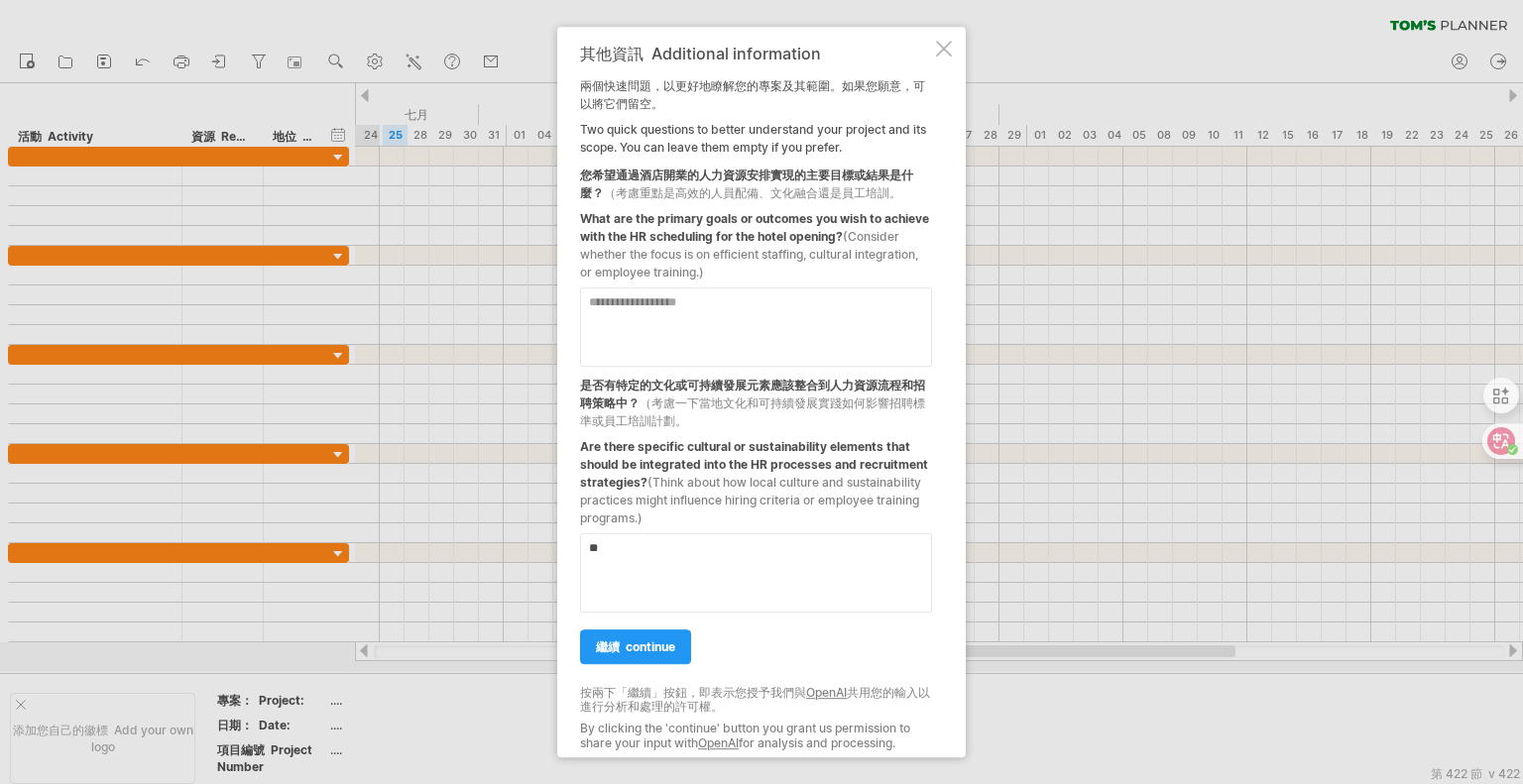 type on "*" 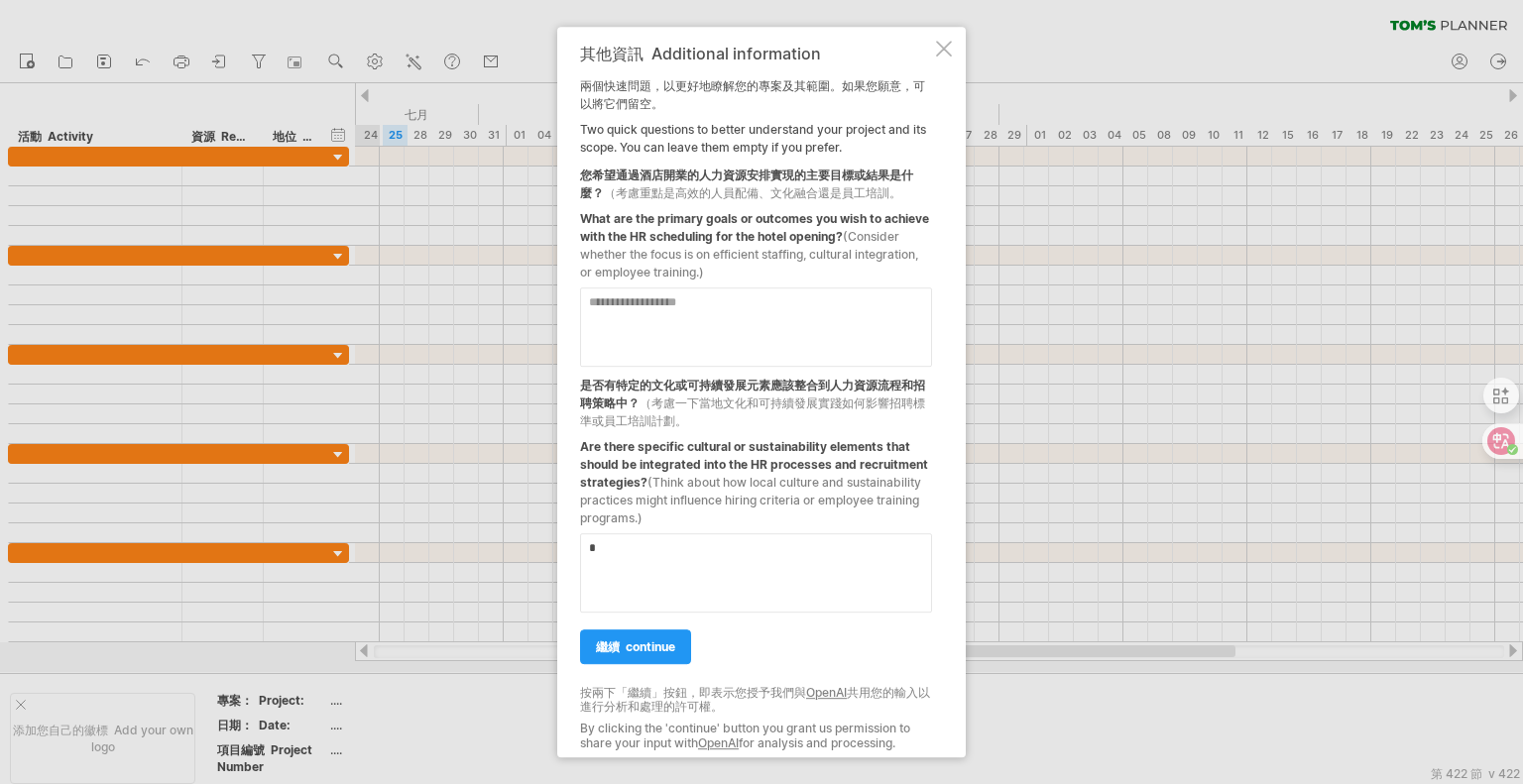 type 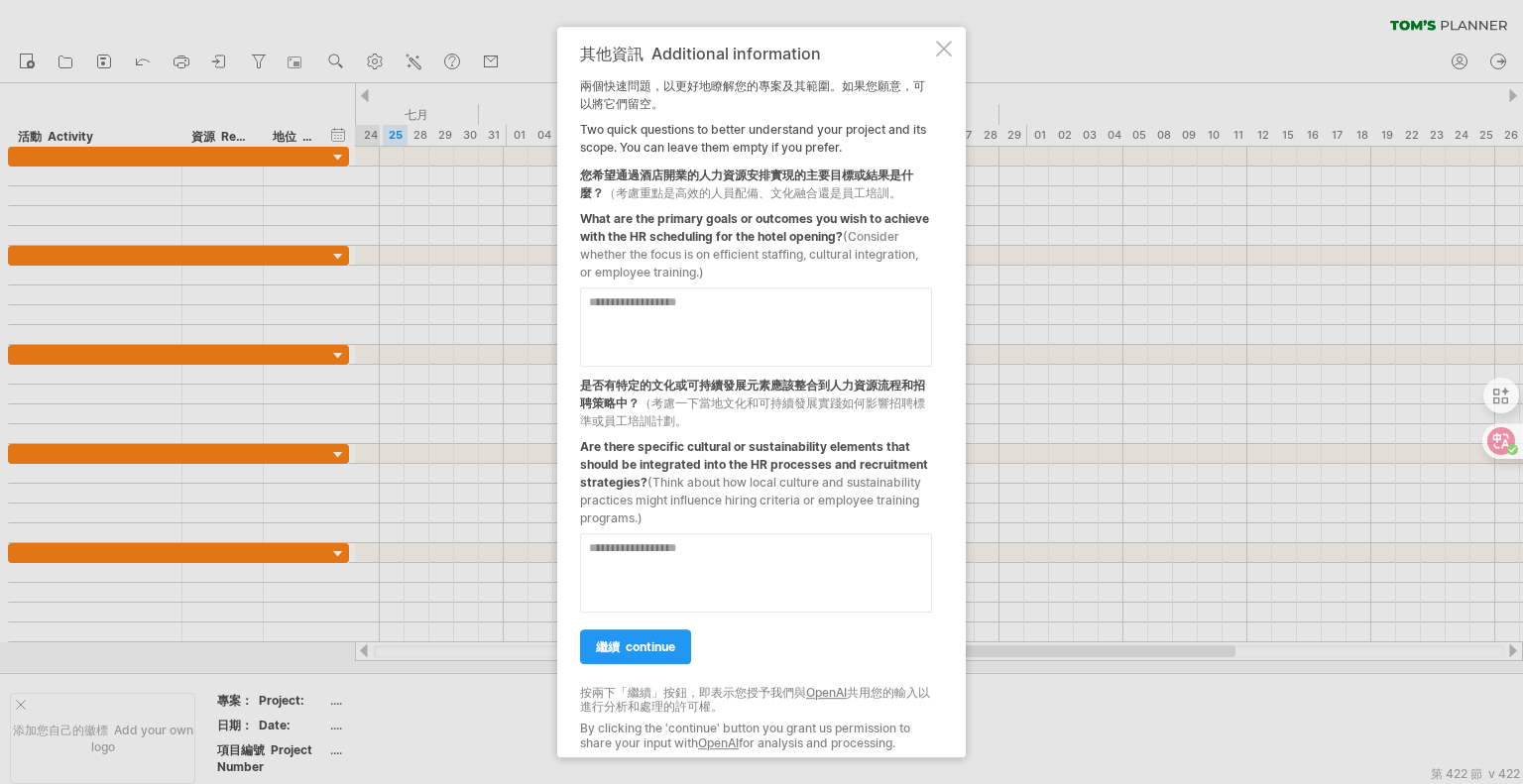 click at bounding box center [756, 327] 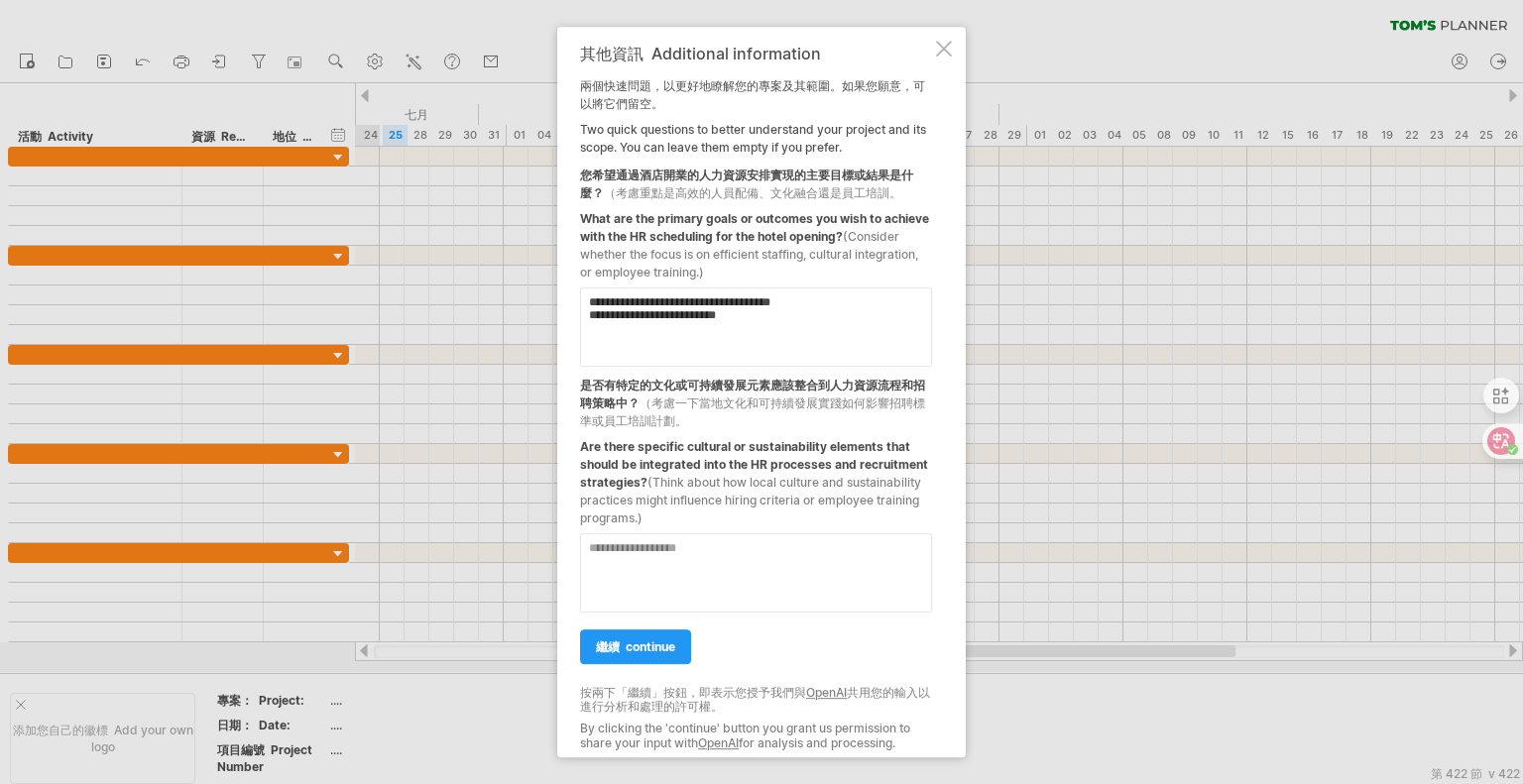 click at bounding box center [756, 573] 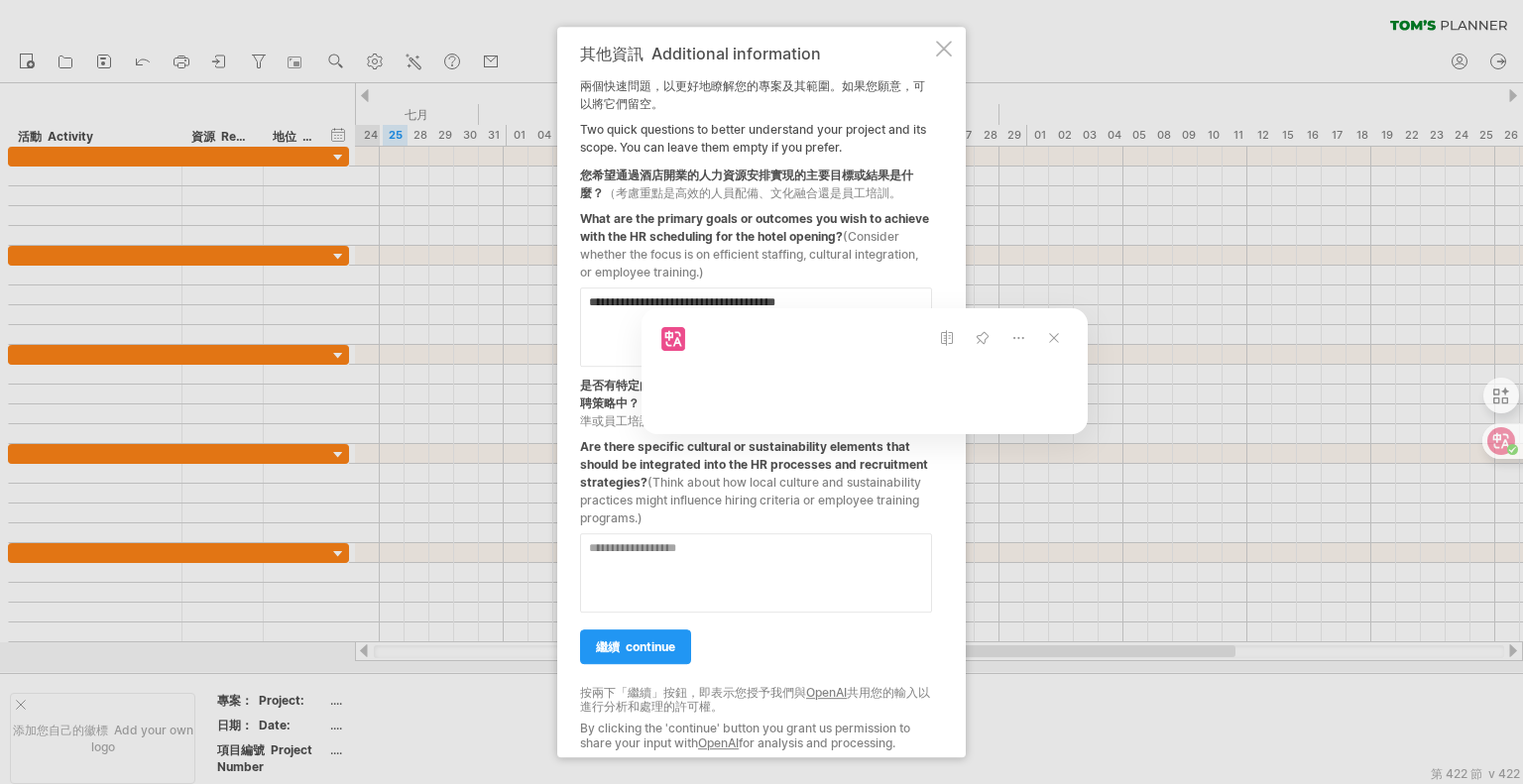 type on "**********" 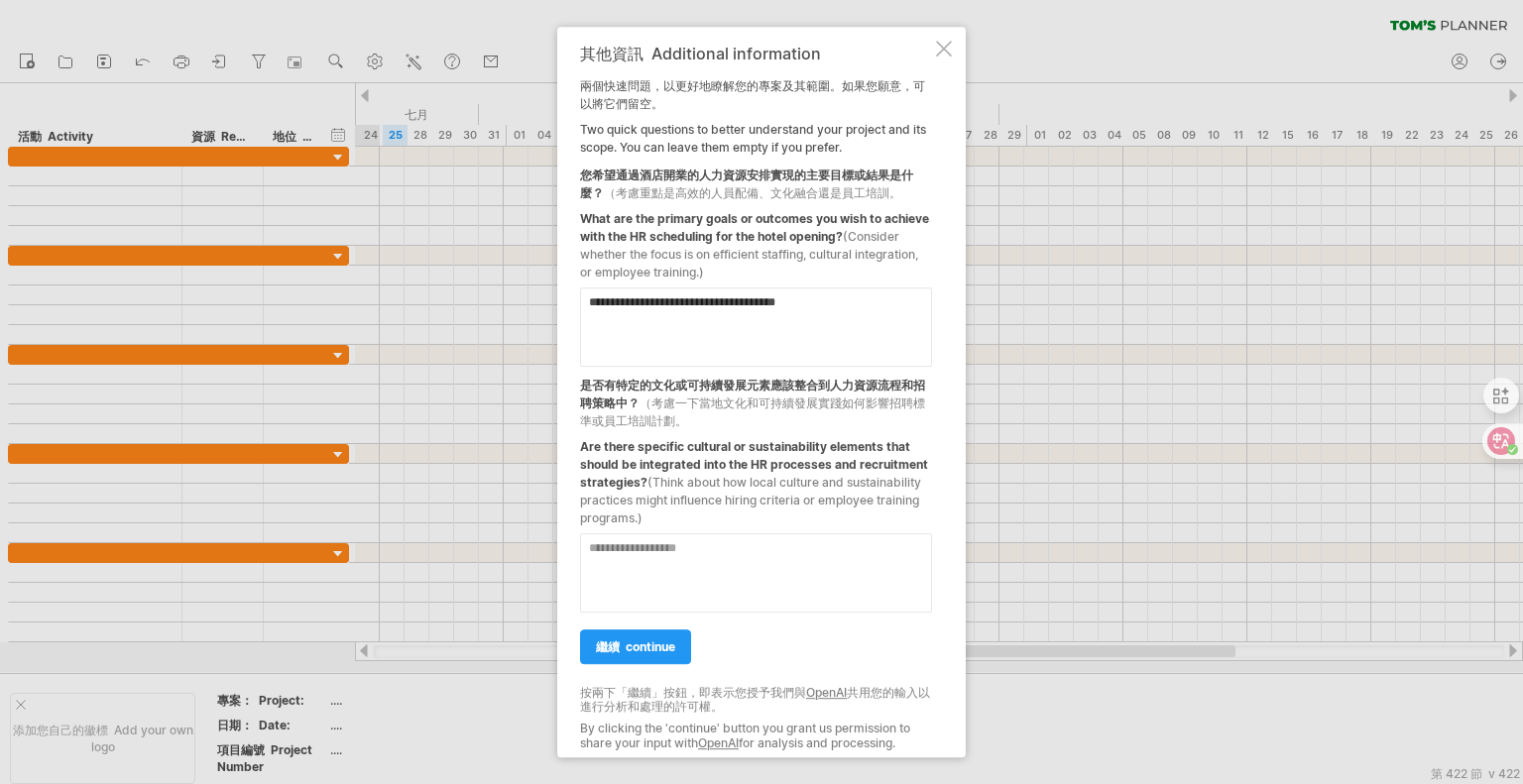 paste on "**********" 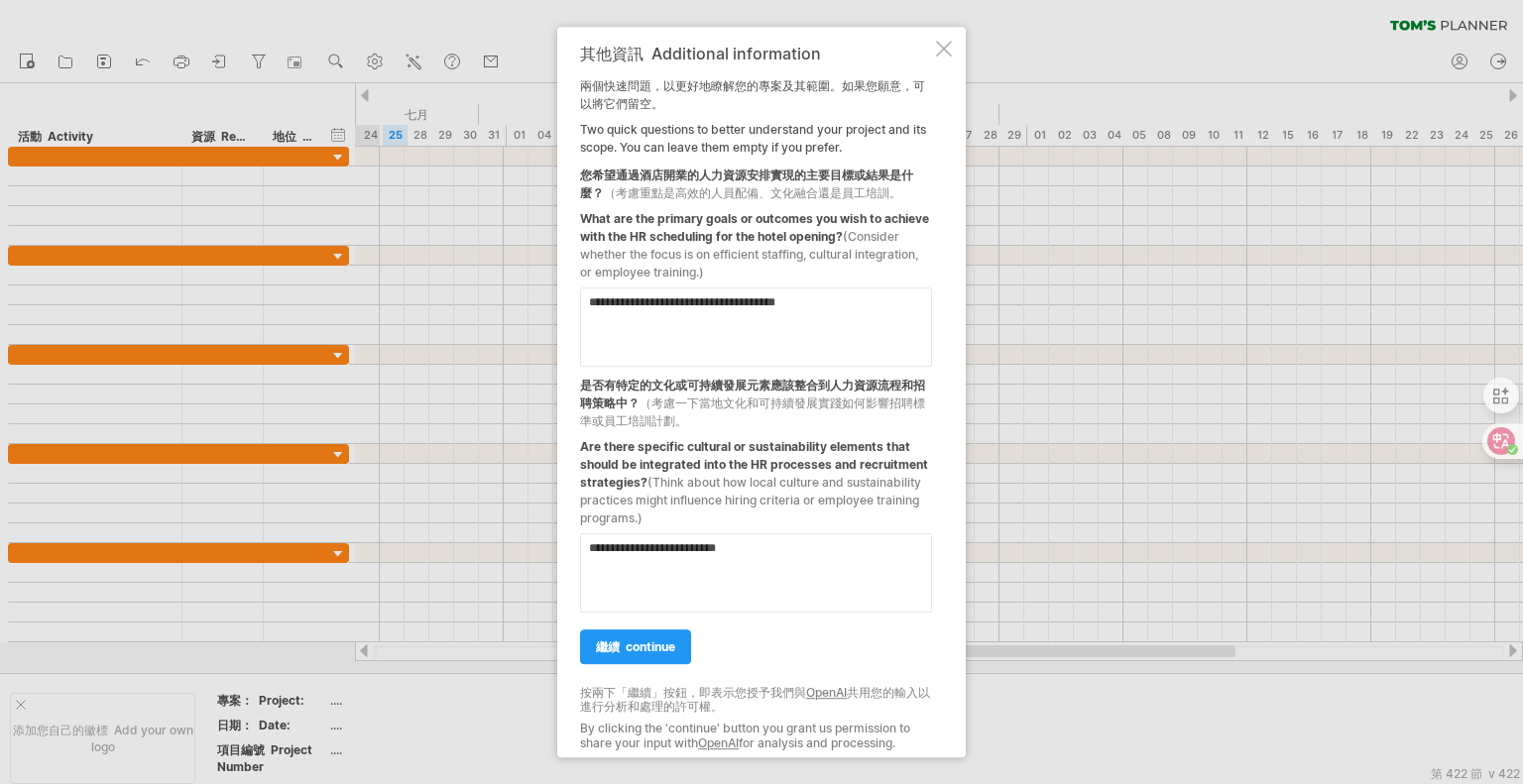 click on "**********" at bounding box center (756, 573) 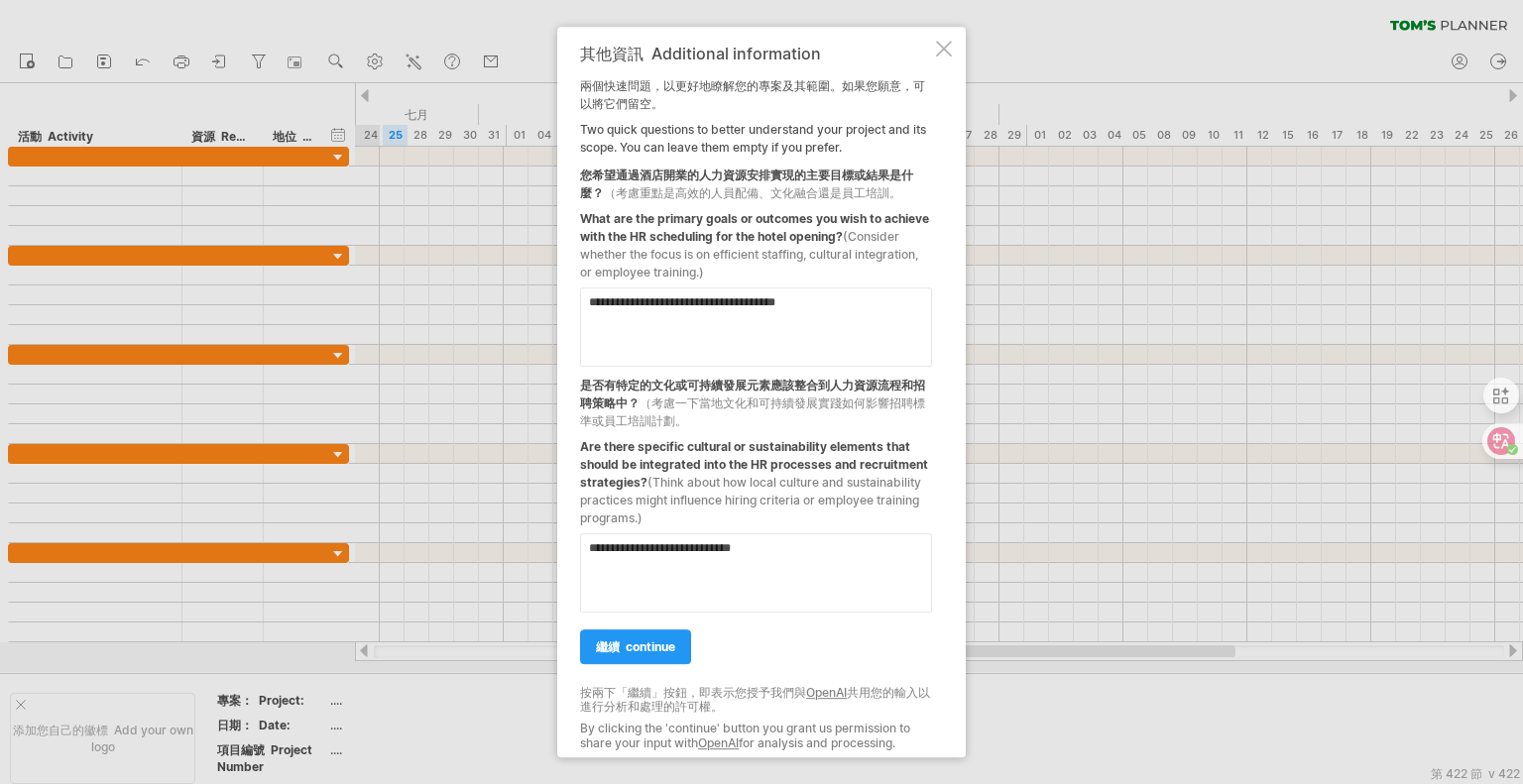drag, startPoint x: 772, startPoint y: 549, endPoint x: 883, endPoint y: 554, distance: 111.11256 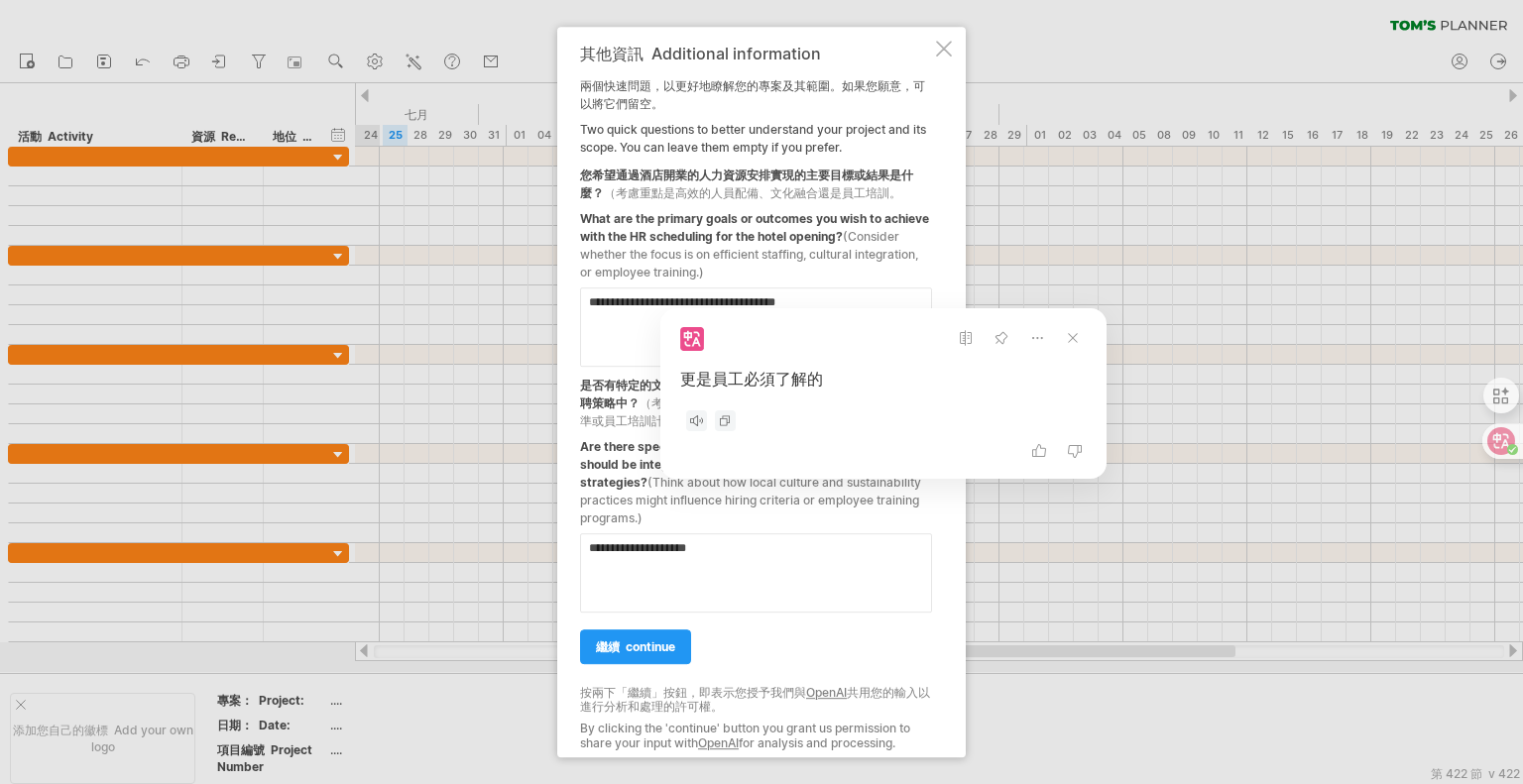 type on "**********" 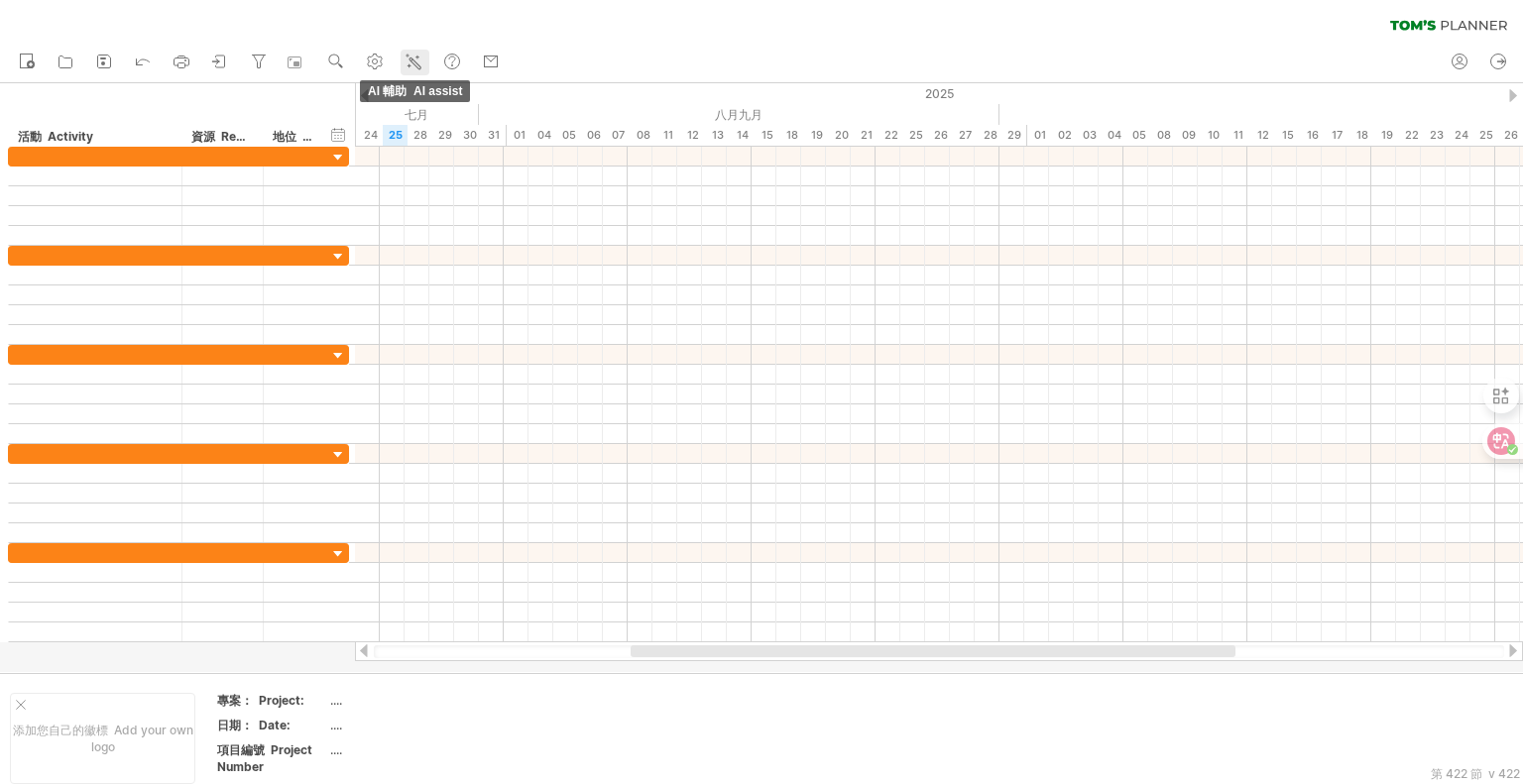 click 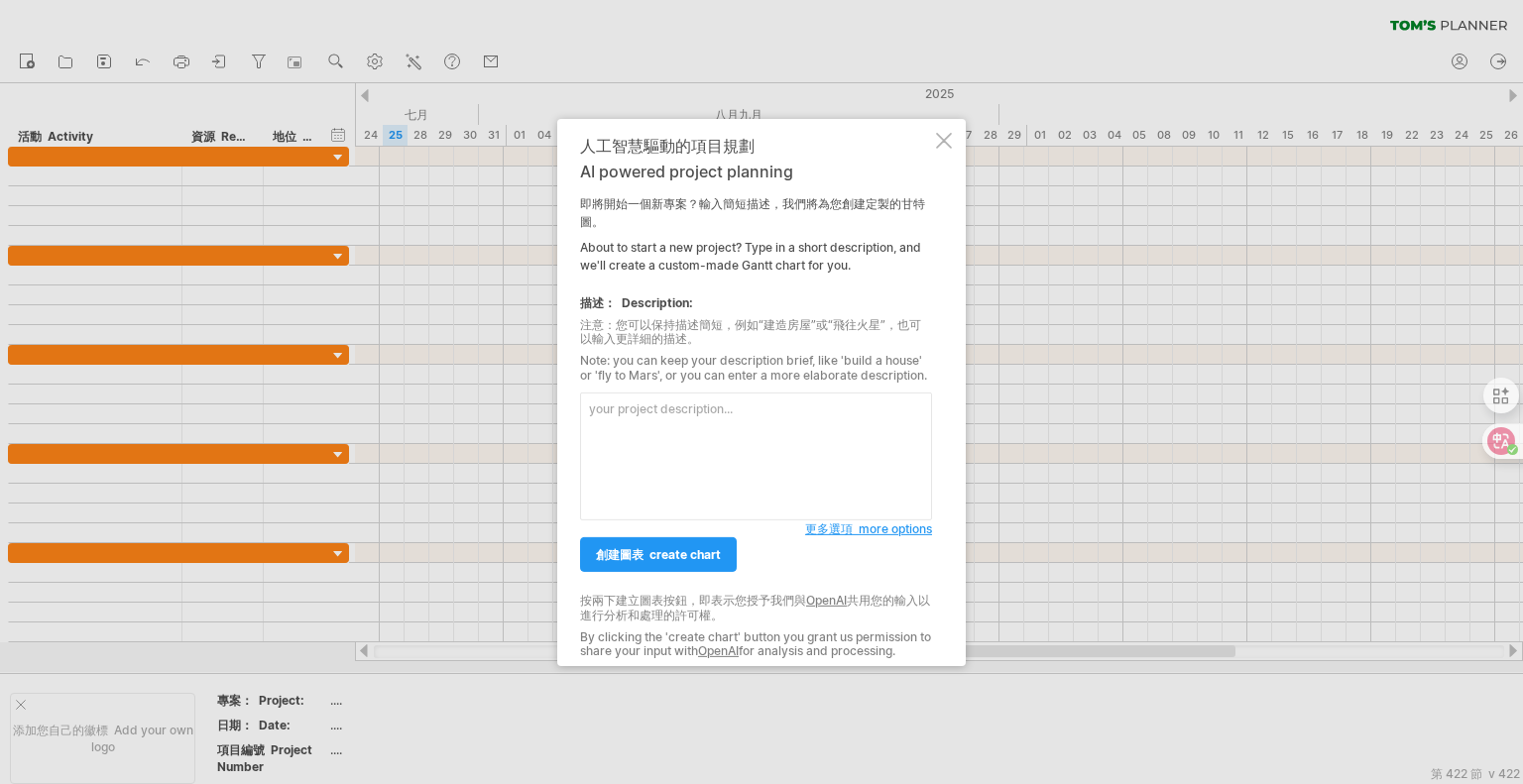 click at bounding box center (944, 140) 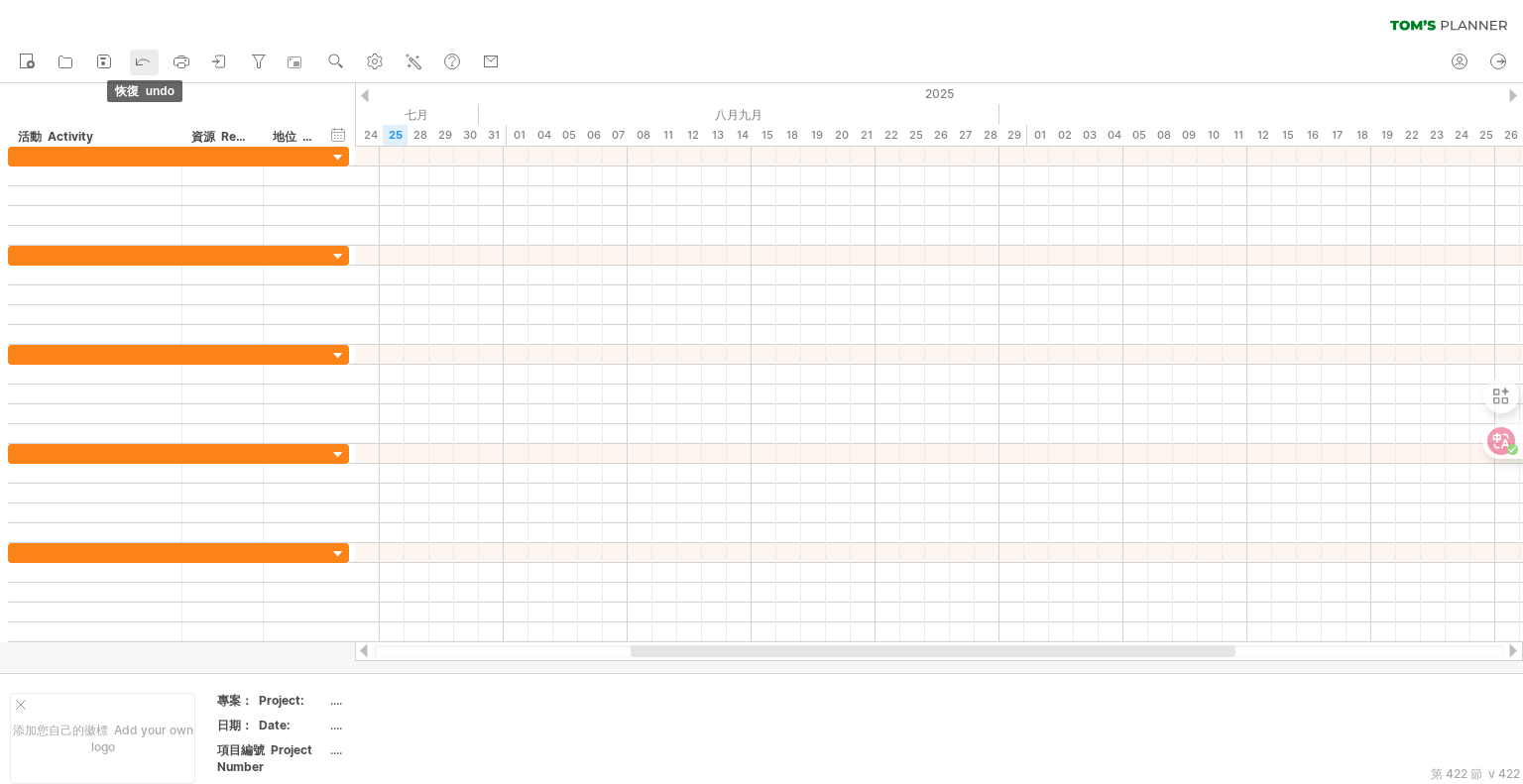 click 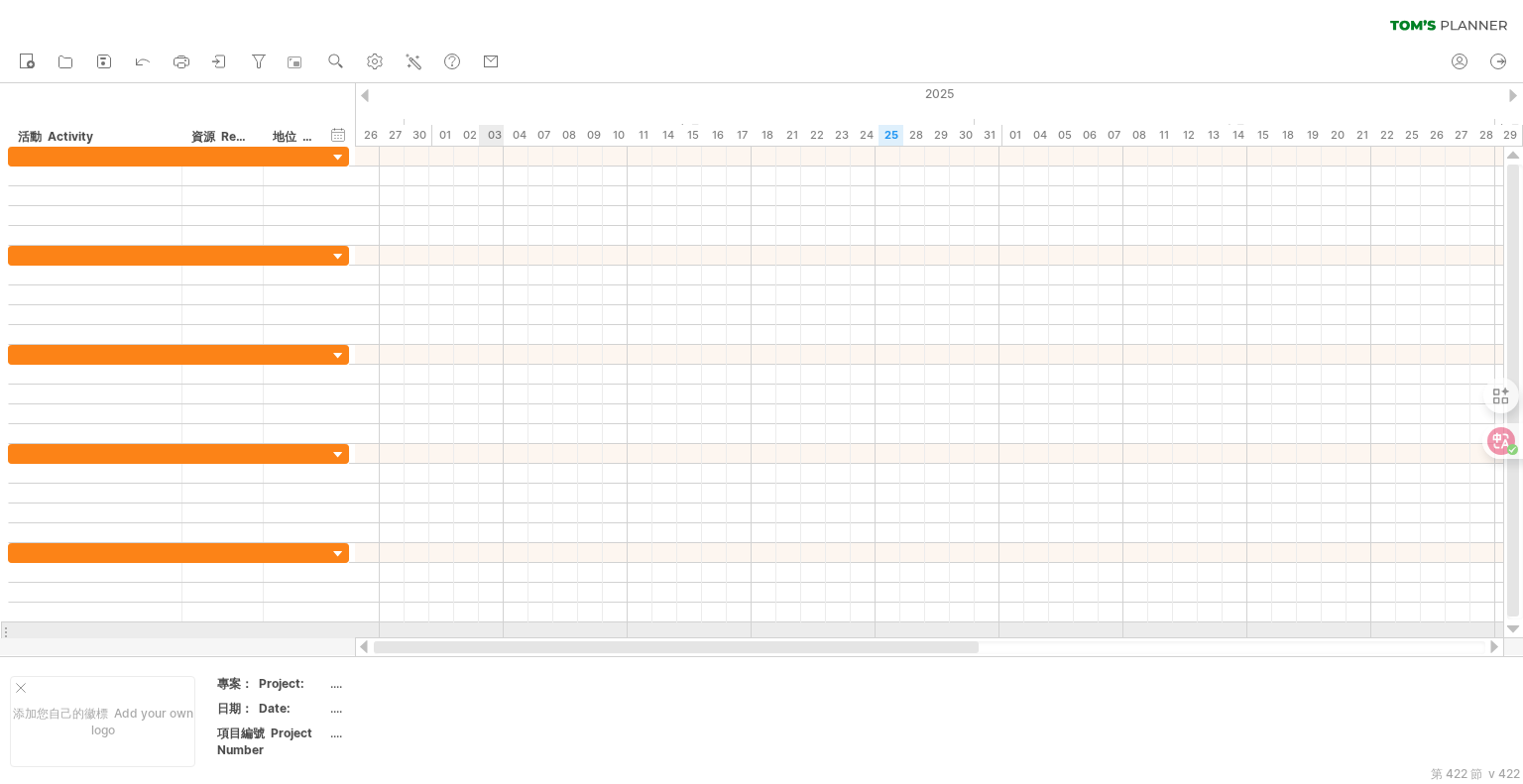 drag, startPoint x: 896, startPoint y: 645, endPoint x: 482, endPoint y: 631, distance: 414.23665 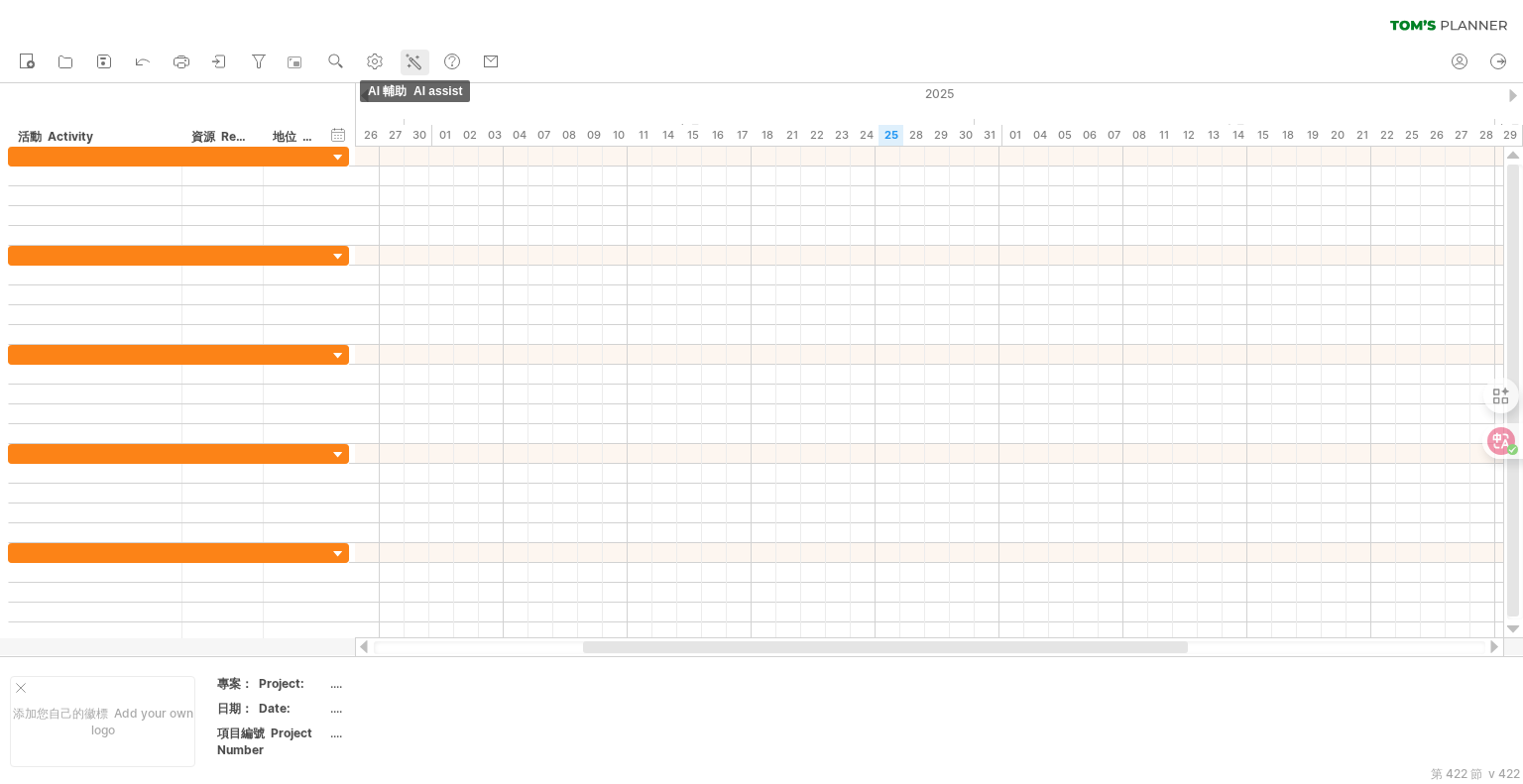 click 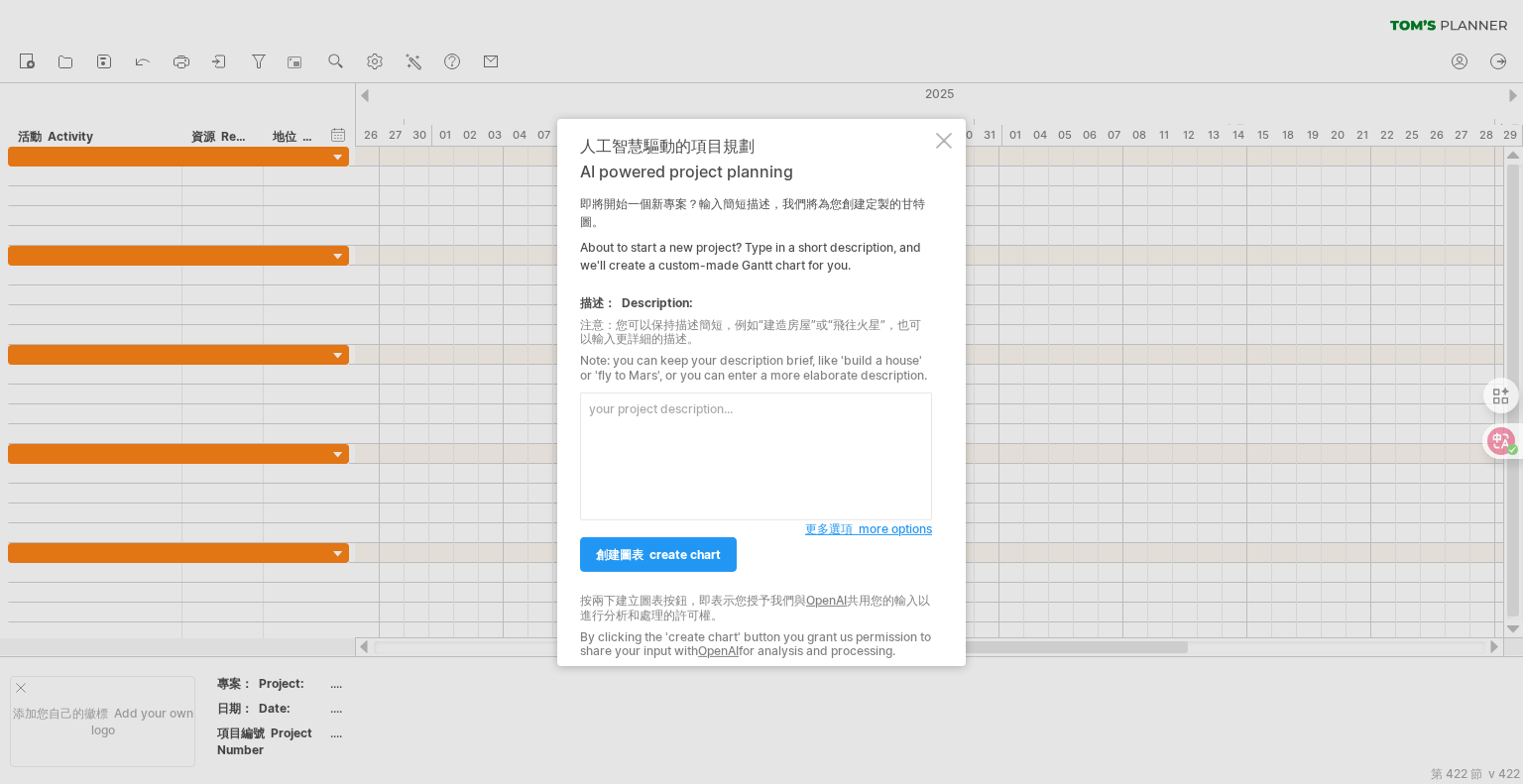 click on "更多選項    more options" at bounding box center (869, 528) 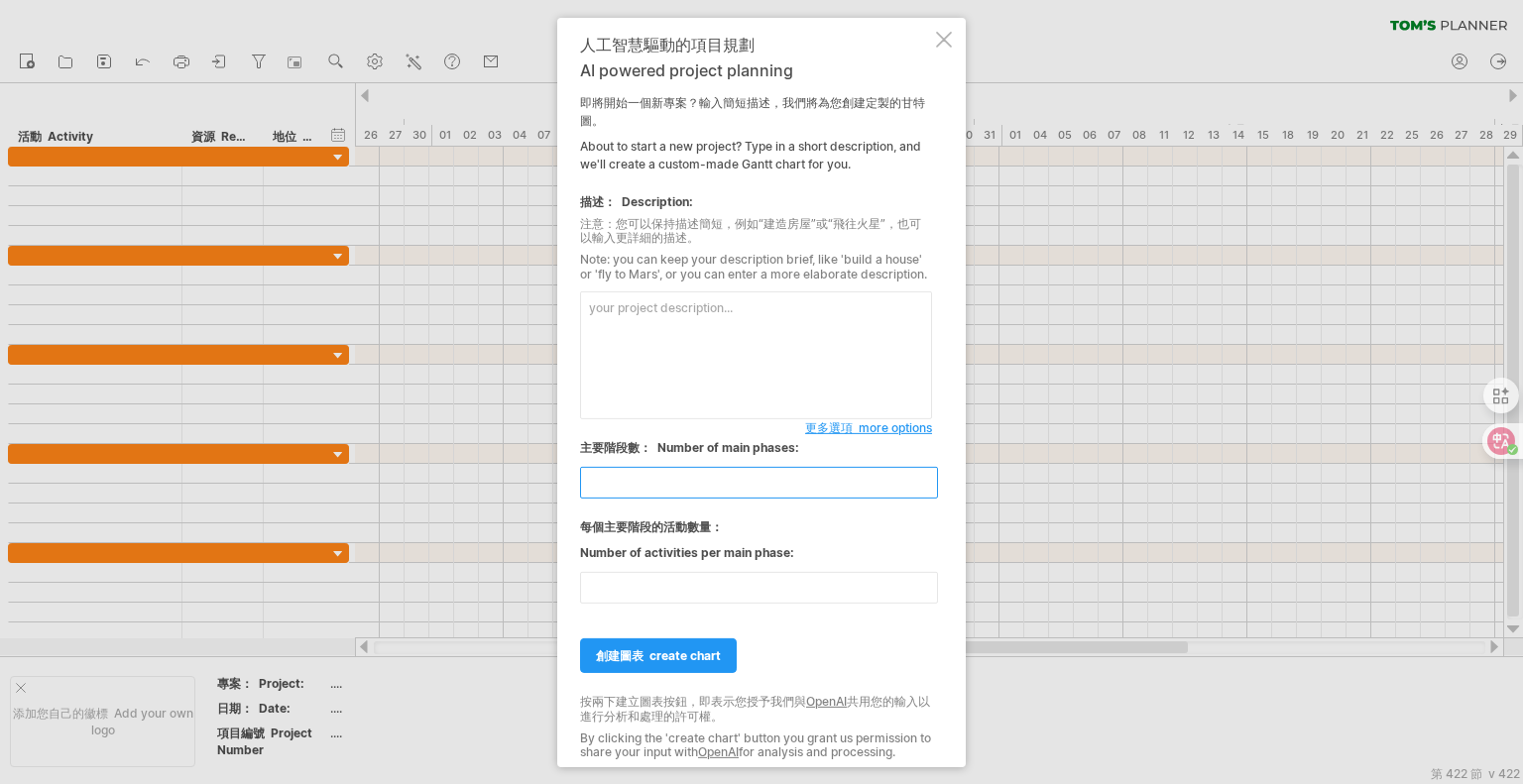 drag, startPoint x: 634, startPoint y: 484, endPoint x: 532, endPoint y: 482, distance: 102.01961 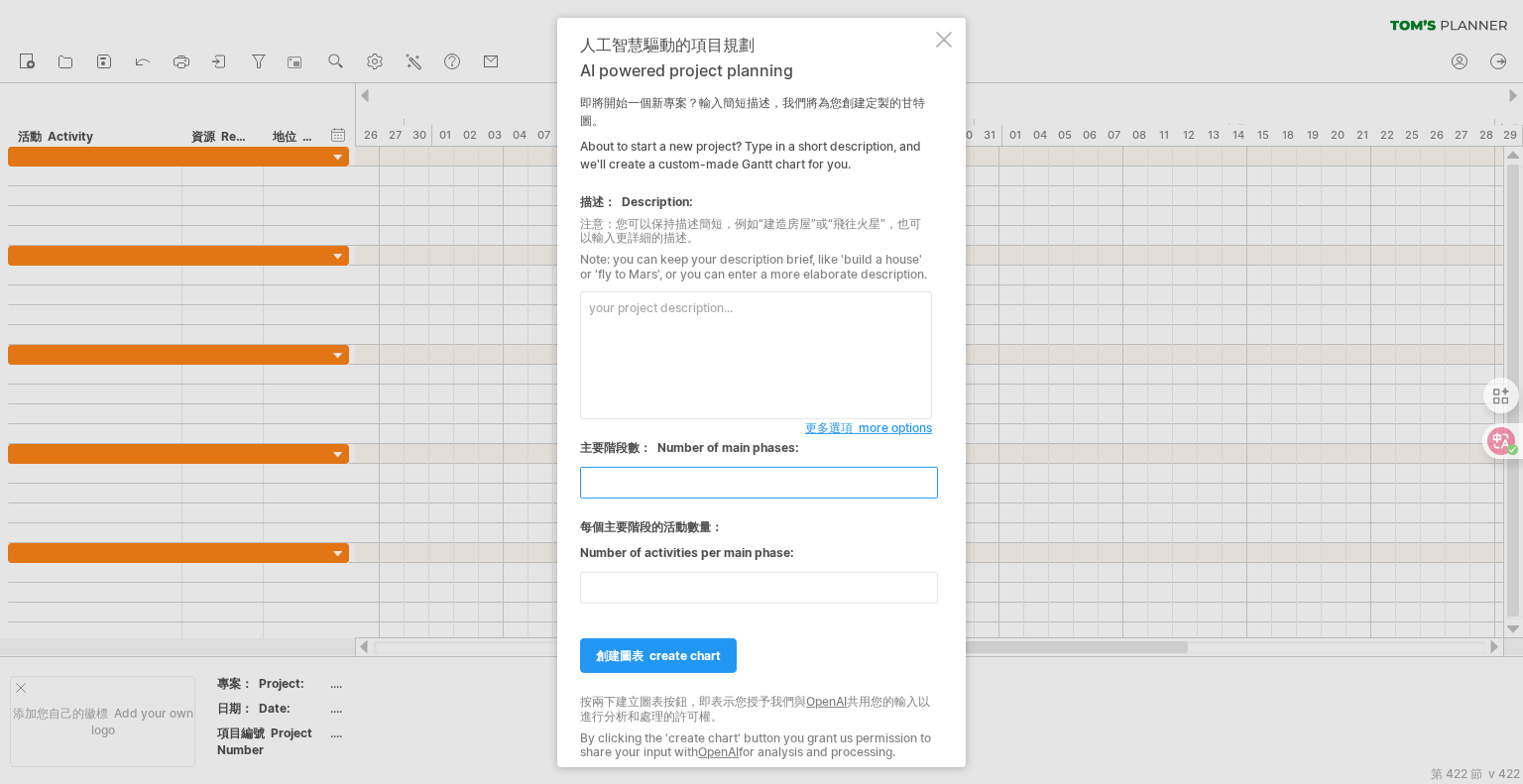 type on "*" 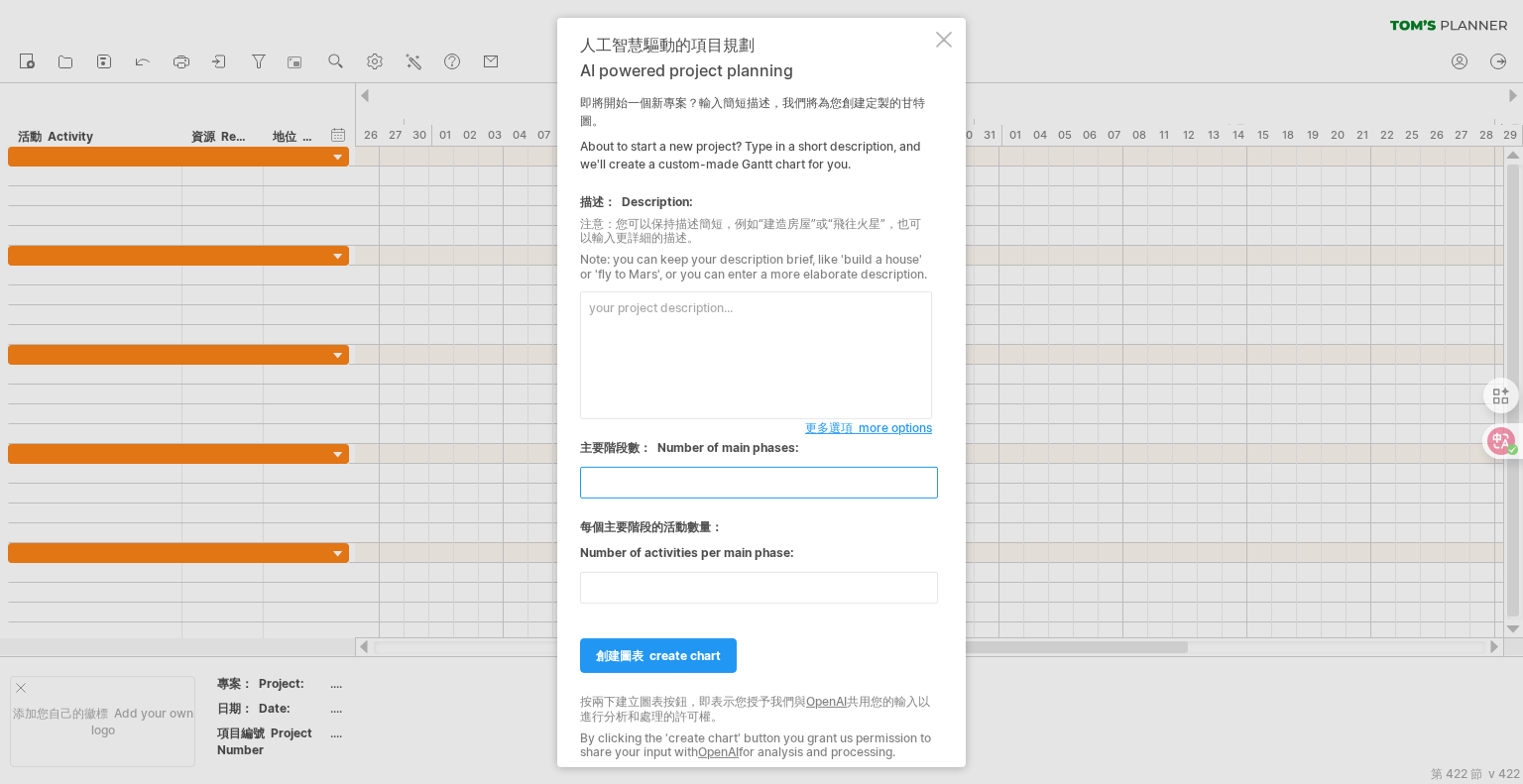 type on "*" 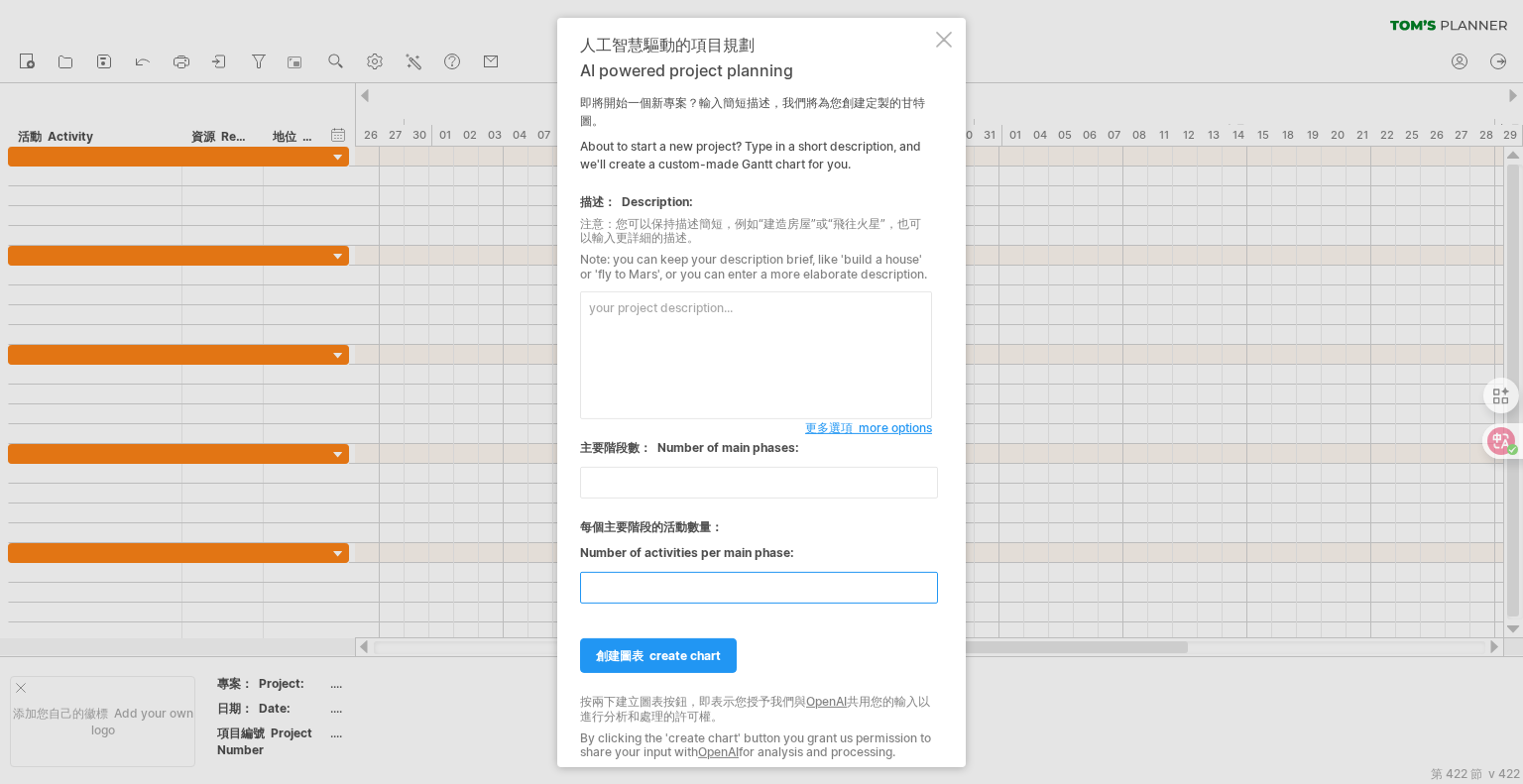drag, startPoint x: 626, startPoint y: 586, endPoint x: 576, endPoint y: 582, distance: 50.159745 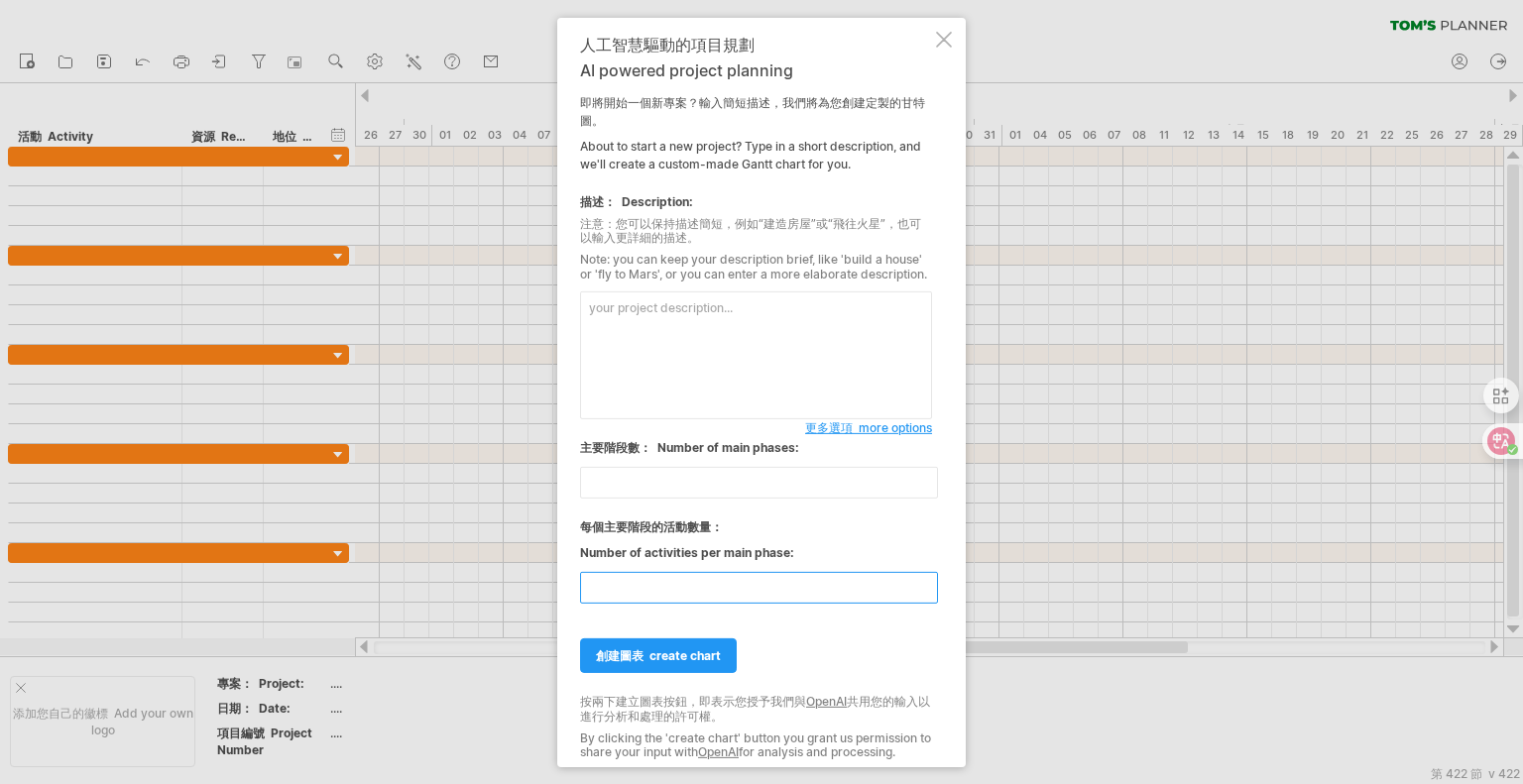type on "*" 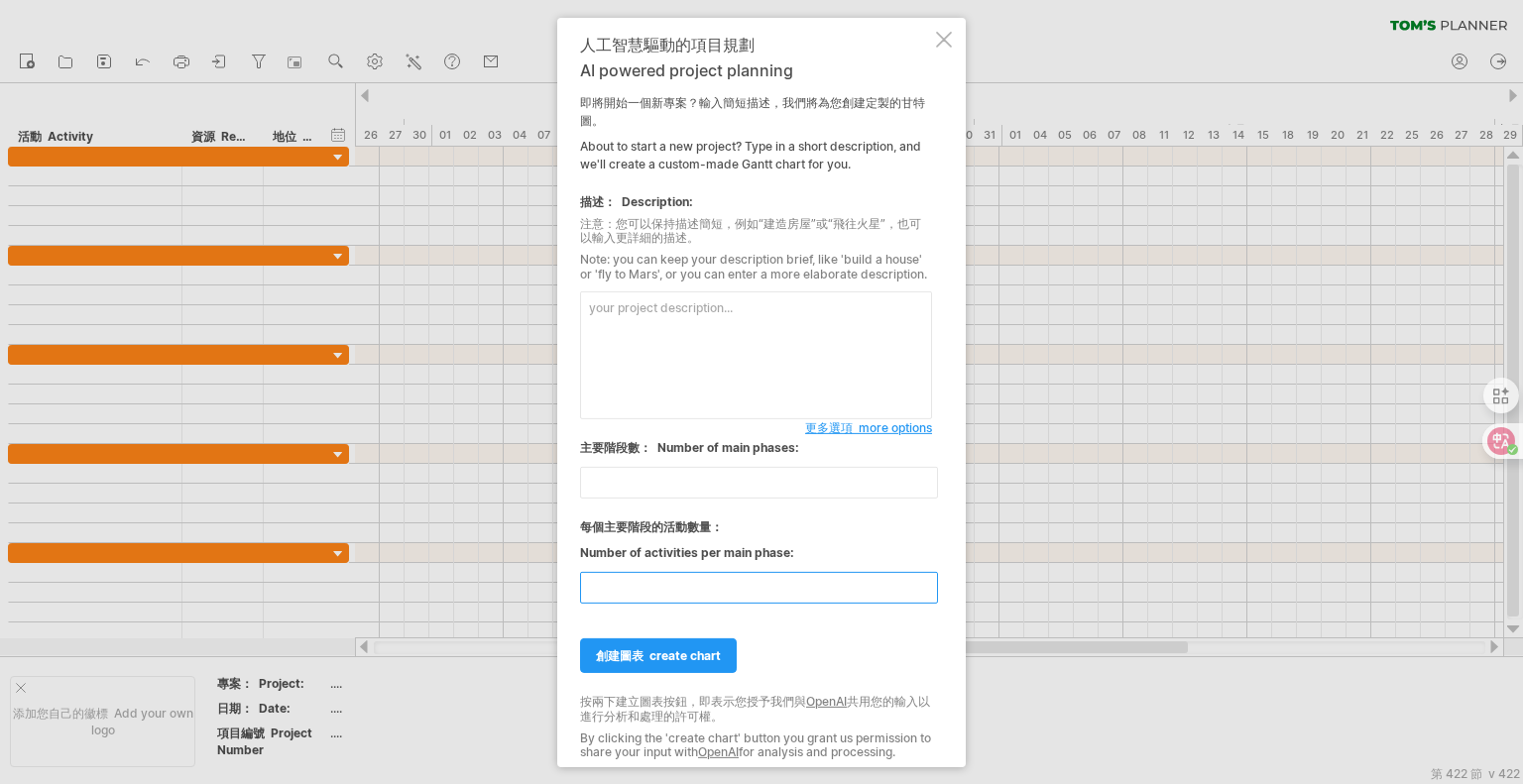 type 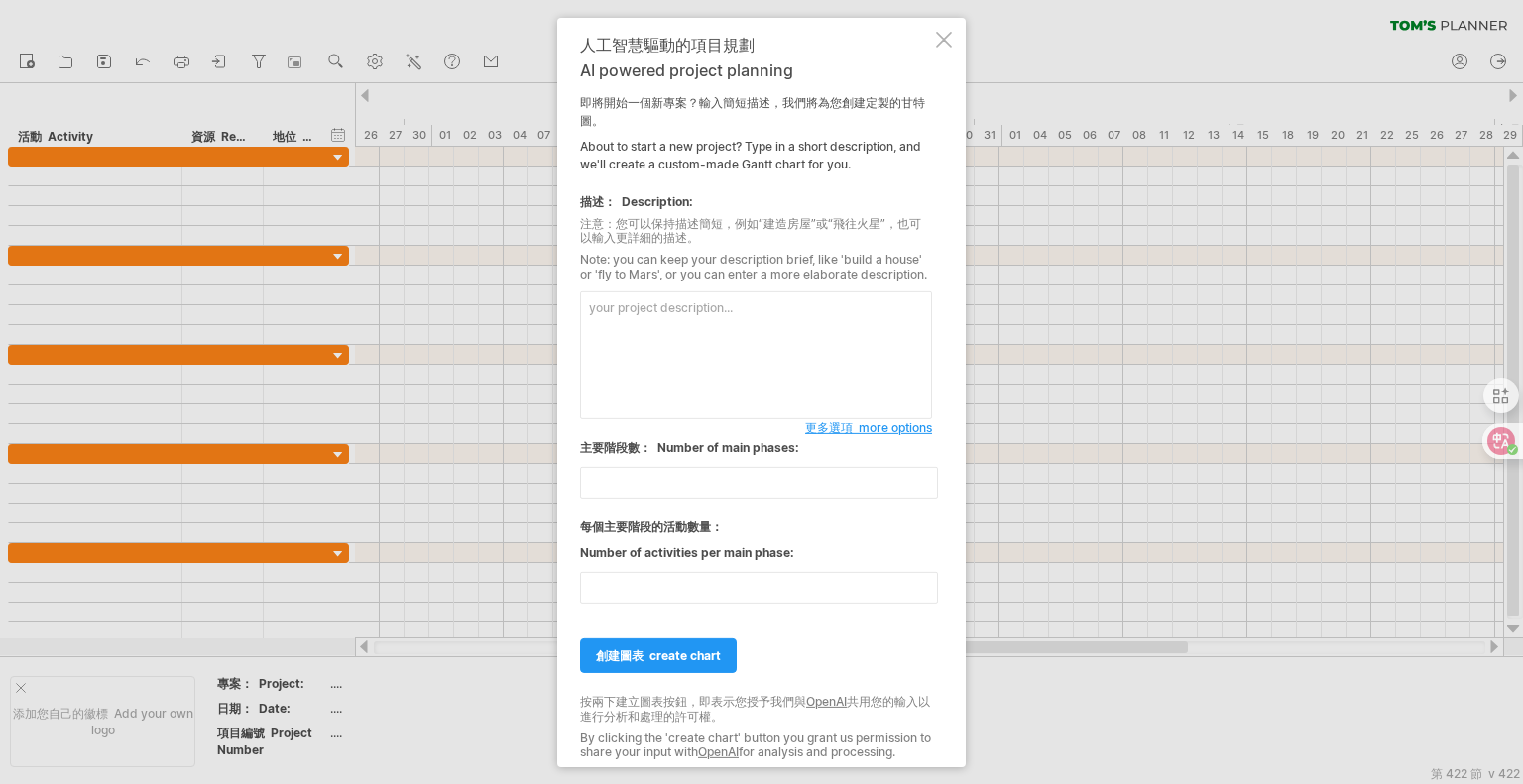 click at bounding box center (756, 355) 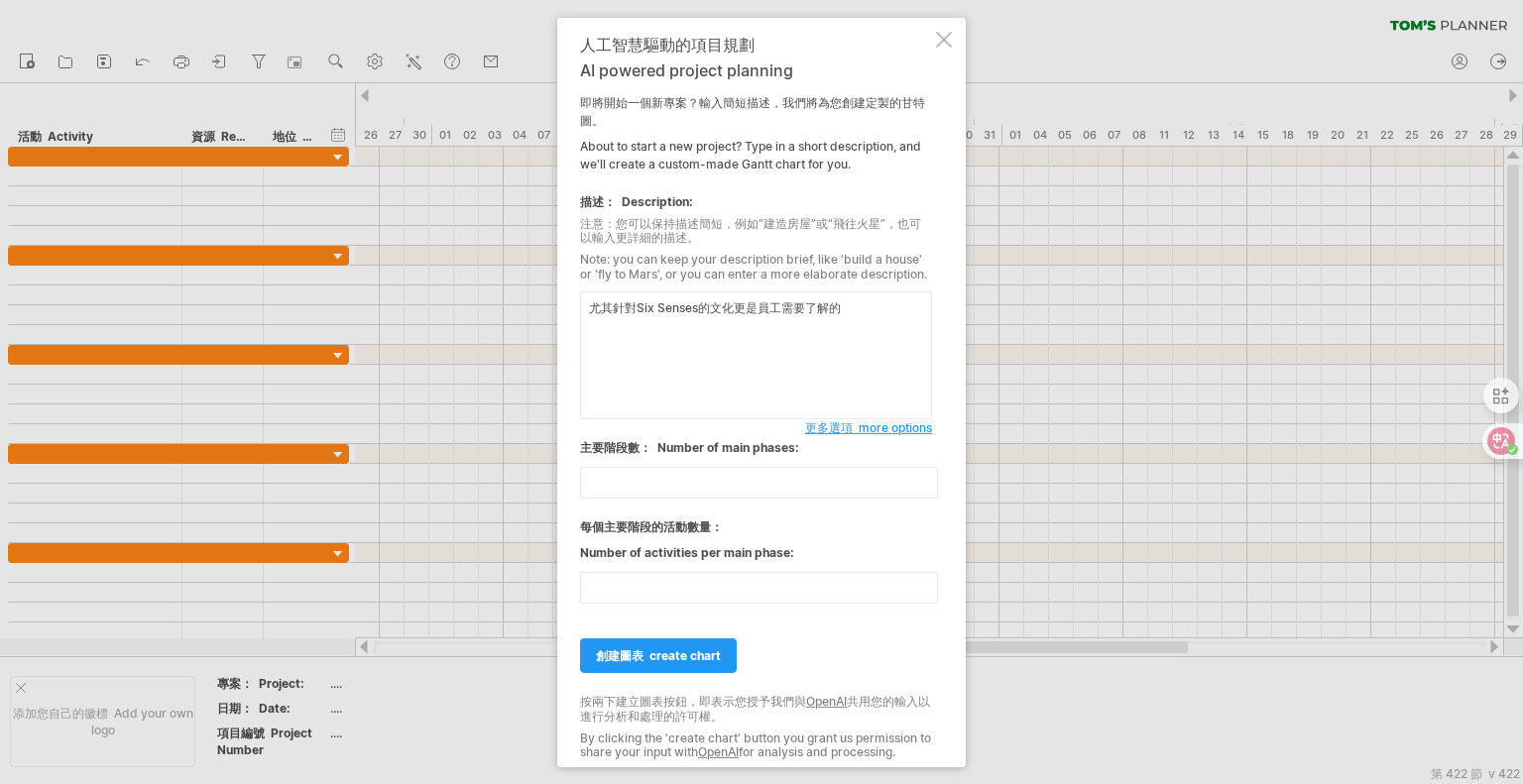 drag, startPoint x: 584, startPoint y: 306, endPoint x: 880, endPoint y: 312, distance: 296.0608 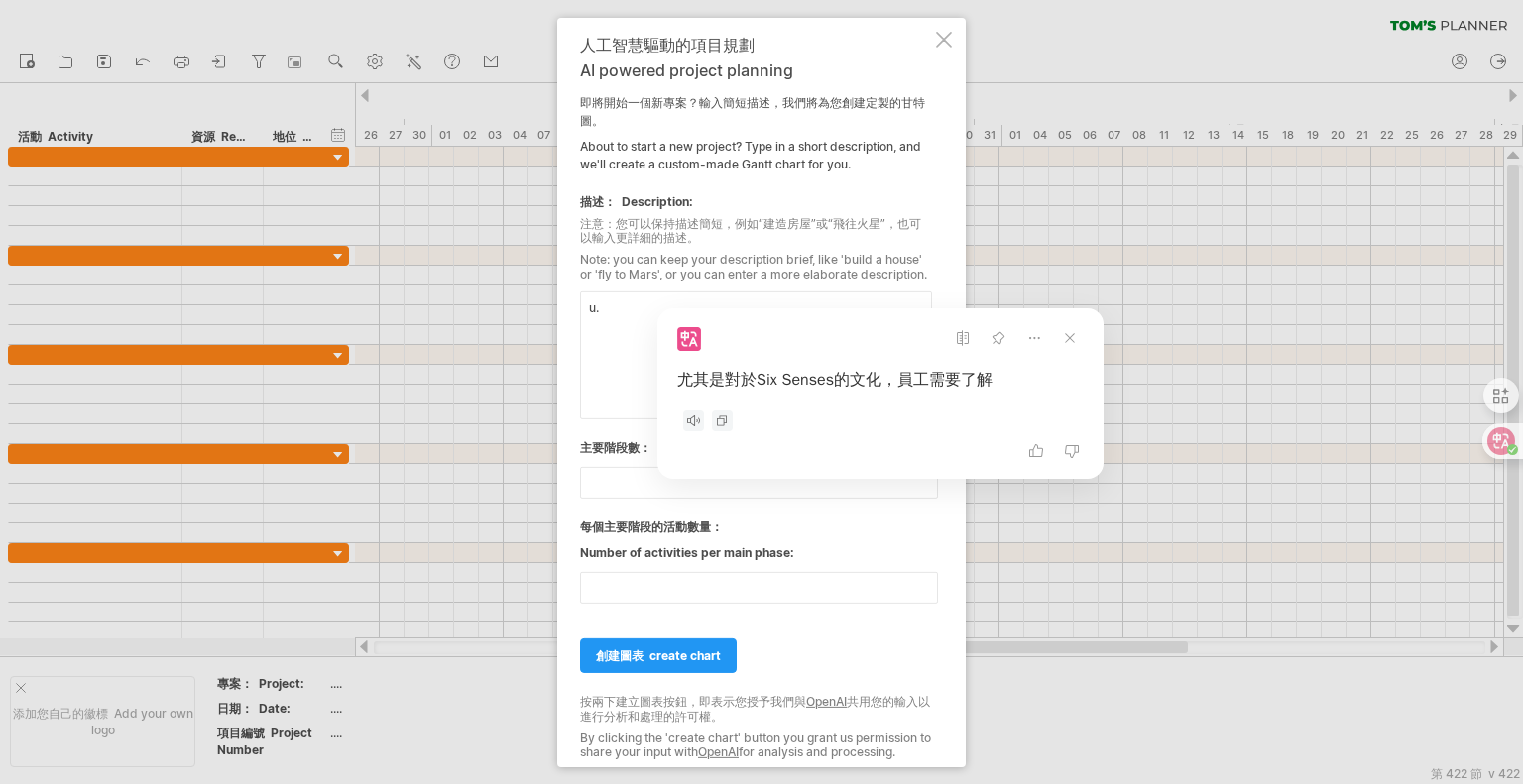 type on "u" 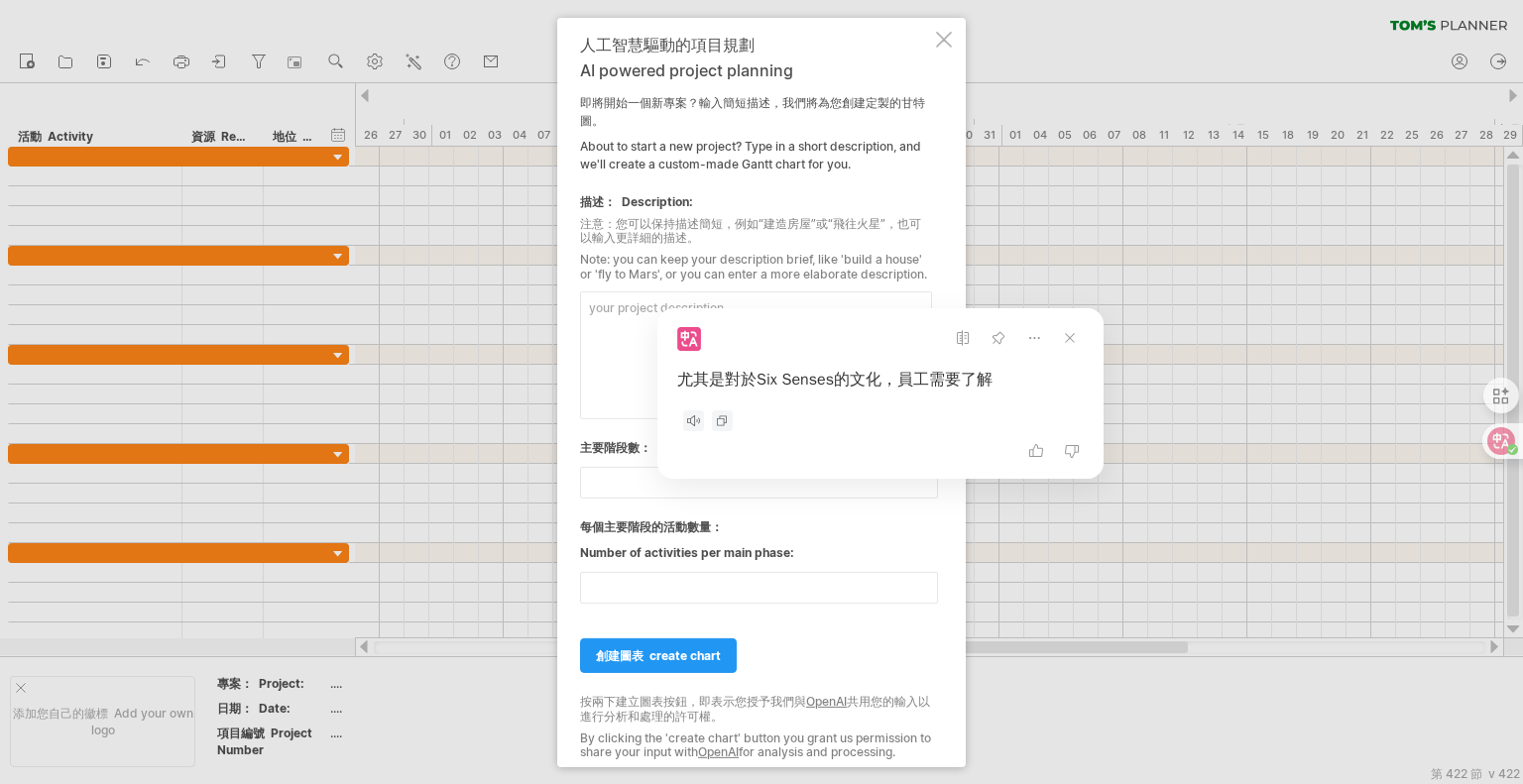 drag, startPoint x: 1065, startPoint y: 332, endPoint x: 990, endPoint y: 354, distance: 78.16009 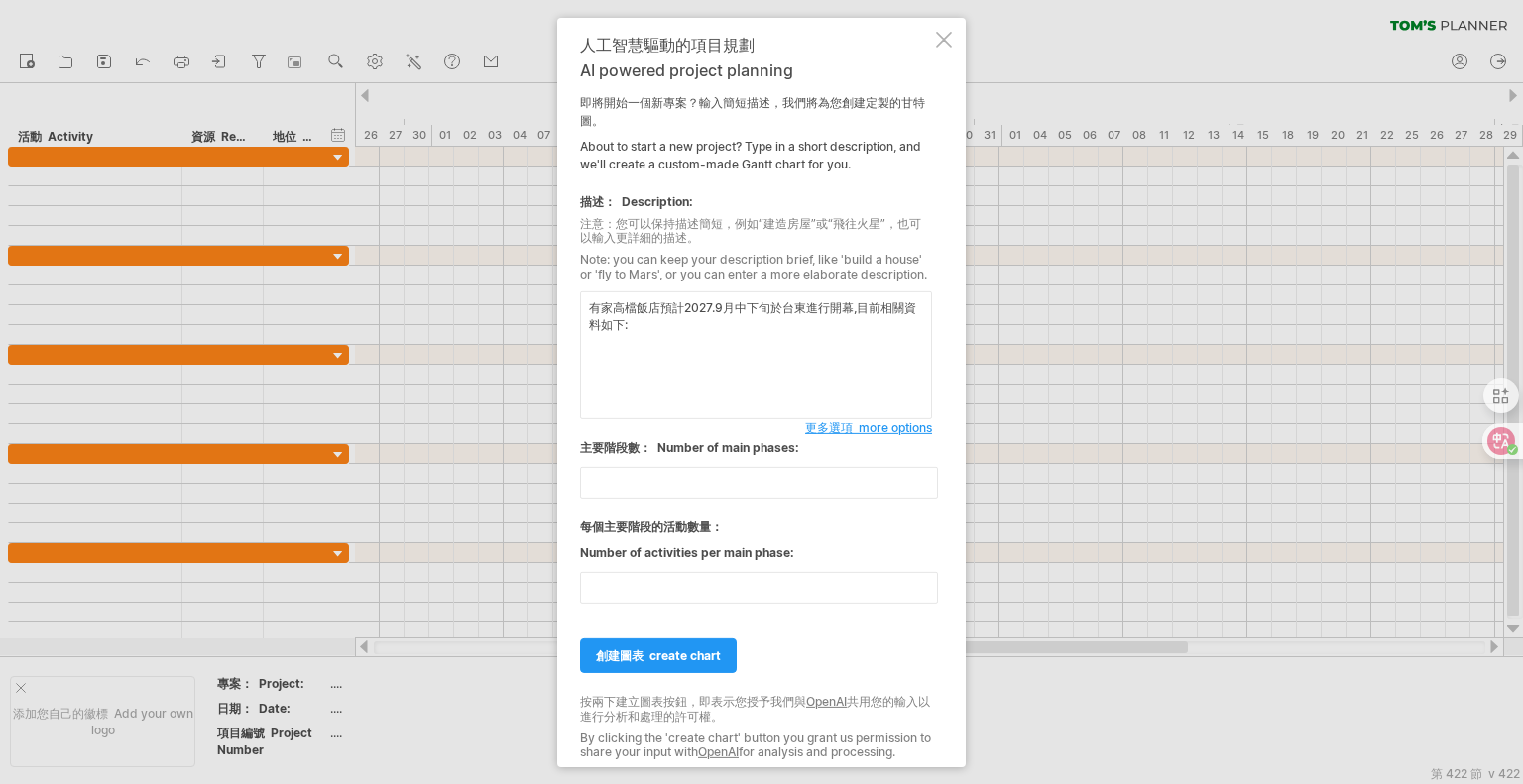 paste on "1.核心價值:在偏遠的自然環境中提供服務，融入可持續性與當地文化特色，打造獨特元素並專注於健康養生，創造「非凡體驗」。
2.房間數量:69 間別墅/客房，每間配備戶外獨立私人[GEOGRAPHIC_DATA],池包括 1 間四臥室總統套房。
3.預期招聘:271位員工,包含全職、實習、兼職
4.招募職位包含:
客房部門：
（前台/禮賓服務/賓客關係專員（GEM）/房務/水療中心/[PERSON_NAME]/健身房/遊覽活動/高爾夫球車司機）
餐廳部門：
（廚房/清潔服務/酒吧/侍酒師/餐飲服務/特殊活動服務）
後勤部門:銷售/行政/訂房組/財務/人力資源與培訓/工程部）
5.將建有員工宿舍,可申請入住新建宿舍（距離現場20分鐘車程）提供免費接駁服務，往返宿舍與園區；園區提供機車與汽車停車位
以上請幫我整理出HR時程甘特圖" 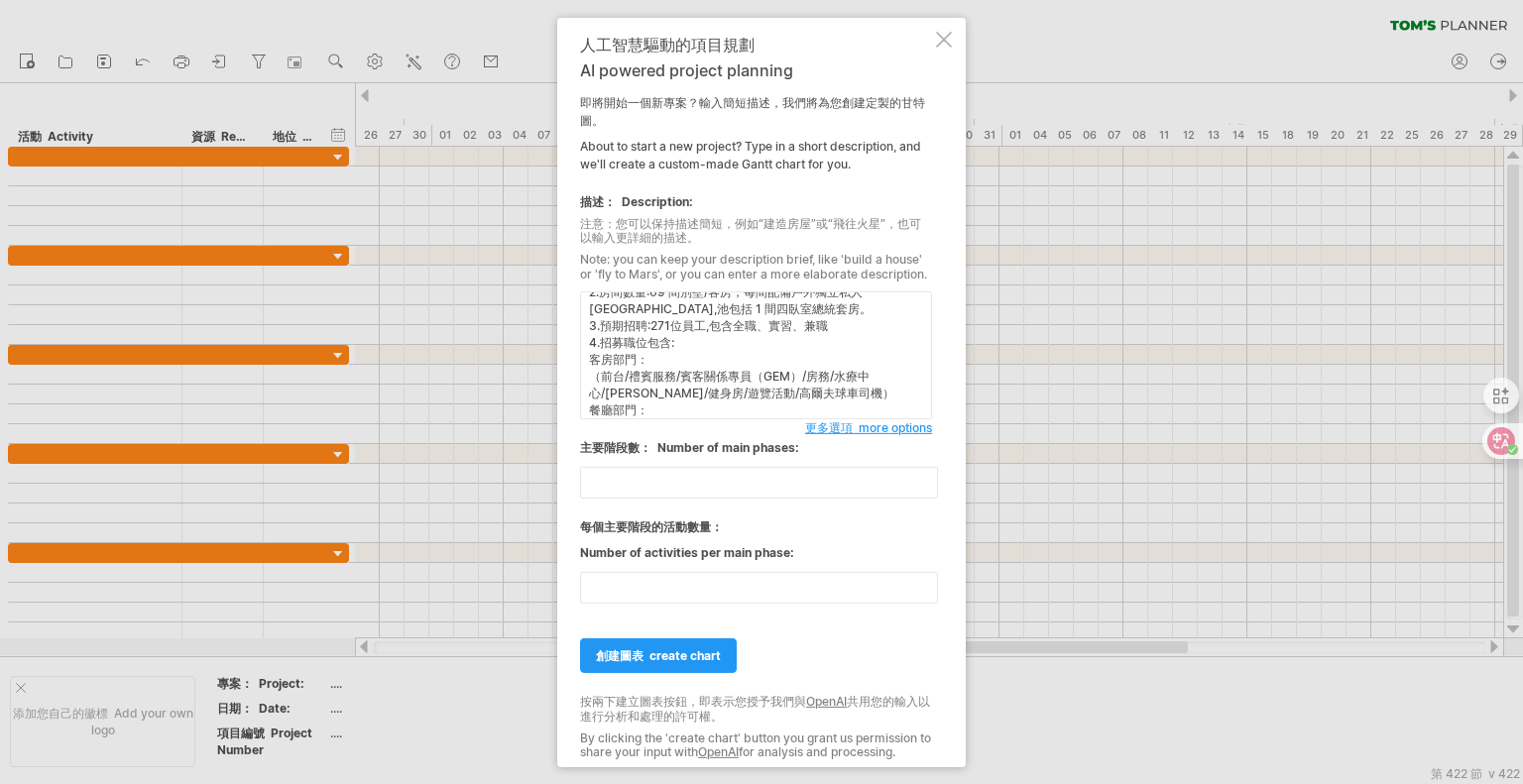 scroll, scrollTop: 0, scrollLeft: 0, axis: both 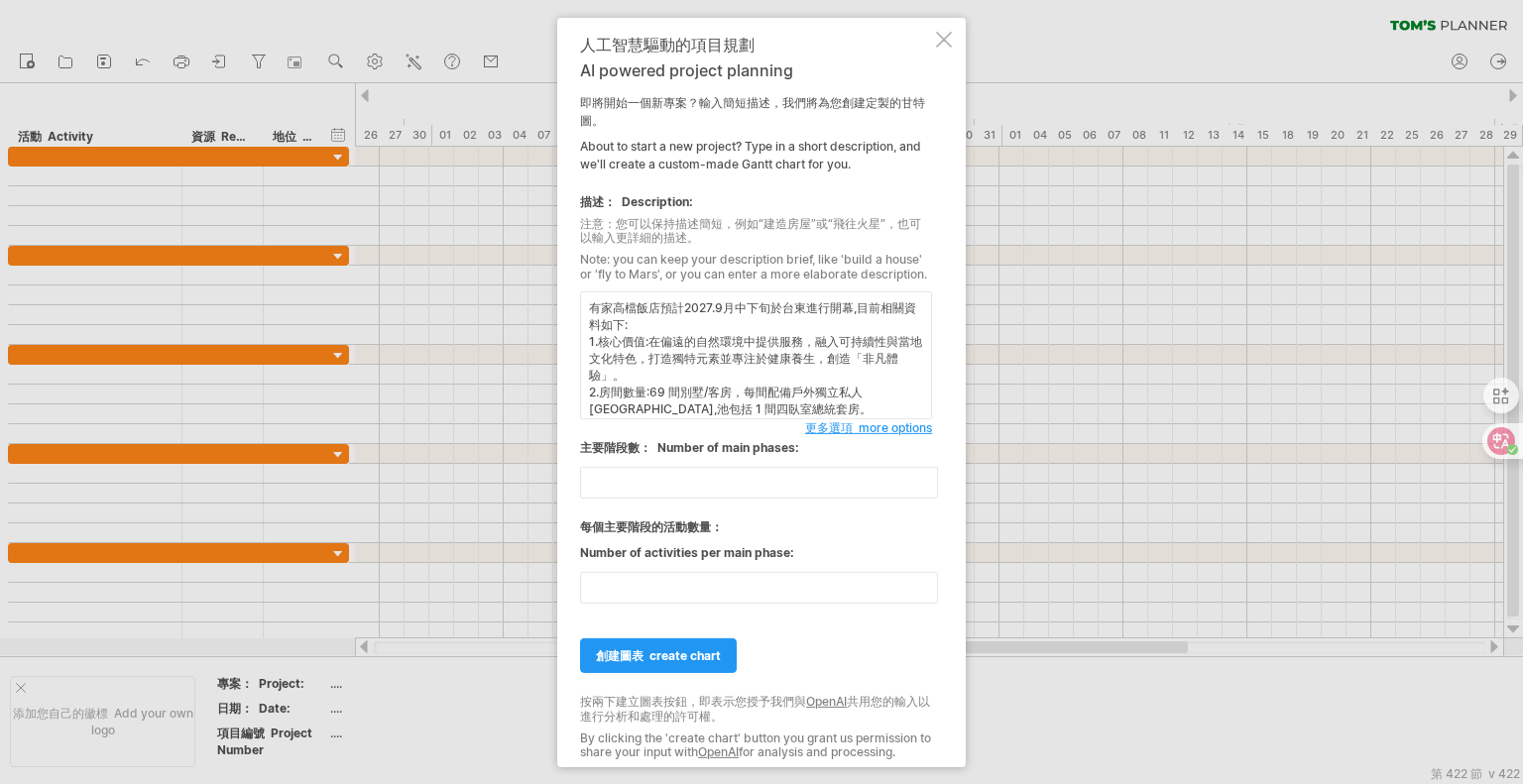 click on "有家高檔飯店預計2027.9月中下旬於台東進行開幕,目前相關資料如下:
1.核心價值:在偏遠的自然環境中提供服務，融入可持續性與當地文化特色，打造獨特元素並專注於健康養生，創造「非凡體驗」。
2.房間數量:69 間別墅/客房，每間配備戶外獨立私人[GEOGRAPHIC_DATA],池包括 1 間四臥室總統套房。
3.預期招聘:271位員工,包含全職、實習、兼職
4.招募職位包含:
客房部門：
（前台/禮賓服務/賓客關係專員（GEM）/房務/水療中心/[PERSON_NAME]/健身房/遊覽活動/高爾夫球車司機）
餐廳部門：
（廚房/清潔服務/酒吧/侍酒師/餐飲服務/特殊活動服務）
後勤部門:銷售/行政/訂房組/財務/人力資源與培訓/工程部）
5.將建有員工宿舍,可申請入住新建宿舍（距離現場20分鐘車程）提供免費接駁服務，往返宿舍與園區；園區提供機車與汽車停車位
以上請幫我整理出HR時程甘特圖" at bounding box center [756, 355] 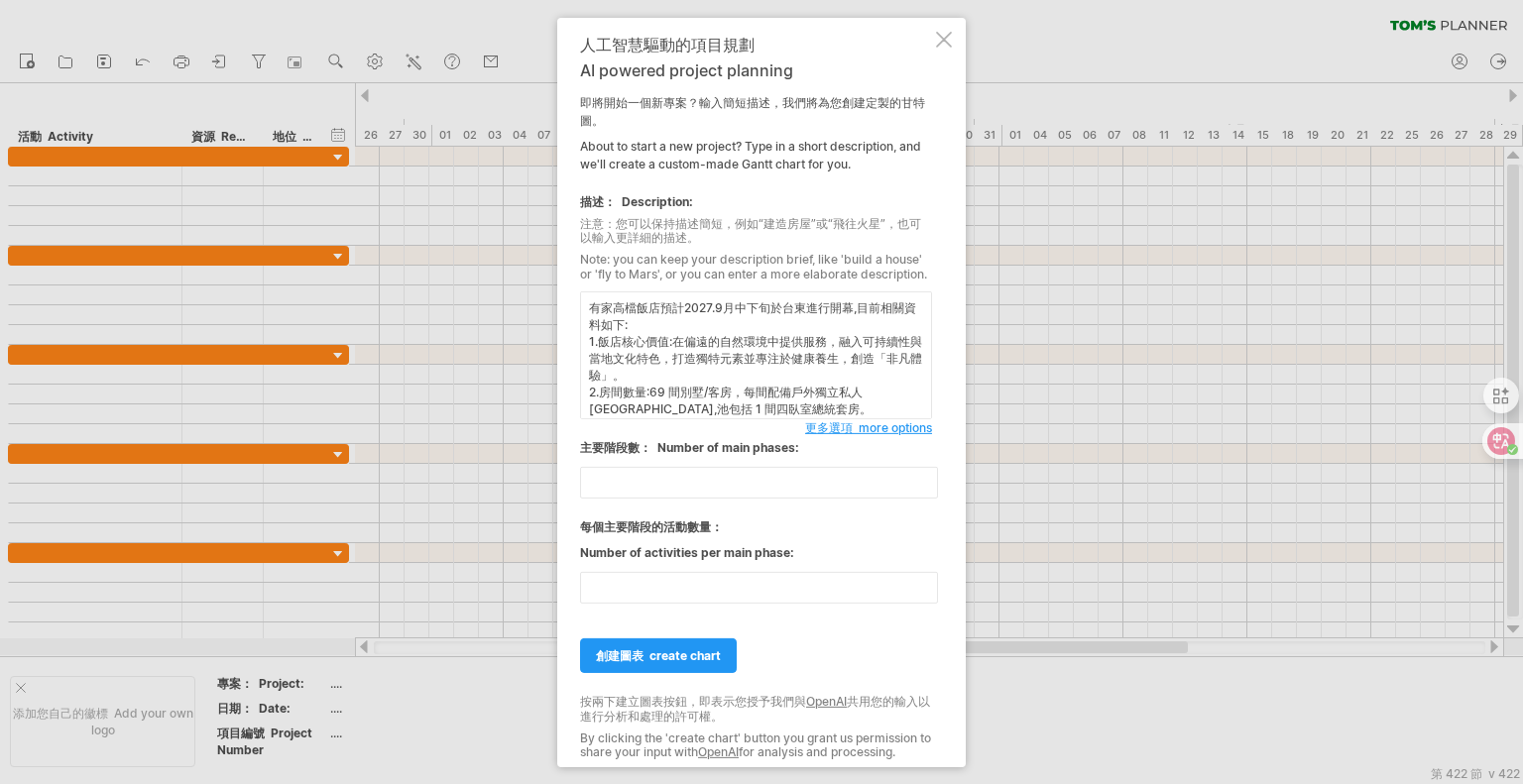click on "有家高檔飯店預計2027.9月中下旬於台東進行開幕,目前相關資料如下:
1.飯店核心價值:在偏遠的自然環境中提供服務，融入可持續性與當地文化特色，打造獨特元素並專注於健康養生，創造「非凡體驗」。
2.房間數量:69 間別墅/客房，每間配備戶外獨立私人[GEOGRAPHIC_DATA],池包括 1 間四臥室總統套房。
3.預期招聘:271位員工,包含全職、實習、兼職
4.招募職位包含:
客房部門：
（前台/禮賓服務/賓客關係專員（GEM）/房務/水療中心/[PERSON_NAME]/健身房/遊覽活動/高爾夫球車司機）
餐廳部門：
（廚房/清潔服務/酒吧/侍酒師/餐飲服務/特殊活動服務）
後勤部門:銷售/行政/訂房組/財務/人力資源與培訓/工程部）
5.將建有員工宿舍,可申請入住新建宿舍（距離現場20分鐘車程）提供免費接駁服務，往返宿舍與園區；園區提供機車與汽車停車位
以上請幫我整理出HR時程甘特圖" at bounding box center [756, 355] 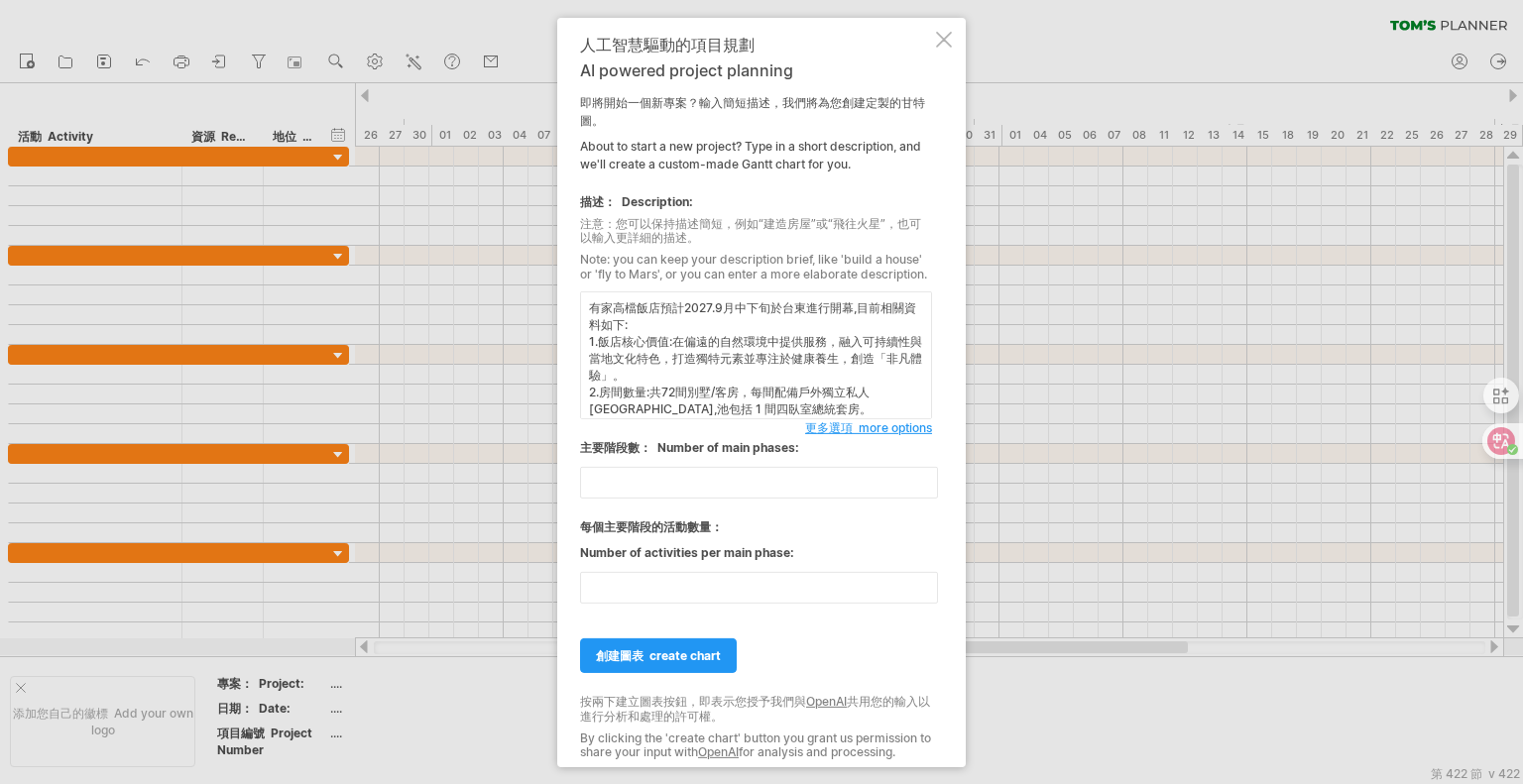 click on "有家高檔飯店預計2027.9月中下旬於台東進行開幕,目前相關資料如下:
1.飯店核心價值:在偏遠的自然環境中提供服務，融入可持續性與當地文化特色，打造獨特元素並專注於健康養生，創造「非凡體驗」。
2.房間數量:共72間別墅/客房，每間配備戶外獨立私人[GEOGRAPHIC_DATA],池包括 1 間四臥室總統套房。
3.預期招聘:271位員工,包含全職、實習、兼職
4.招募職位包含:
客房部門：
（前台/禮賓服務/賓客關係專員（GEM）/房務/水療中心/[PERSON_NAME]/健身房/遊覽活動/高爾夫球車司機）
餐廳部門：
（廚房/清潔服務/酒吧/侍酒師/餐飲服務/特殊活動服務）
後勤部門:銷售/行政/訂房組/財務/人力資源與培訓/工程部）
5.將建有員工宿舍,可申請入住新建宿舍（距離現場20分鐘車程）提供免費接駁服務，往返宿舍與園區；園區提供機車與汽車停車位
以上請幫我整理出HR時程甘特圖" at bounding box center (756, 355) 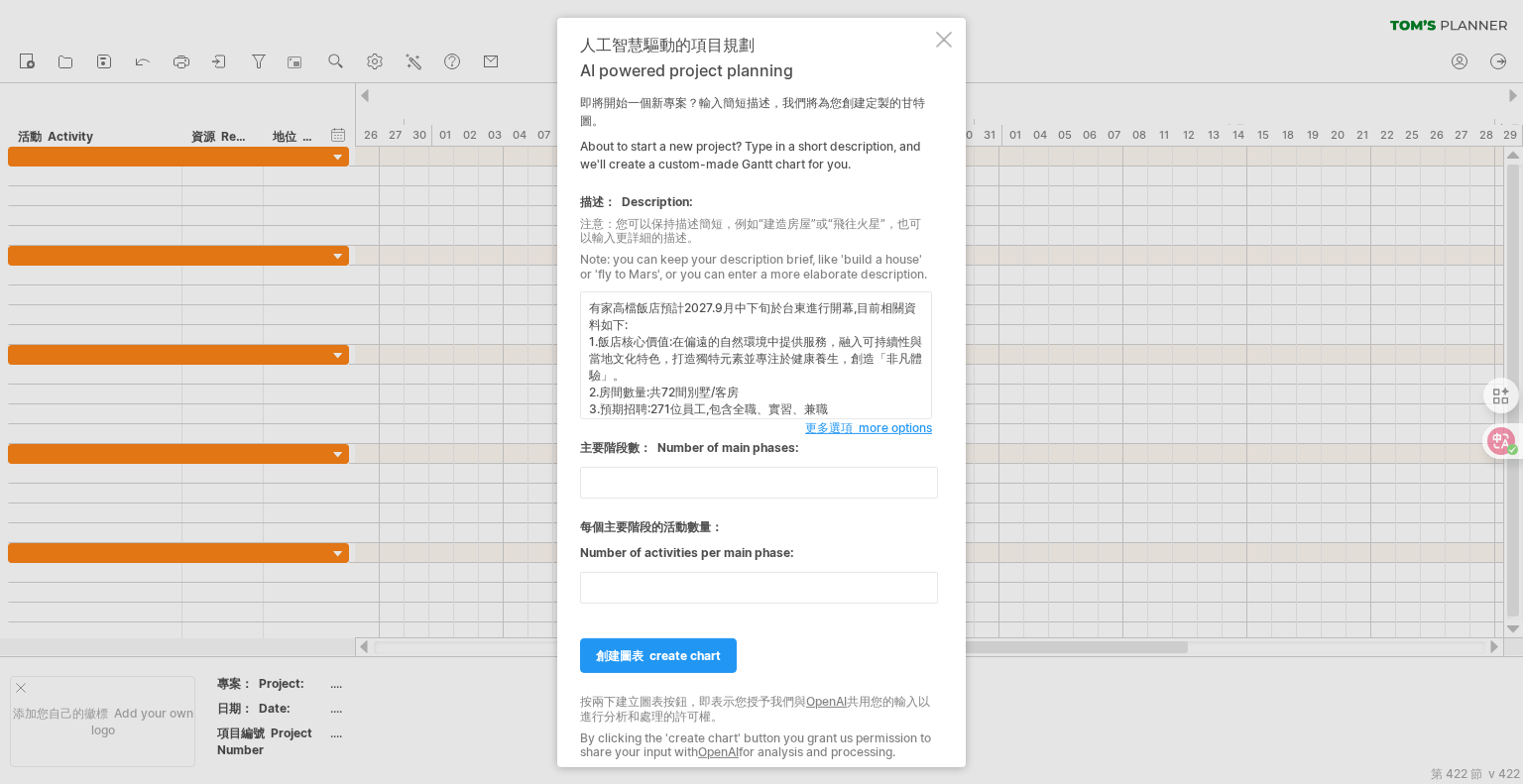 click on "有家高檔飯店預計2027.9月中下旬於台東進行開幕,目前相關資料如下:
1.飯店核心價值:在偏遠的自然環境中提供服務，融入可持續性與當地文化特色，打造獨特元素並專注於健康養生，創造「非凡體驗」。
2.房間數量:共72間別墅/客房
3.預期招聘:271位員工,包含全職、實習、兼職
4.招募職位包含:
客房部門：
（前台/禮賓服務/賓客關係專員（GEM）/房務/水療中心/[PERSON_NAME]/健身房/遊覽活動/高爾夫球車司機）
餐廳部門：
（廚房/清潔服務/酒吧/侍酒師/餐飲服務/特殊活動服務）
後勤部門:銷售/行政/訂房組/財務/人力資源與培訓/工程部）
5.將建有員工宿舍,可申請入住新建宿舍（距離現場20分鐘車程）提供免費接駁服務，往返宿舍與園區；園區提供機車與汽車停車位
以上請幫我整理出HR時程甘特圖" at bounding box center [756, 355] 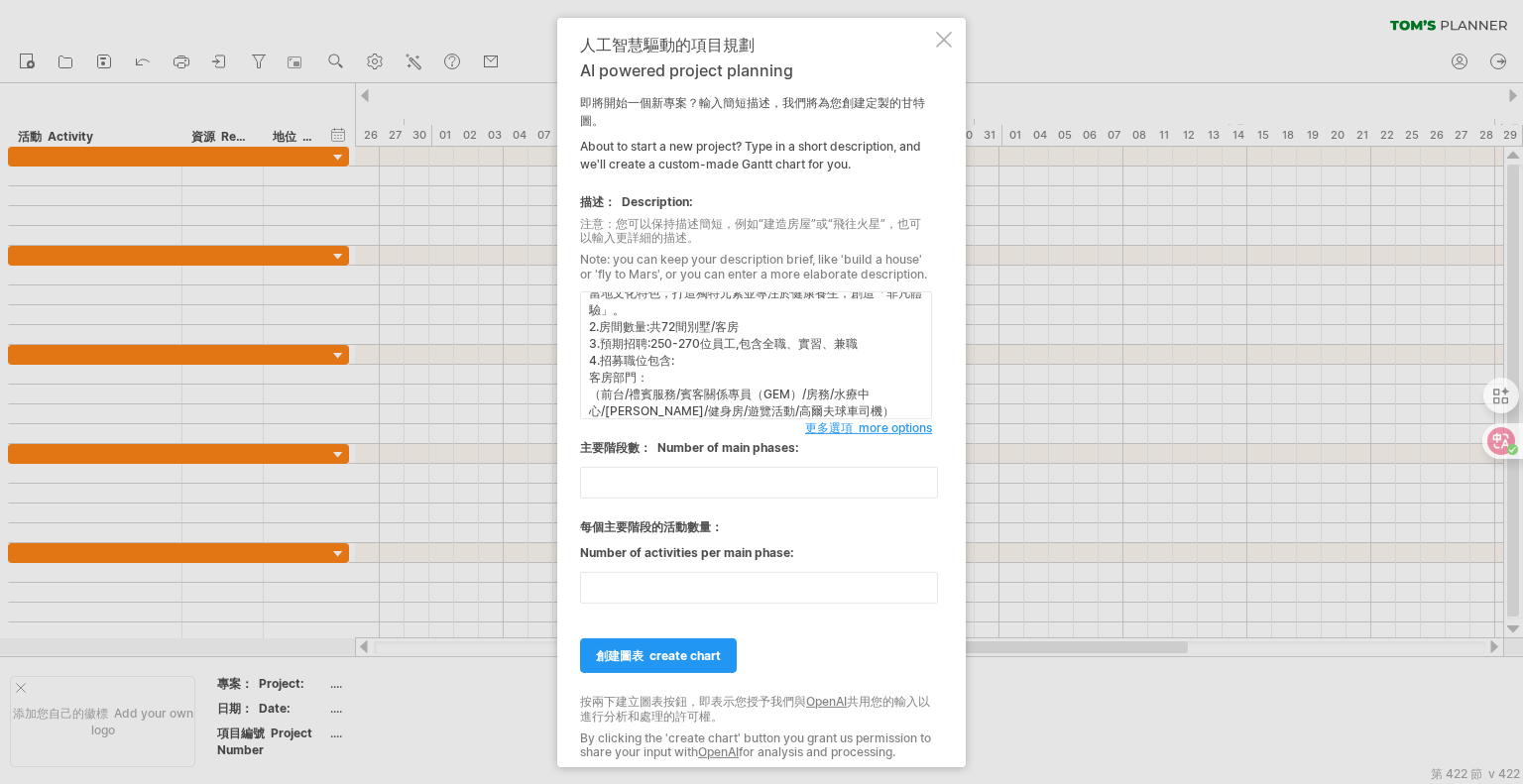 scroll, scrollTop: 99, scrollLeft: 0, axis: vertical 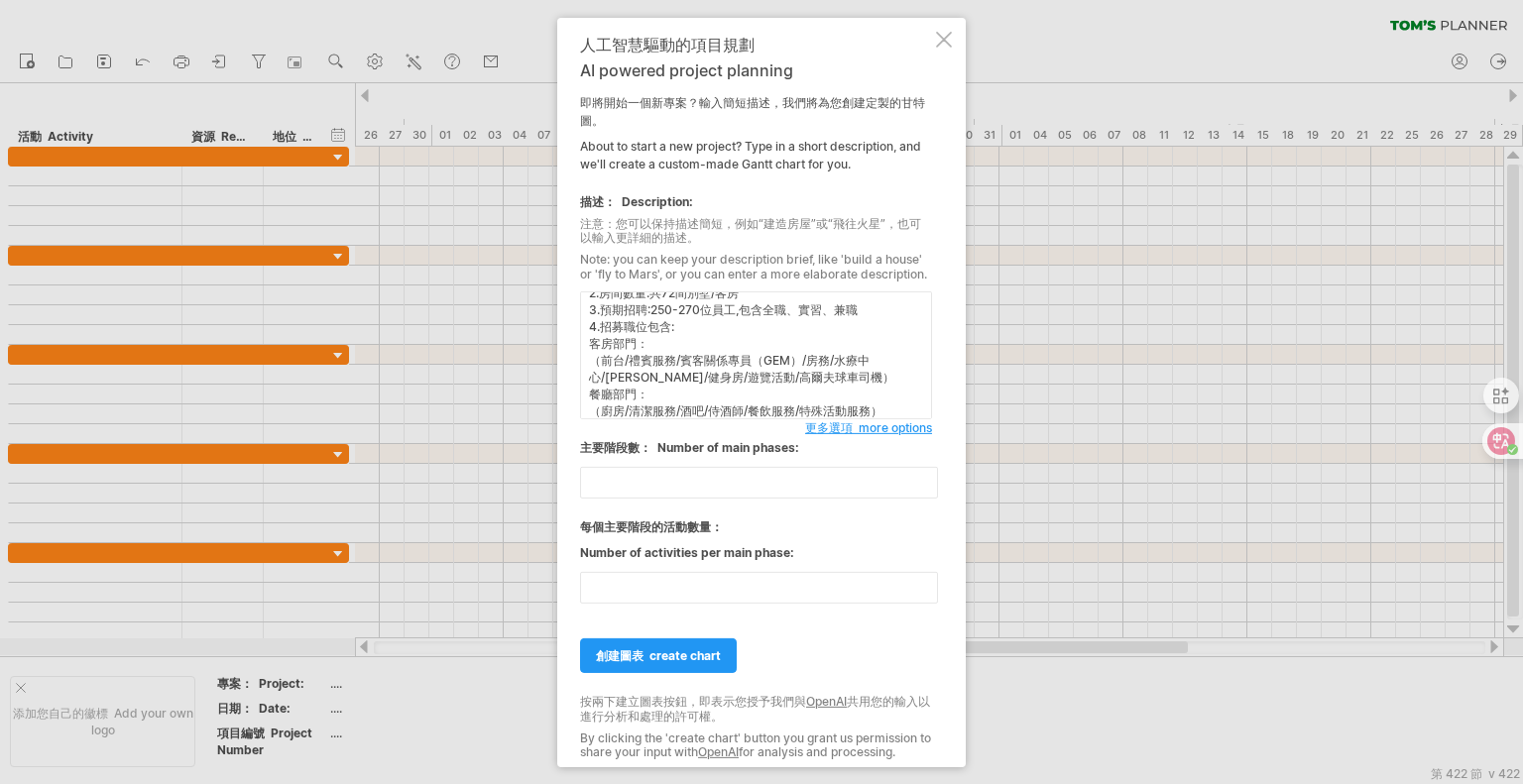 click on "有家高檔飯店預計2027.9月中下旬於台東進行開幕,目前相關資料如下:
1.飯店核心價值:在偏遠的自然環境中提供服務，融入可持續性與當地文化特色，打造獨特元素並專注於健康養生，創造「非凡體驗」。
2.房間數量:共72間別墅/客房
3.預期招聘:250-270位員工,包含全職、實習、兼職
4.招募職位包含:
客房部門：
（前台/禮賓服務/賓客關係專員（GEM）/房務/水療中心/[PERSON_NAME]/健身房/遊覽活動/高爾夫球車司機）
餐廳部門：
（廚房/清潔服務/酒吧/侍酒師/餐飲服務/特殊活動服務）
後勤部門:銷售/行政/訂房組/財務/人力資源與培訓/工程部）
5.將建有員工宿舍,可申請入住新建宿舍（距離現場20分鐘車程）提供免費接駁服務，往返宿舍與園區；園區提供機車與汽車停車位
以上請幫我整理出HR時程甘特圖" at bounding box center [756, 355] 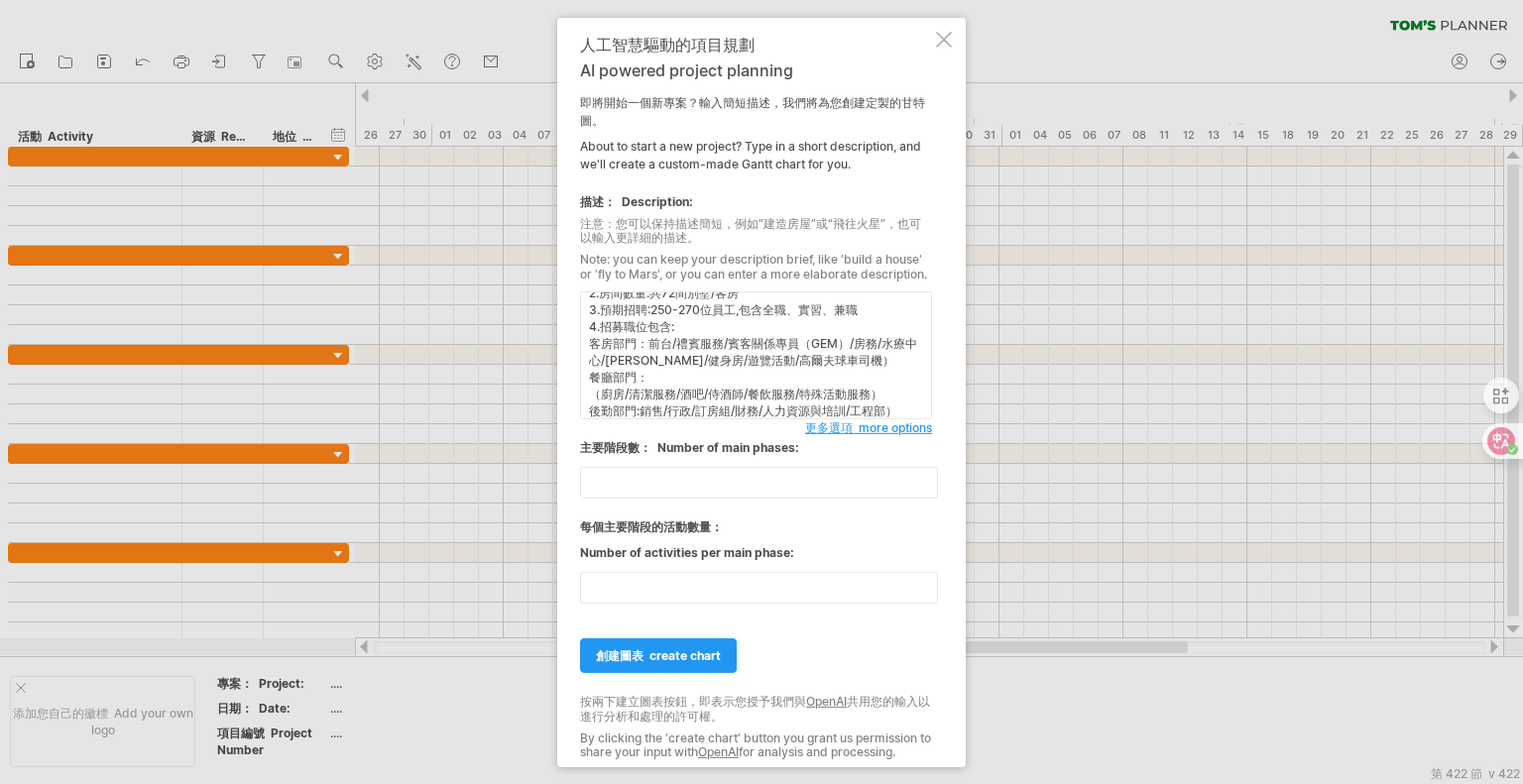 click on "有家高檔飯店預計2027.9月中下旬於台東進行開幕,目前相關資料如下:
1.飯店核心價值:在偏遠的自然環境中提供服務，融入可持續性與當地文化特色，打造獨特元素並專注於健康養生，創造「非凡體驗」。
2.房間數量:共72間別墅/客房
3.預期招聘:250-270位員工,包含全職、實習、兼職
4.招募職位包含:
客房部門：前台/禮賓服務/賓客關係專員（GEM）/房務/水療中心/[PERSON_NAME]/健身房/遊覽活動/高爾夫球車司機）
餐廳部門：
（廚房/清潔服務/酒吧/侍酒師/餐飲服務/特殊活動服務）
後勤部門:銷售/行政/訂房組/財務/人力資源與培訓/工程部）
5.將建有員工宿舍,可申請入住新建宿舍（距離現場20分鐘車程）提供免費接駁服務，往返宿舍與園區；園區提供機車與汽車停車位
以上請幫我整理出HR時程甘特圖" at bounding box center [756, 355] 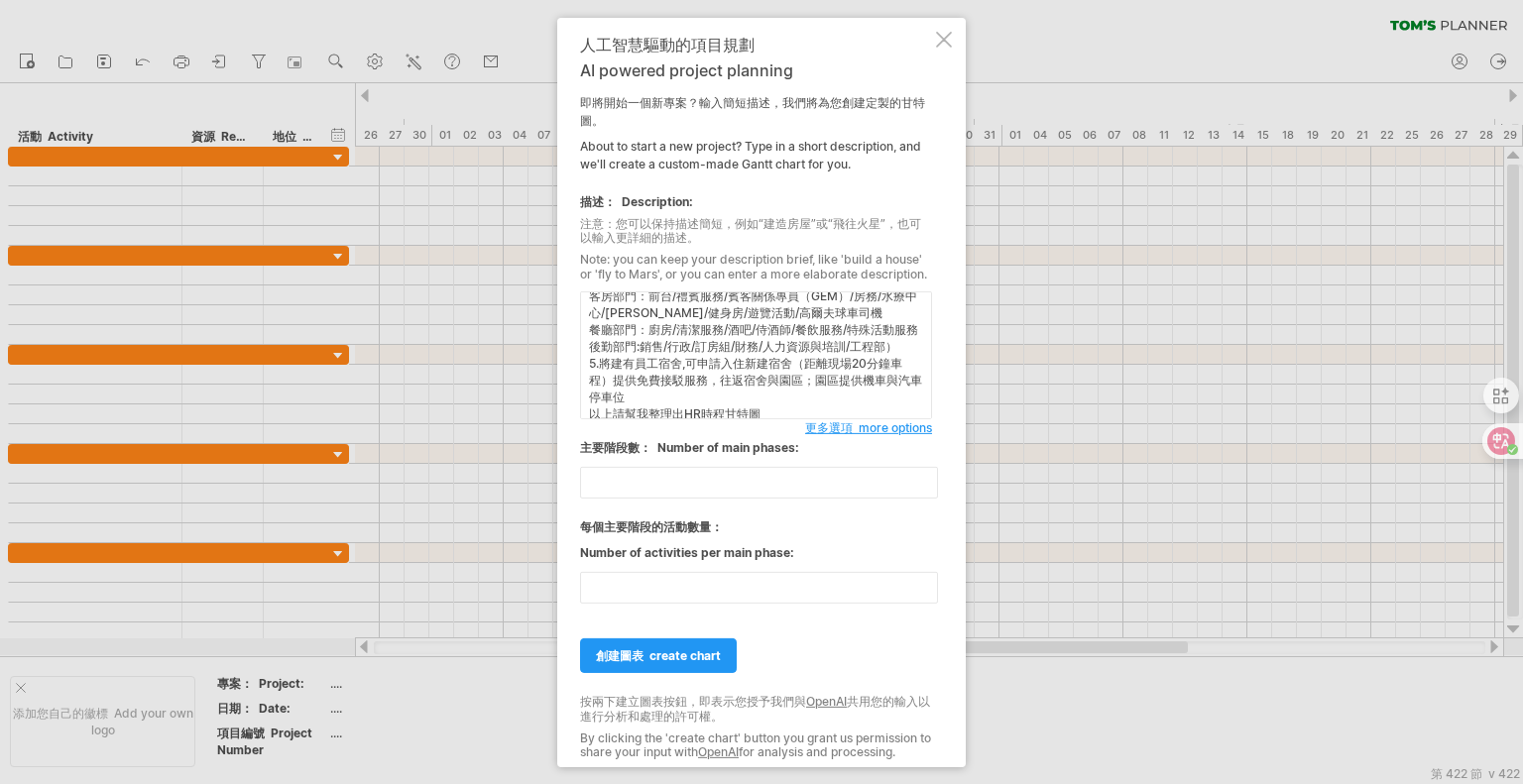 scroll, scrollTop: 171, scrollLeft: 0, axis: vertical 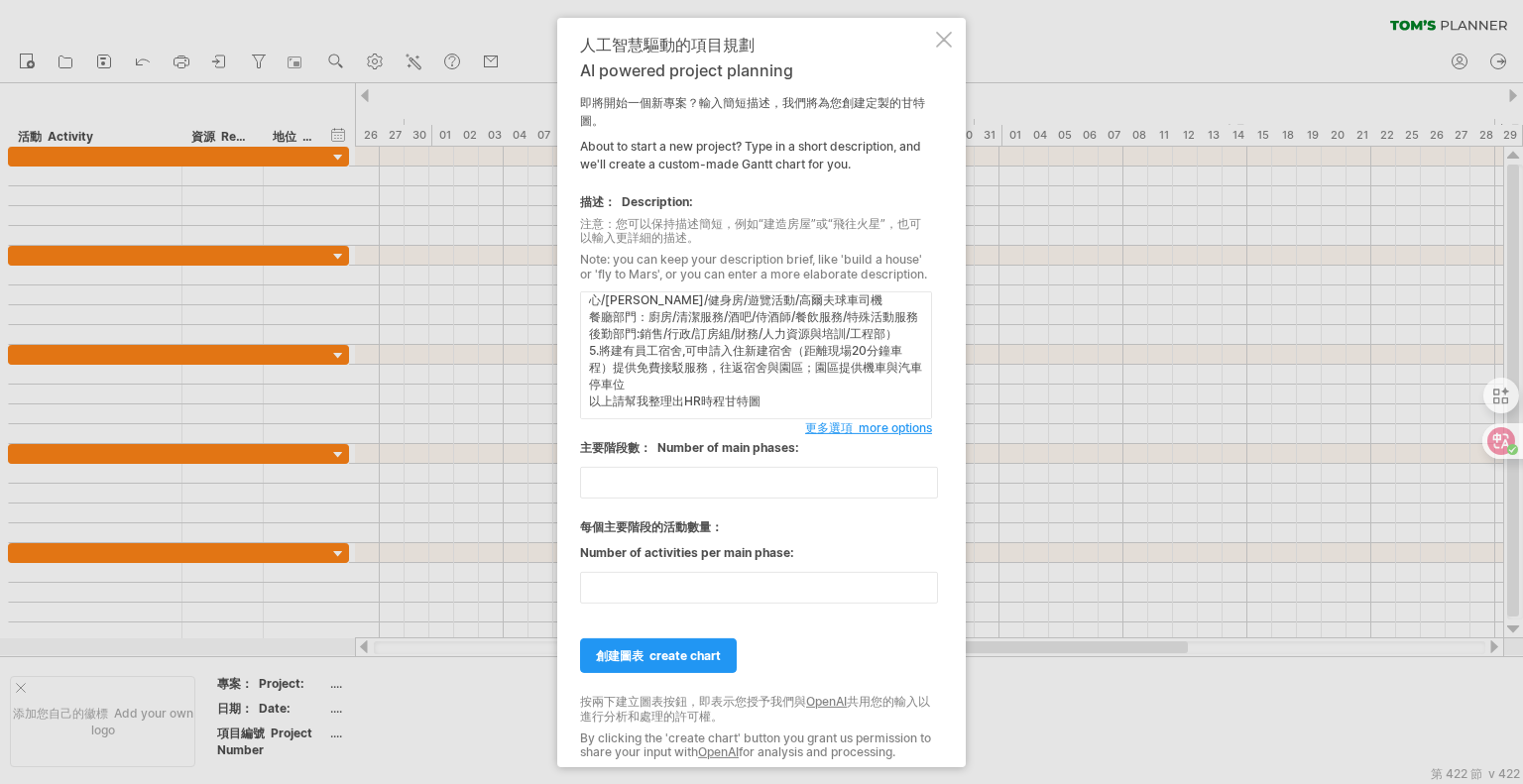 click on "有家高檔飯店預計2027.9月中下旬於台東進行開幕,目前相關資料如下:
1.飯店核心價值:在偏遠的自然環境中提供服務，融入可持續性與當地文化特色，打造獨特元素並專注於健康養生，創造「非凡體驗」。
2.房間數量:共72間別墅/客房
3.預期招聘:250-270位員工,包含全職、實習、兼職
4.招募職位包含:
客房部門：前台/禮賓服務/賓客關係專員（GEM）/房務/水療中心/[PERSON_NAME]/健身房/遊覽活動/高爾夫球車司機
餐廳部門：廚房/清潔服務/酒吧/侍酒師/餐飲服務/特殊活動服務
後勤部門:銷售/行政/訂房組/財務/人力資源與培訓/工程部）
5.將建有員工宿舍,可申請入住新建宿舍（距離現場20分鐘車程）提供免費接駁服務，往返宿舍與園區；園區提供機車與汽車停車位
以上請幫我整理出HR時程甘特圖" at bounding box center [756, 355] 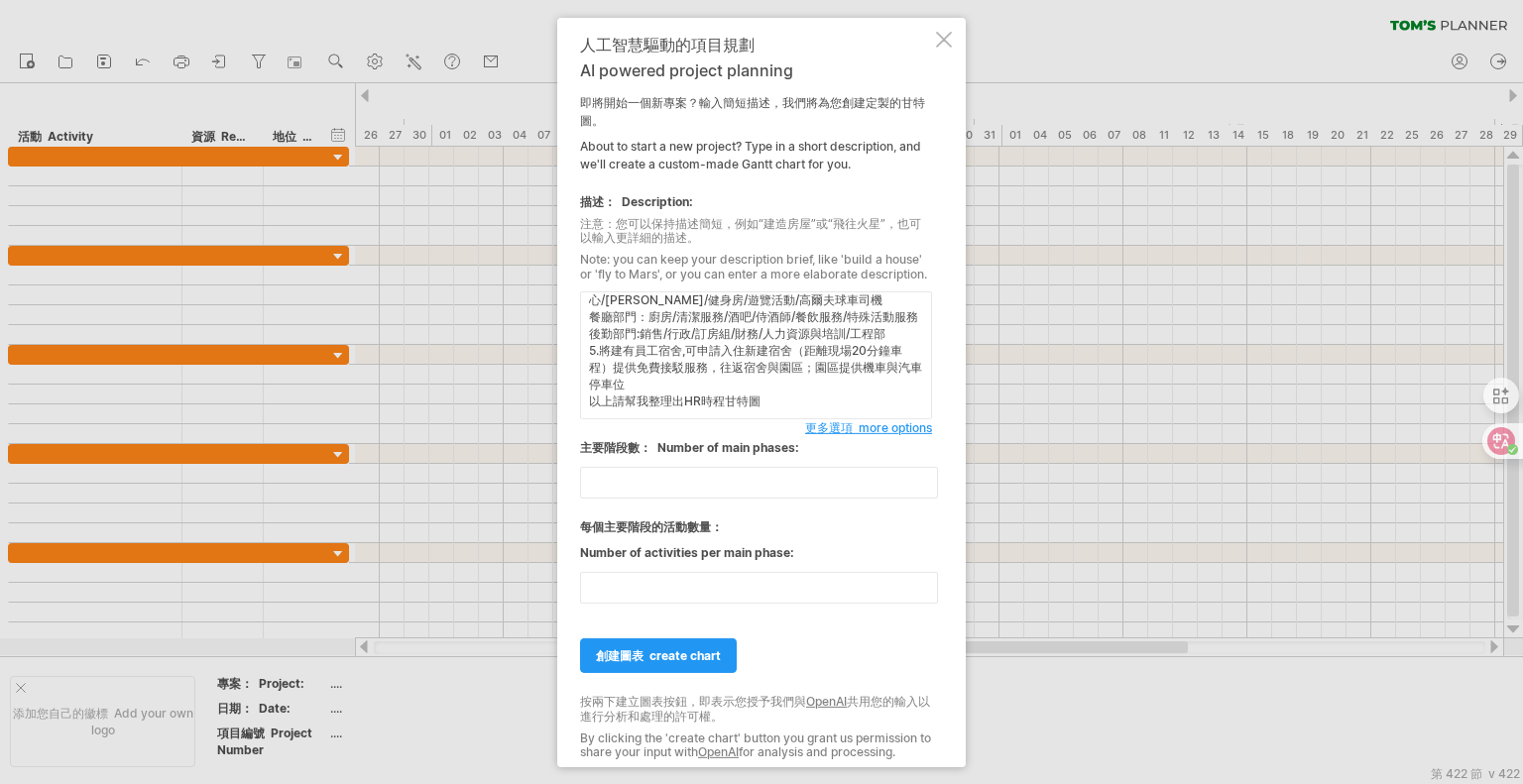 click on "有家高檔飯店預計2027.9月中下旬於台東進行開幕,目前相關資料如下:
1.飯店核心價值:在偏遠的自然環境中提供服務，融入可持續性與當地文化特色，打造獨特元素並專注於健康養生，創造「非凡體驗」。
2.房間數量:共72間別墅/客房
3.預期招聘:250-270位員工,包含全職、實習、兼職
4.招募職位包含:
客房部門：前台/禮賓服務/賓客關係專員（GEM）/房務/水療中心/[PERSON_NAME]/健身房/遊覽活動/高爾夫球車司機
餐廳部門：廚房/清潔服務/酒吧/侍酒師/餐飲服務/特殊活動服務
後勤部門:銷售/行政/訂房組/財務/人力資源與培訓/工程部
5.將建有員工宿舍,可申請入住新建宿舍（距離現場20分鐘車程）提供免費接駁服務，往返宿舍與園區；園區提供機車與汽車停車位
以上請幫我整理出HR時程甘特圖" at bounding box center [756, 355] 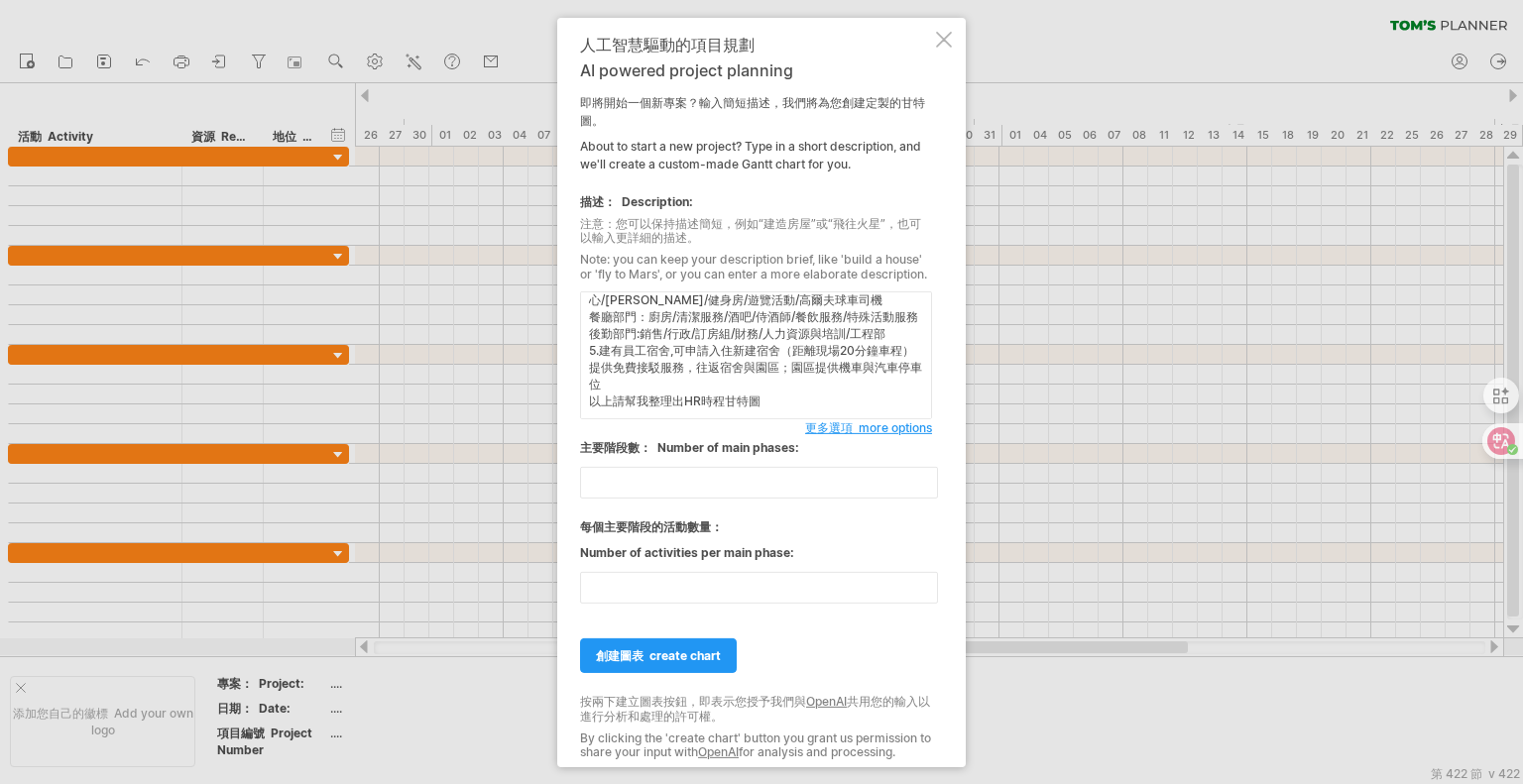 click on "有家高檔飯店預計2027.9月中下旬於台東進行開幕,目前相關資料如下:
1.飯店核心價值:在偏遠的自然環境中提供服務，融入可持續性與當地文化特色，打造獨特元素並專注於健康養生，創造「非凡體驗」。
2.房間數量:共72間別墅/客房
3.預期招聘:250-270位員工,包含全職、實習、兼職
4.招募職位包含:
客房部門：前台/禮賓服務/賓客關係專員（GEM）/房務/水療中心/[PERSON_NAME]/健身房/遊覽活動/高爾夫球車司機
餐廳部門：廚房/清潔服務/酒吧/侍酒師/餐飲服務/特殊活動服務
後勤部門:銷售/行政/訂房組/財務/人力資源與培訓/工程部
5.建有員工宿舍,可申請入住新建宿舍（距離現場20分鐘車程）提供免費接駁服務，往返宿舍與園區；園區提供機車與汽車停車位
以上請幫我整理出HR時程甘特圖" at bounding box center [756, 355] 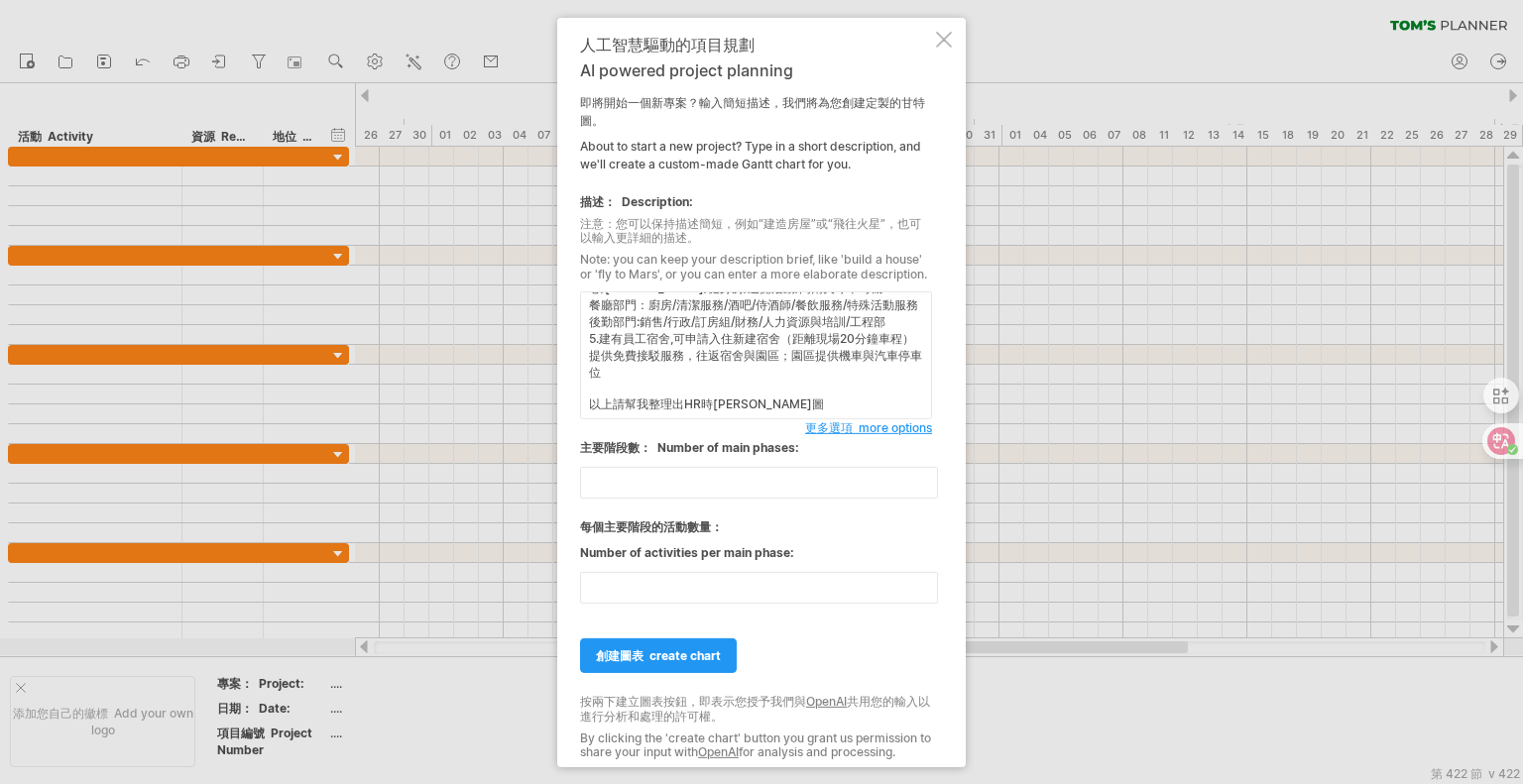 scroll, scrollTop: 180, scrollLeft: 0, axis: vertical 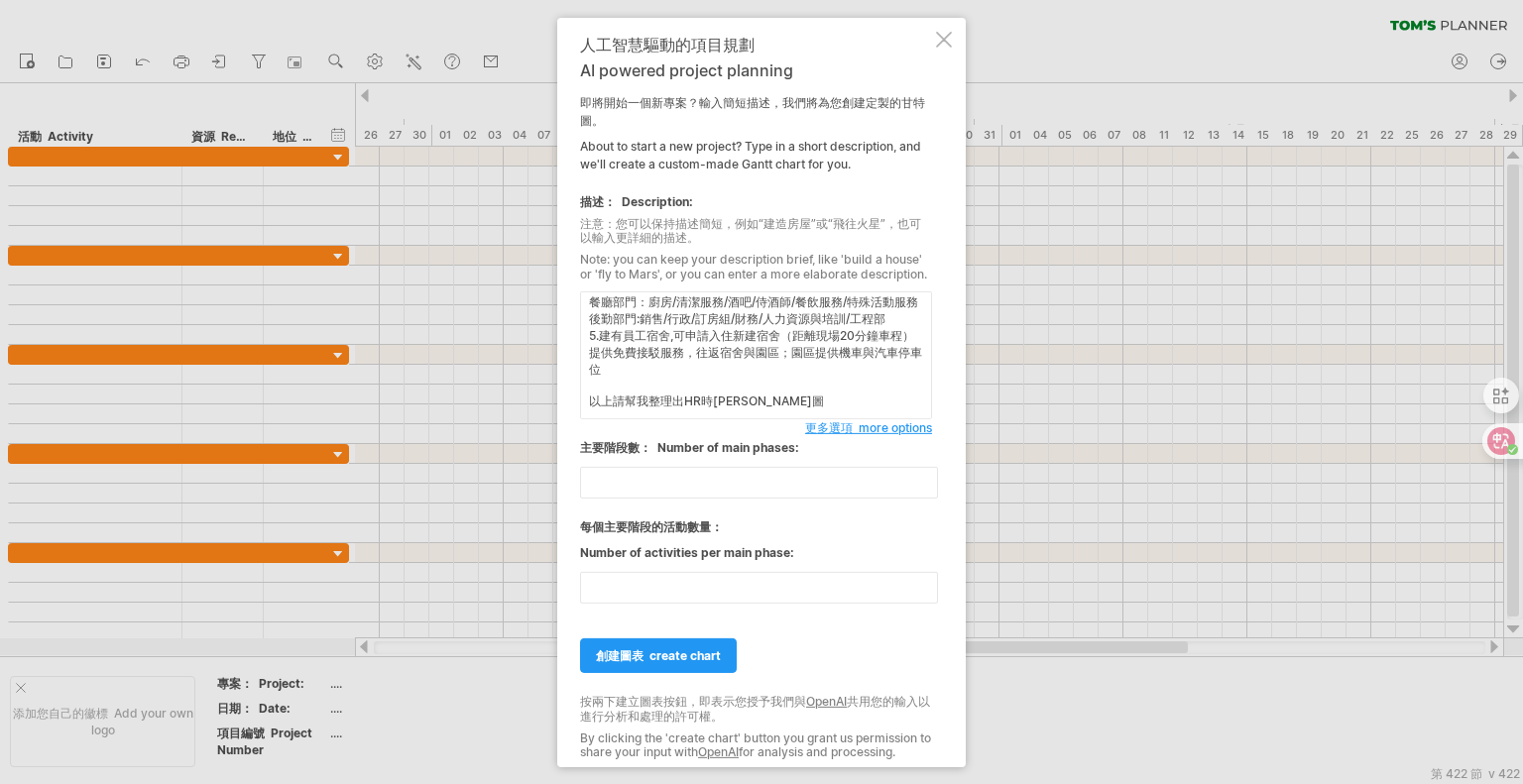 click on "有家高檔飯店預計2027.9月中下旬於台東進行開幕,目前相關資料如下:
1.飯店核心價值:在偏遠的自然環境中提供服務，融入可持續性與當地文化特色，打造獨特元素並專注於健康養生，創造「非凡體驗」。
2.房間數量:共72間別墅/客房
3.預期招聘:250-270位員工,包含全職、實習、兼職
4.招募職位包含:
客房部門：前台/禮賓服務/賓客關係專員（GEM）/房務/水療中心/[PERSON_NAME]/健身房/遊覽活動/高爾夫球車司機
餐廳部門：廚房/清潔服務/酒吧/侍酒師/餐飲服務/特殊活動服務
後勤部門:銷售/行政/訂房組/財務/人力資源與培訓/工程部
5.建有員工宿舍,可申請入住新建宿舍（距離現場20分鐘車程）提供免費接駁服務，往返宿舍與園區；園區提供機車與汽車停車位
以上請幫我整理出HR時[PERSON_NAME]圖" at bounding box center (756, 355) 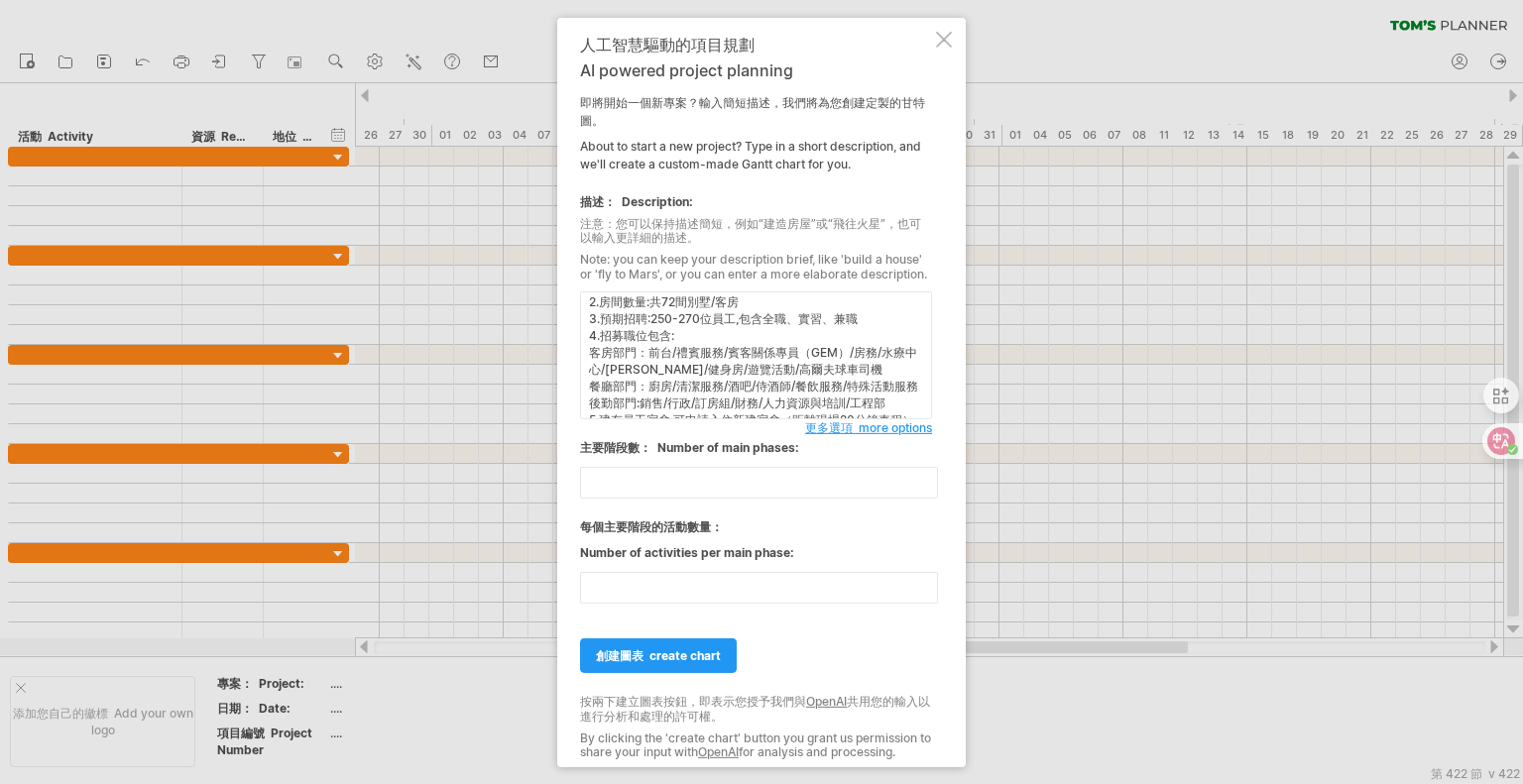 scroll, scrollTop: 0, scrollLeft: 0, axis: both 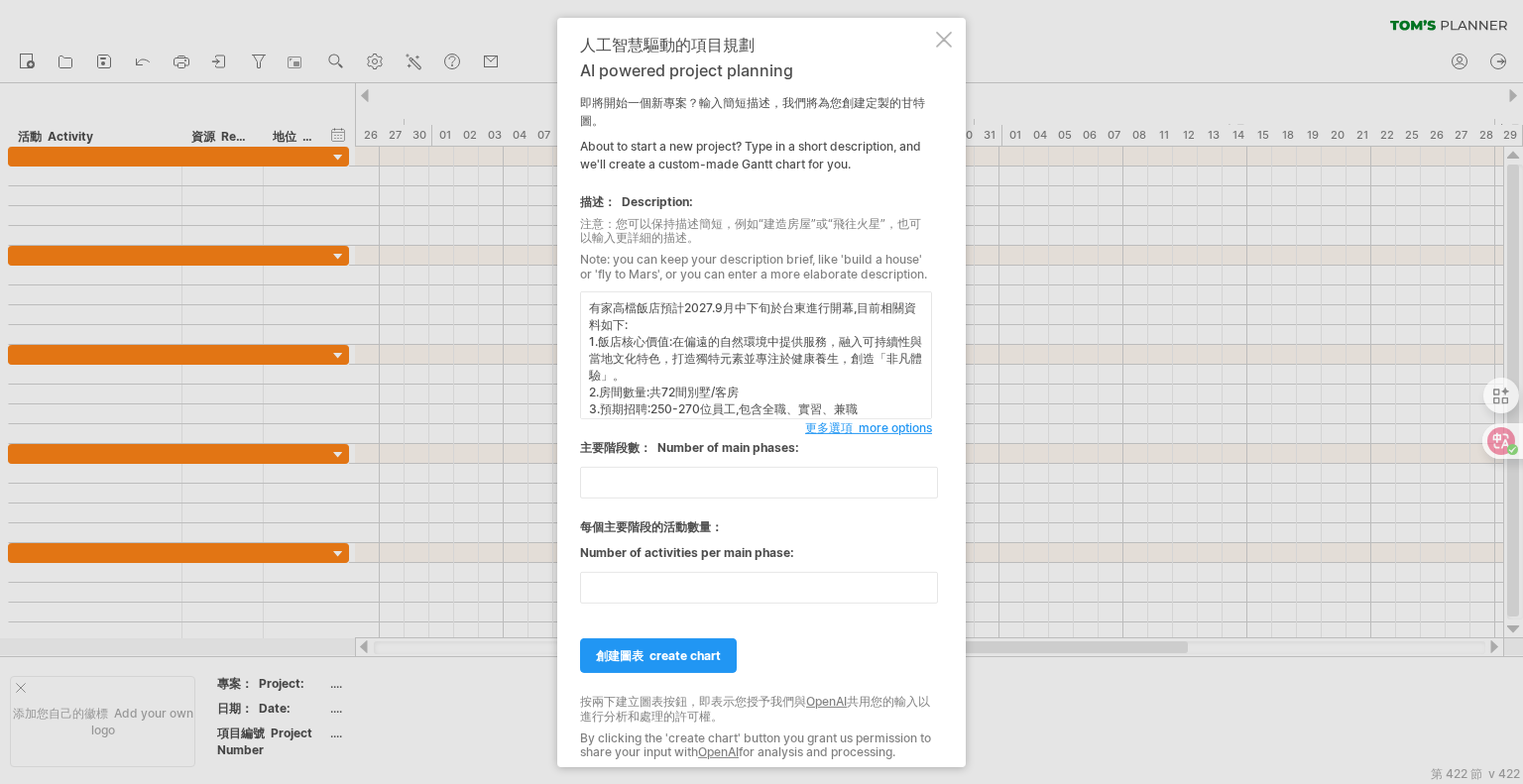 drag, startPoint x: 815, startPoint y: 409, endPoint x: 566, endPoint y: 304, distance: 270.2332 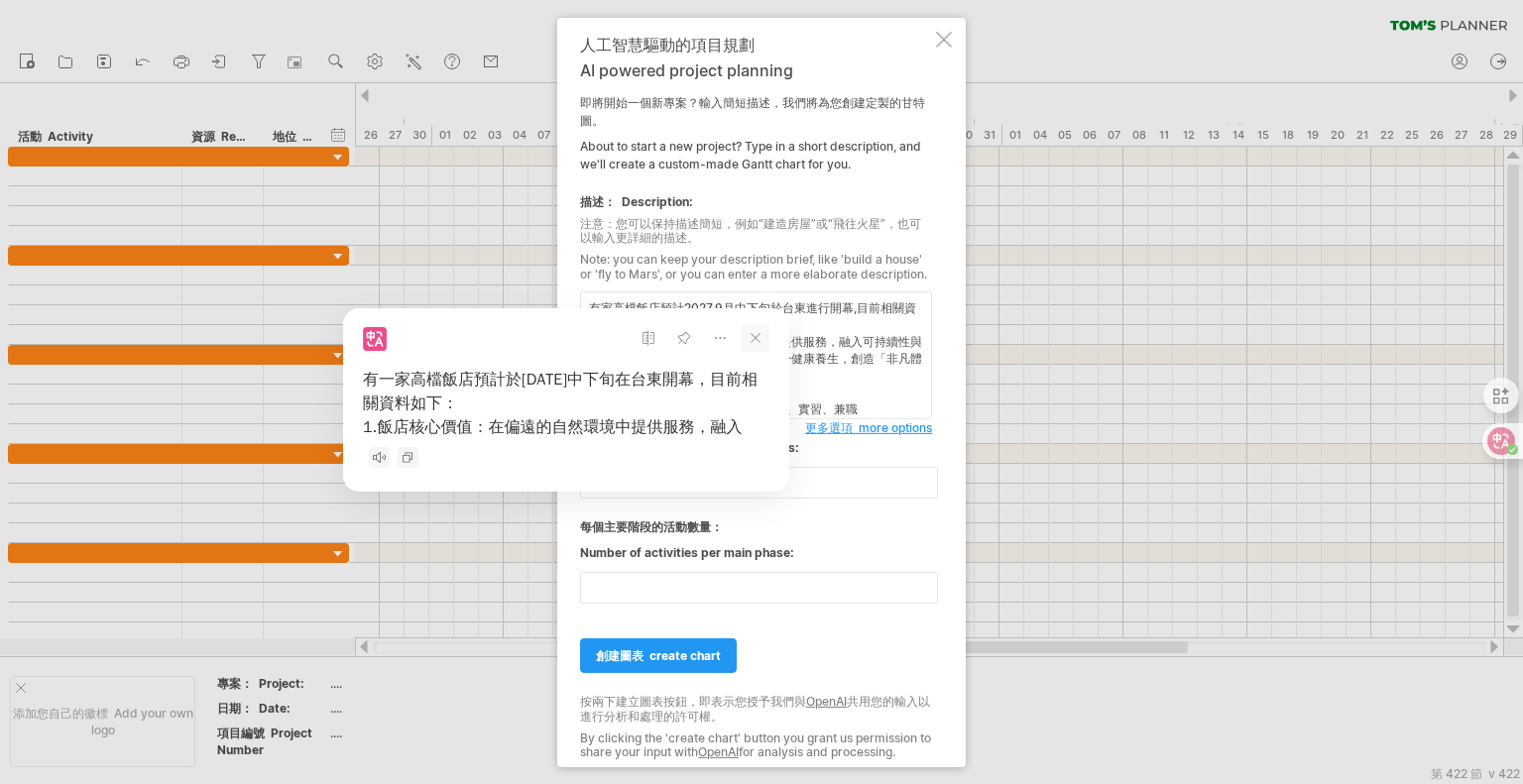 click 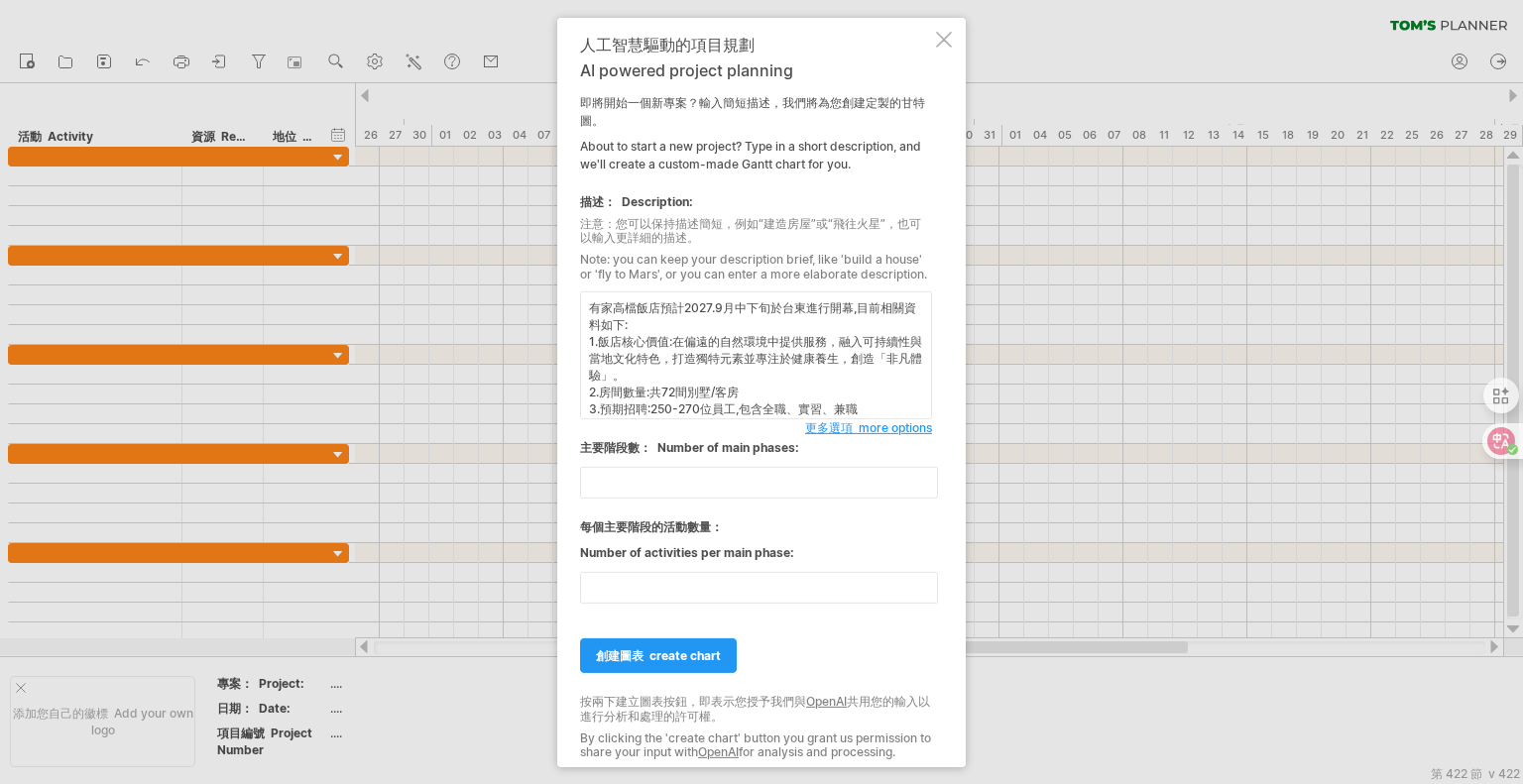 type on "有家高檔飯店預計2027.9月中下旬於台東進行開幕,目前相關資料如下:
1.飯店核心價值:在偏遠的自然環境中提供服務，融入可持續性與當地文化特色，打造獨特元素並專注於健康養生，創造「非凡體驗」。
2.房間數量:共72間別墅/客房
3.預期招聘:250-270位員工,包含全職、實習、兼職
4.招募職位包含:
客房部門：前台/禮賓服務/賓客關係專員（GEM）/房務/水療中心/[PERSON_NAME]/健身房/遊覽活動/高爾夫球車司機
餐廳部門：廚房/清潔服務/酒吧/侍酒師/餐飲服務/特殊活動服務
後勤部門:銷售/行政/訂房組/財務/人力資源與培訓/工程部
5.建有員工宿舍,可申請入住新建宿舍（距離現場20分鐘車程）提供免費接駁服務，往返宿舍與園區；園區提供機車與汽車停車位
以上請幫我整理出HR工作時[PERSON_NAME]" 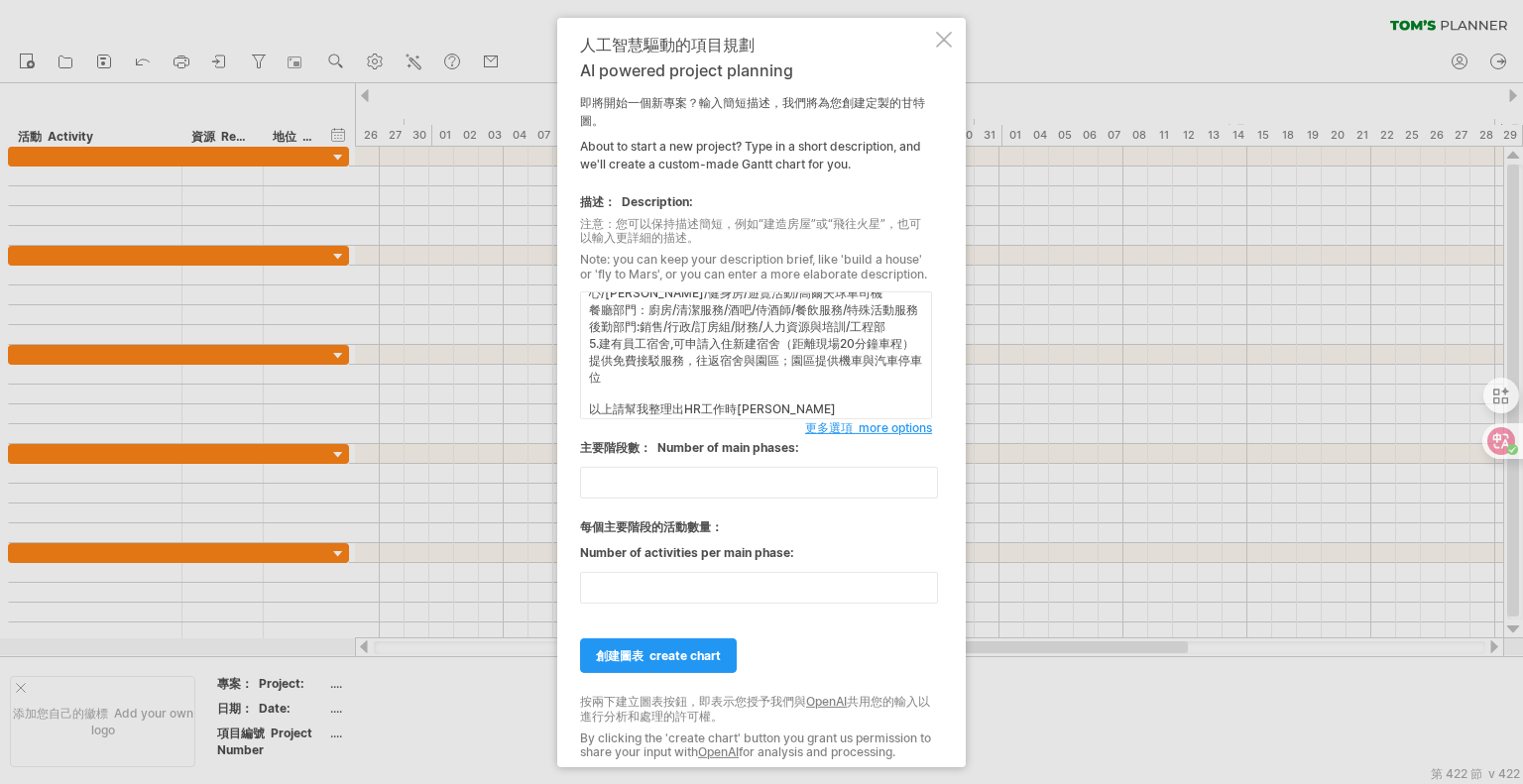 scroll, scrollTop: 186, scrollLeft: 0, axis: vertical 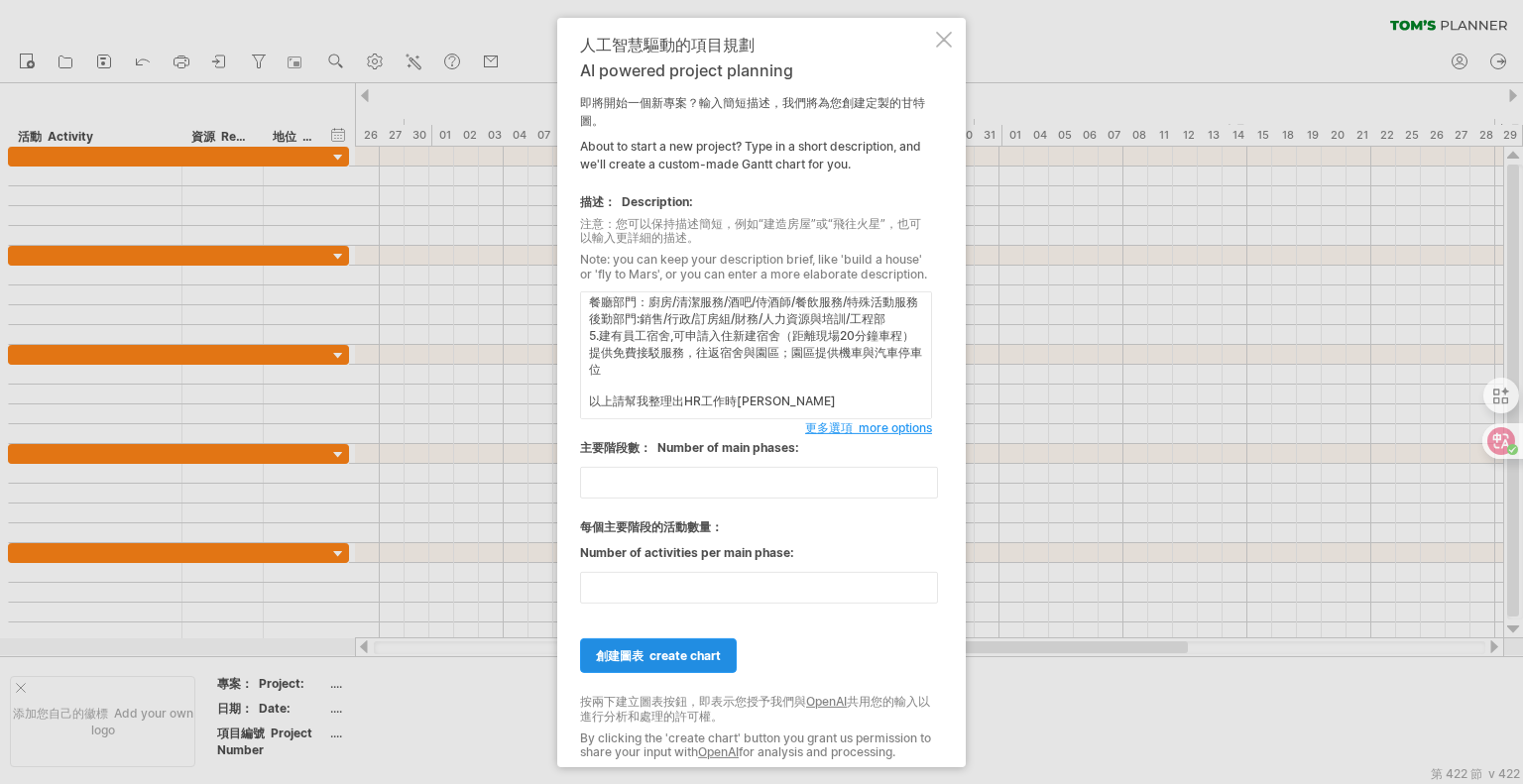 click on "創建圖表    create chart" at bounding box center (658, 655) 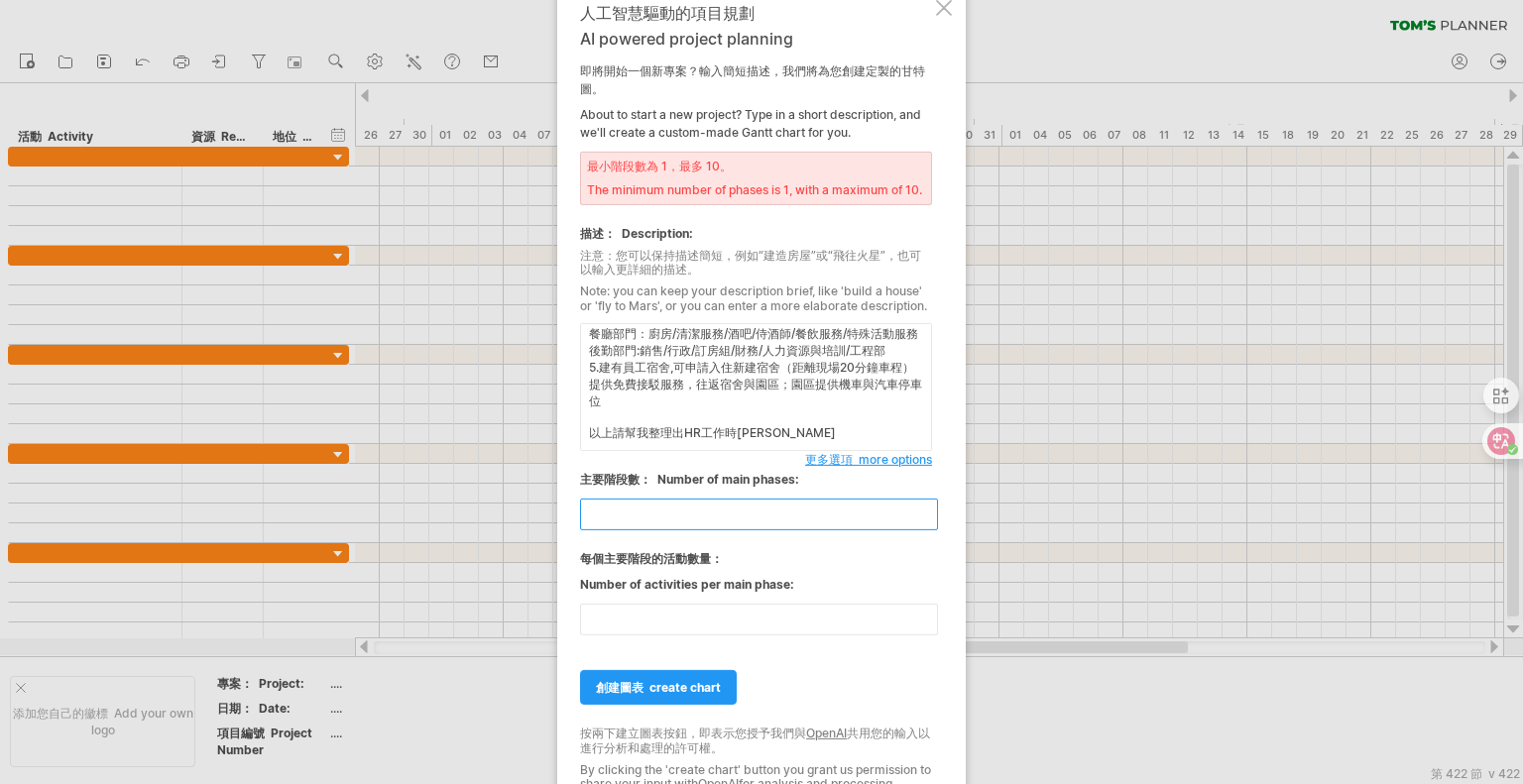 click at bounding box center [759, 514] 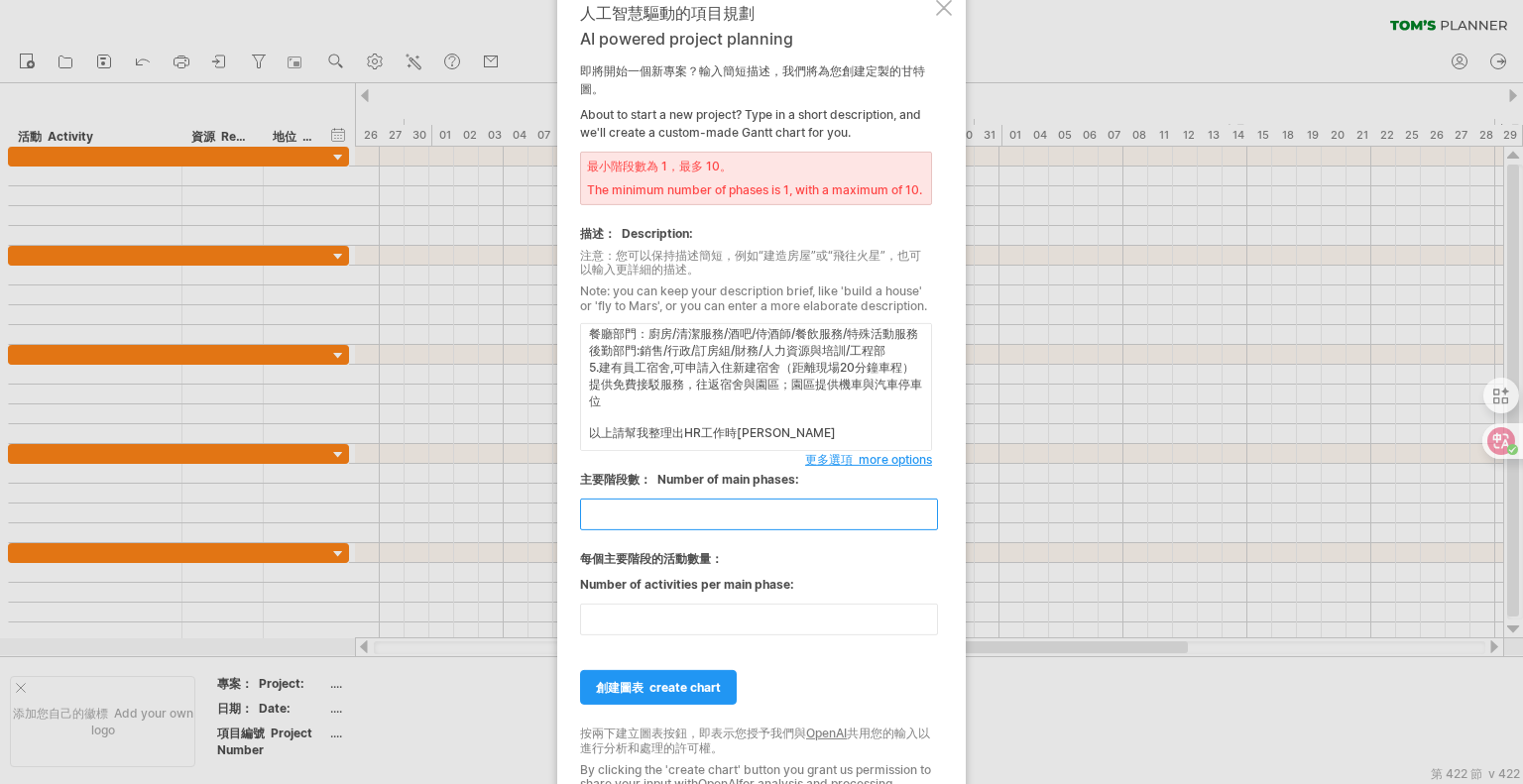 type on "*" 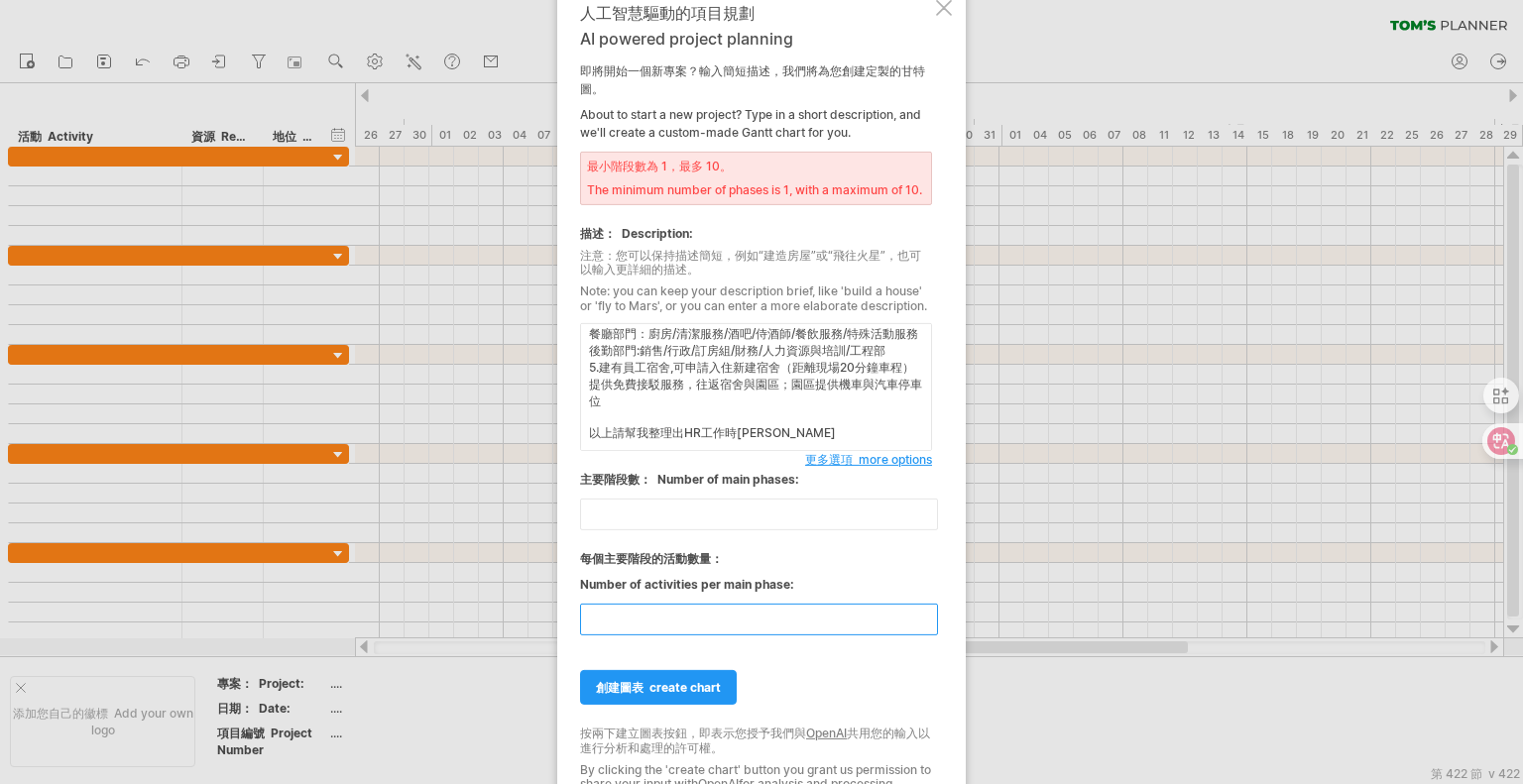 click at bounding box center [759, 619] 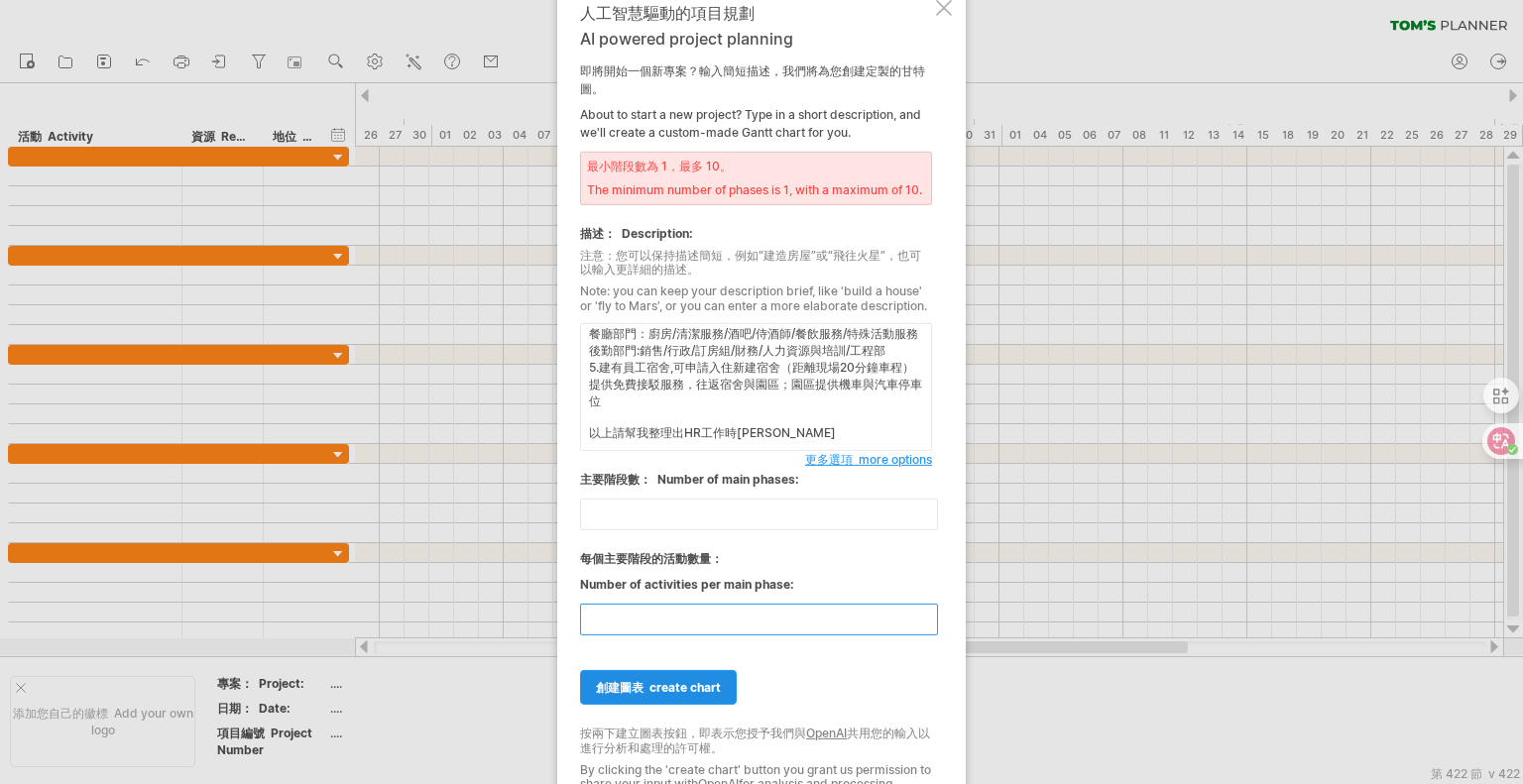 type on "*" 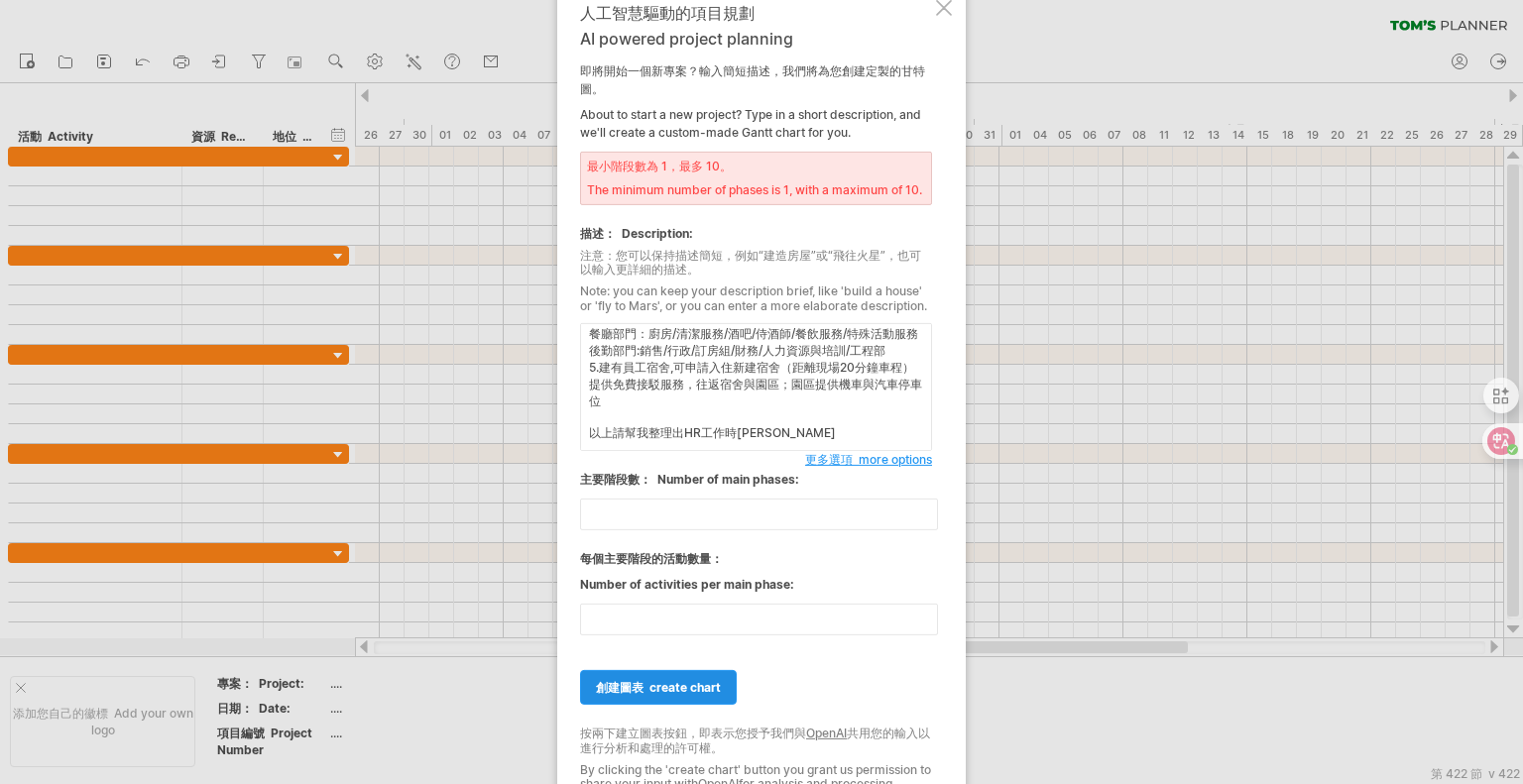 click on "創建圖表    create chart" at bounding box center [658, 687] 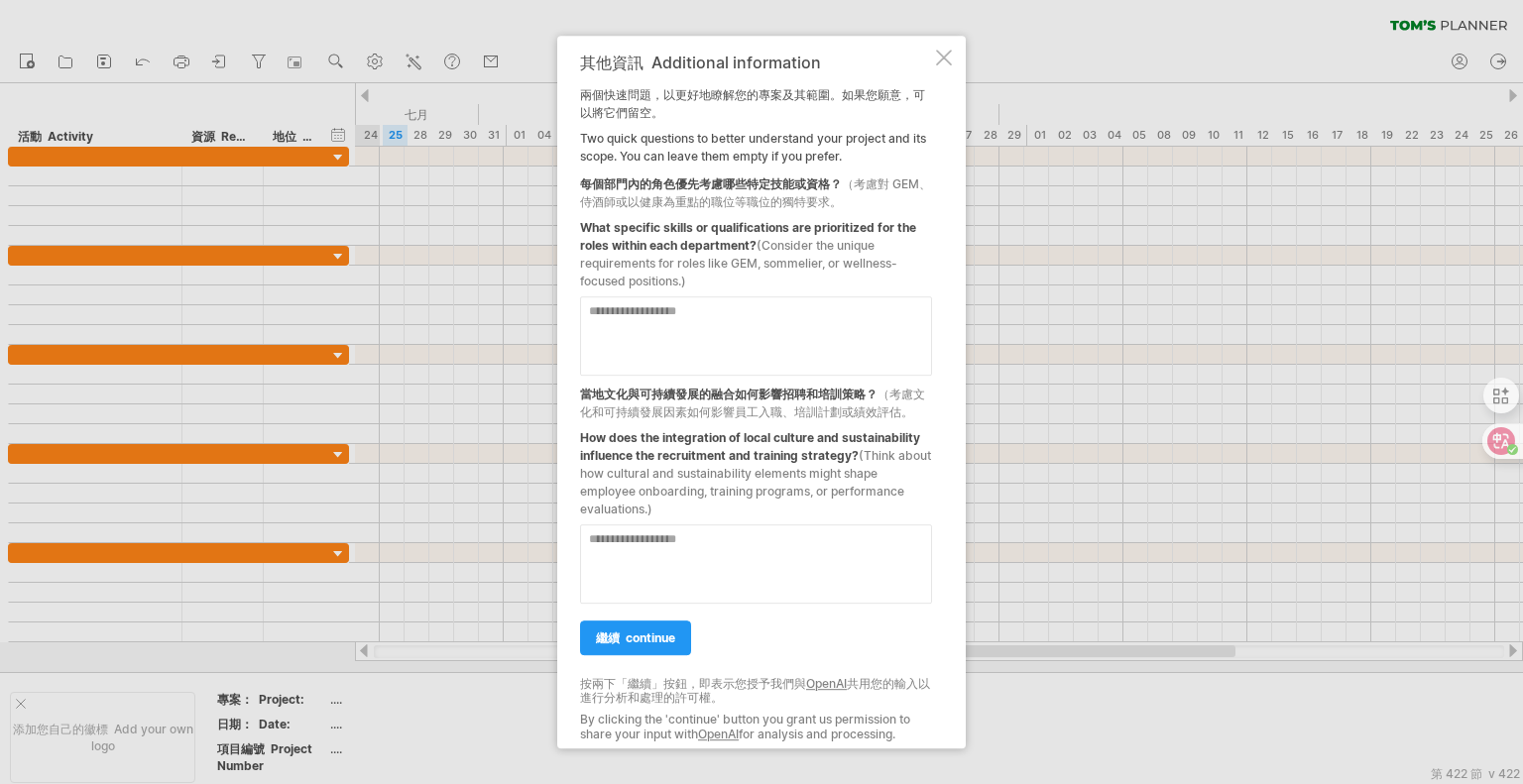 click at bounding box center (756, 336) 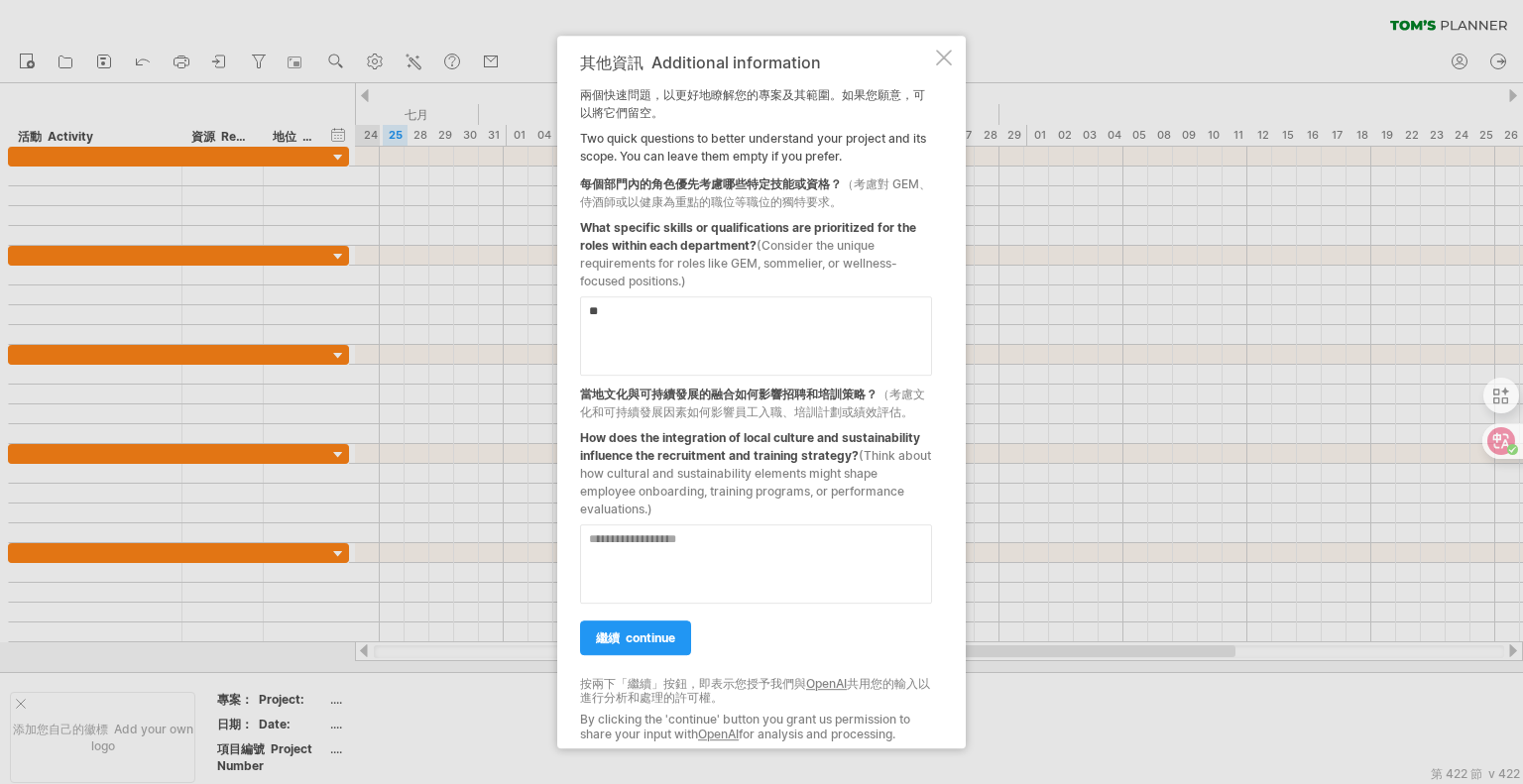 type on "*" 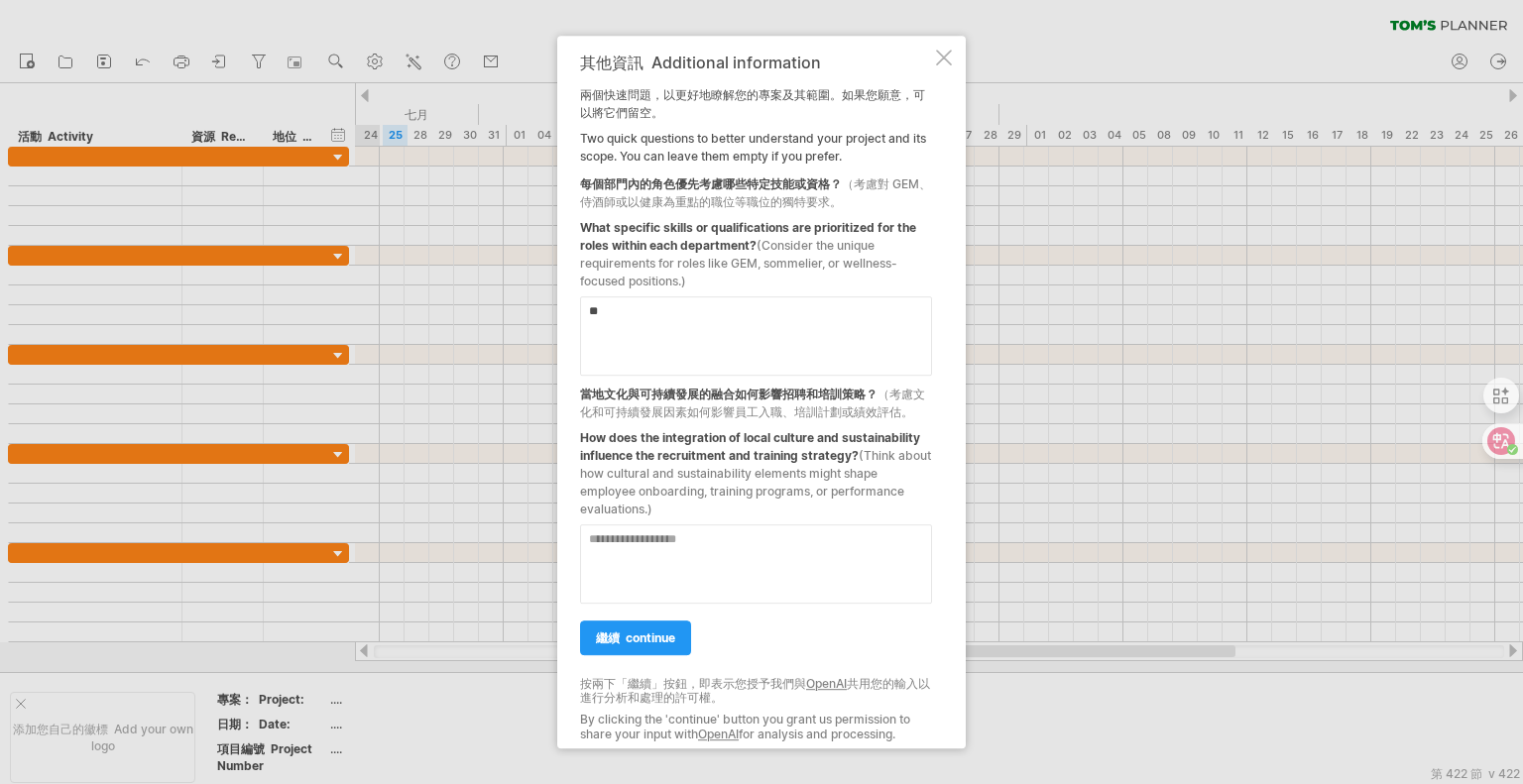 type on "*" 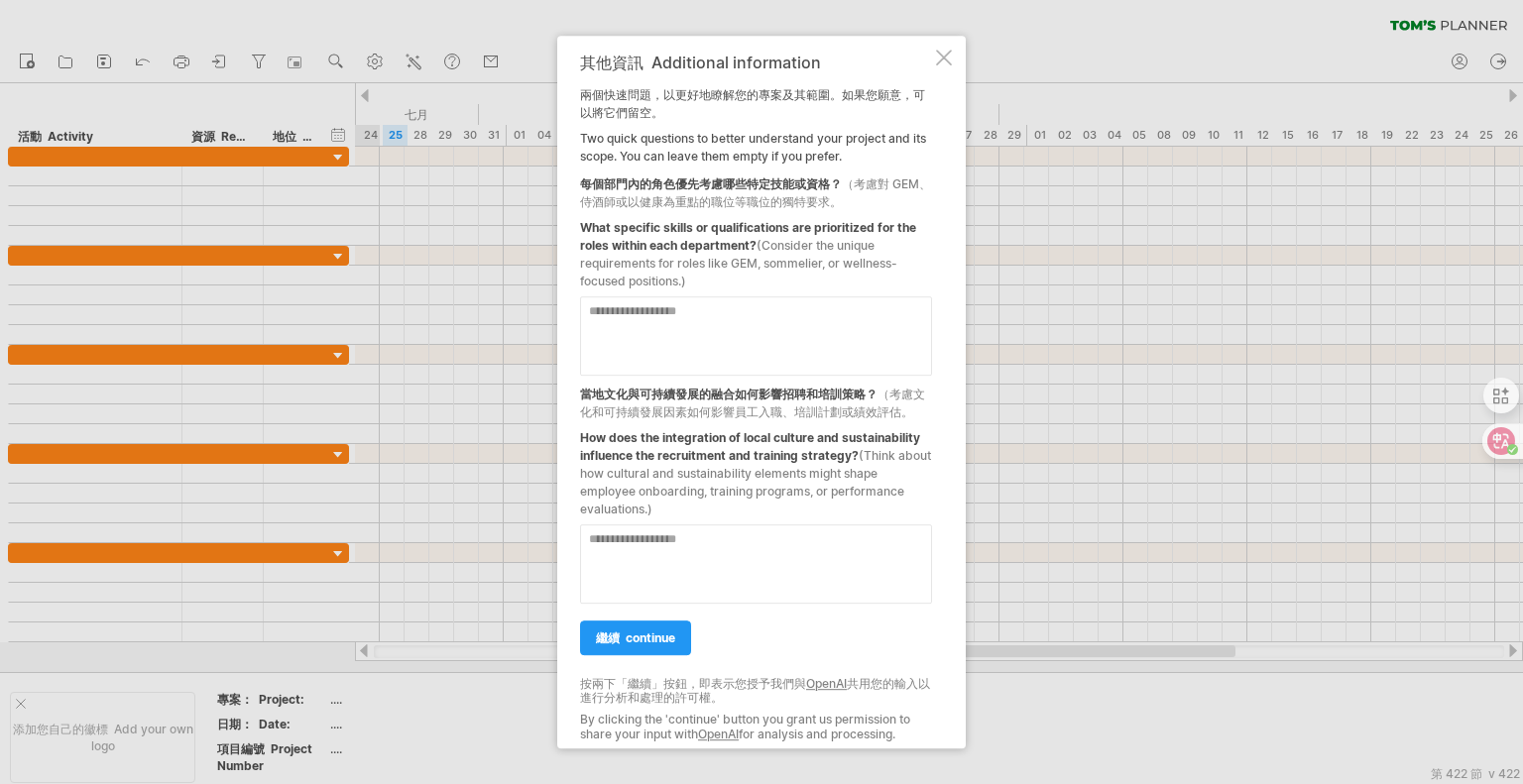 type on "*" 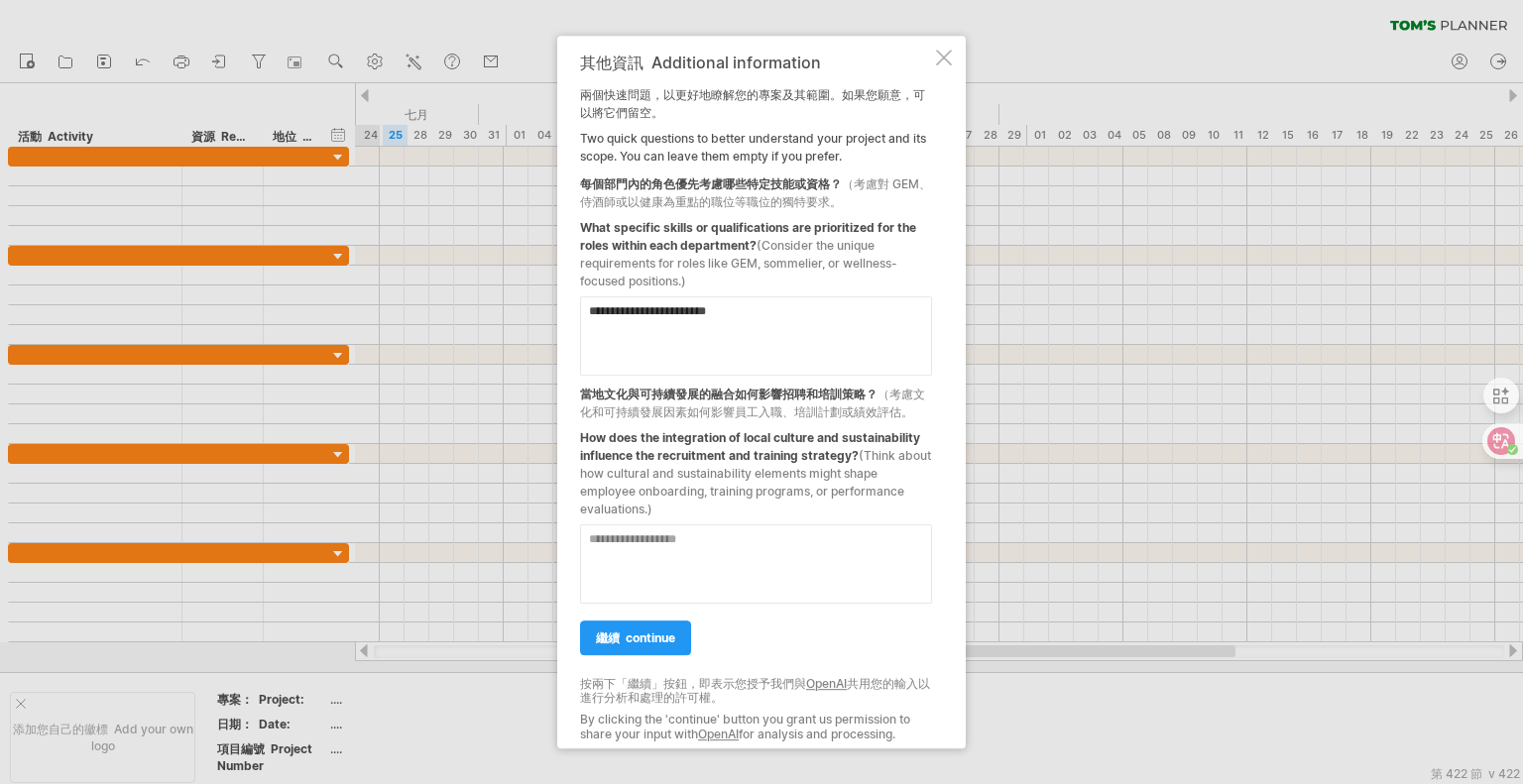 drag, startPoint x: 774, startPoint y: 313, endPoint x: 830, endPoint y: 362, distance: 74.41102 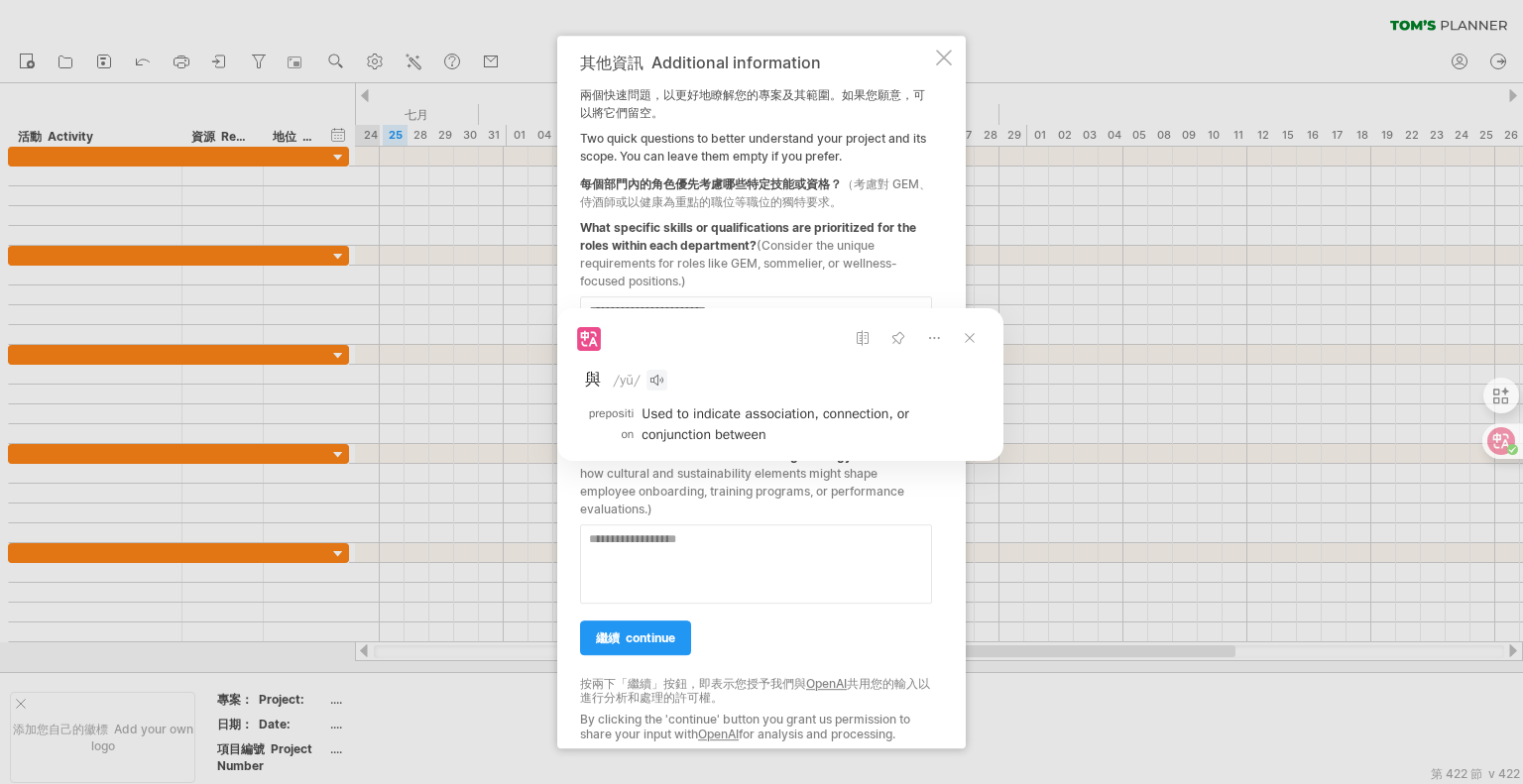 click 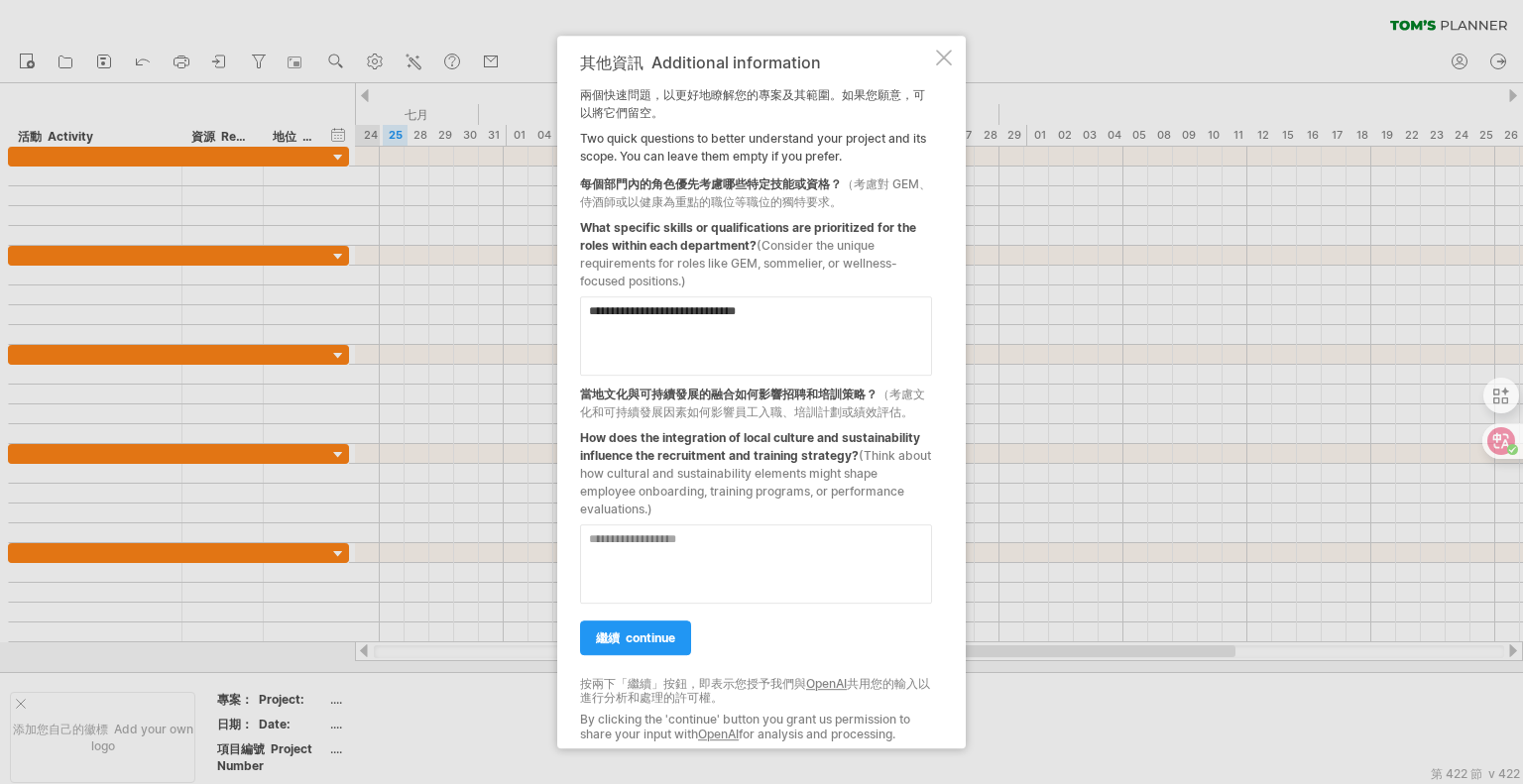 type on "**********" 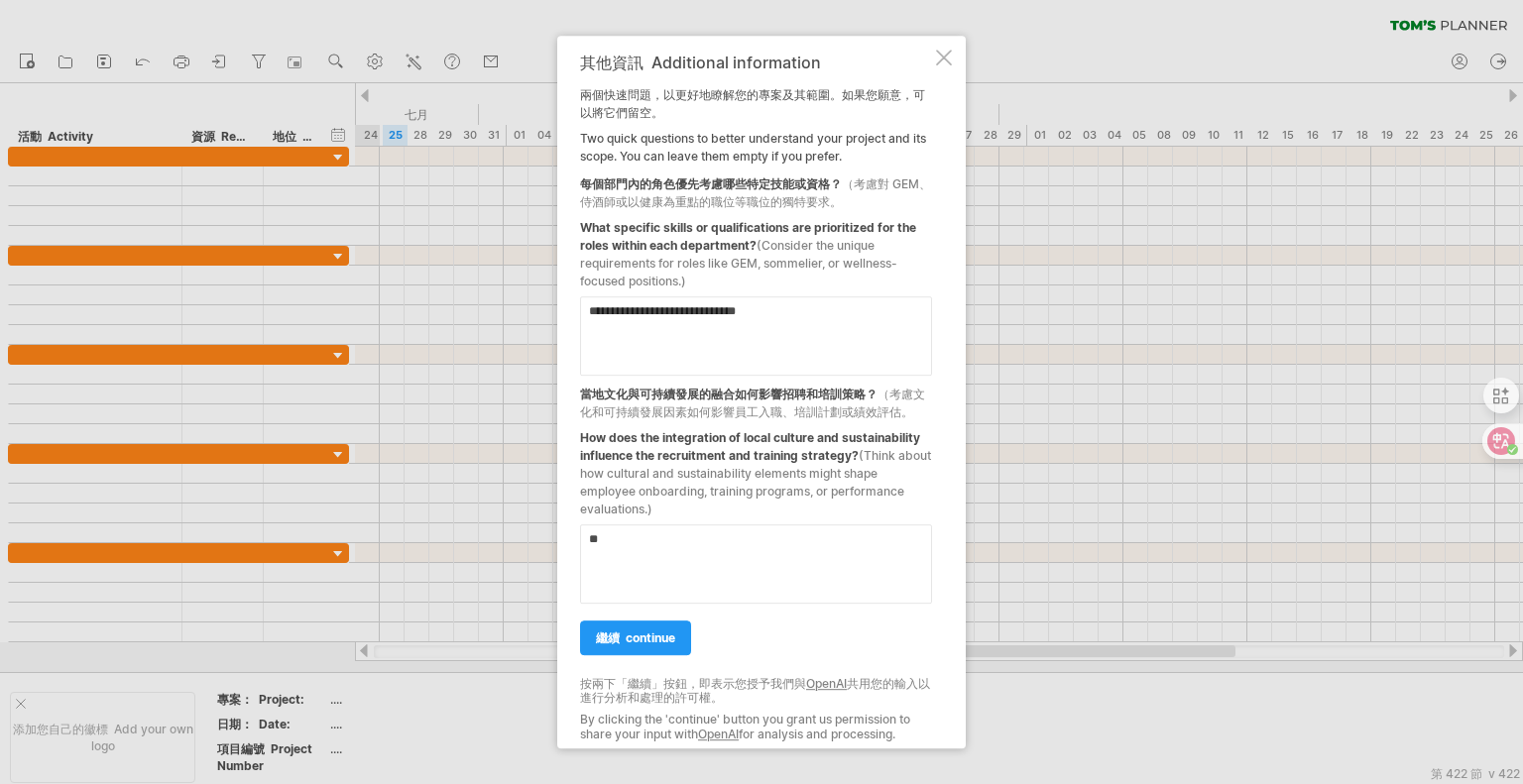 type on "*" 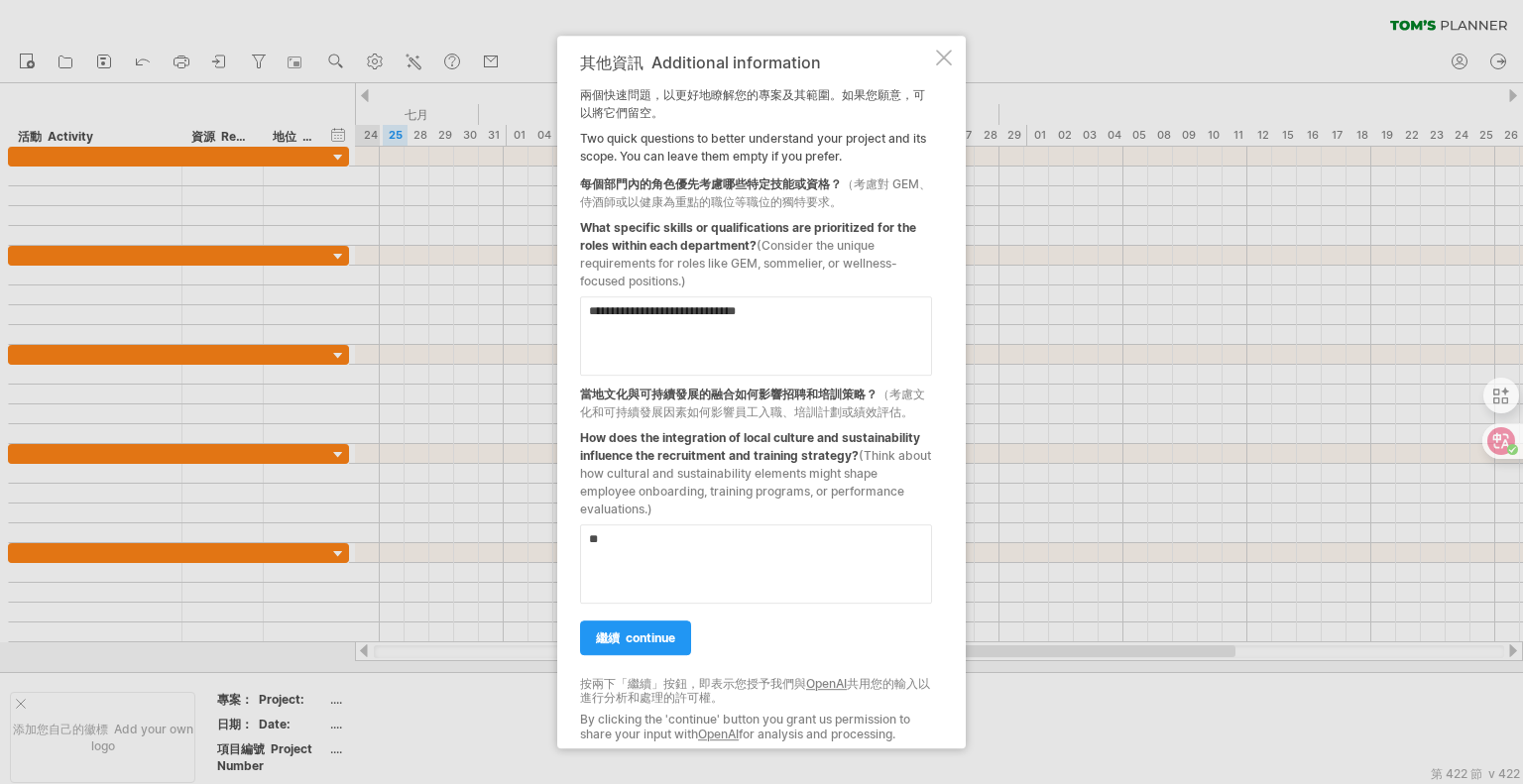 type on "*" 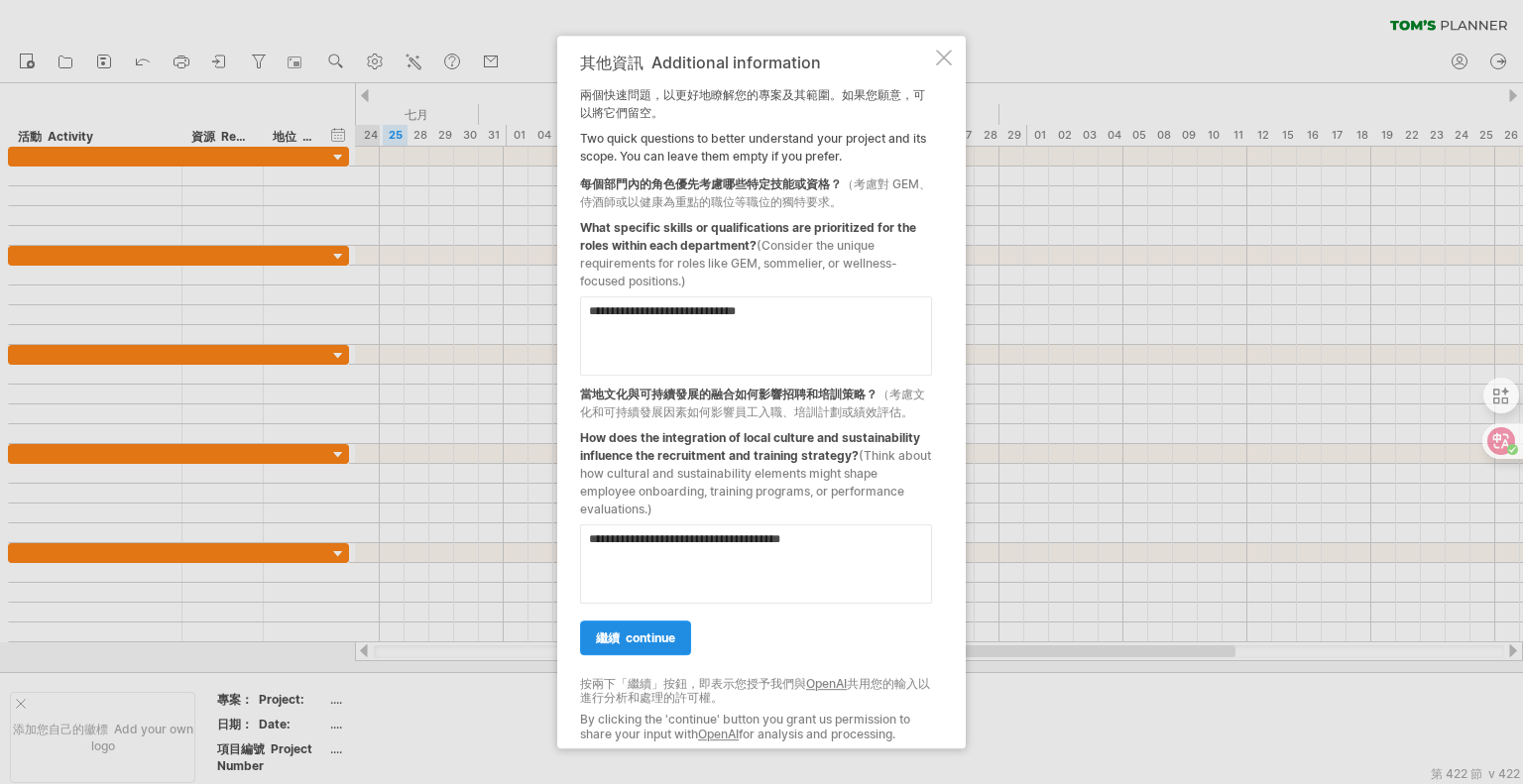 type on "**********" 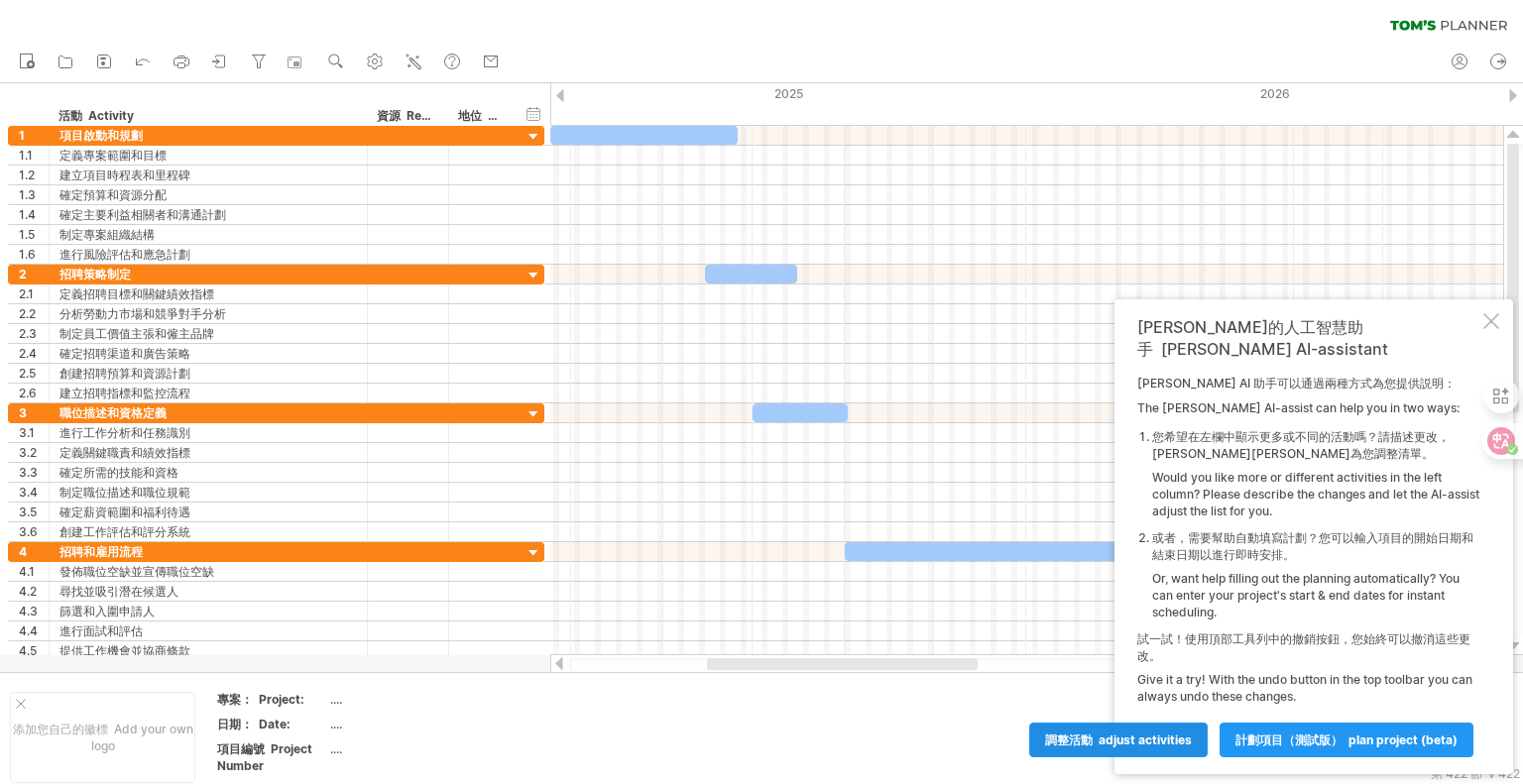 click on "調整活動    Adjust activities" at bounding box center (1118, 739) 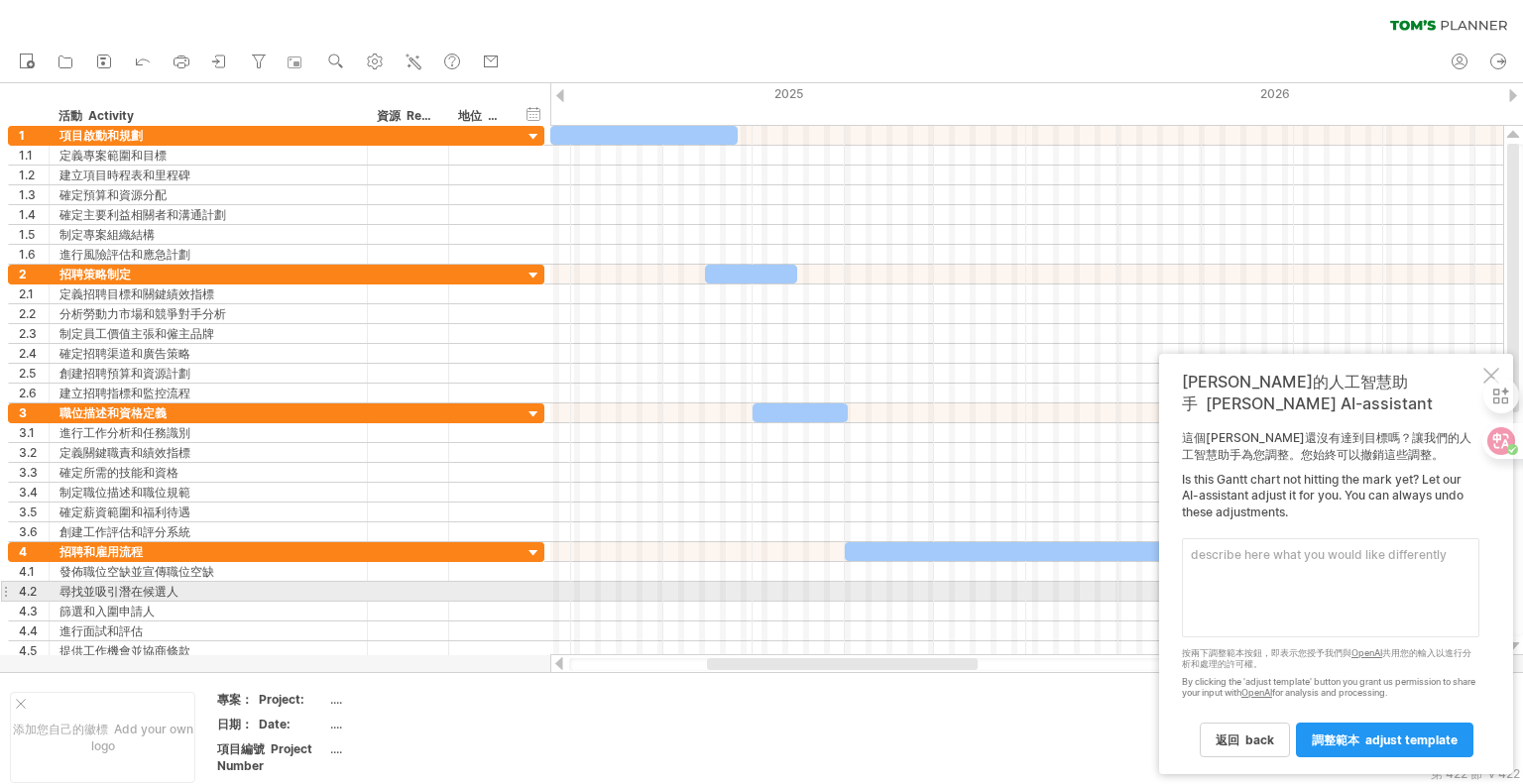 click at bounding box center [1331, 588] 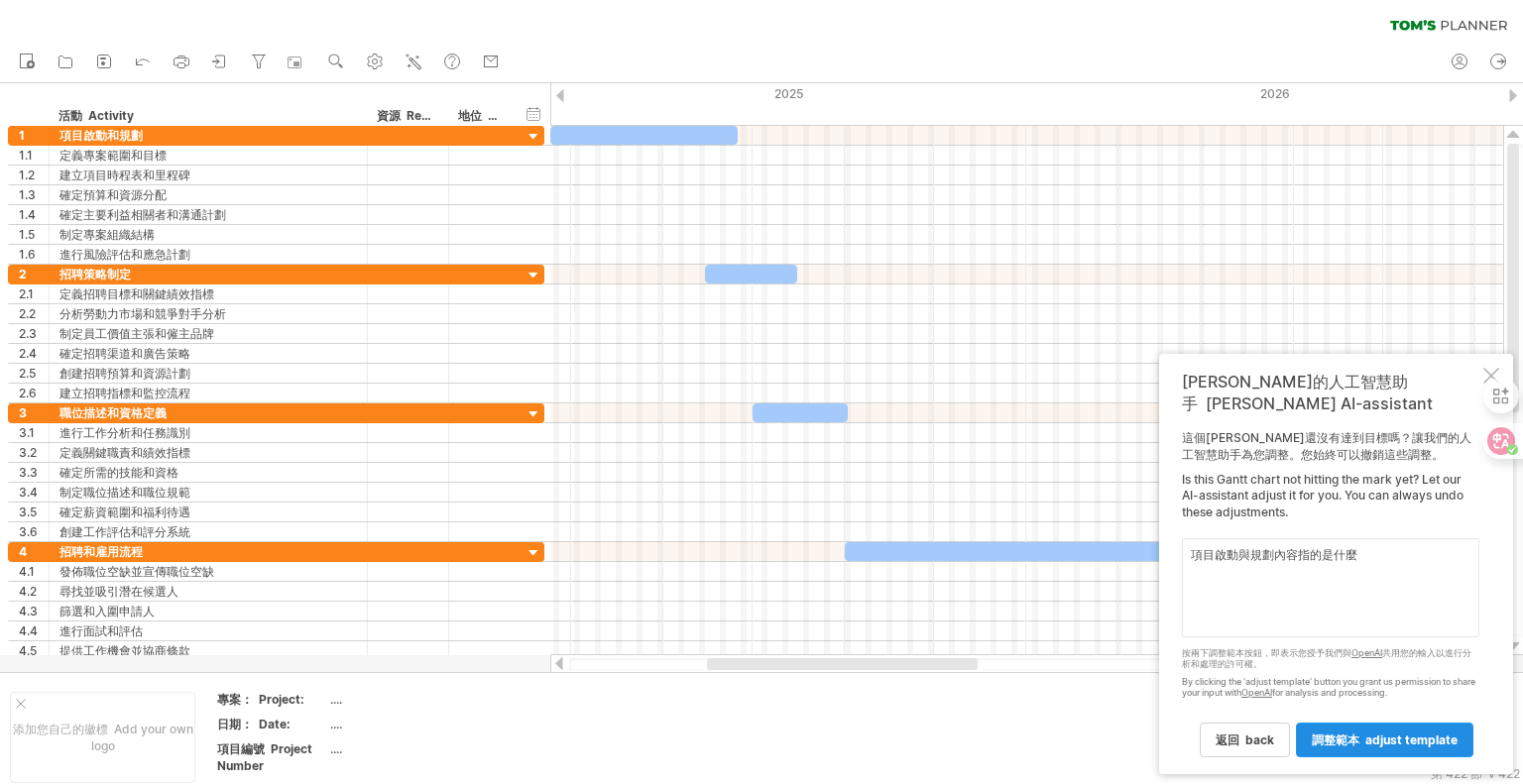 type on "項目啟動與規劃內容指的是什麼" 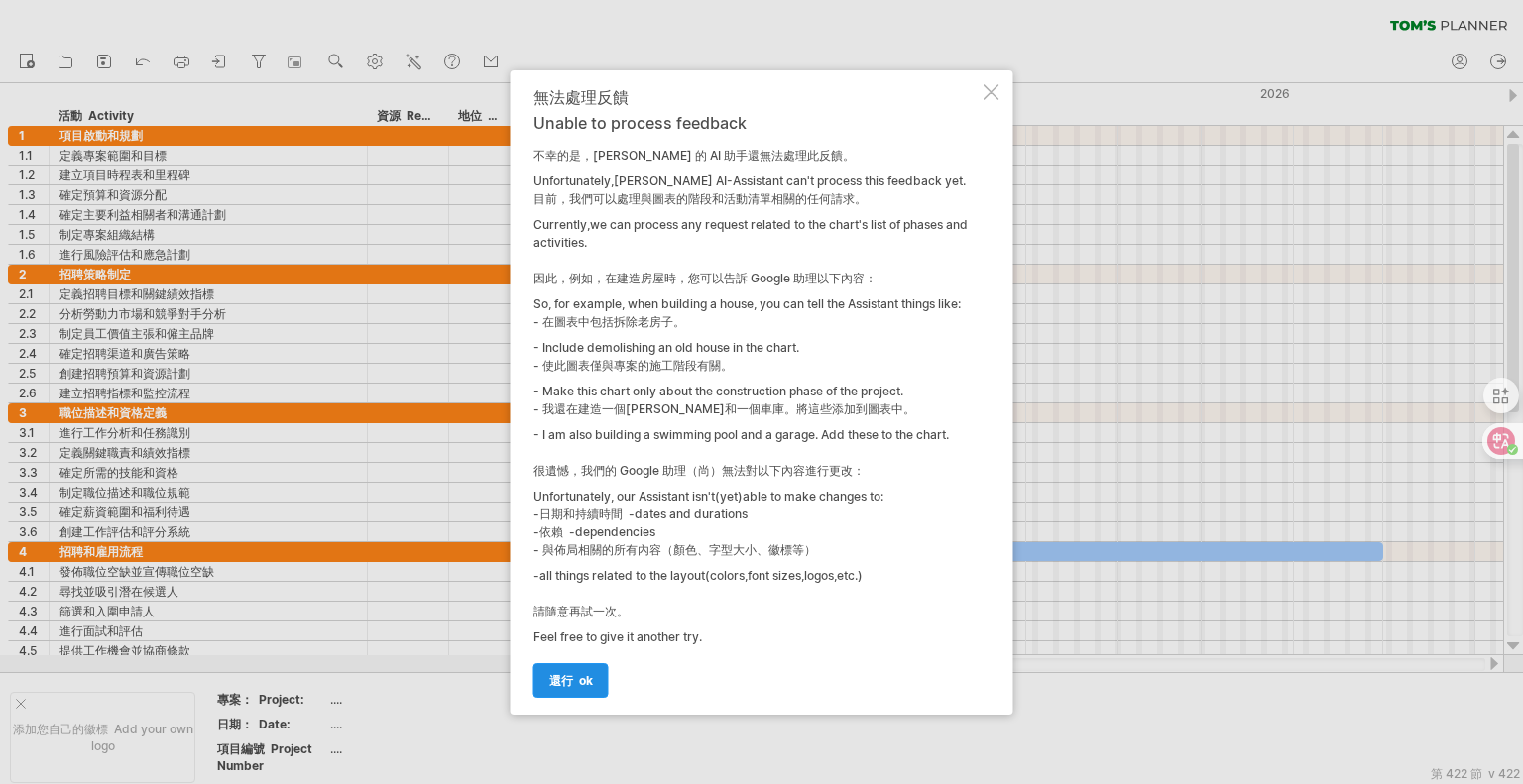 click on "還行" at bounding box center [561, 680] 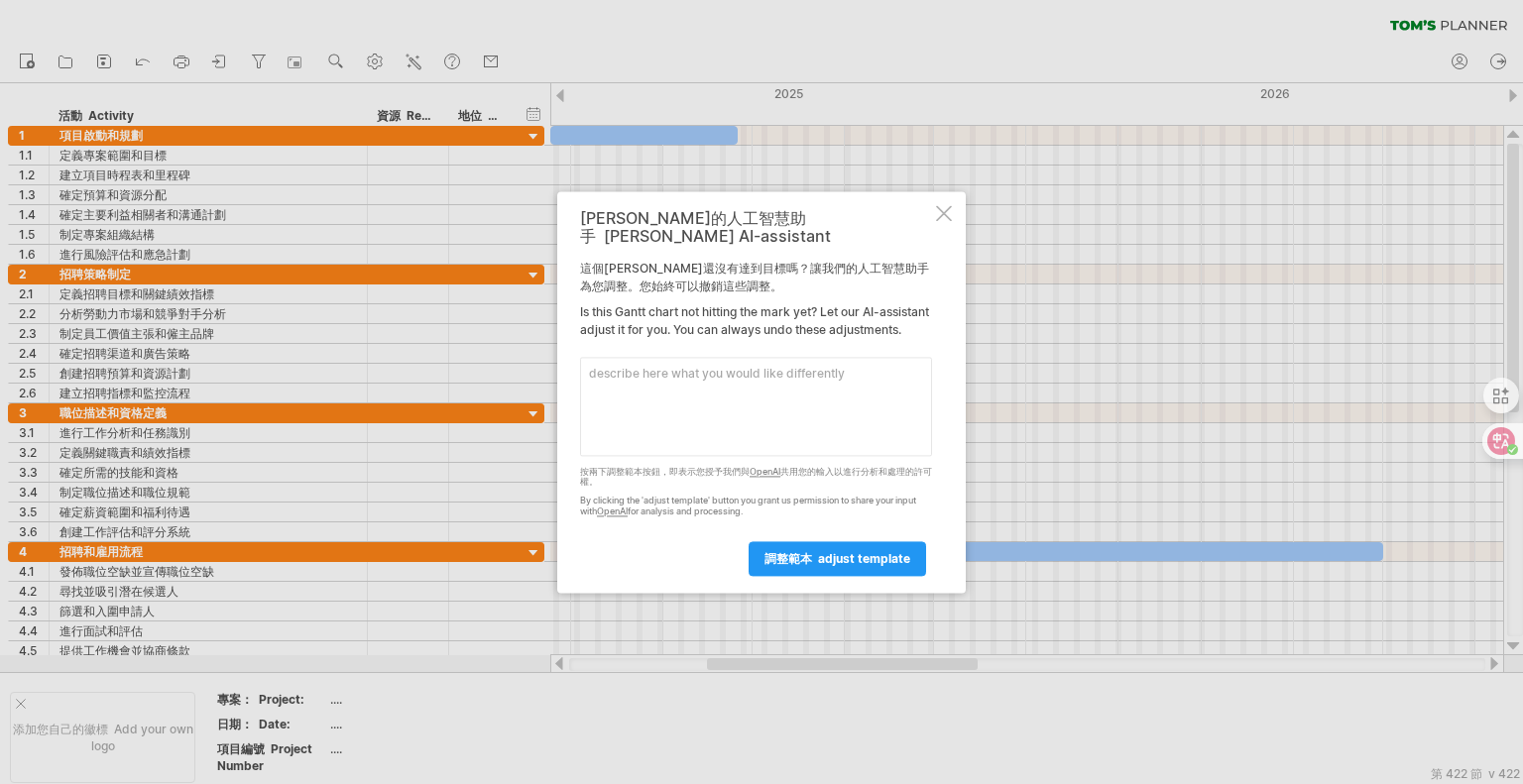 click at bounding box center (756, 406) 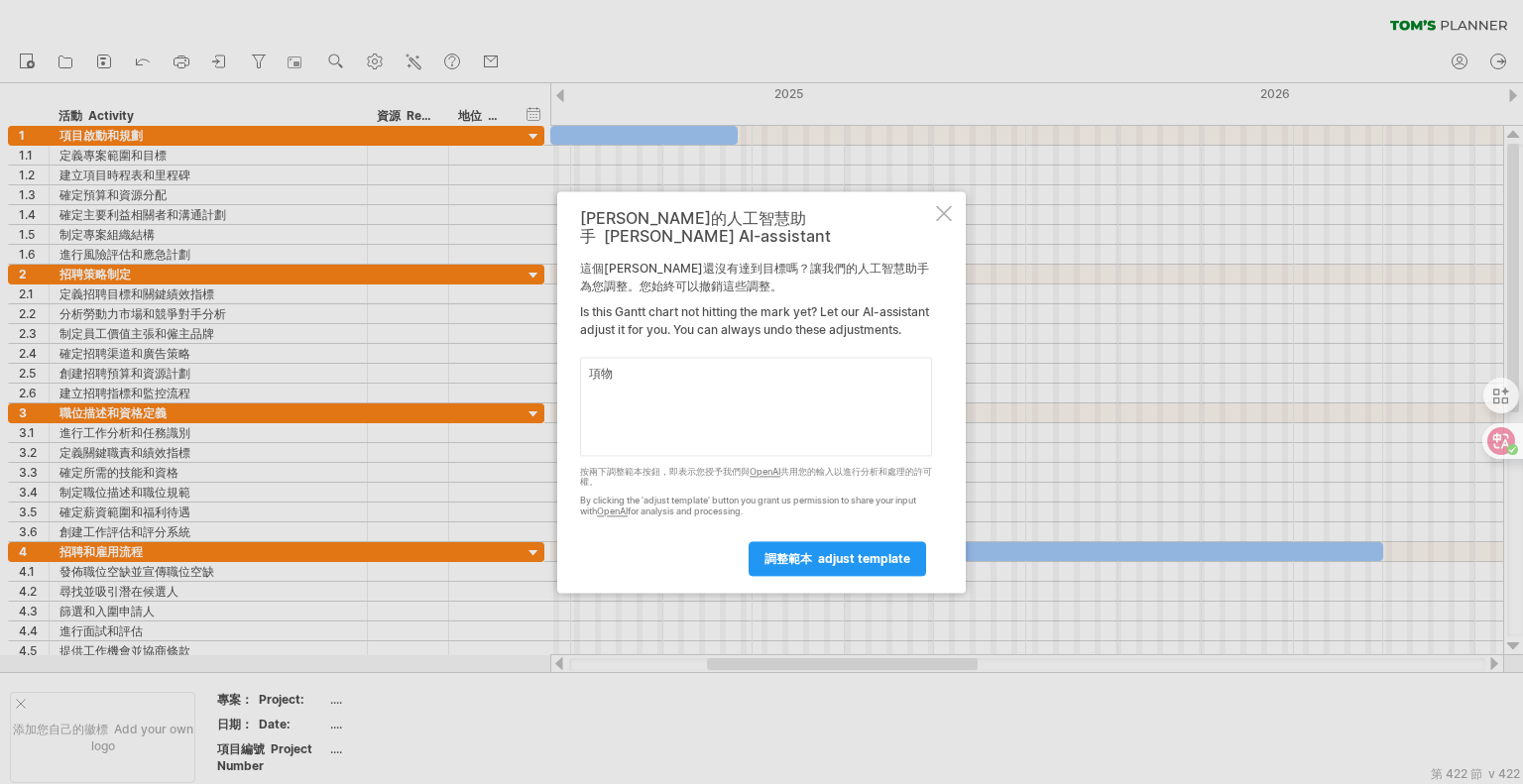 type on "像" 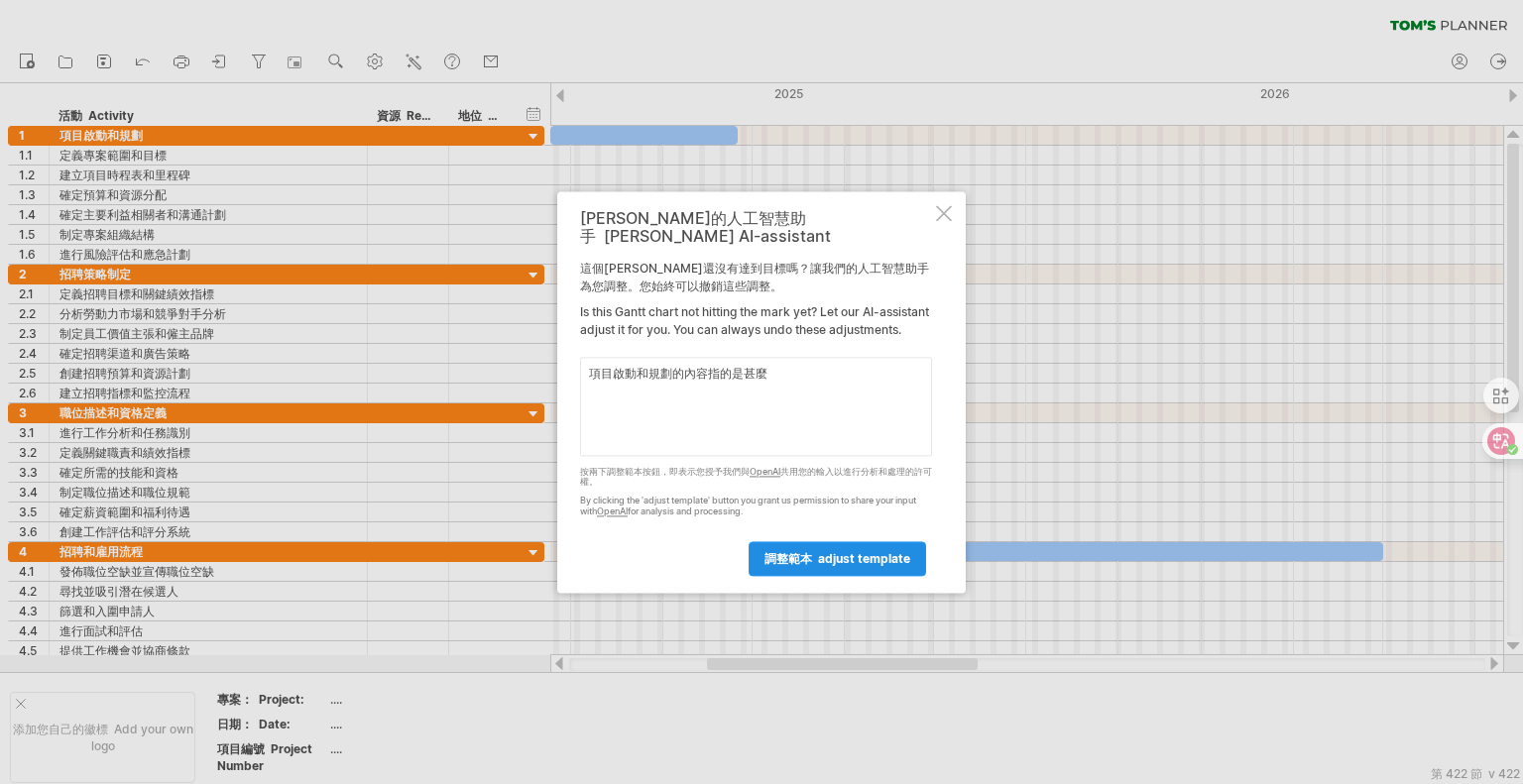 type on "項目啟動和規劃的內容指的是甚麼" 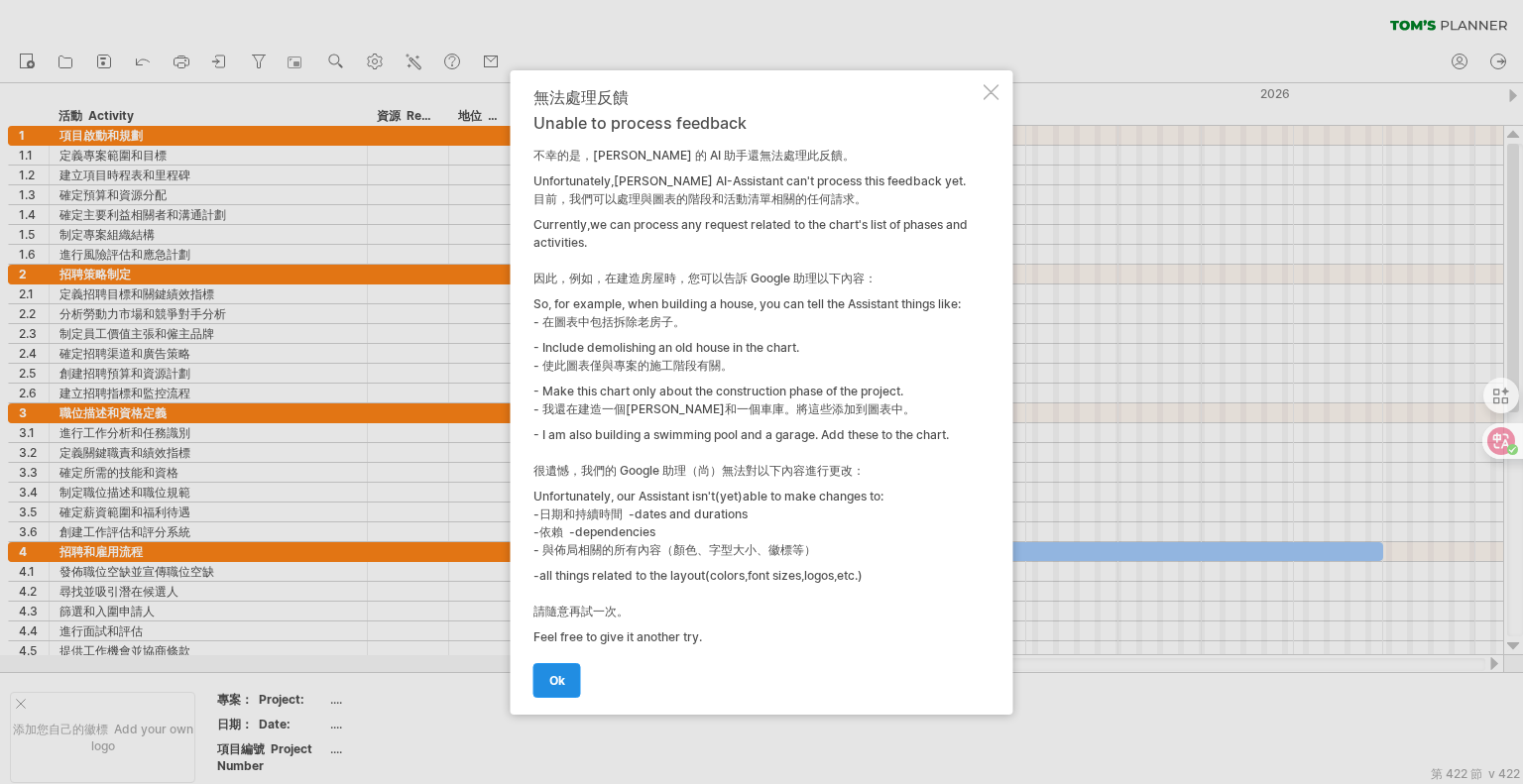 click on "ok" at bounding box center [557, 680] 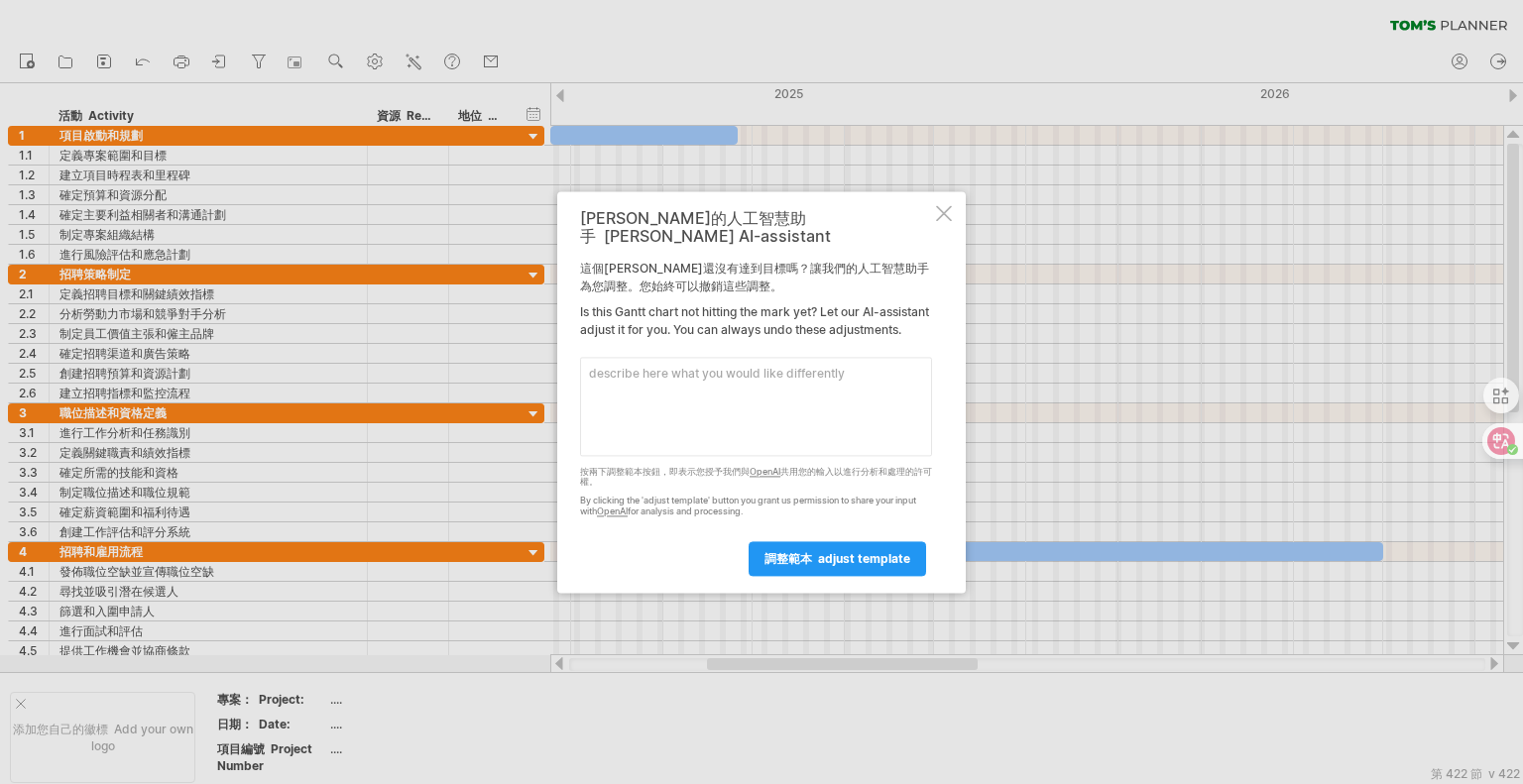 click at bounding box center (944, 213) 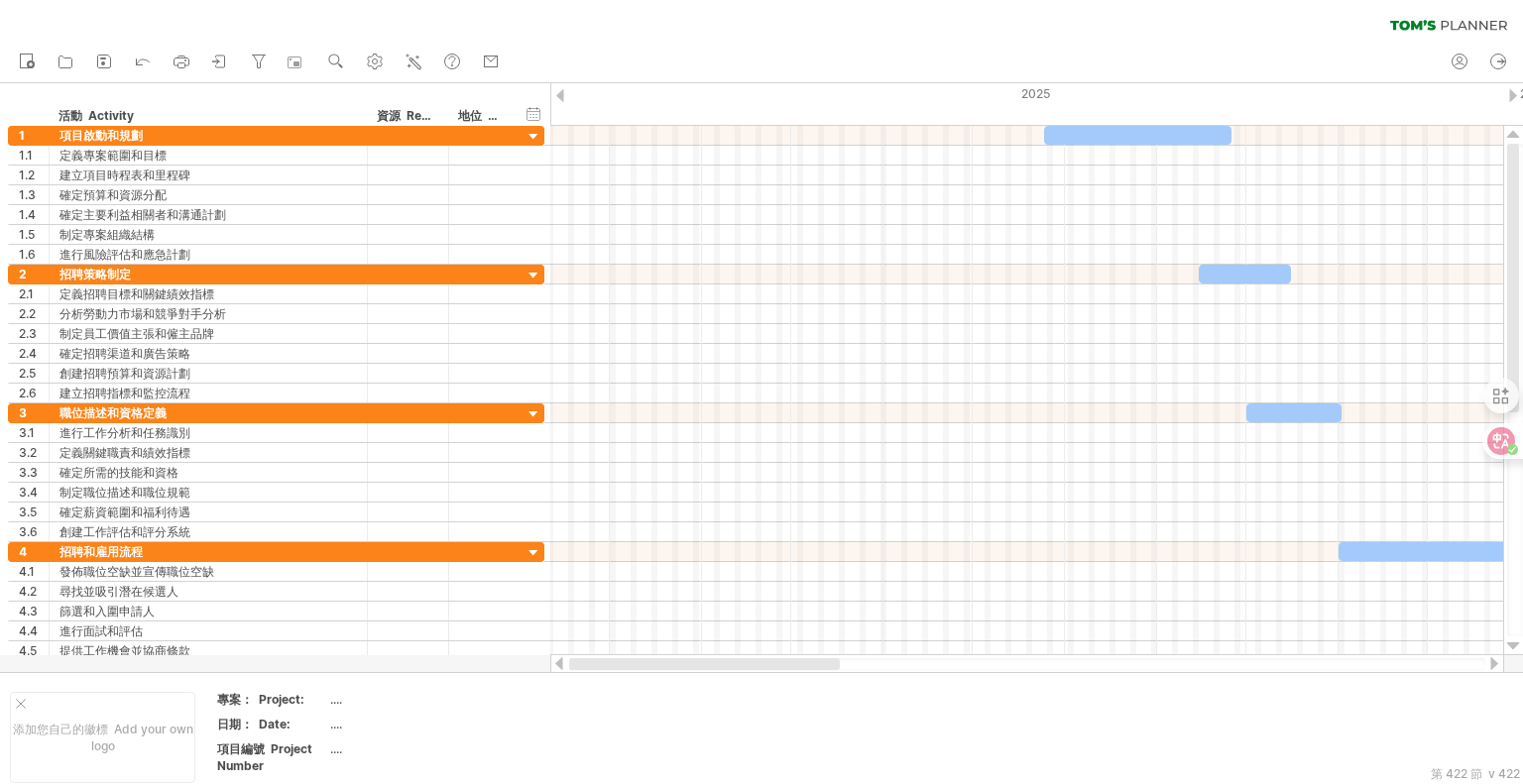 drag, startPoint x: 912, startPoint y: 659, endPoint x: 731, endPoint y: 657, distance: 181.01105 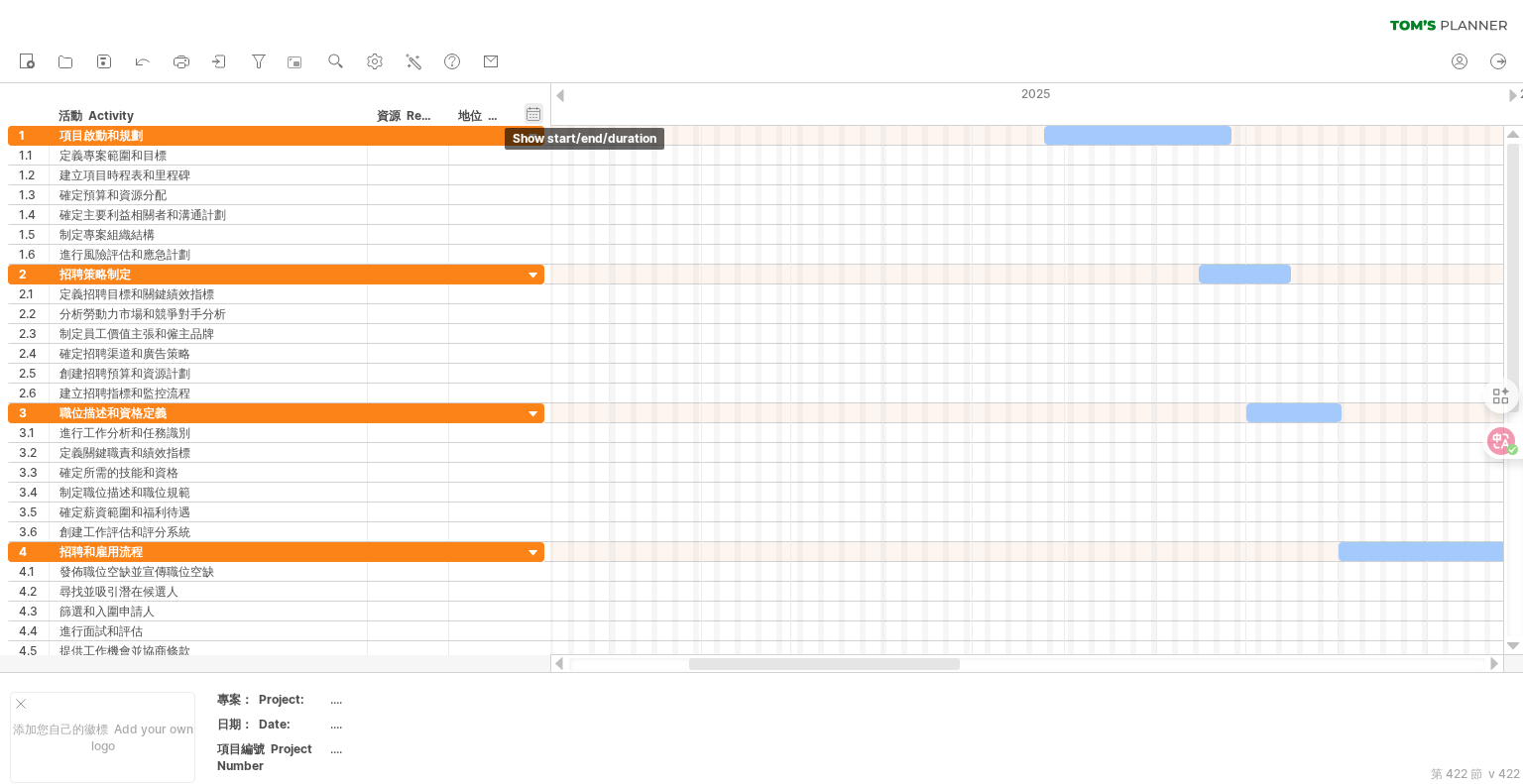 click on "隱藏開始/結束/持續時間    hide start/end/duration show start/end/duration" at bounding box center (533, 113) 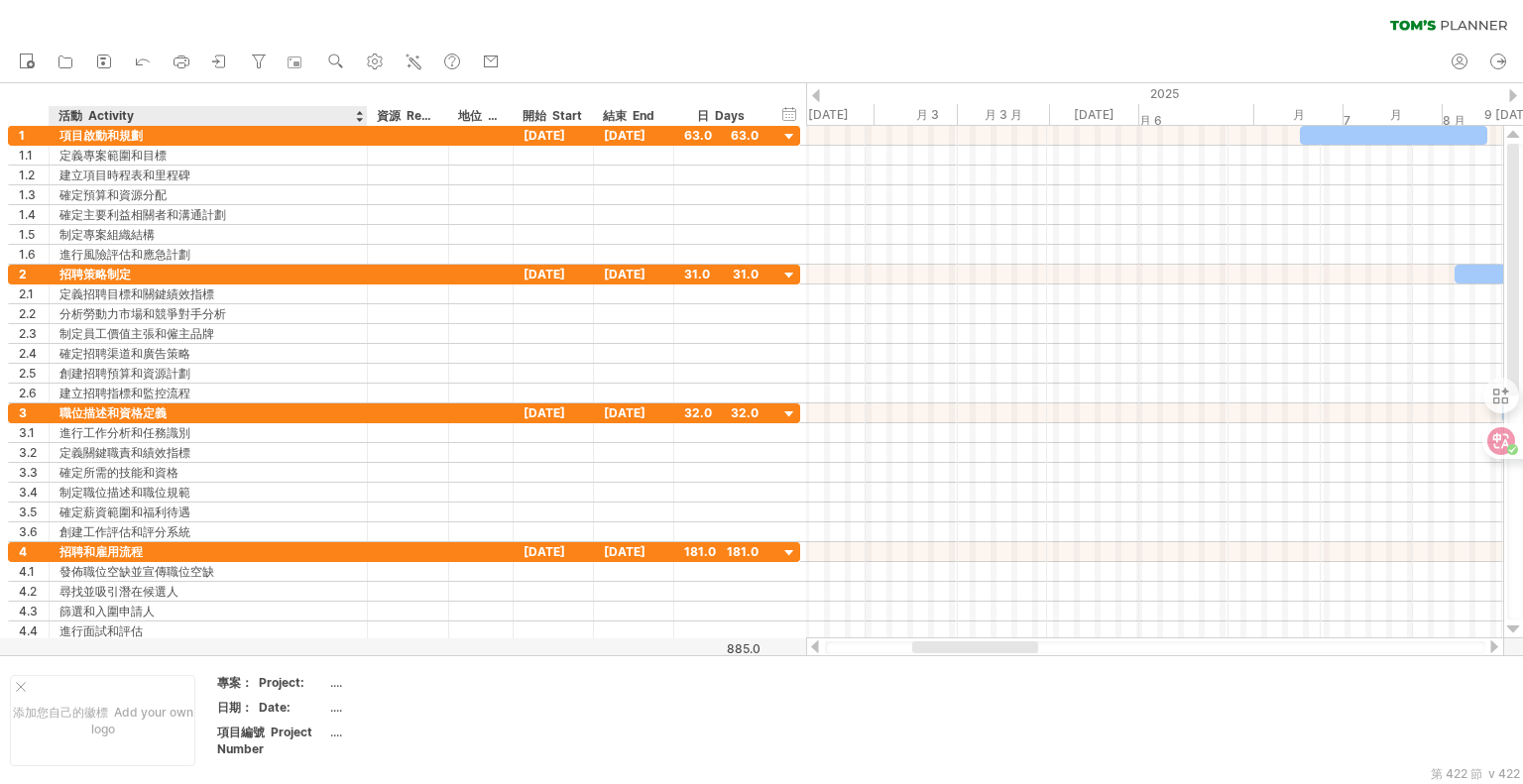 click on "活動    Activity" at bounding box center [207, 116] 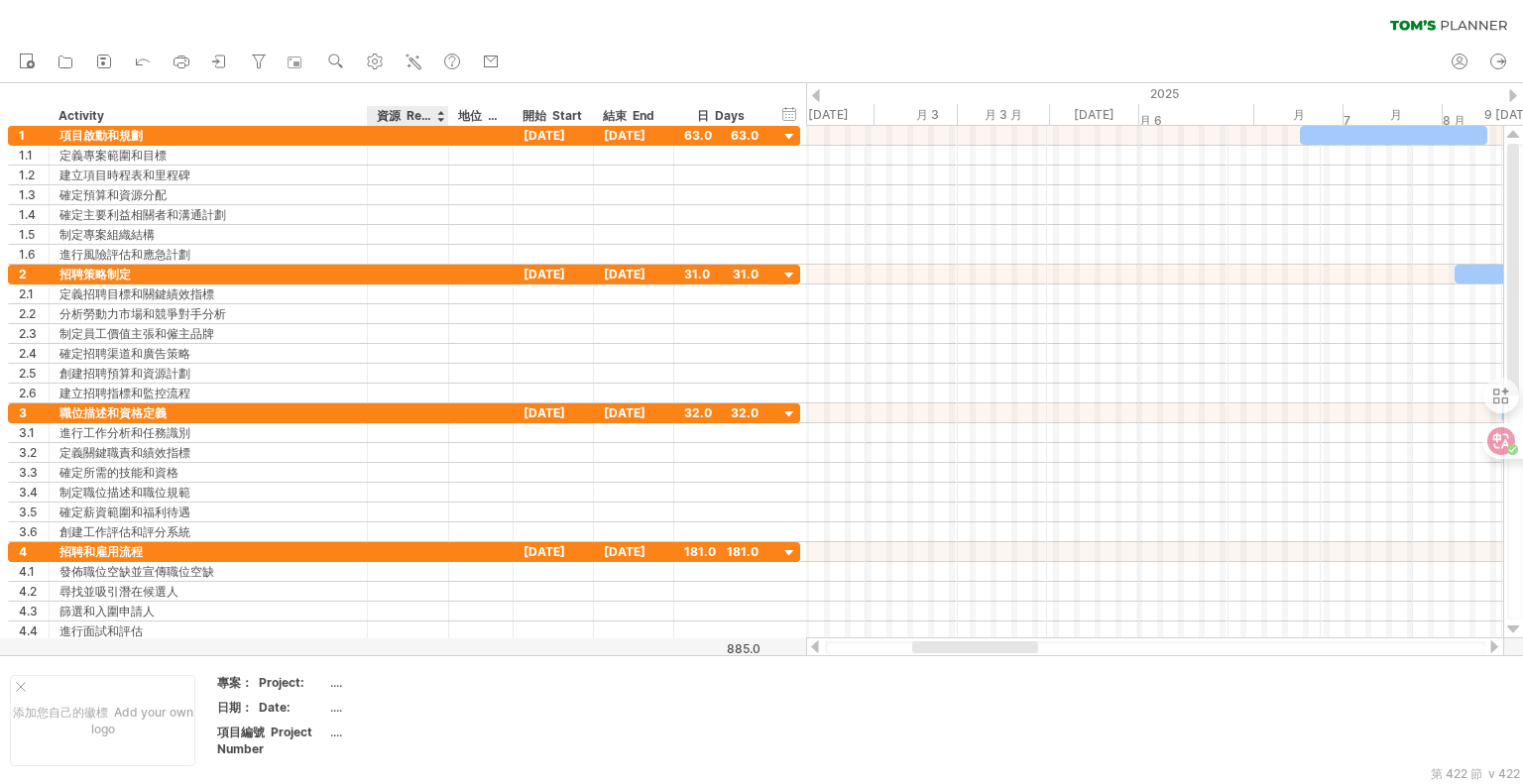 click on "資源" at bounding box center (389, 115) 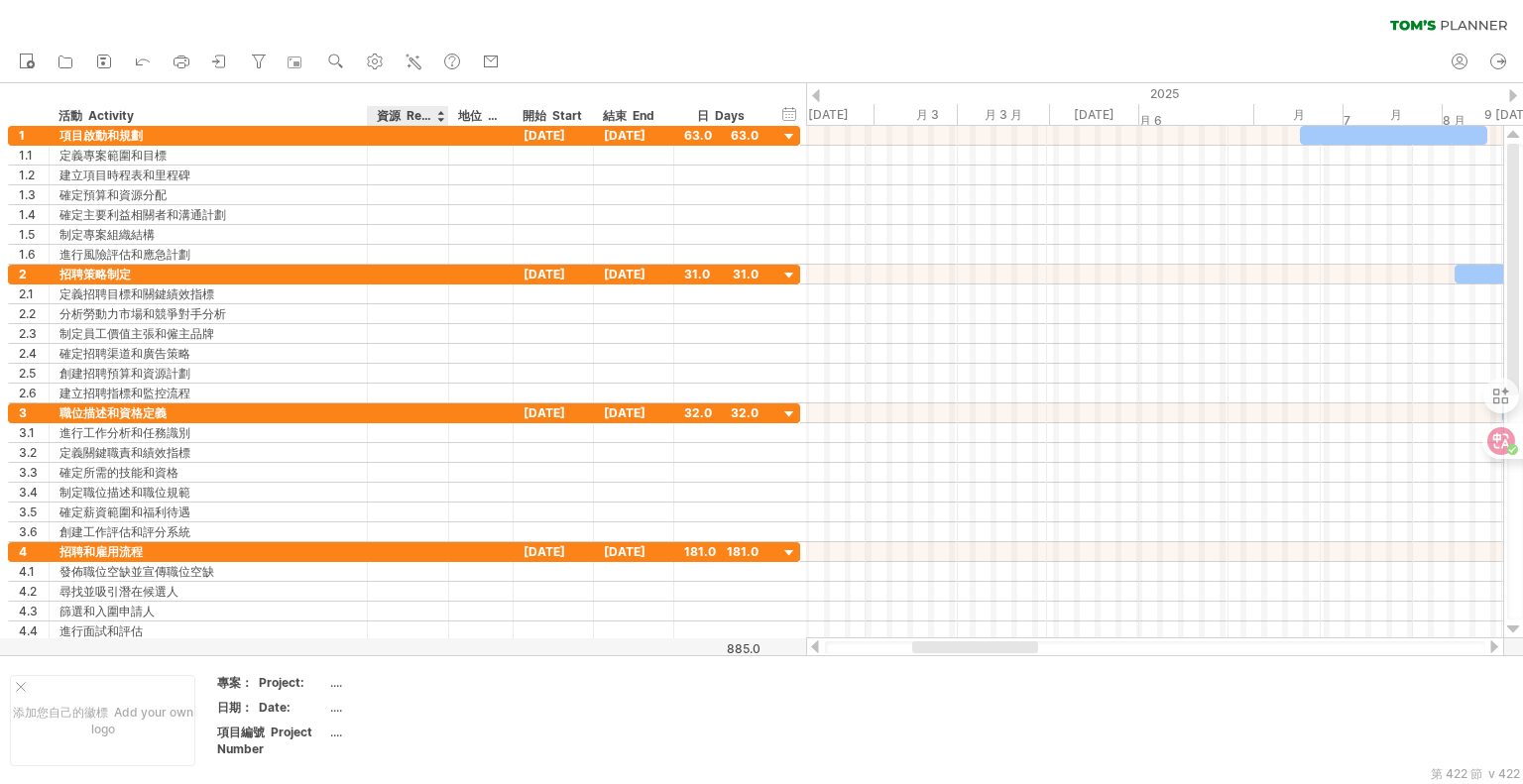 click on "資源" at bounding box center (389, 115) 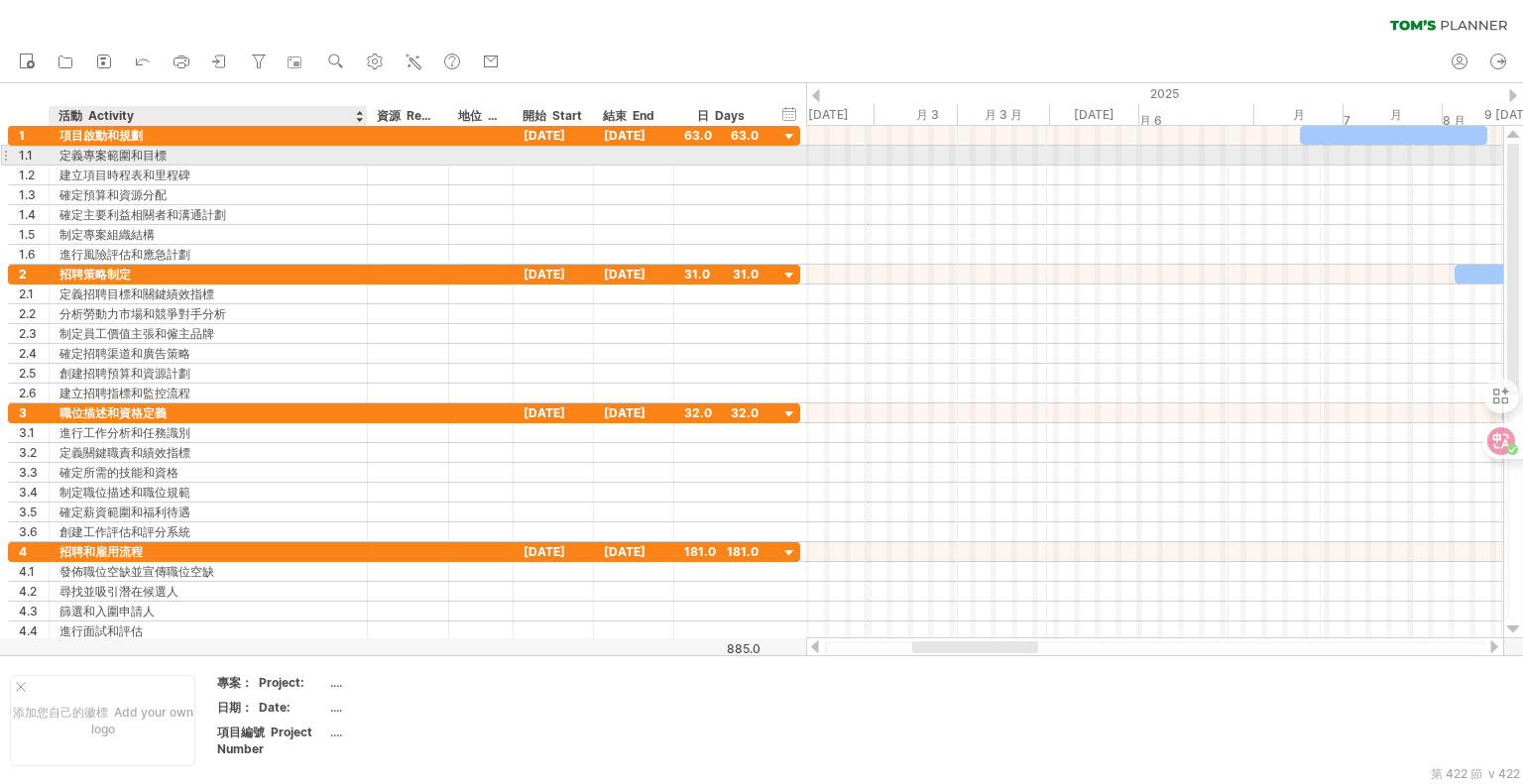 click on "定義專案範圍和目標" at bounding box center [208, 156] 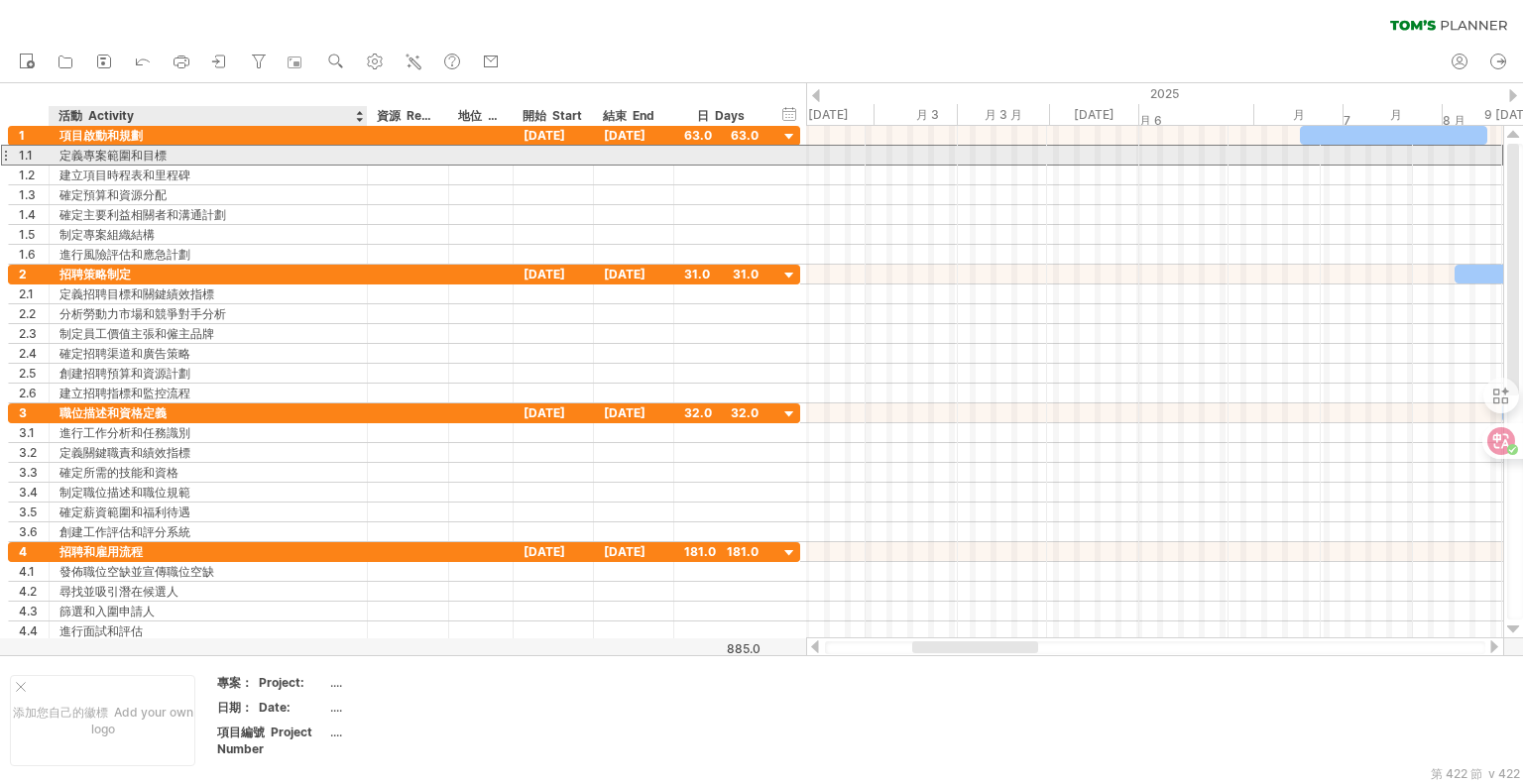 click on "定義專案範圍和目標" at bounding box center (113, 155) 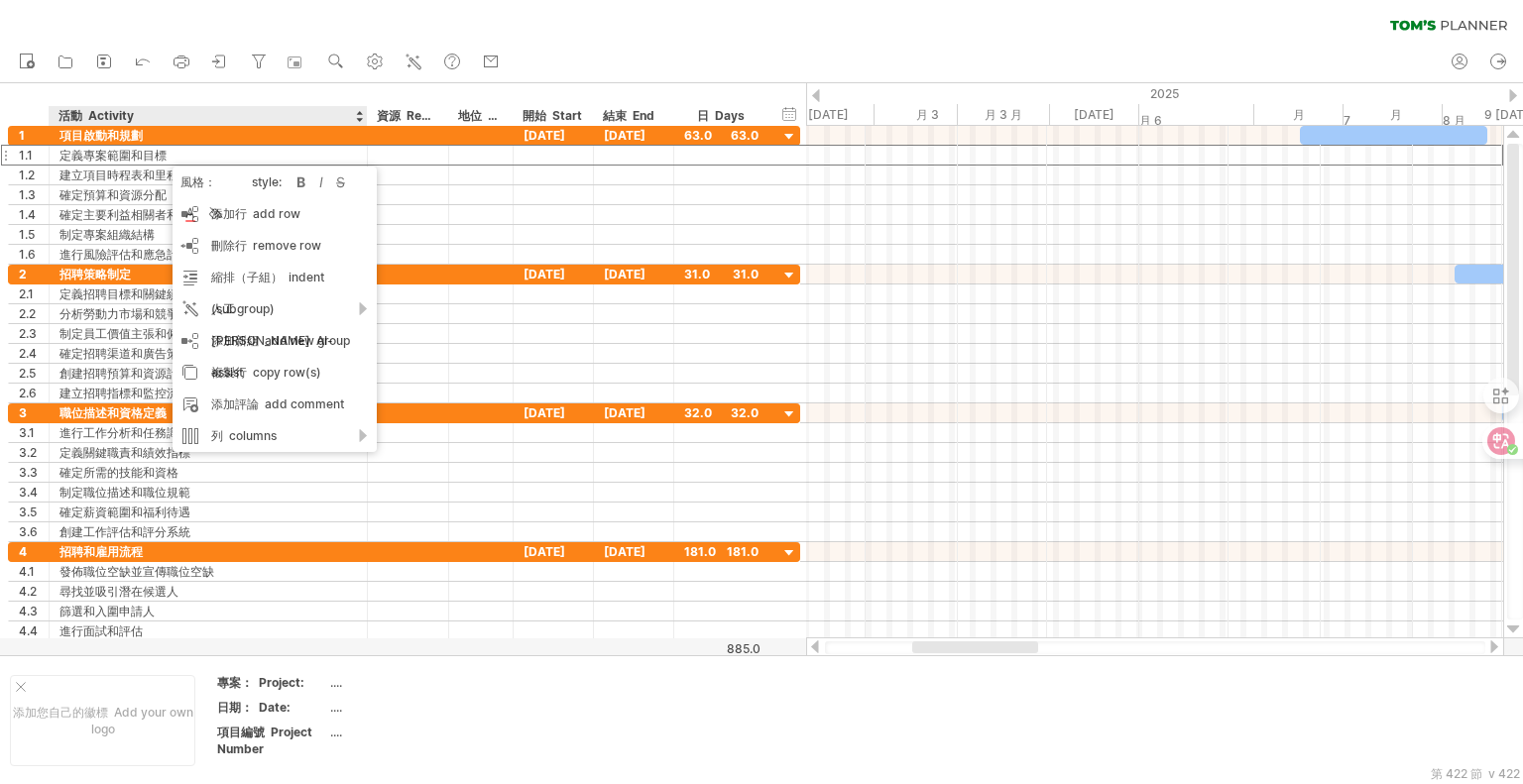 click on "clear filter
reapply filter" at bounding box center [762, 21] 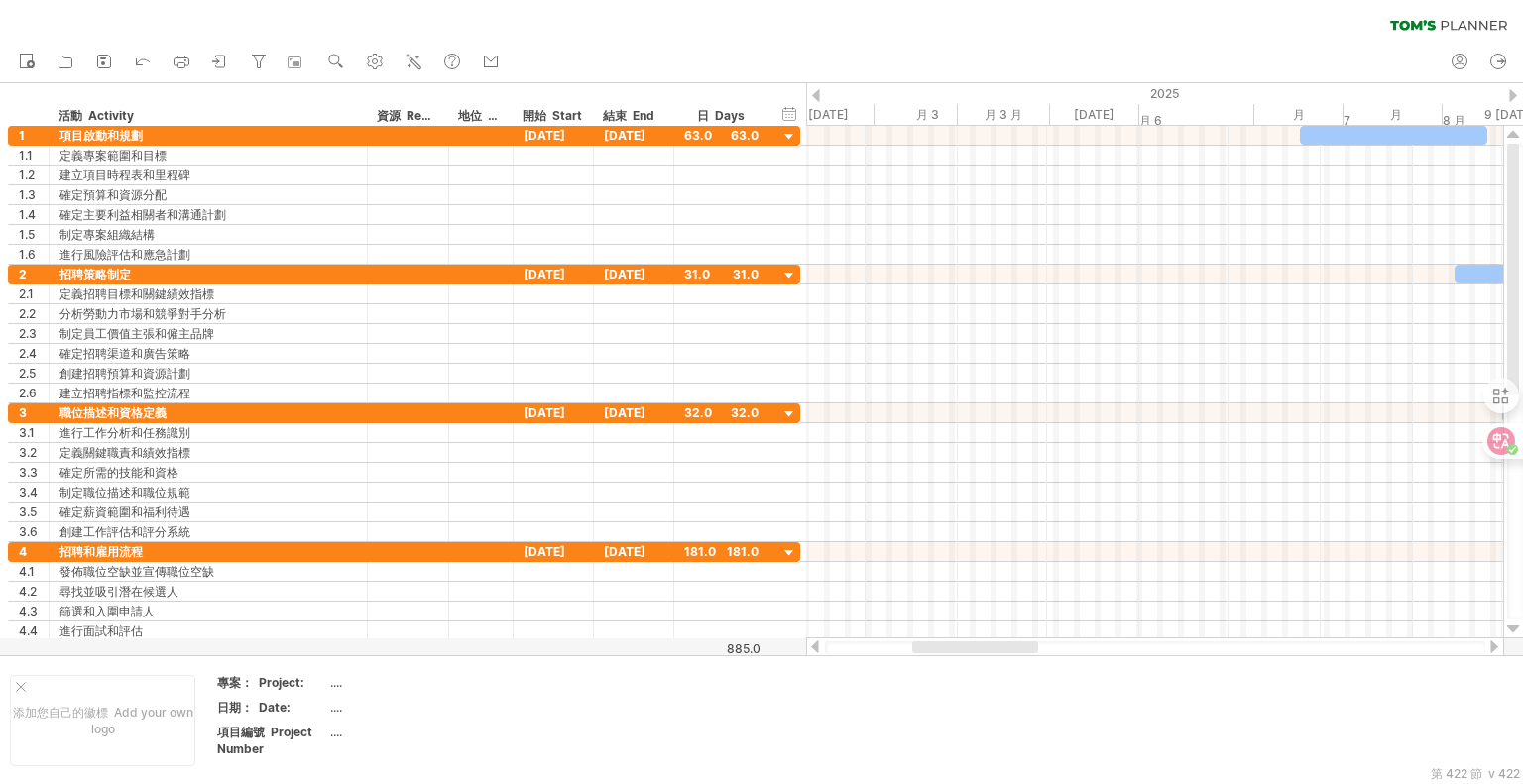 drag, startPoint x: 918, startPoint y: 19, endPoint x: 938, endPoint y: 54, distance: 40.311289 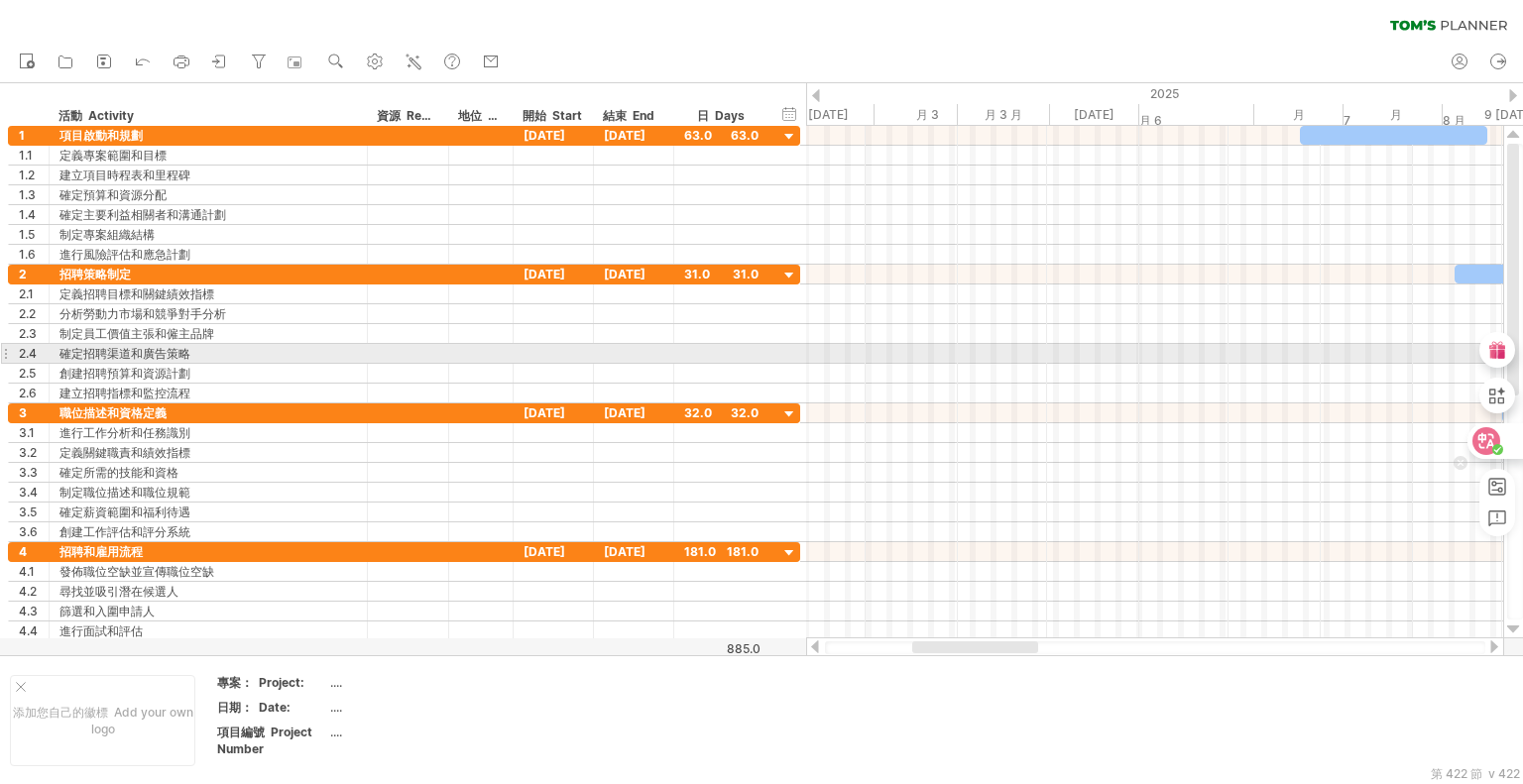 click 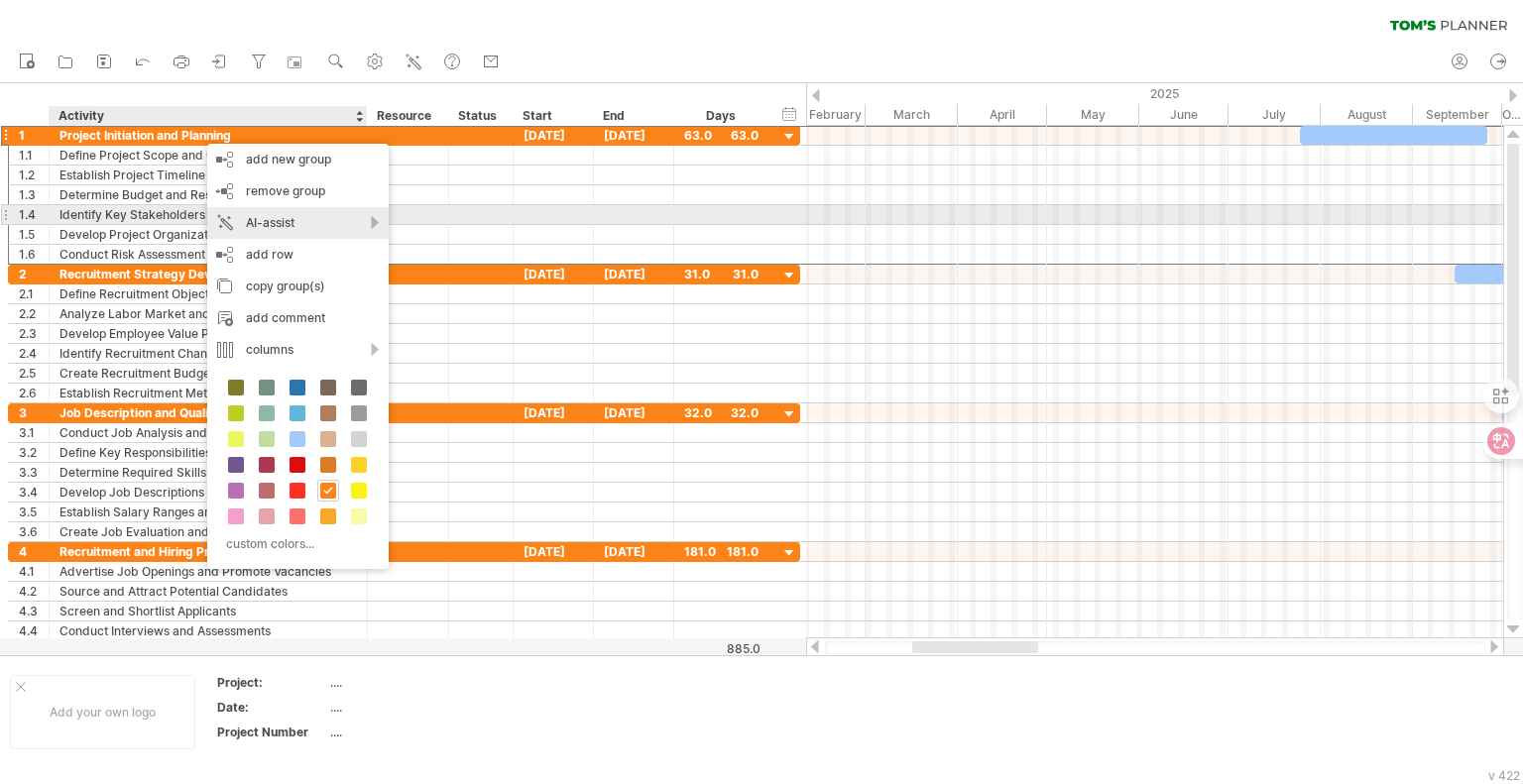 click on "AI-assist" at bounding box center (297, 223) 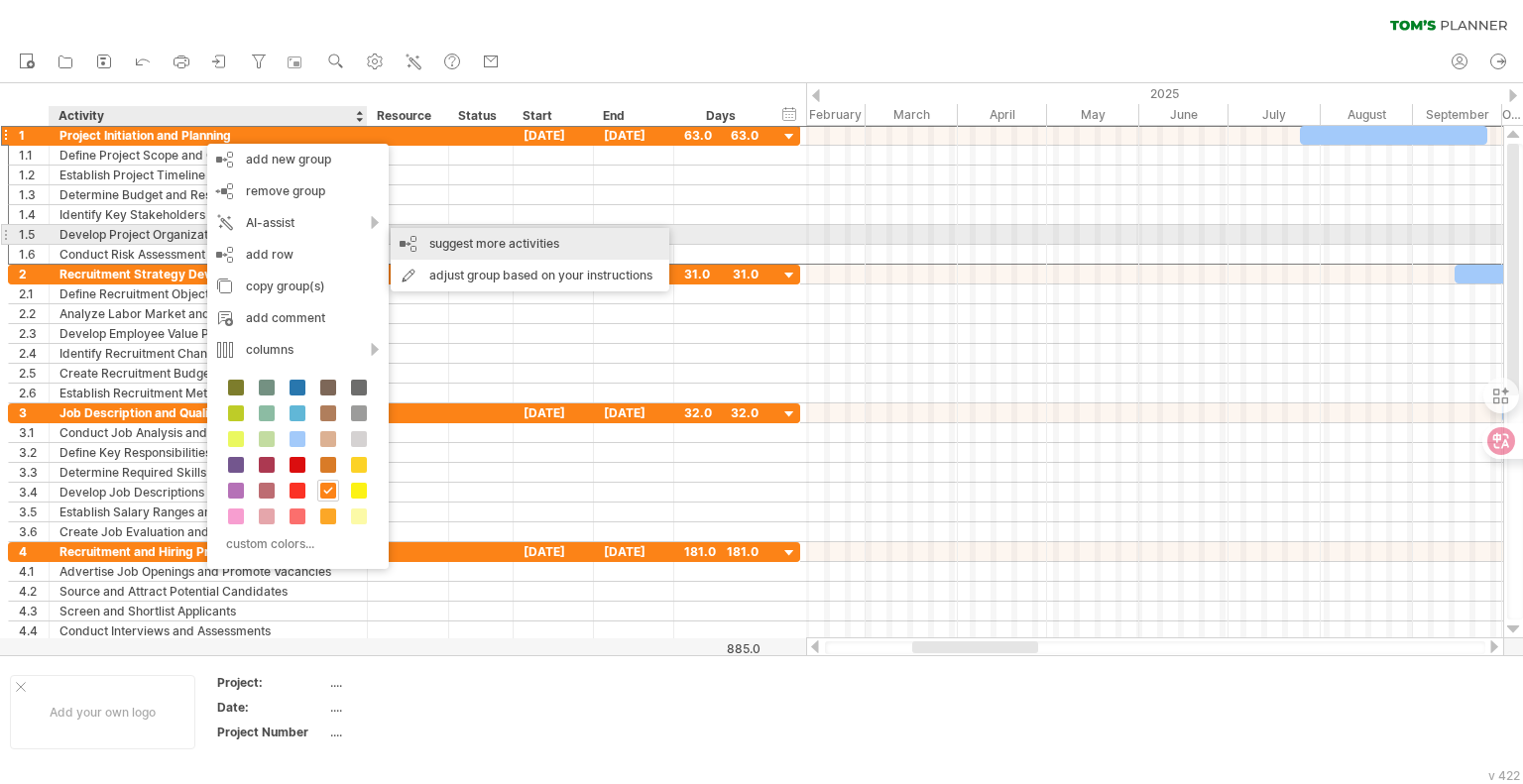 click on "suggest more activities" at bounding box center [529, 244] 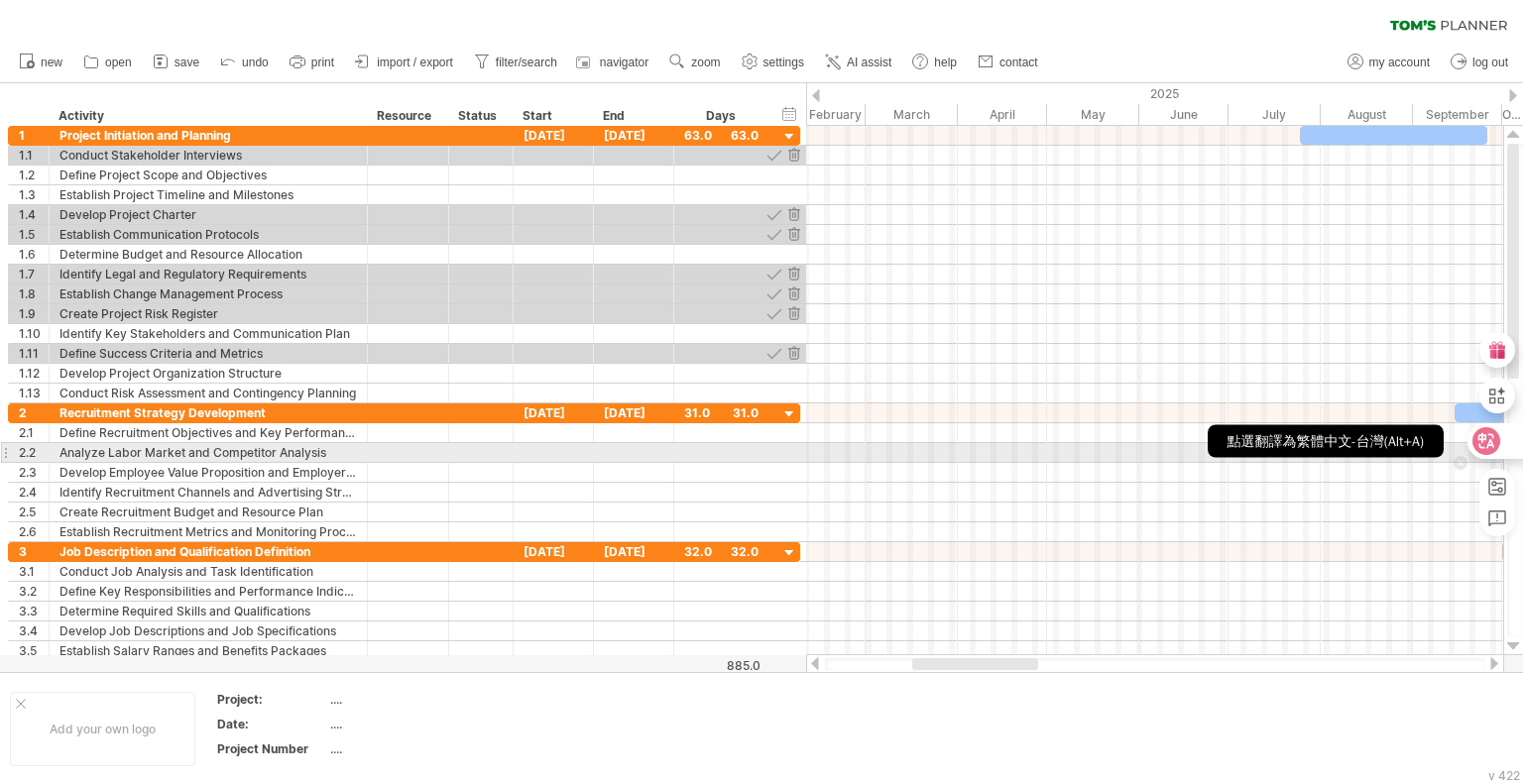 click 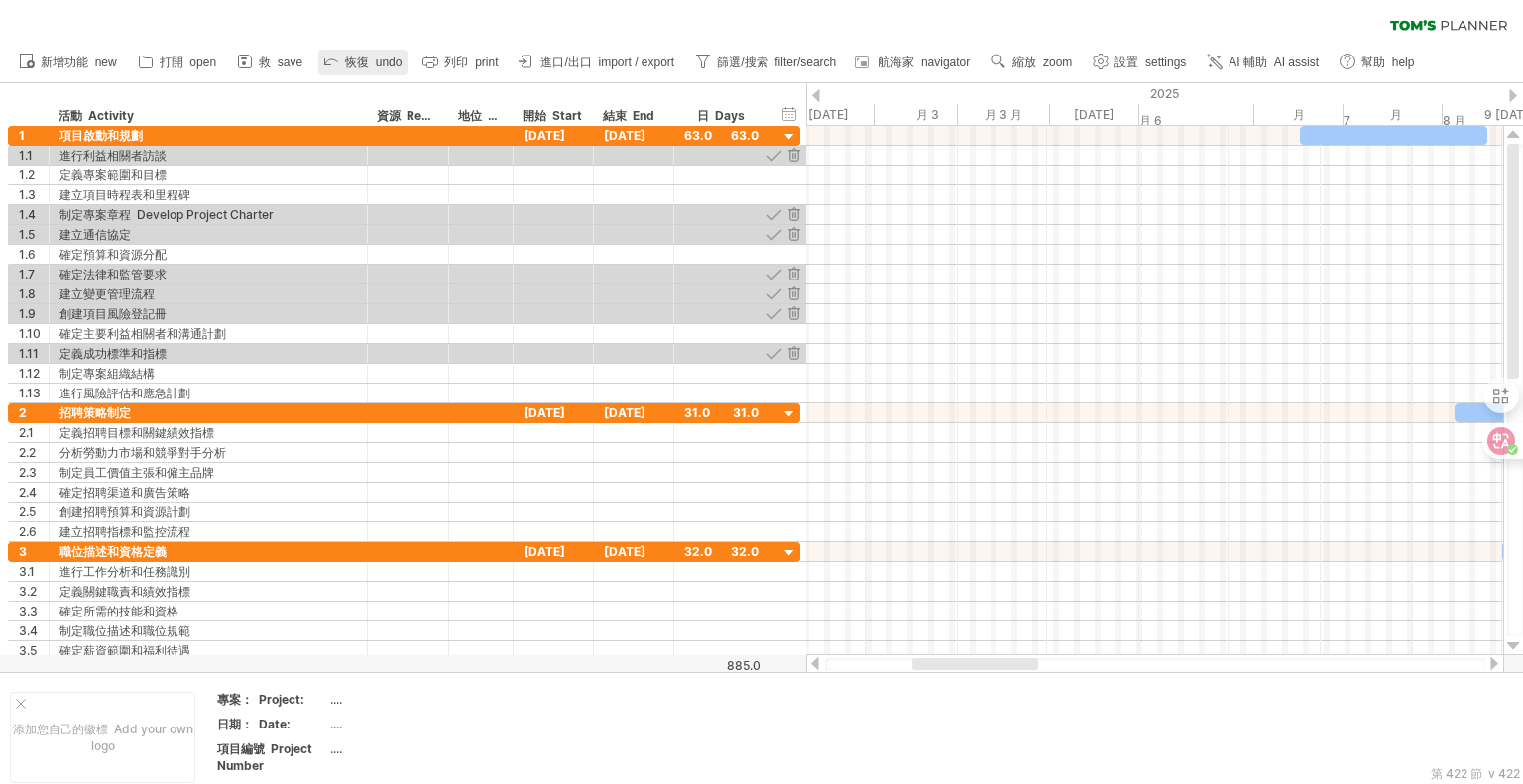 click on "恢復" at bounding box center (357, 62) 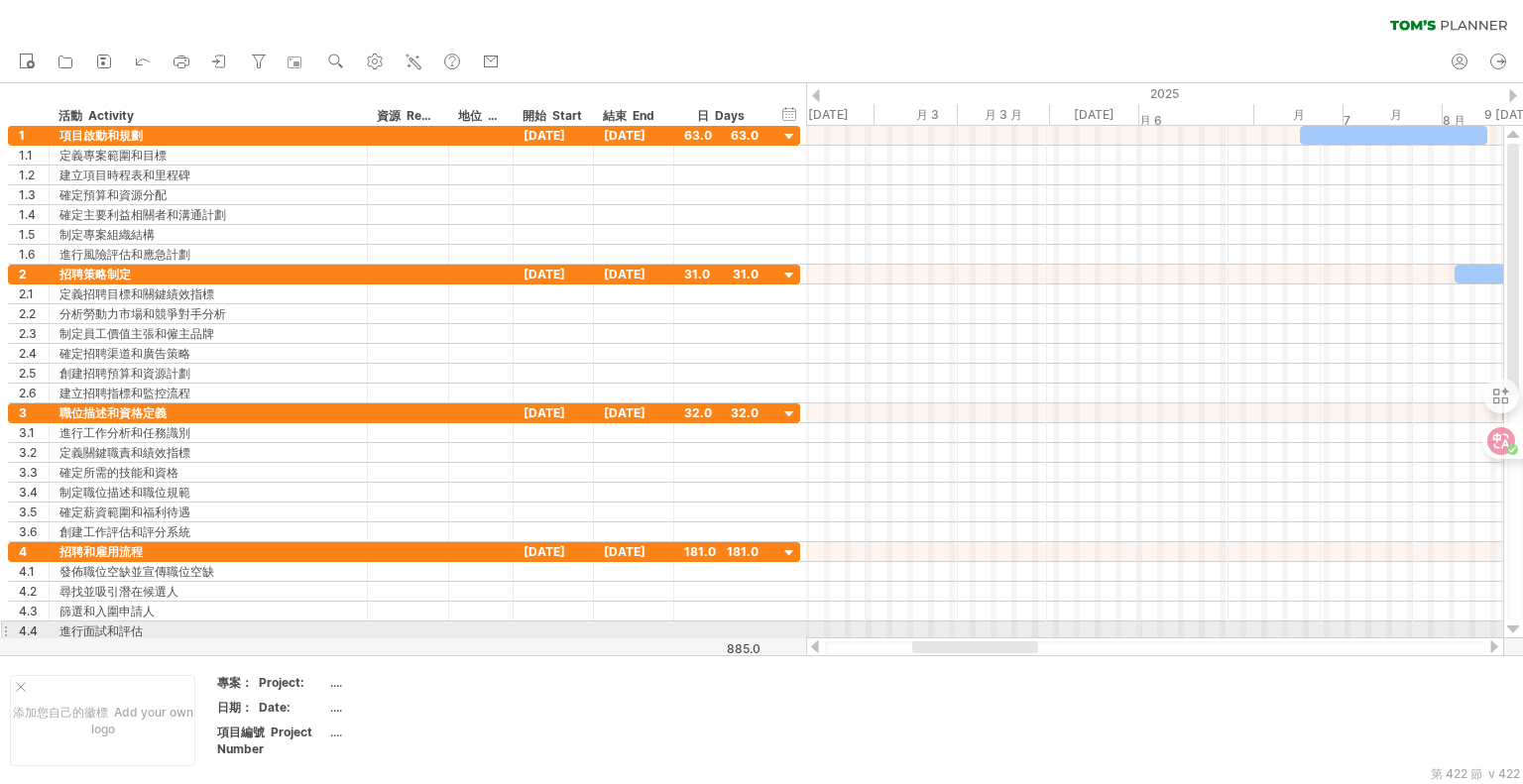 drag, startPoint x: 982, startPoint y: 640, endPoint x: 852, endPoint y: 629, distance: 130.46455 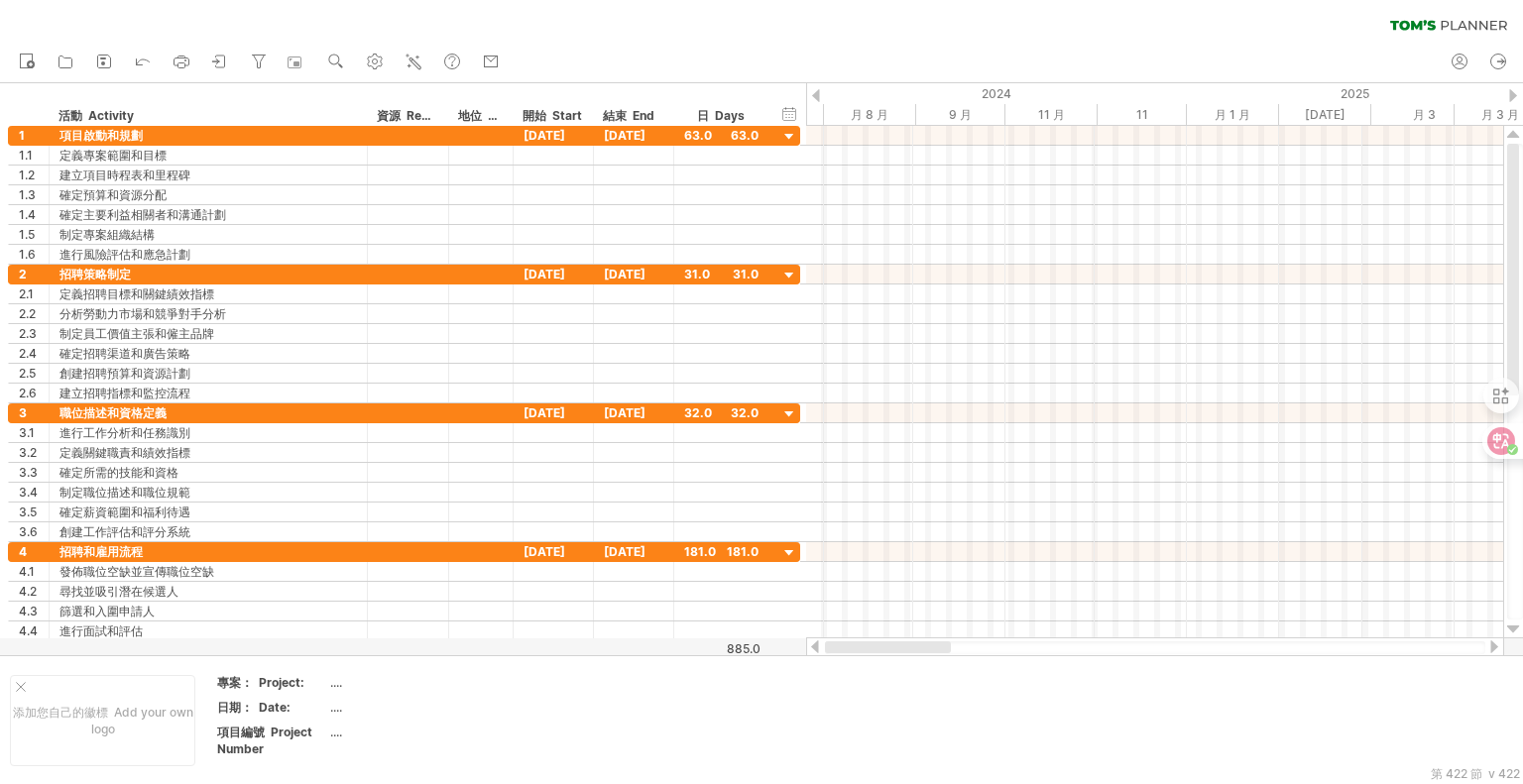 drag, startPoint x: 956, startPoint y: 649, endPoint x: 820, endPoint y: 640, distance: 136.2975 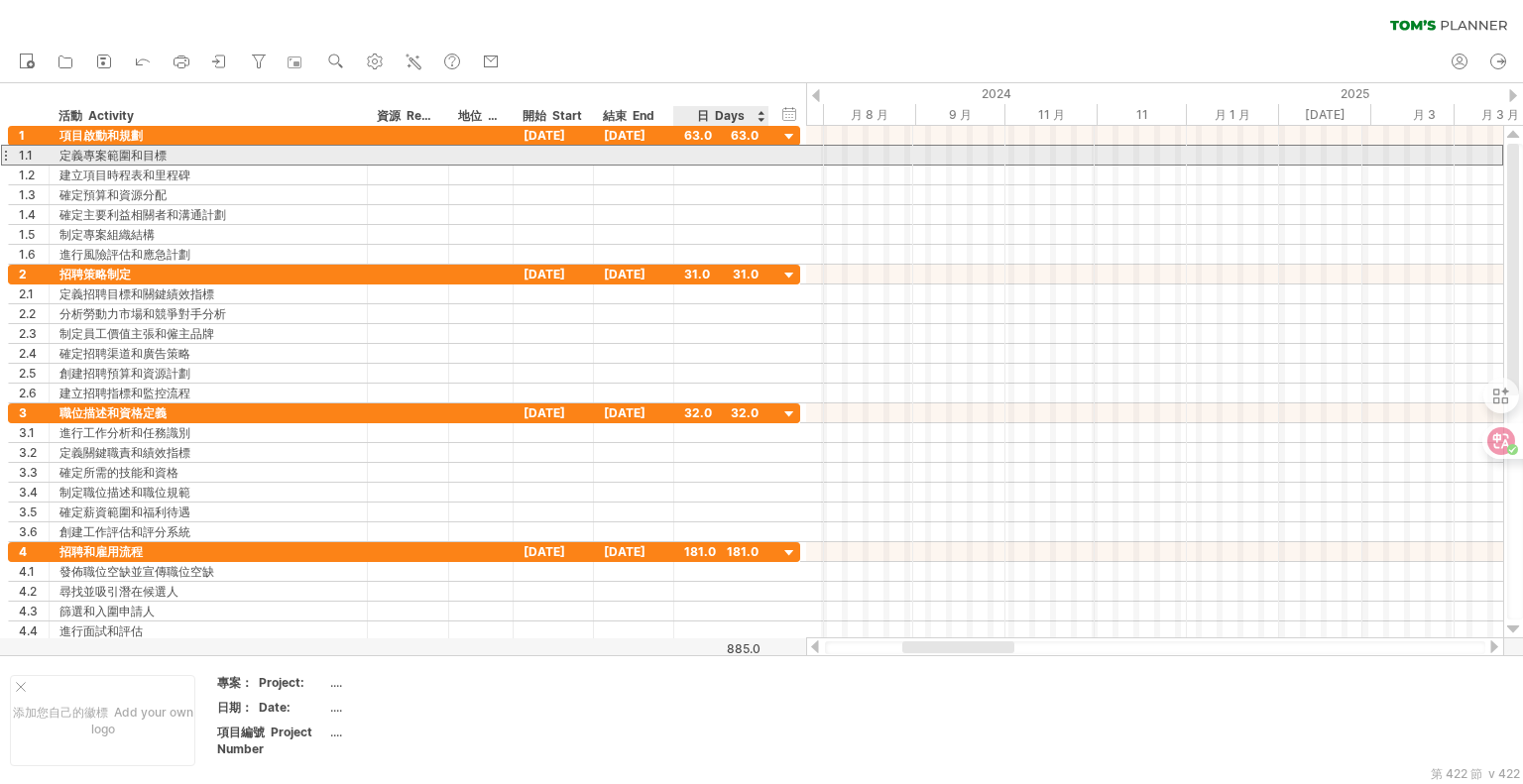 click at bounding box center (722, 155) 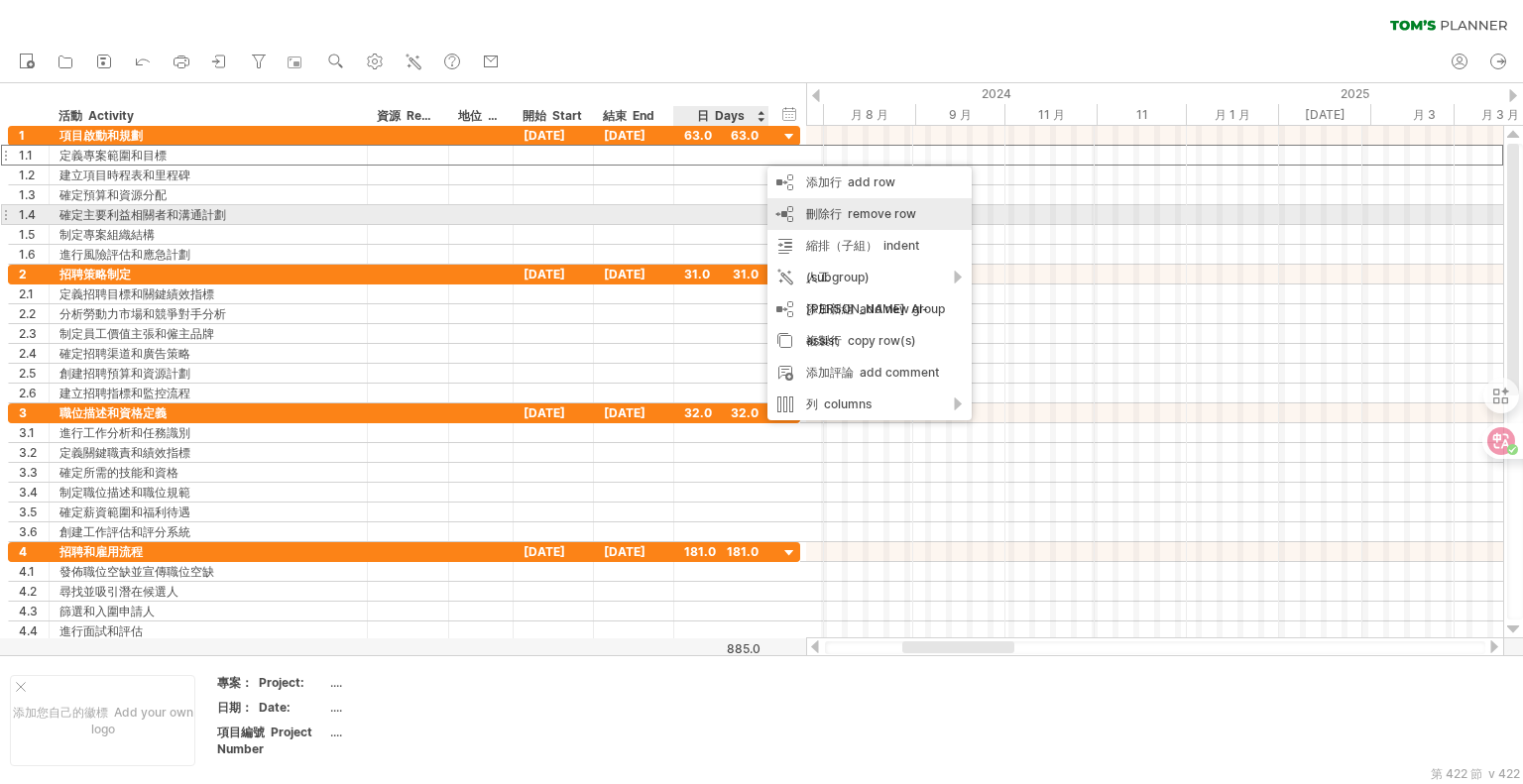 click on "刪除行" at bounding box center (824, 213) 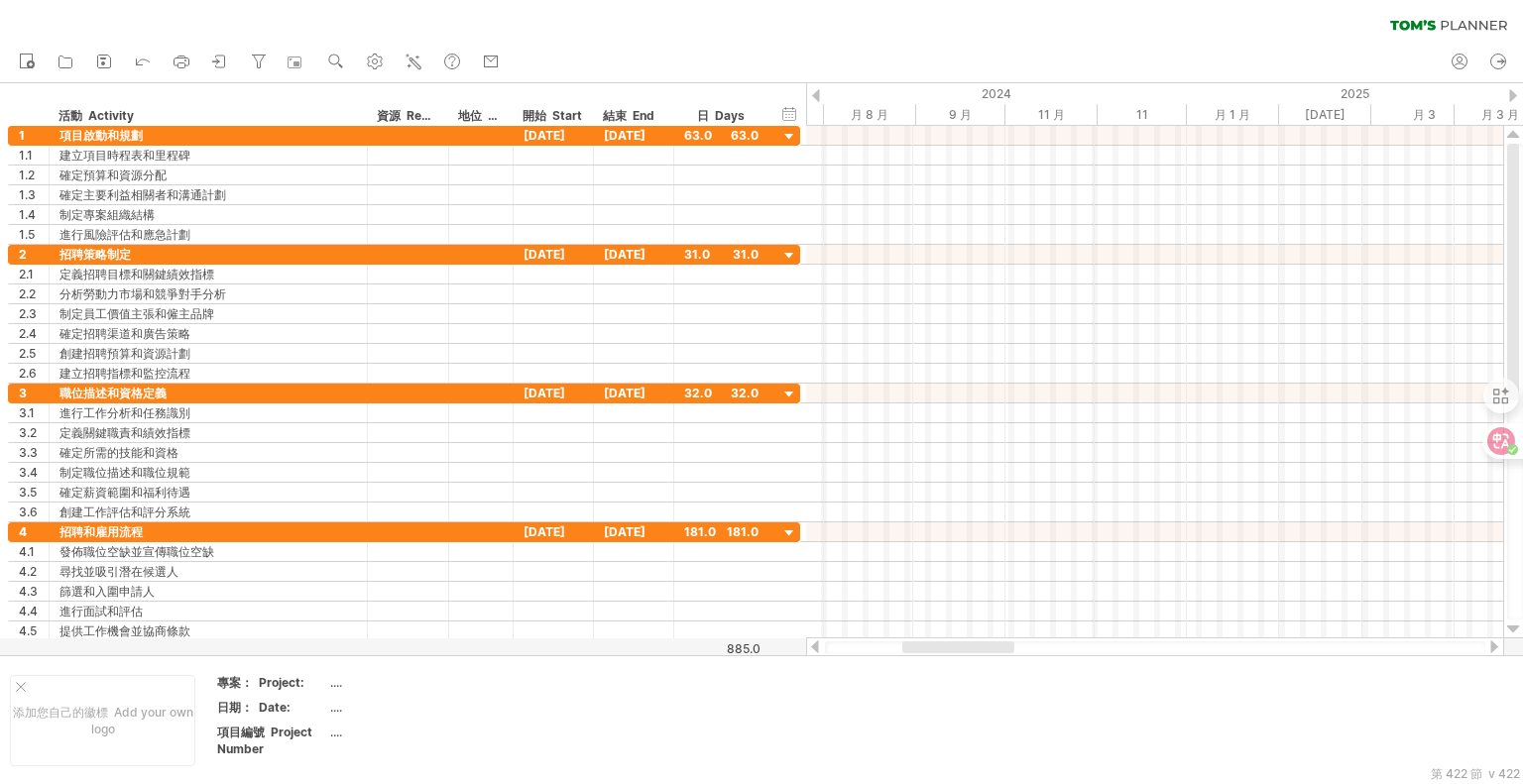 click on "clear filter
reapply filter" at bounding box center (762, 21) 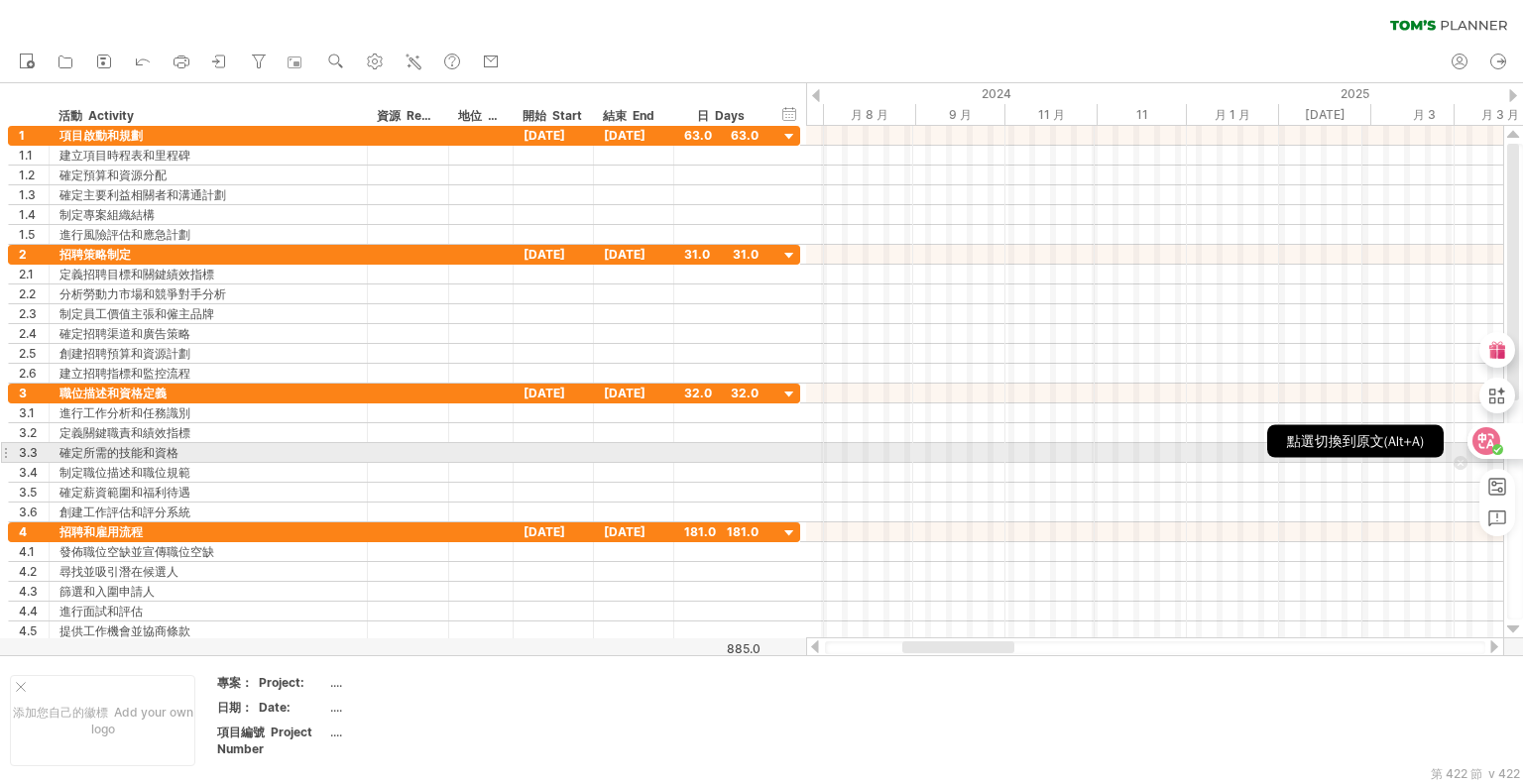click 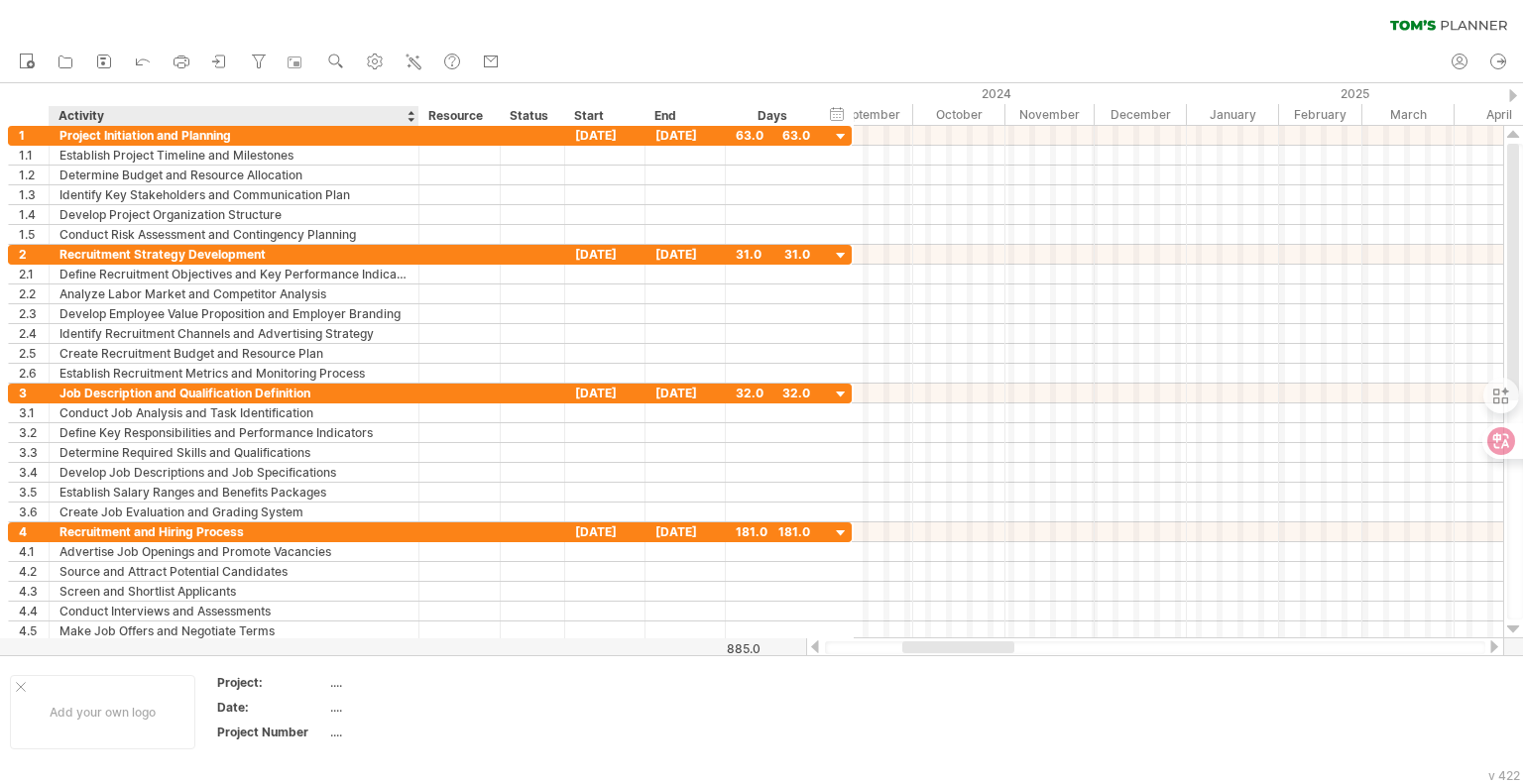 drag, startPoint x: 363, startPoint y: 114, endPoint x: 414, endPoint y: 117, distance: 51.088159 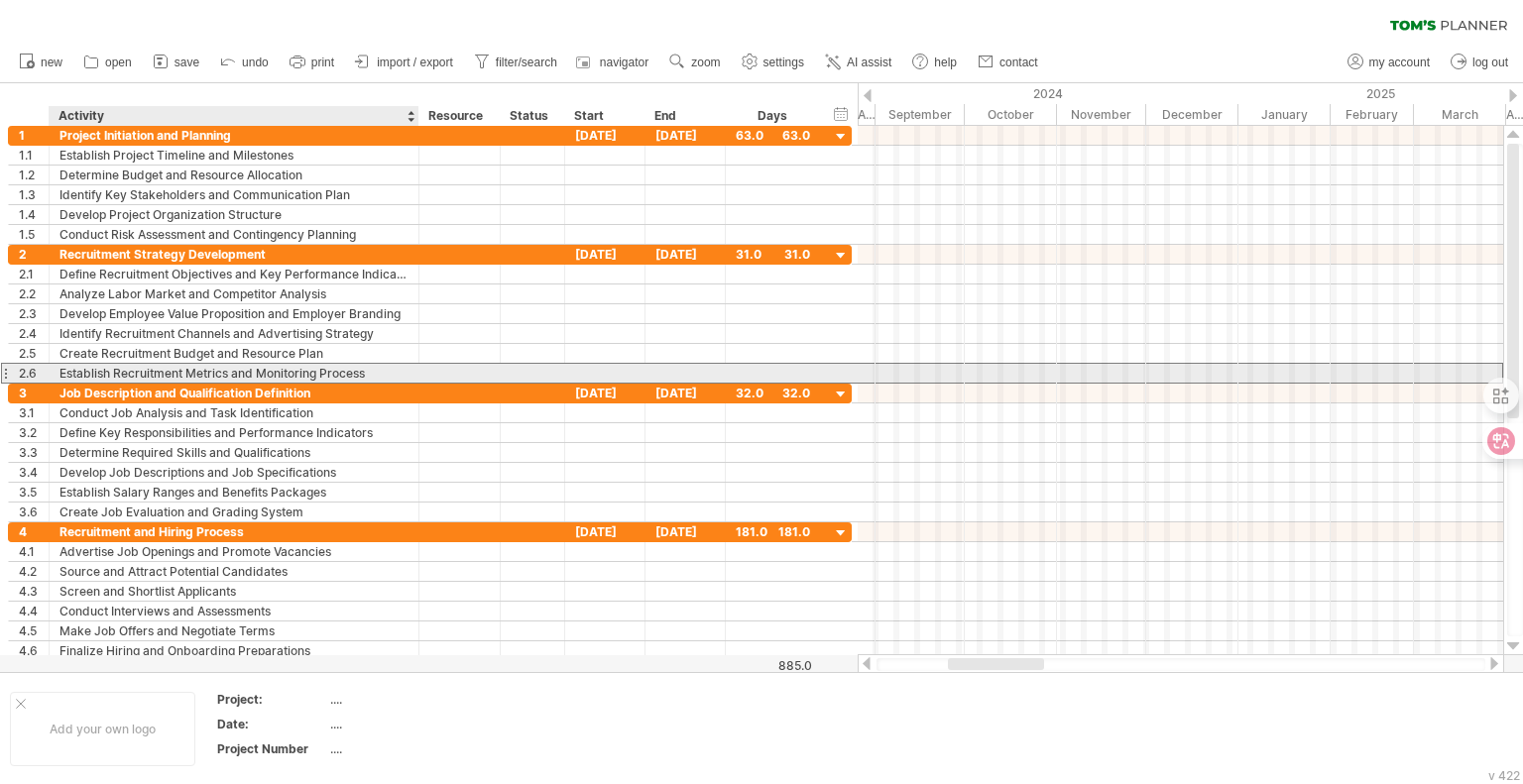 drag, startPoint x: 385, startPoint y: 370, endPoint x: 266, endPoint y: 367, distance: 119.03781 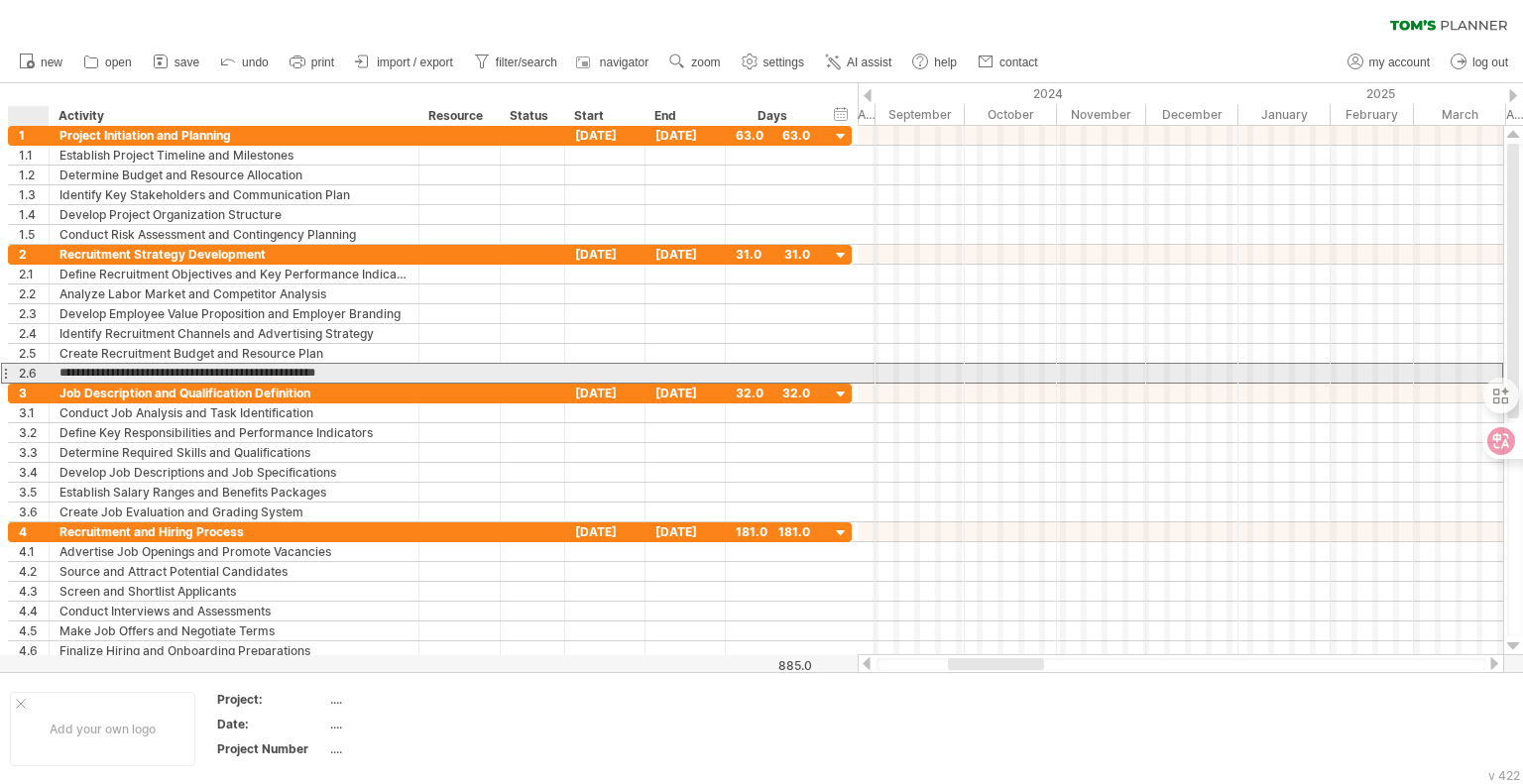 drag, startPoint x: 381, startPoint y: 370, endPoint x: 53, endPoint y: 371, distance: 328.0015 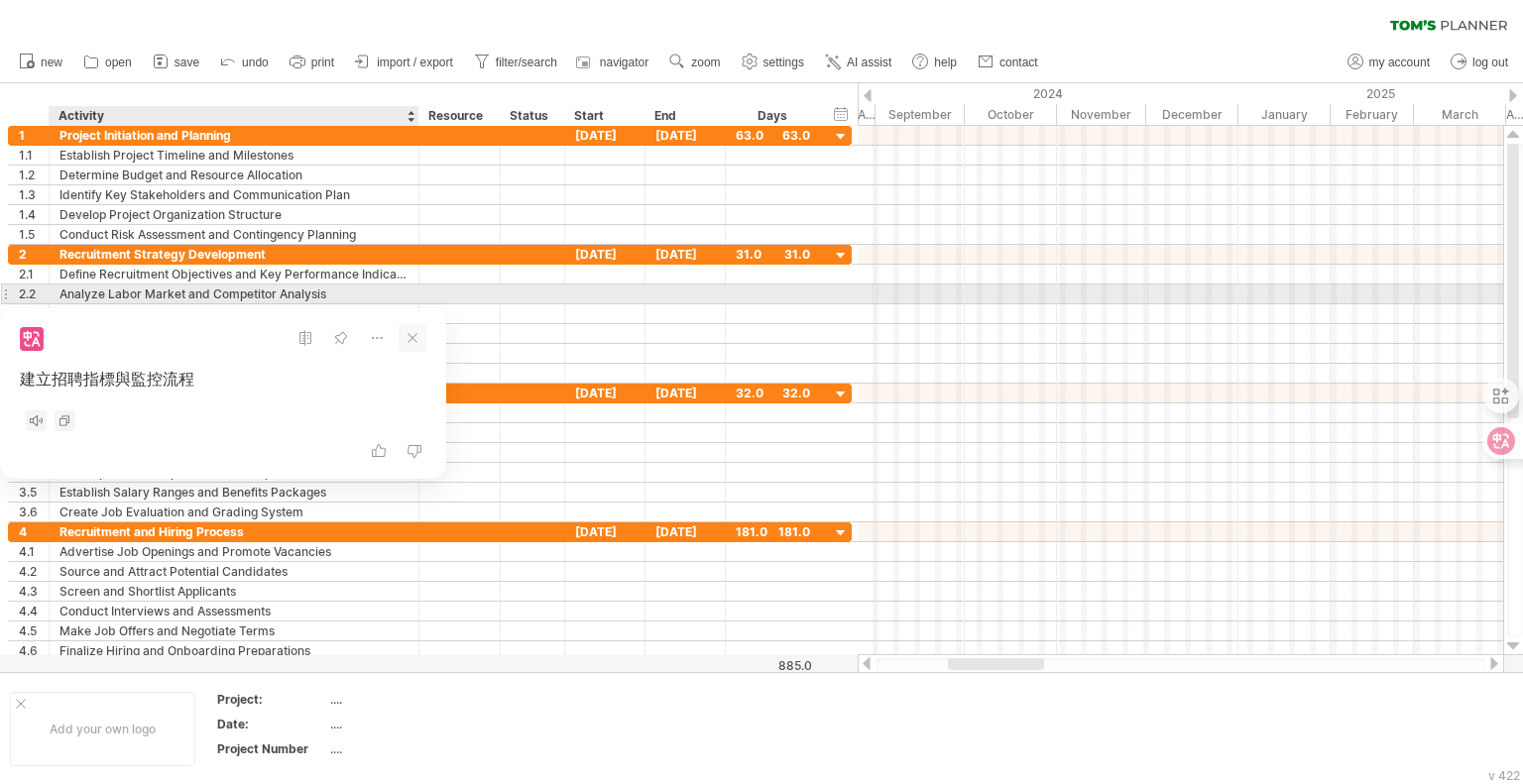 click 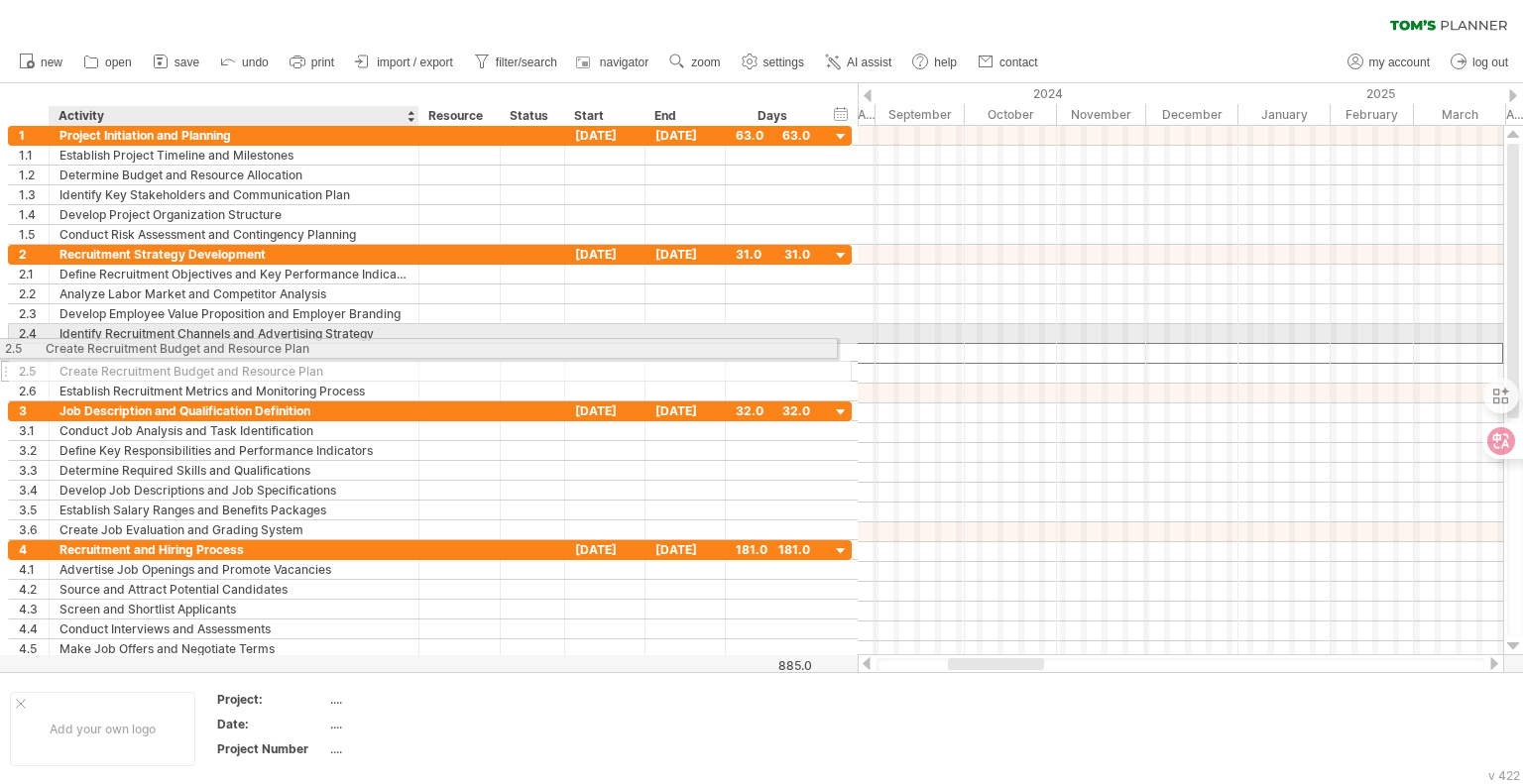 drag, startPoint x: 347, startPoint y: 353, endPoint x: 116, endPoint y: 344, distance: 231.17526 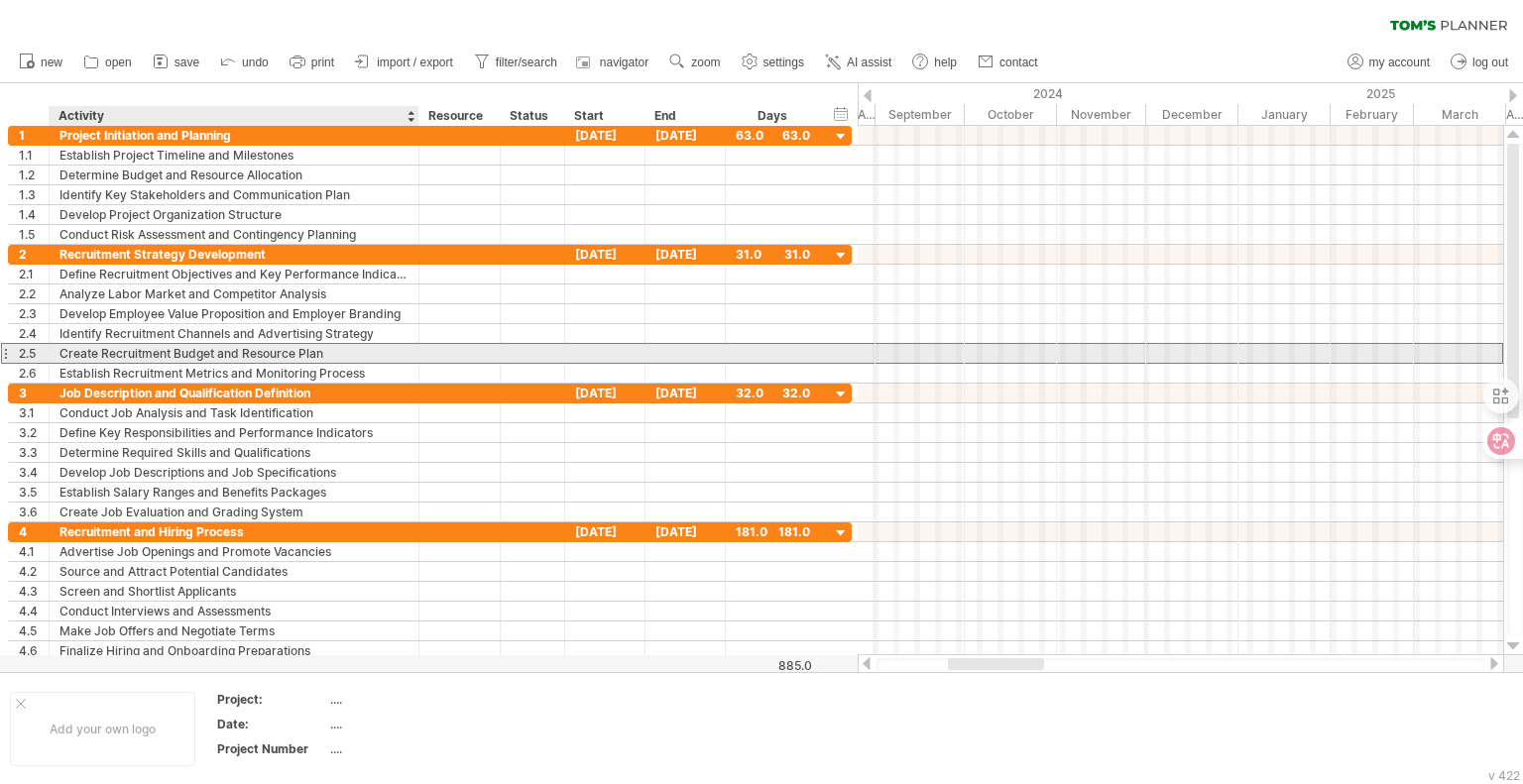 drag, startPoint x: 327, startPoint y: 351, endPoint x: 264, endPoint y: 351, distance: 63 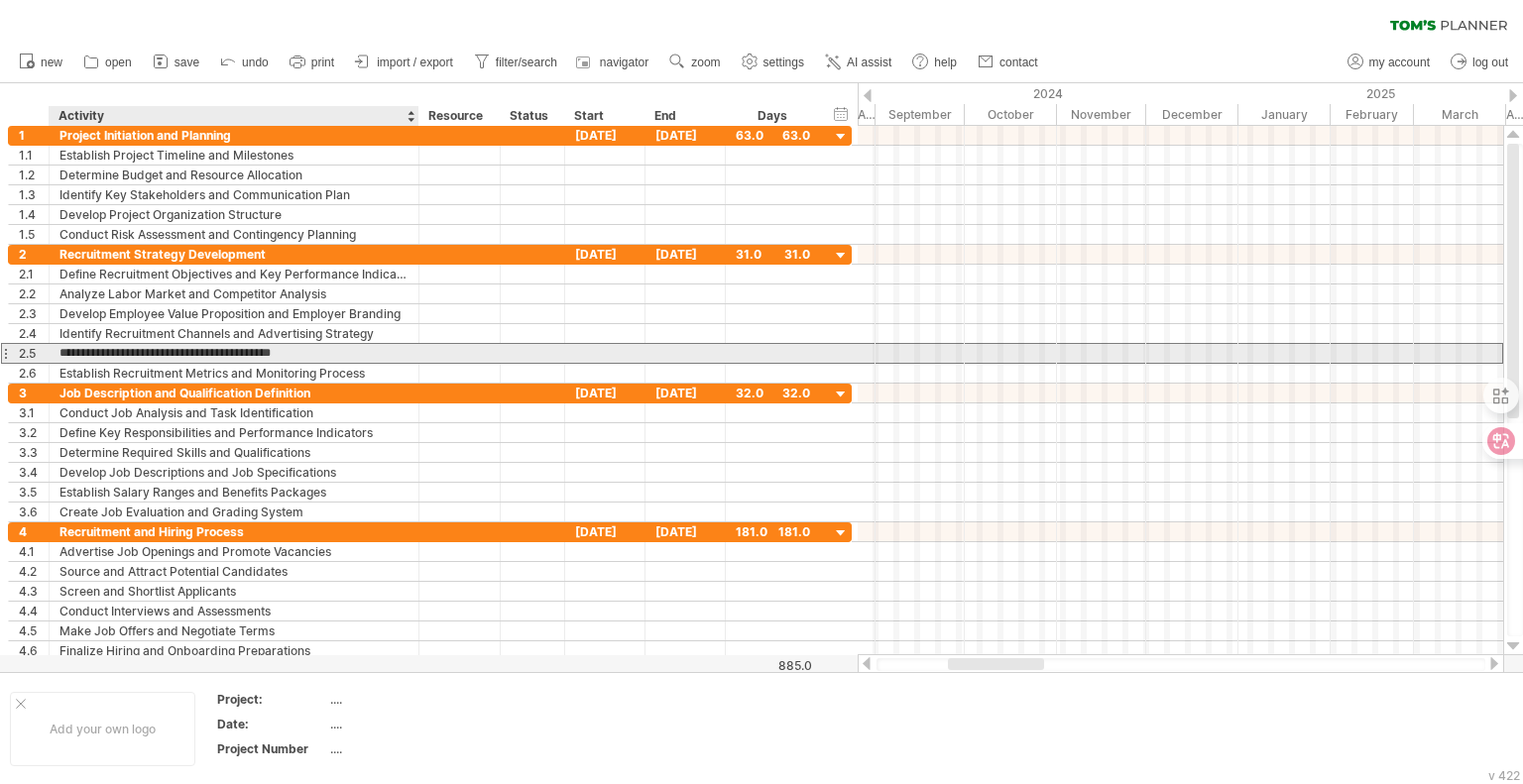 click on "**********" at bounding box center [234, 353] 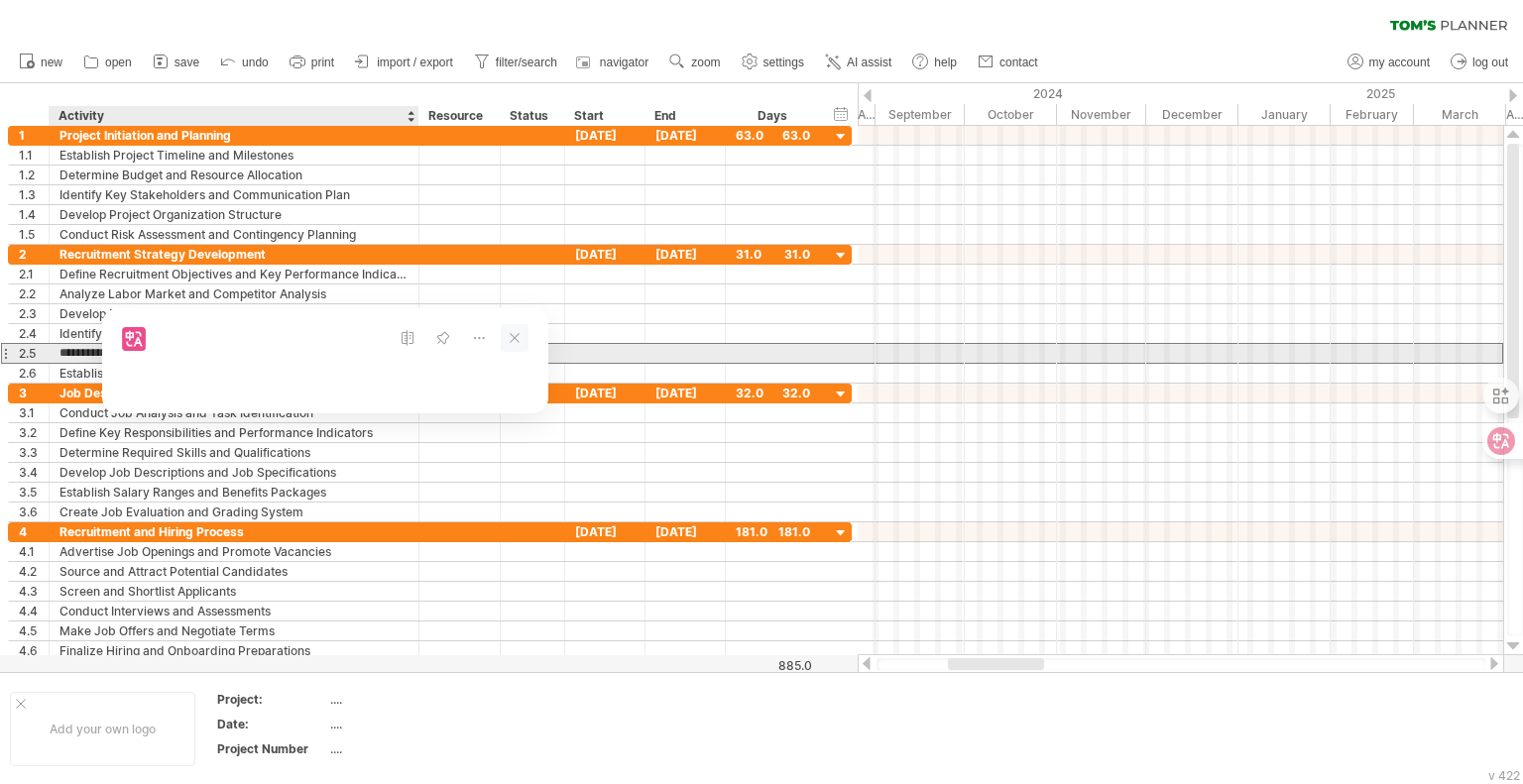 click 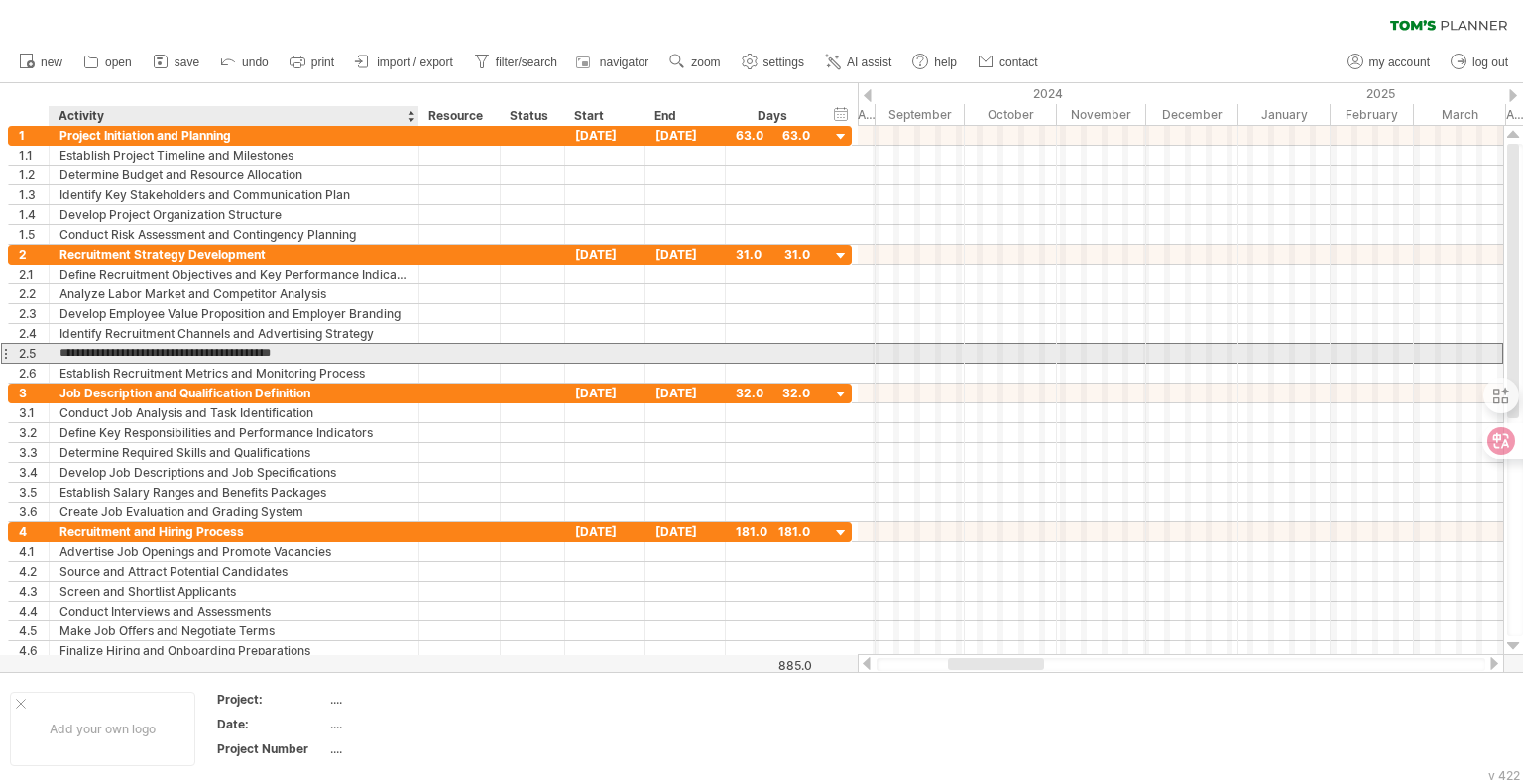 drag, startPoint x: 329, startPoint y: 353, endPoint x: 290, endPoint y: 349, distance: 39.2046 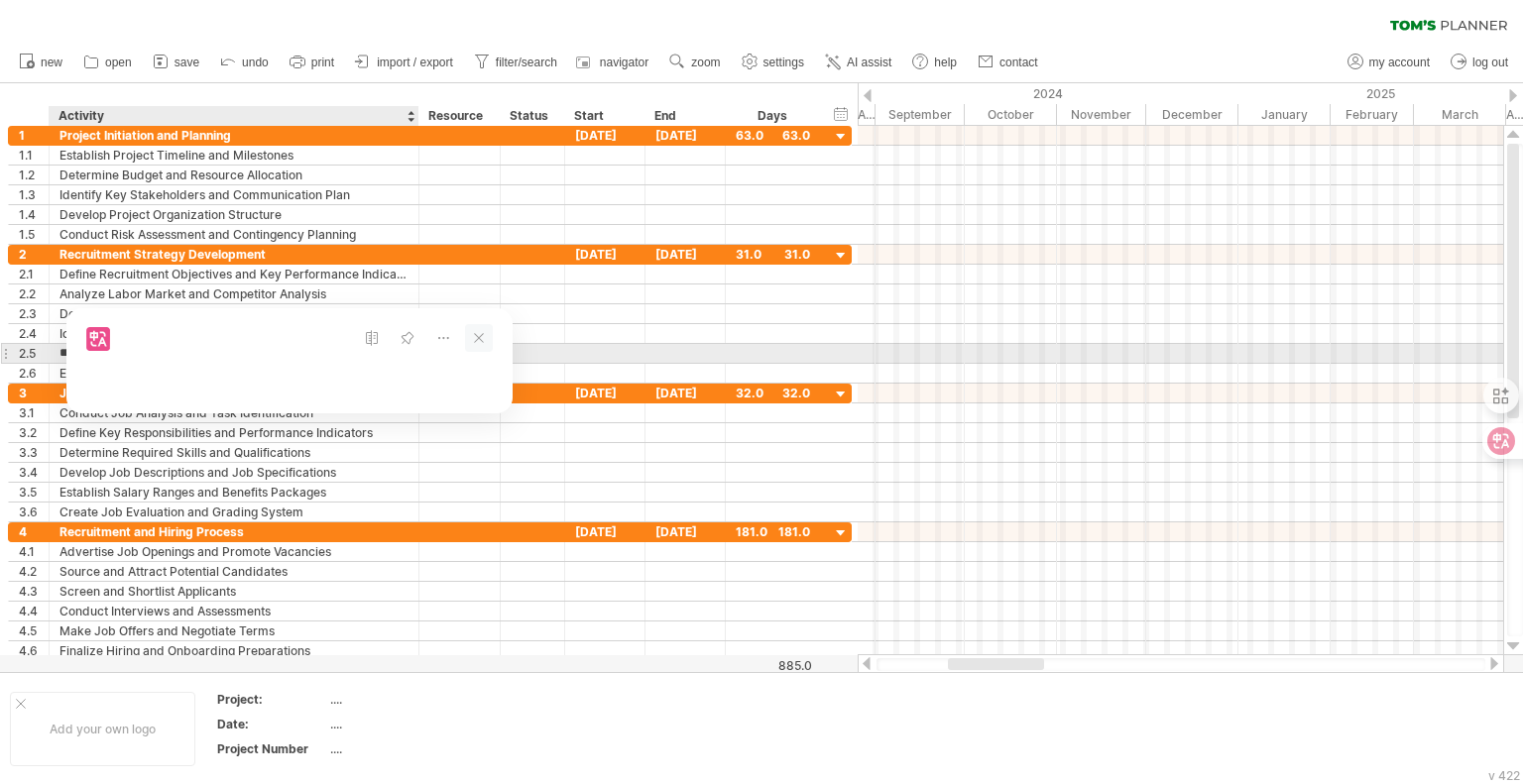 click 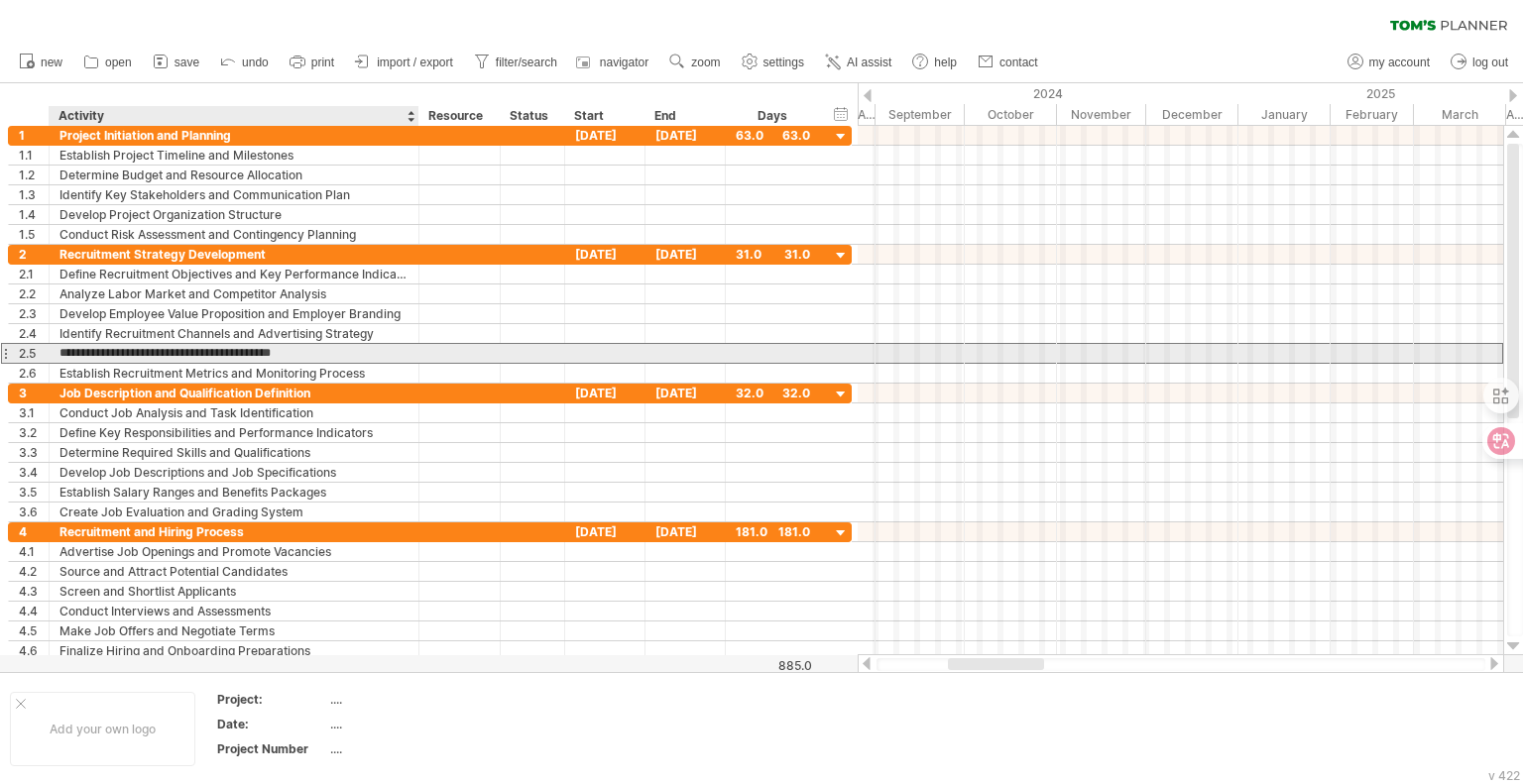 drag, startPoint x: 331, startPoint y: 353, endPoint x: 60, endPoint y: 351, distance: 271.00738 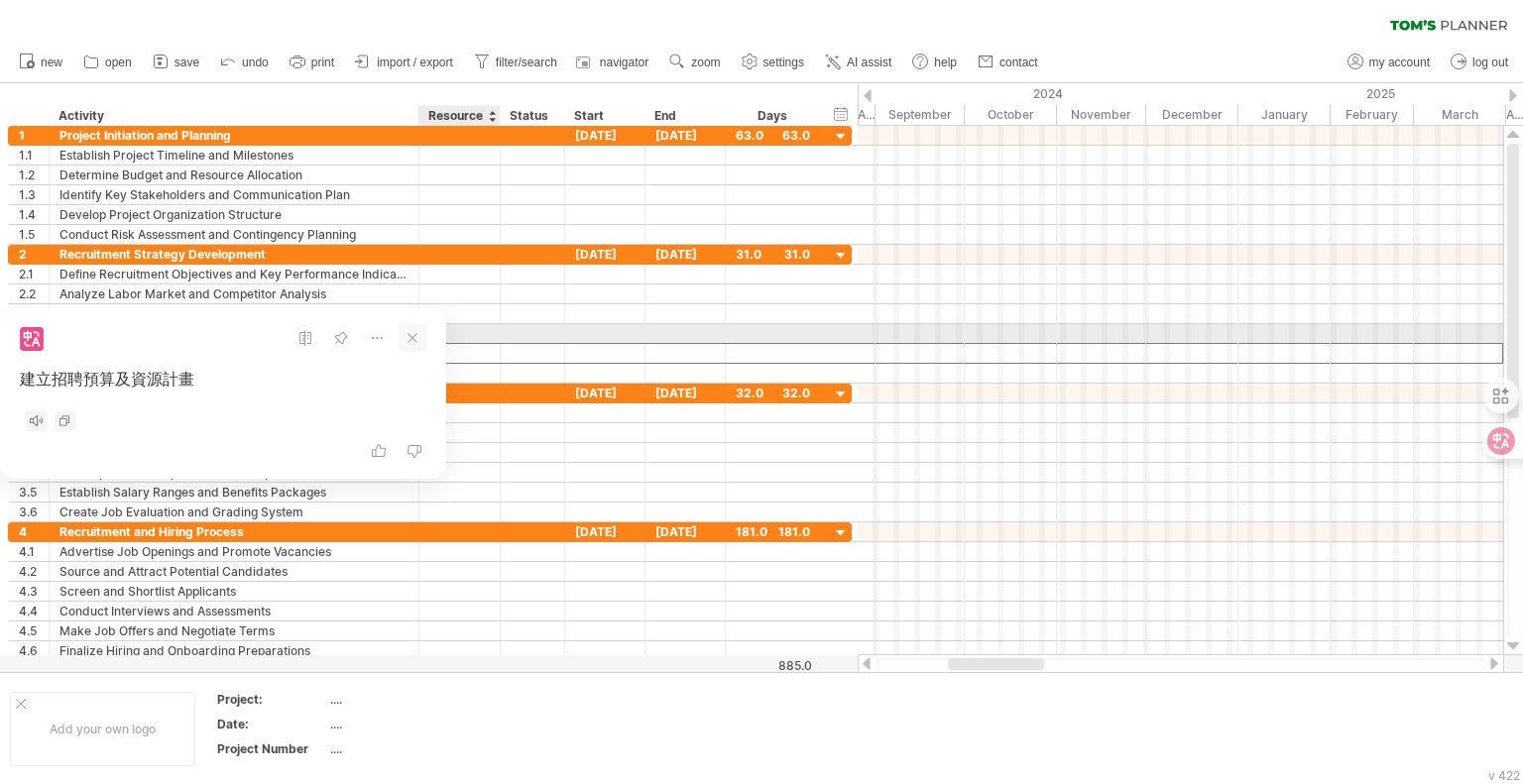 click 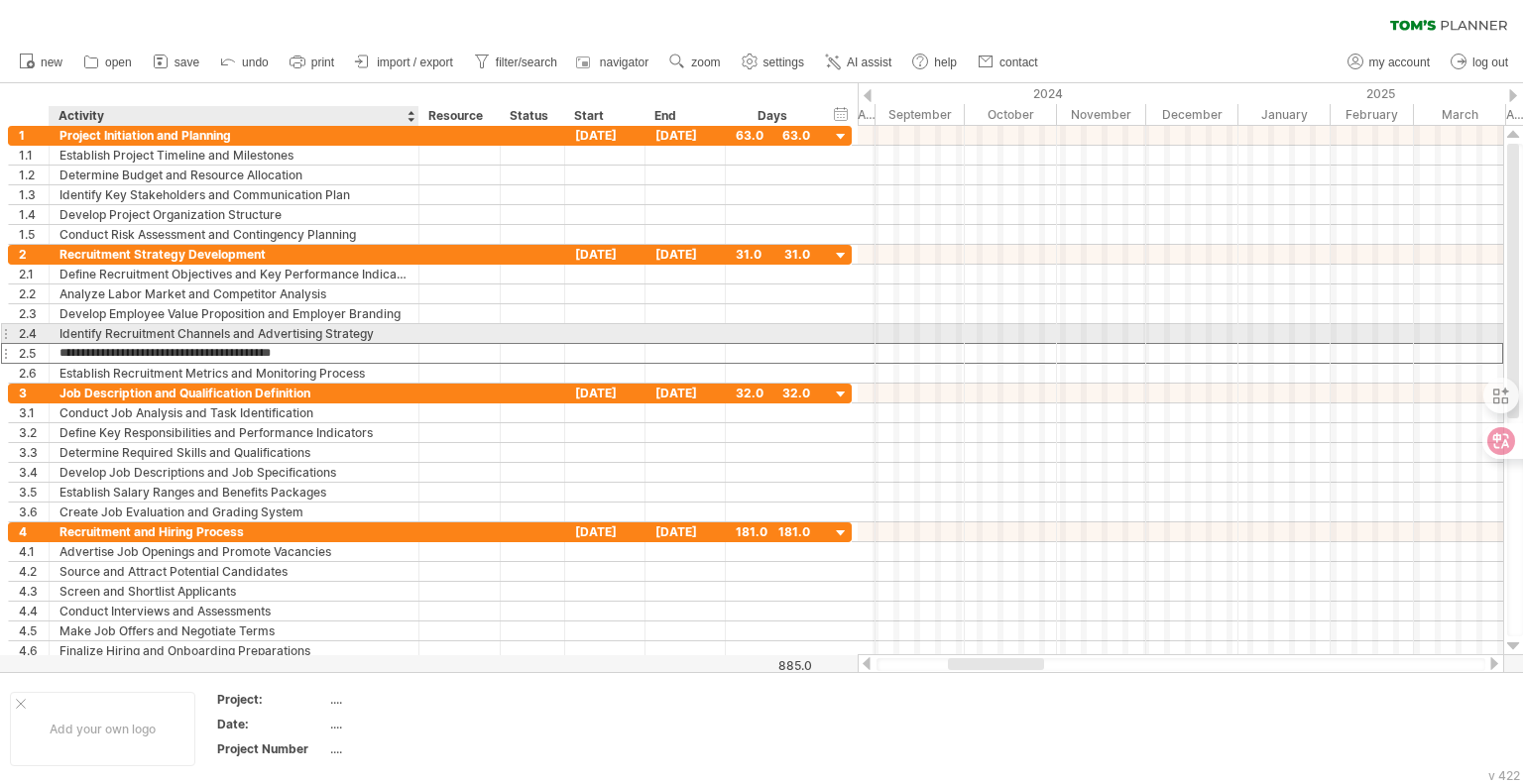 click on "Identify Recruitment Channels and Advertising Strategy" at bounding box center (234, 333) 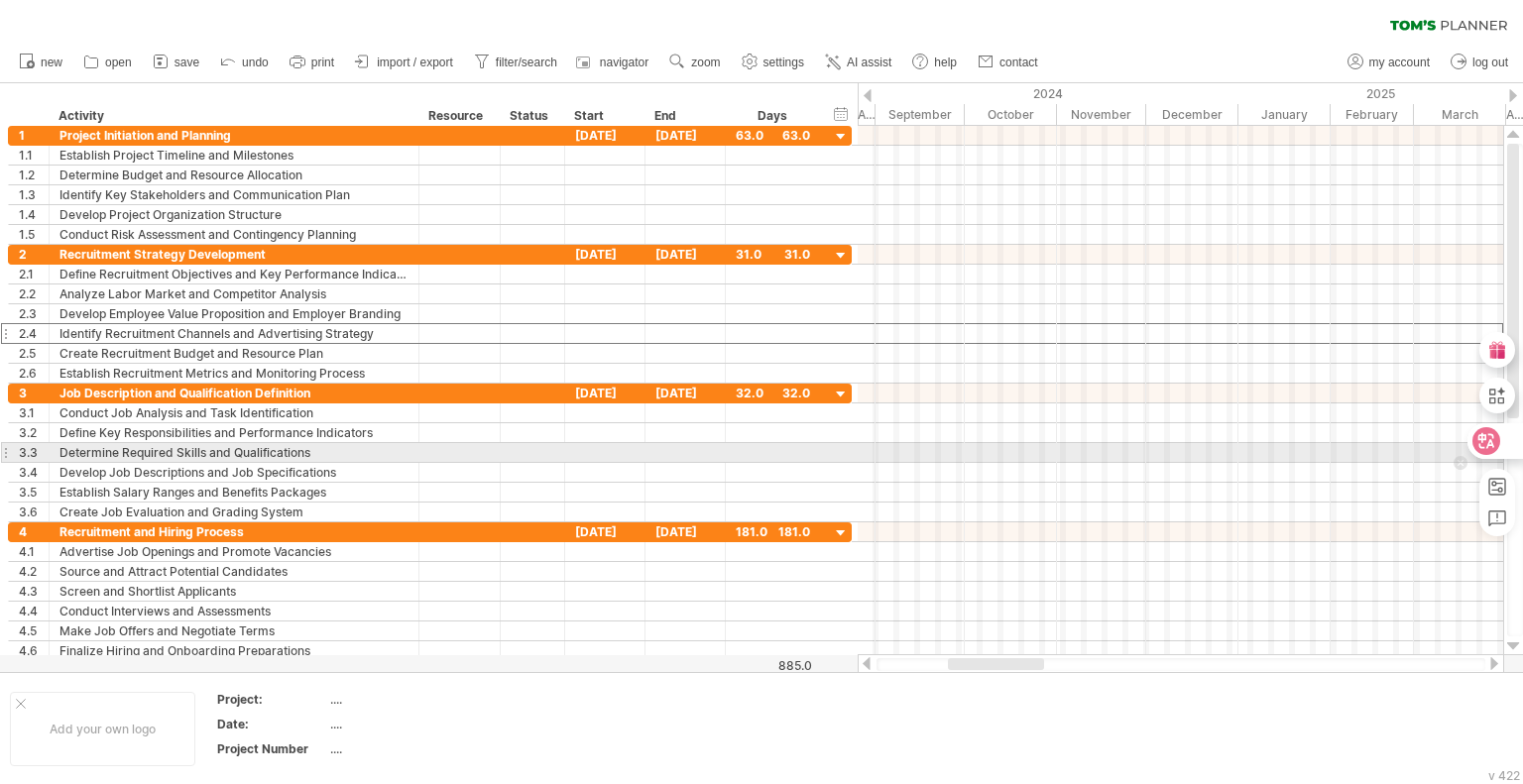 click 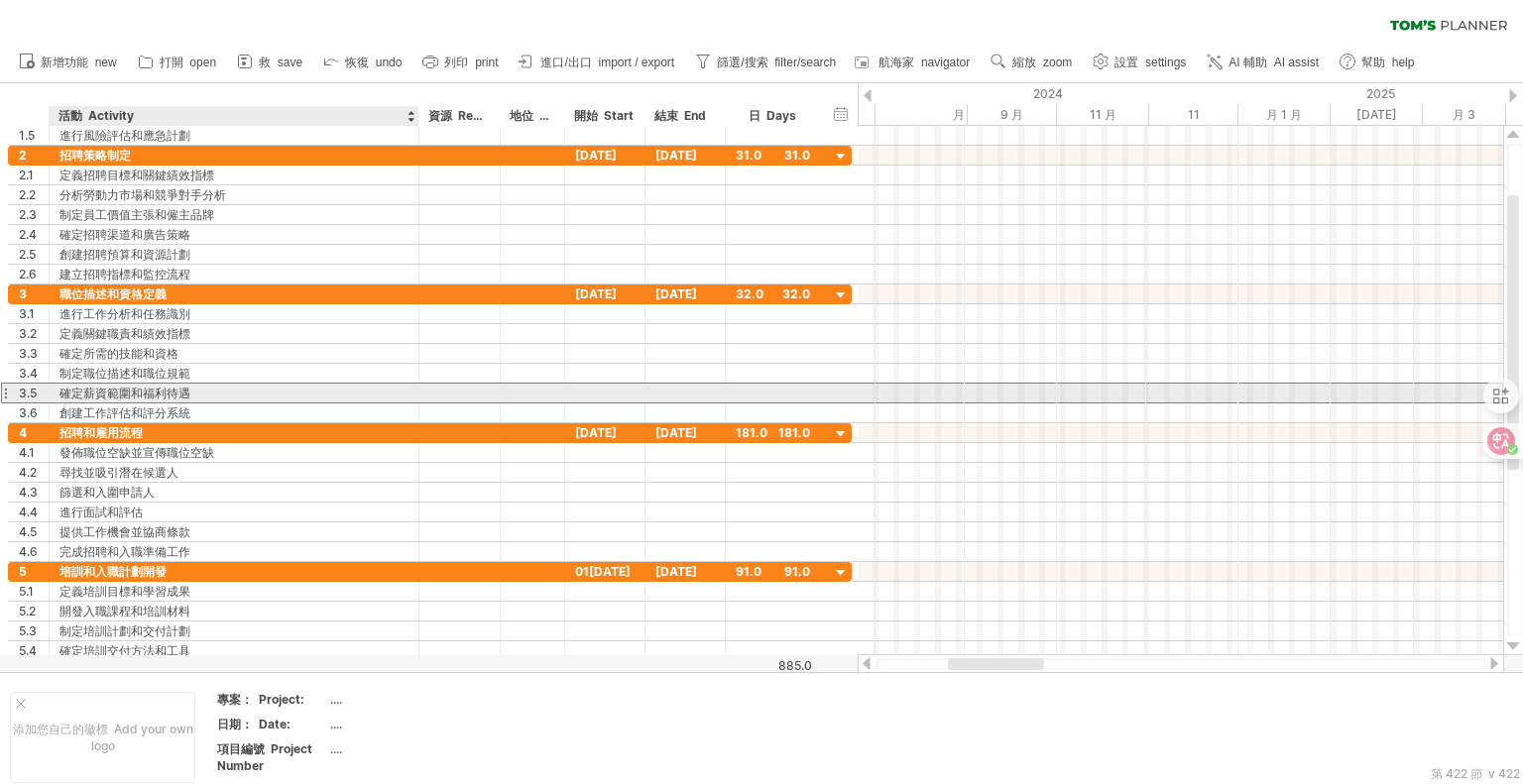 click on "確定薪資範圍和福利待遇" at bounding box center (234, 393) 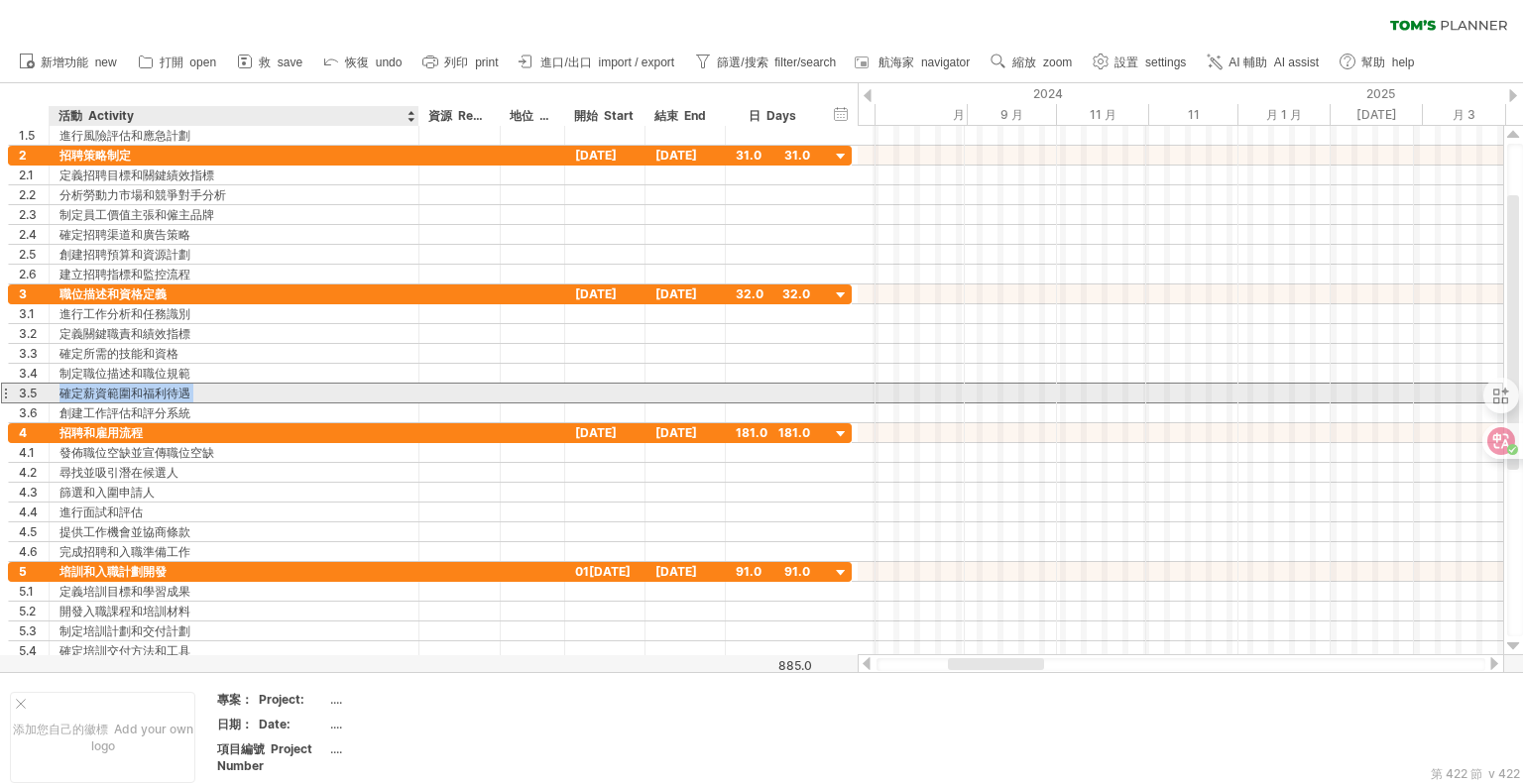 click on "確定薪資範圍和福利待遇" at bounding box center (234, 393) 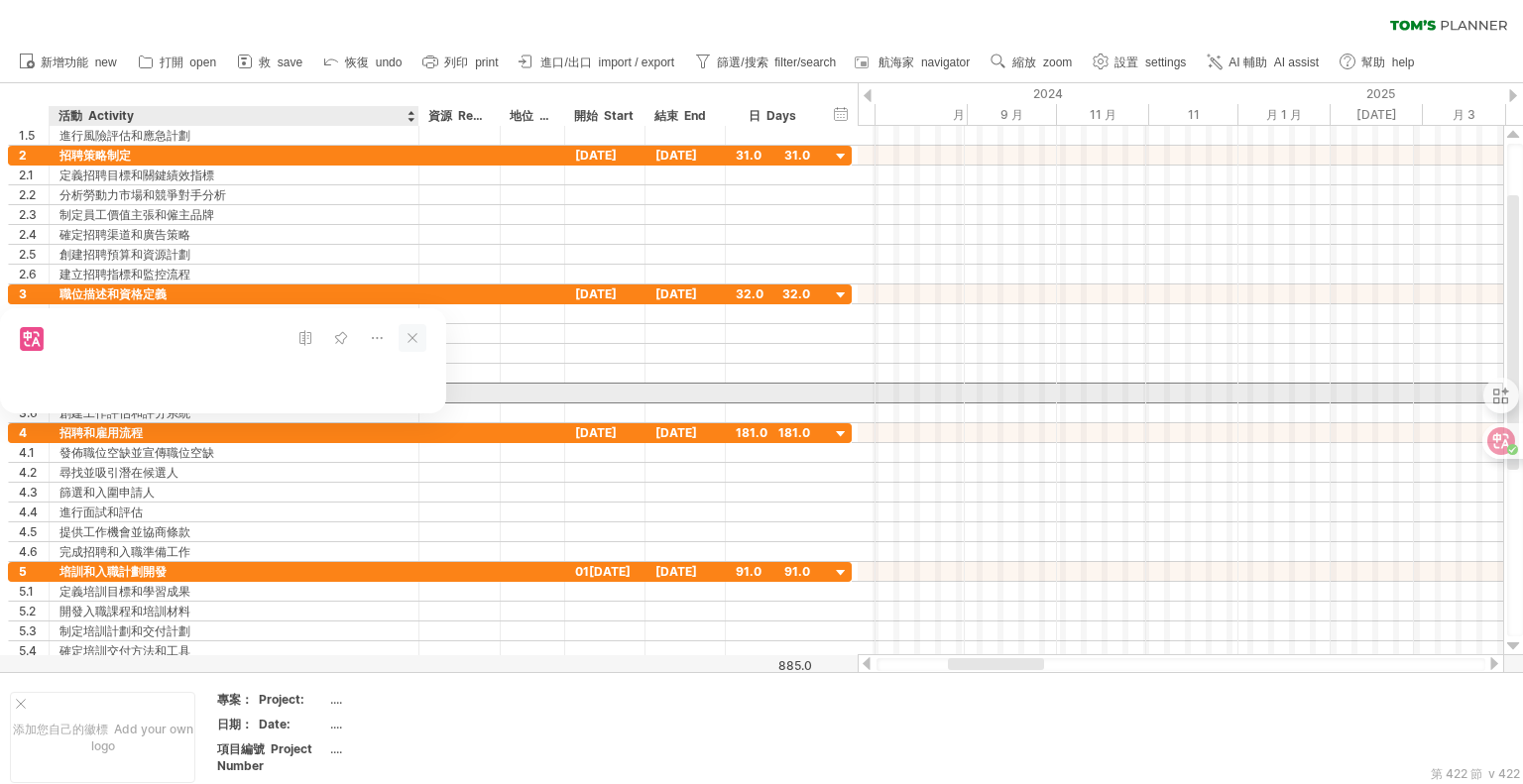 click 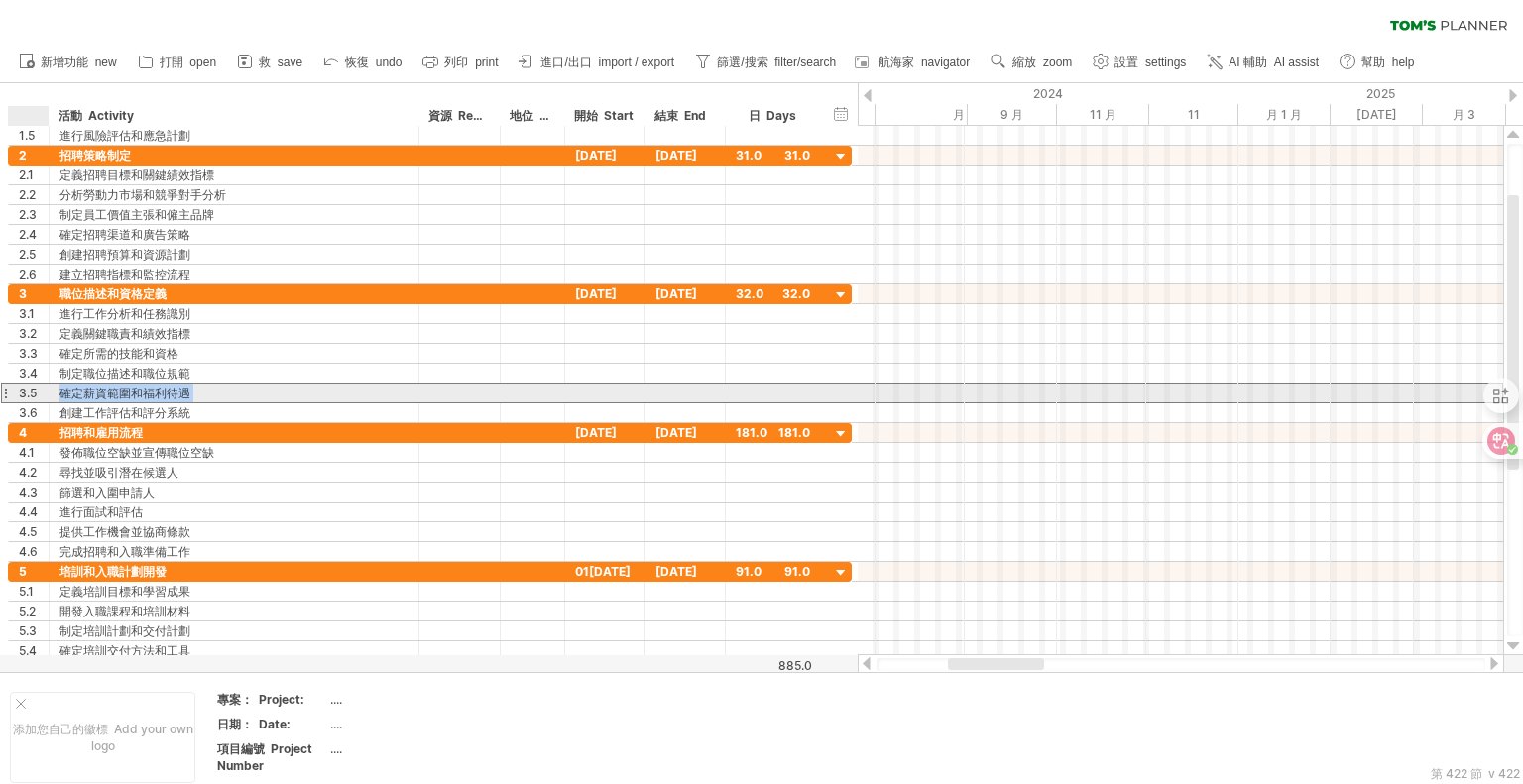 drag, startPoint x: 198, startPoint y: 388, endPoint x: 59, endPoint y: 388, distance: 139 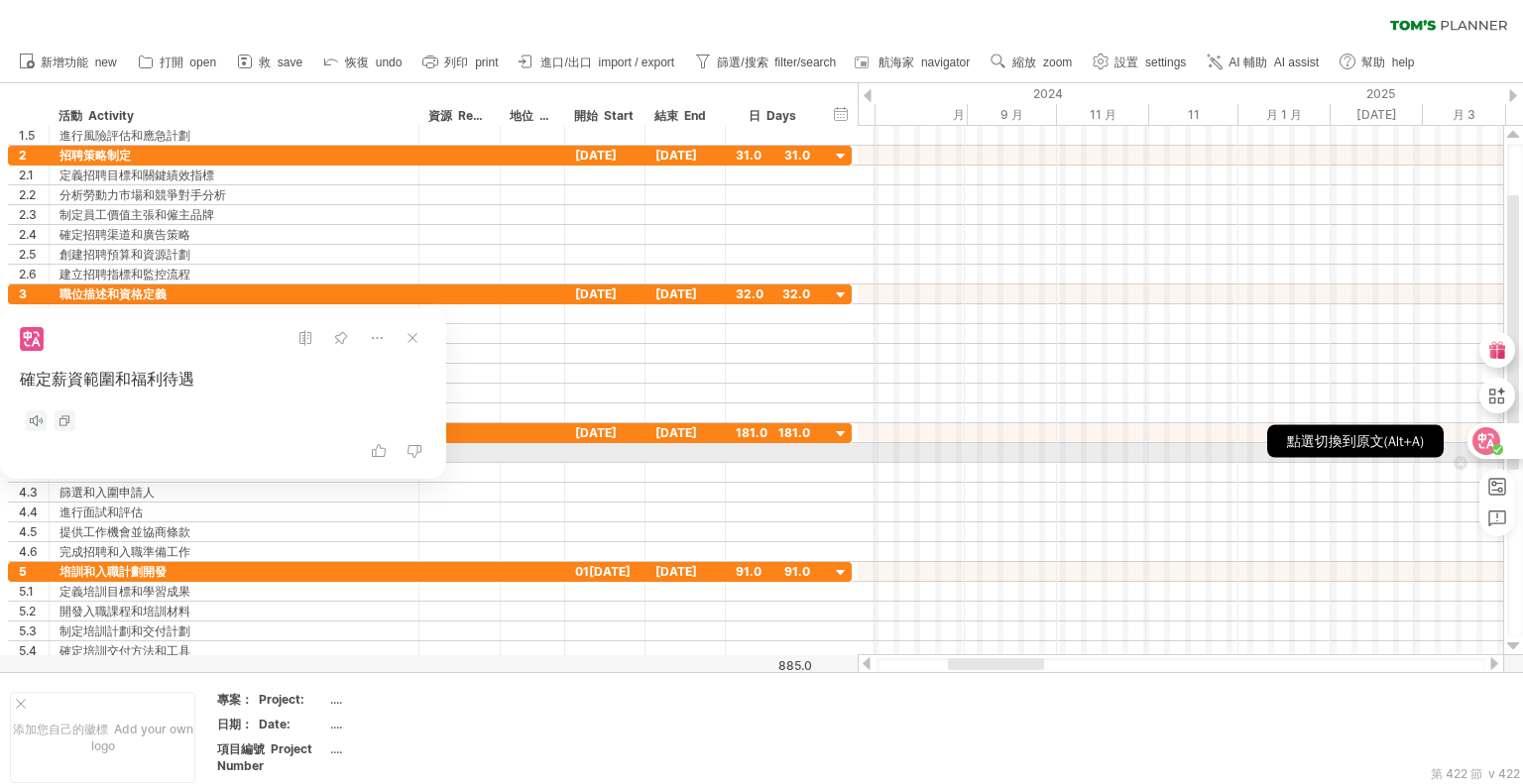 click 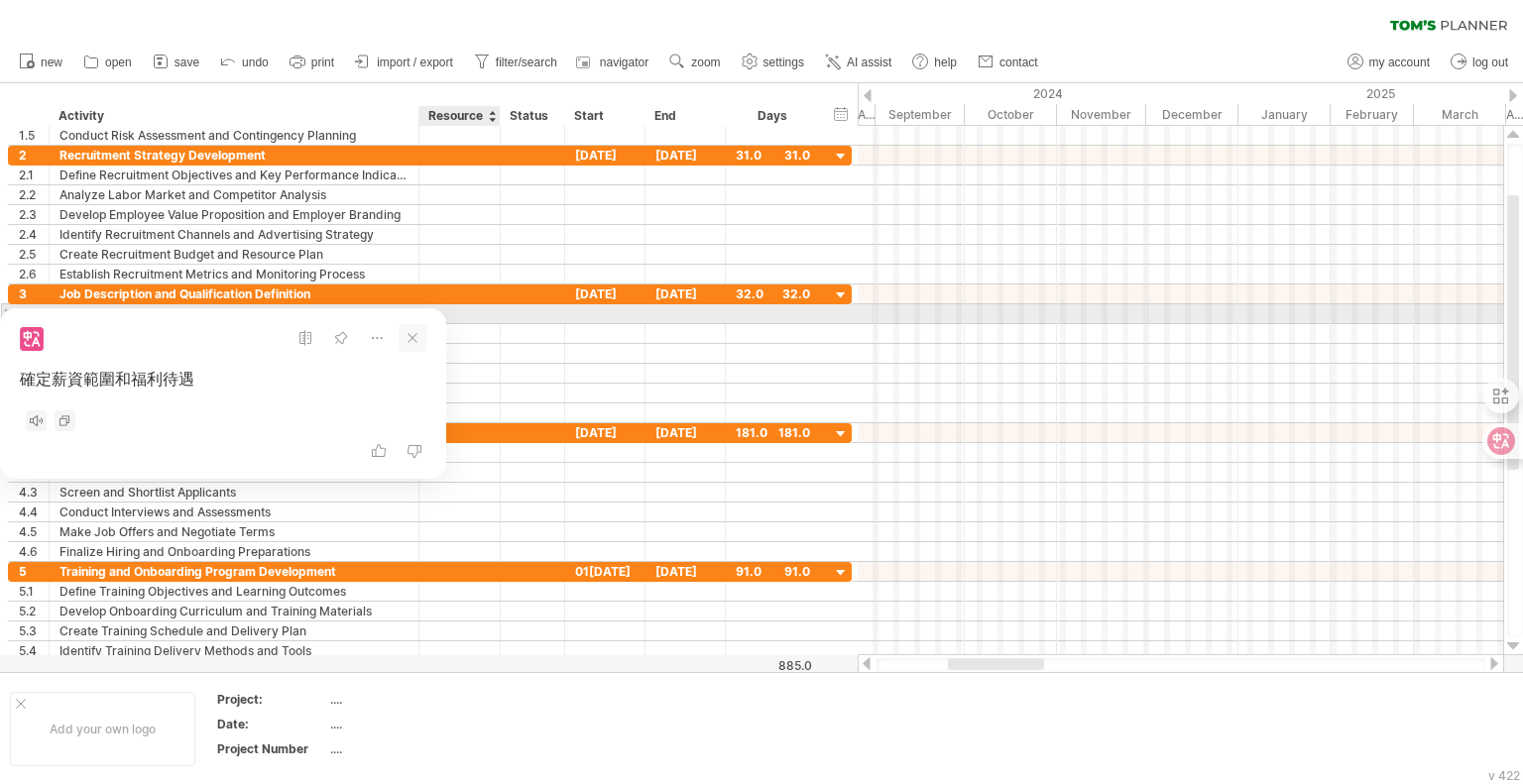 click 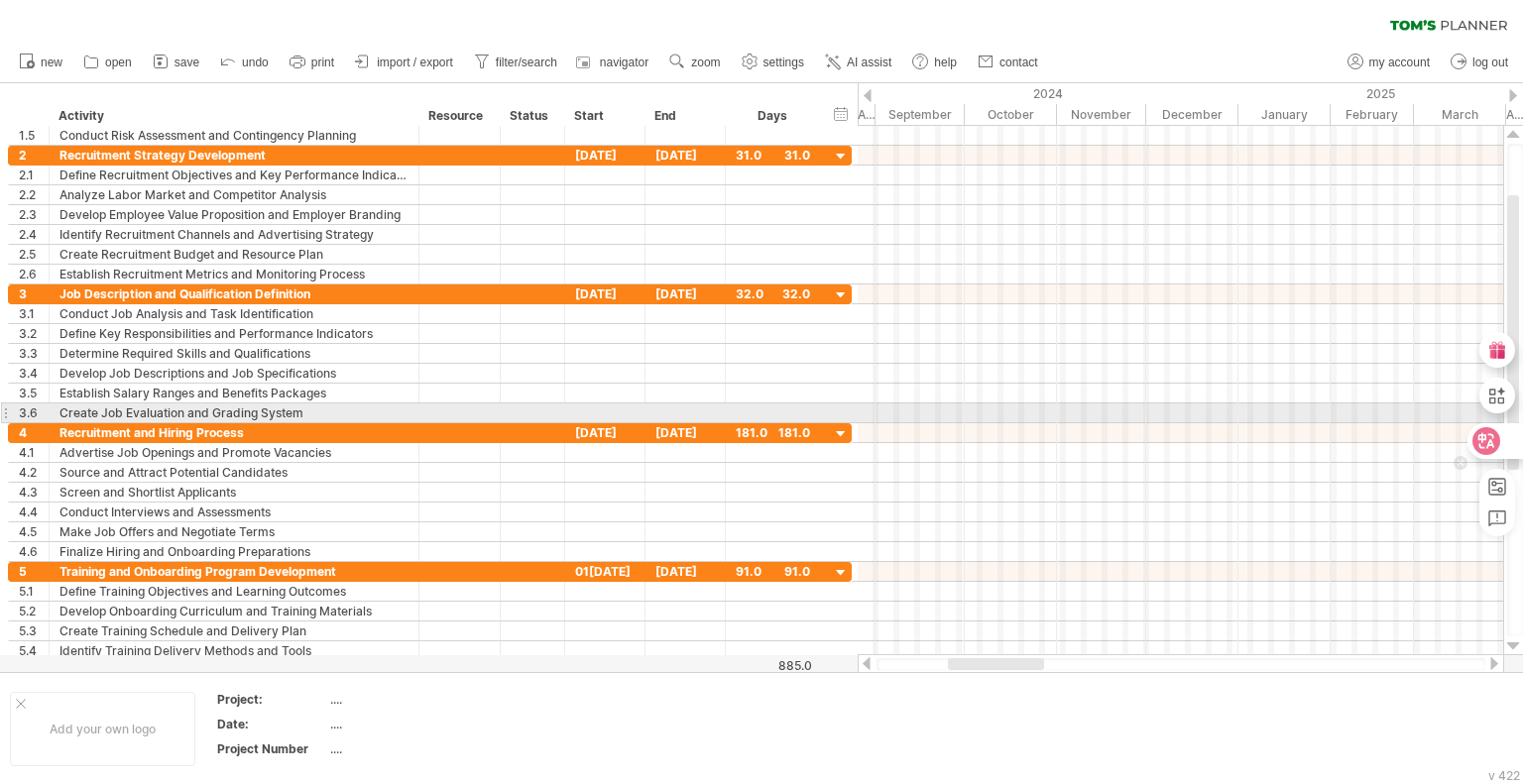click 